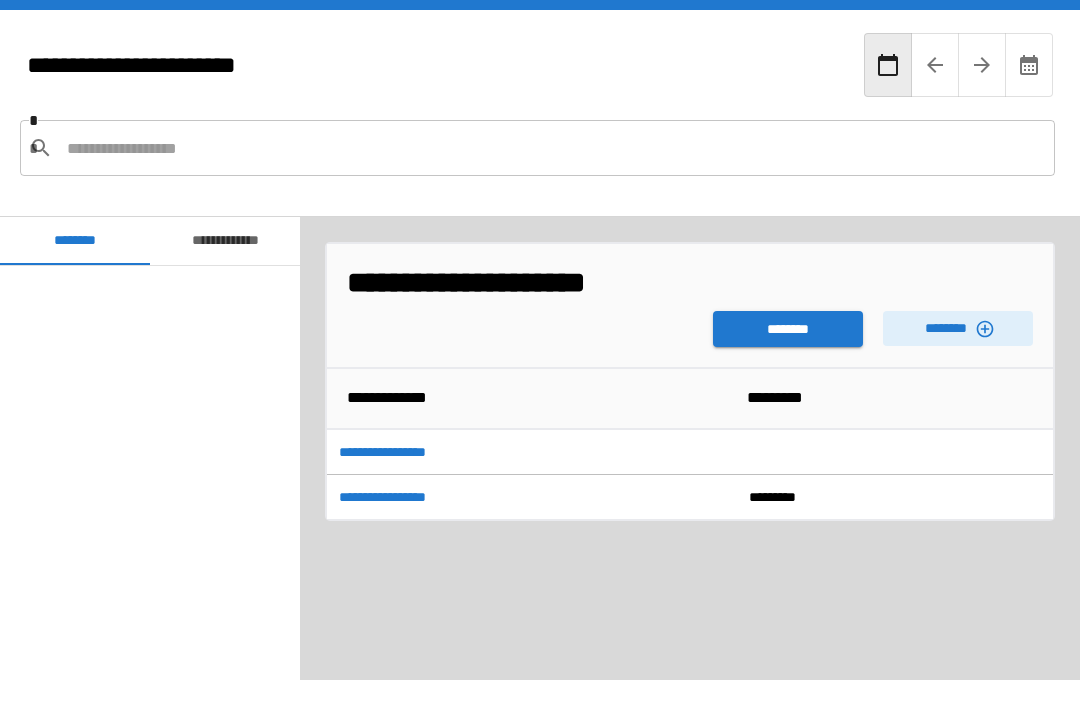 scroll, scrollTop: 64, scrollLeft: 0, axis: vertical 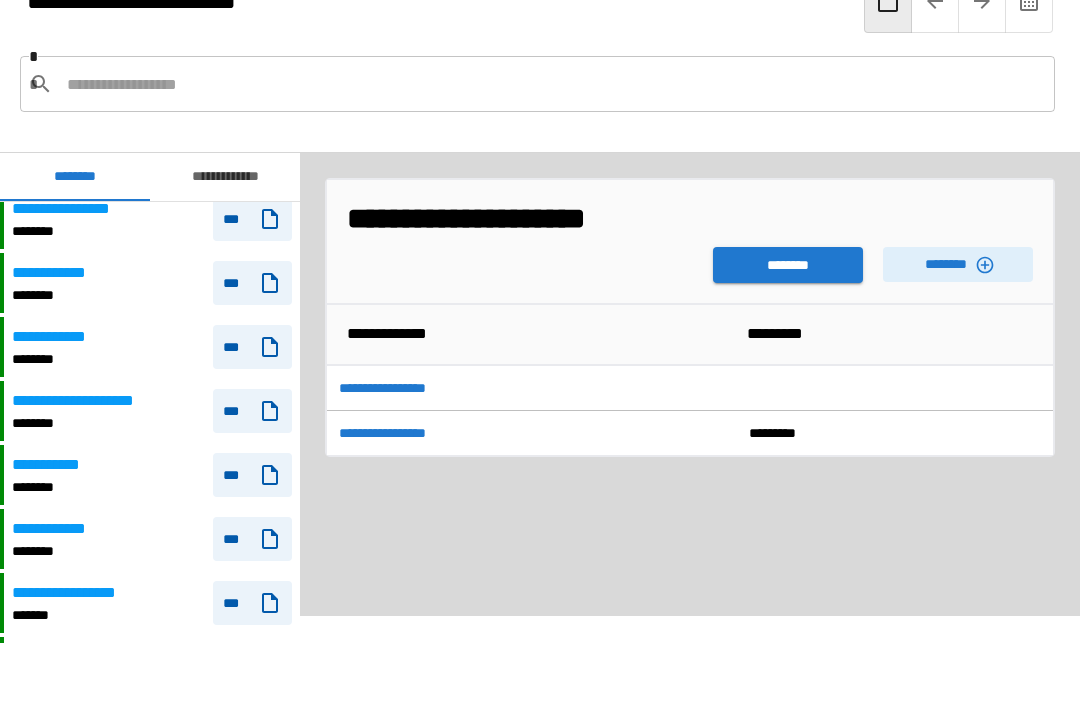 click on "**********" at bounding box center [56, 465] 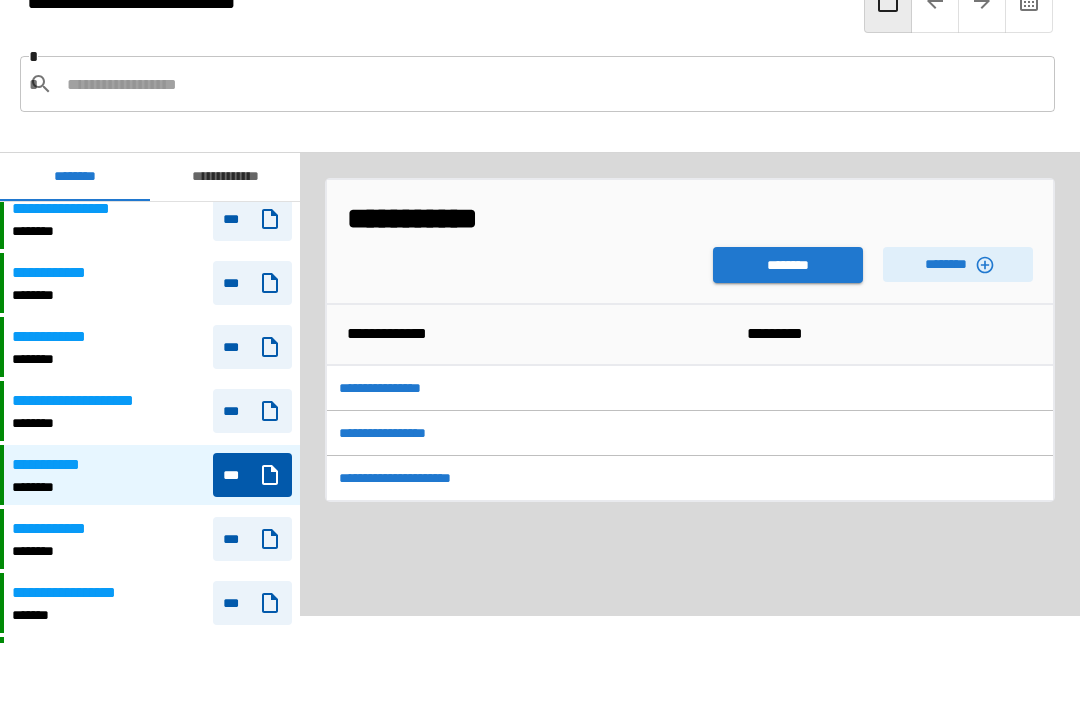 click on "********" at bounding box center [788, 265] 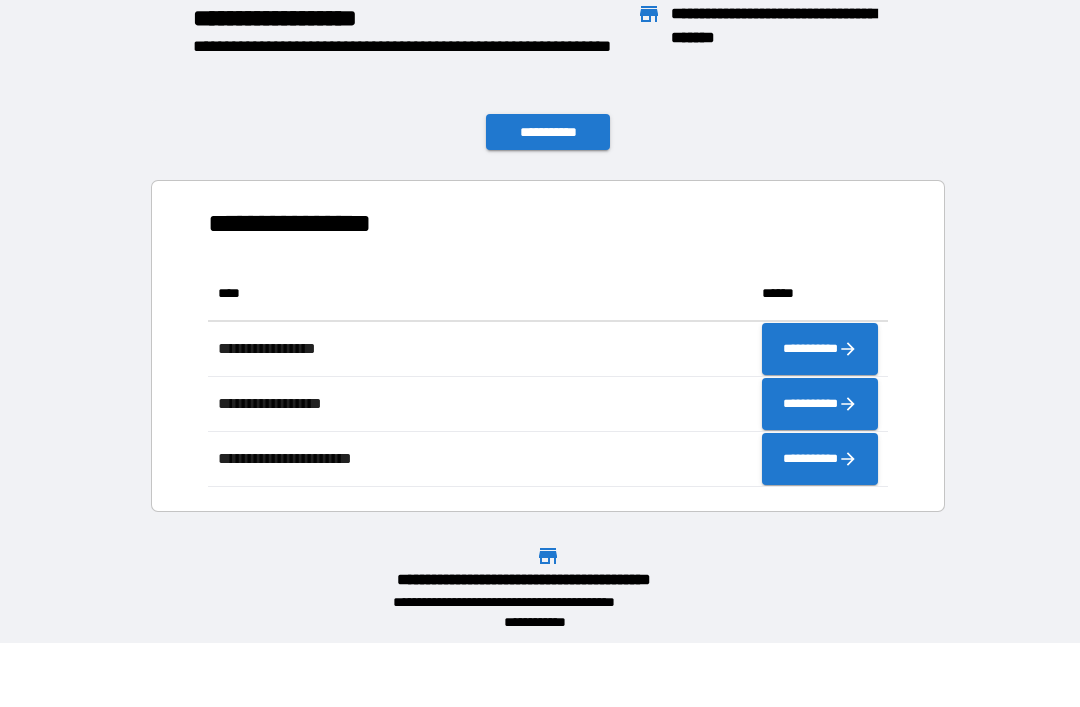scroll, scrollTop: 1, scrollLeft: 1, axis: both 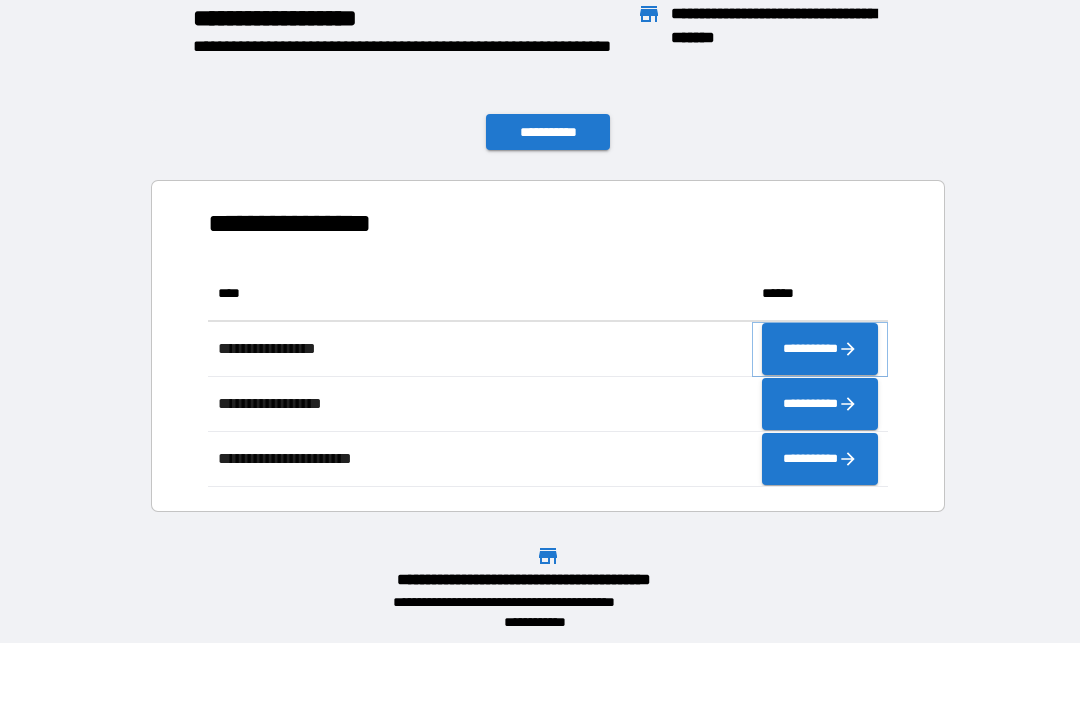 click on "**********" at bounding box center [820, 349] 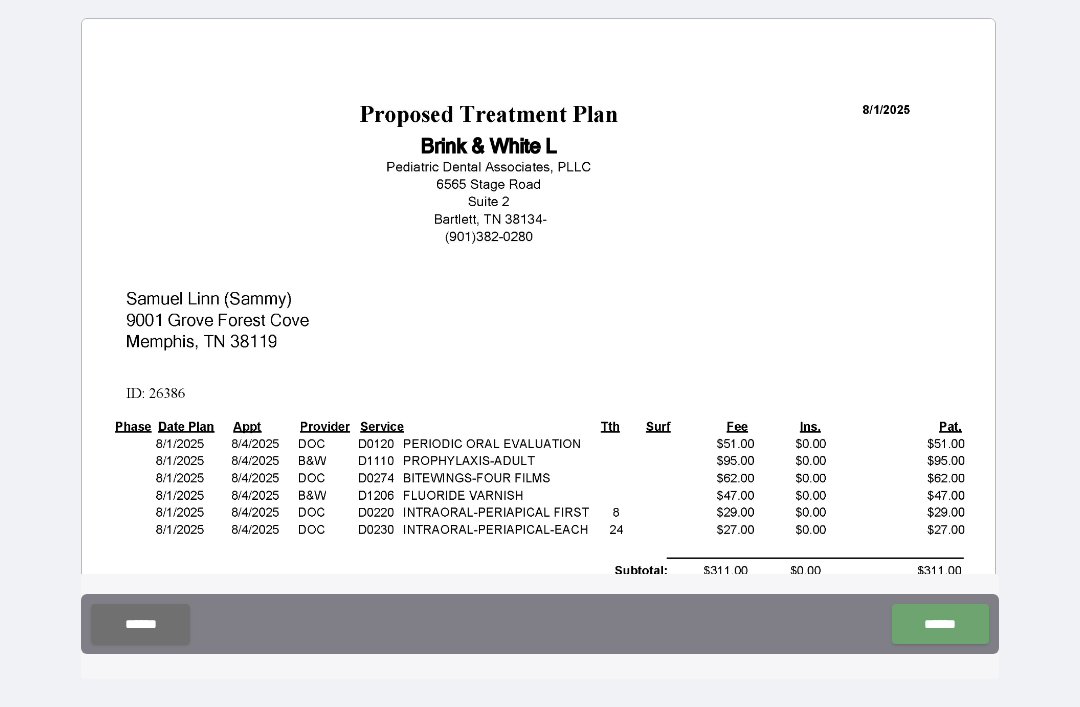 click on "******" at bounding box center (940, 624) 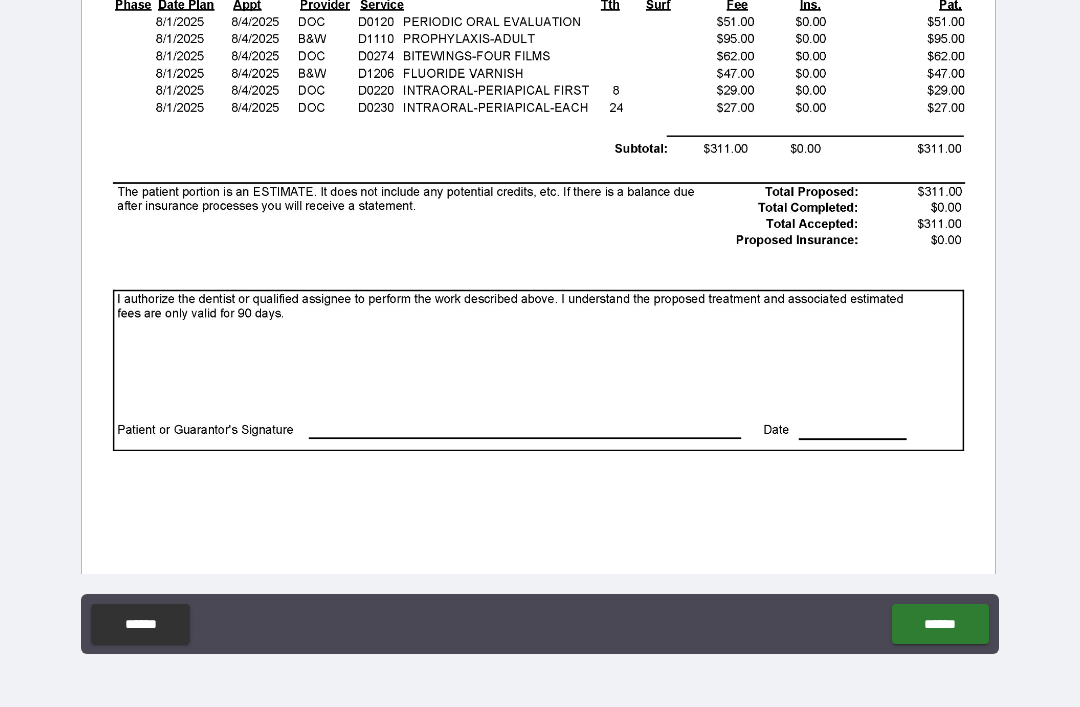 scroll, scrollTop: 420, scrollLeft: 0, axis: vertical 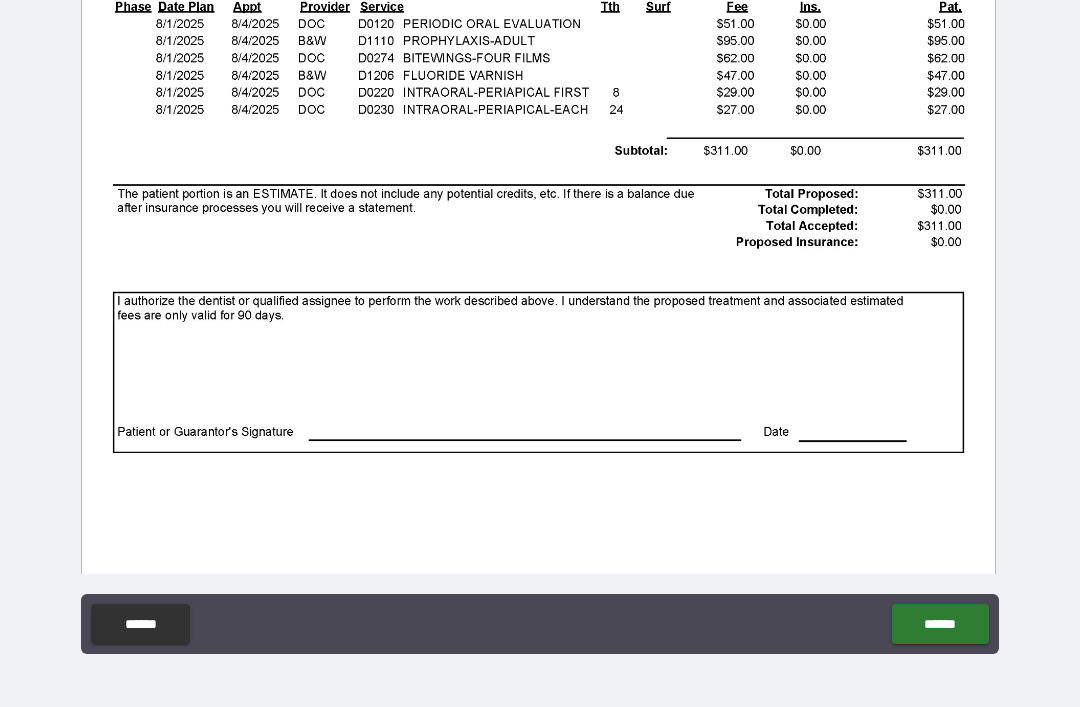 click at bounding box center [538, 245] 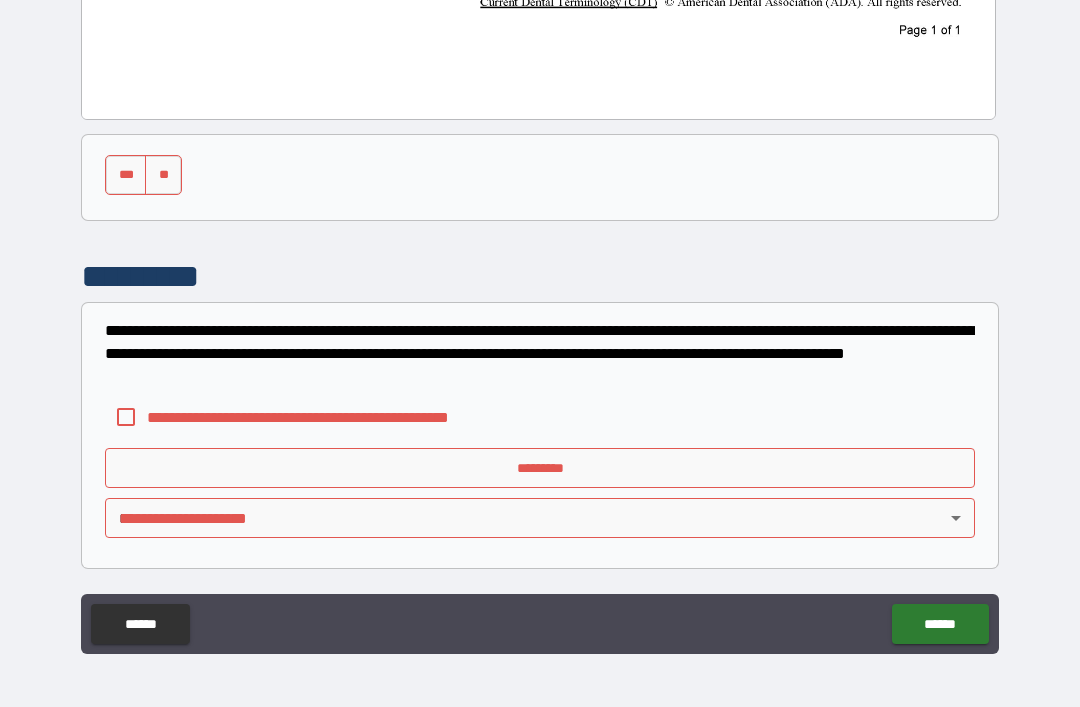 scroll, scrollTop: 1192, scrollLeft: 0, axis: vertical 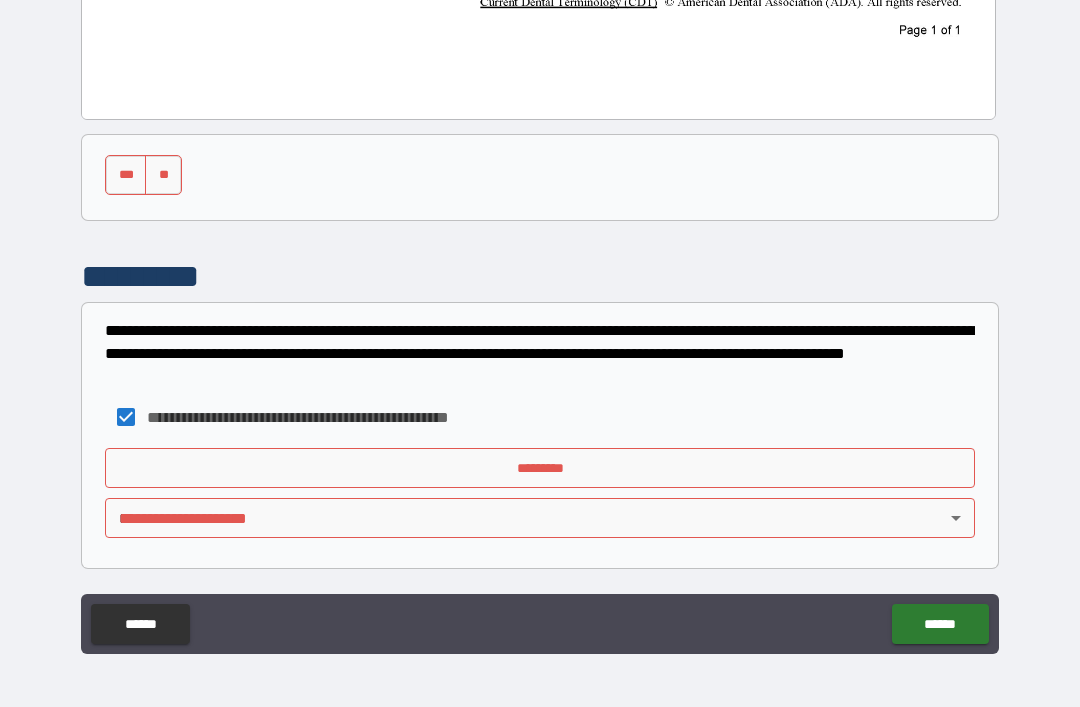 click on "*********" at bounding box center [540, 468] 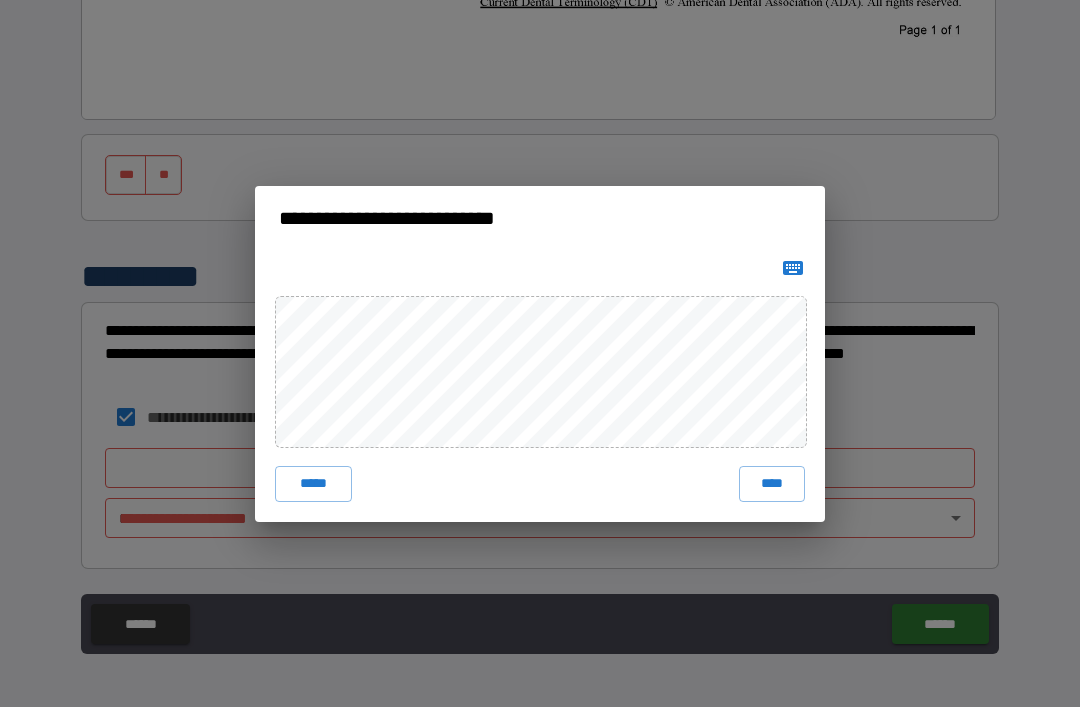 click on "****" at bounding box center (772, 484) 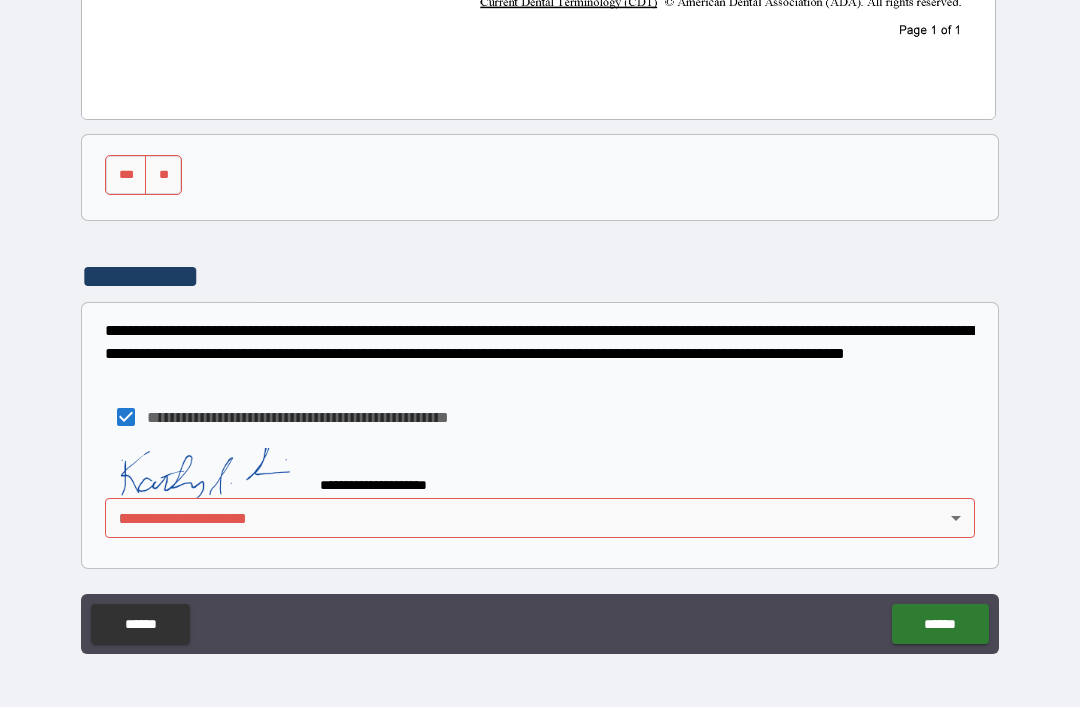 scroll, scrollTop: 1182, scrollLeft: 0, axis: vertical 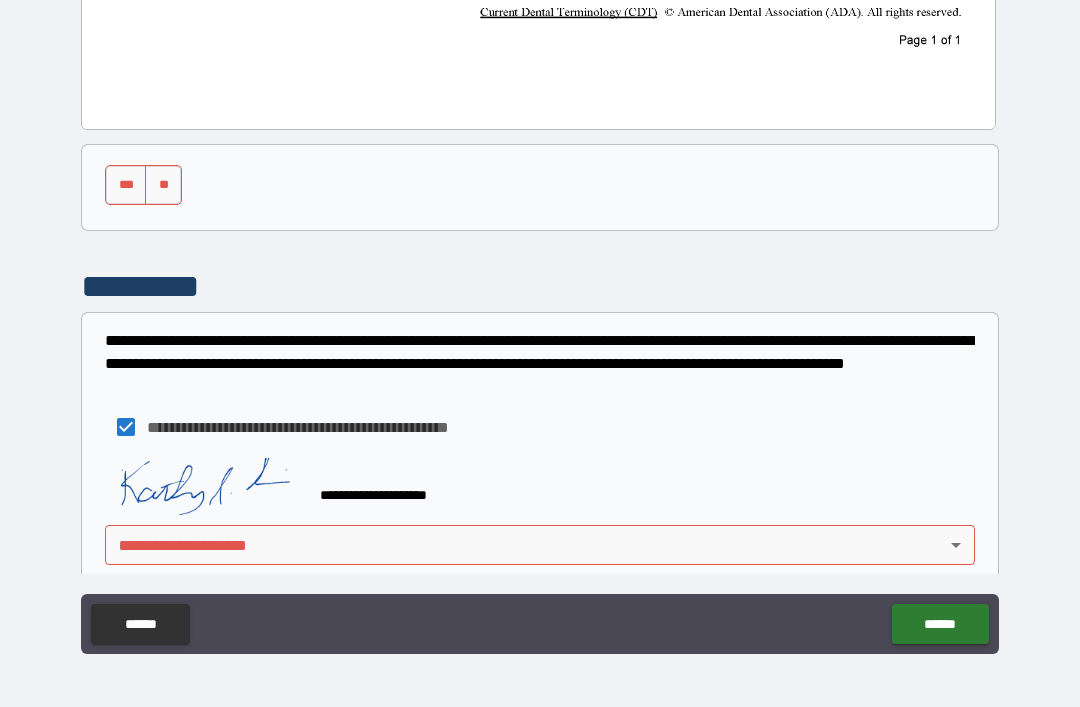 click on "******" at bounding box center (940, 624) 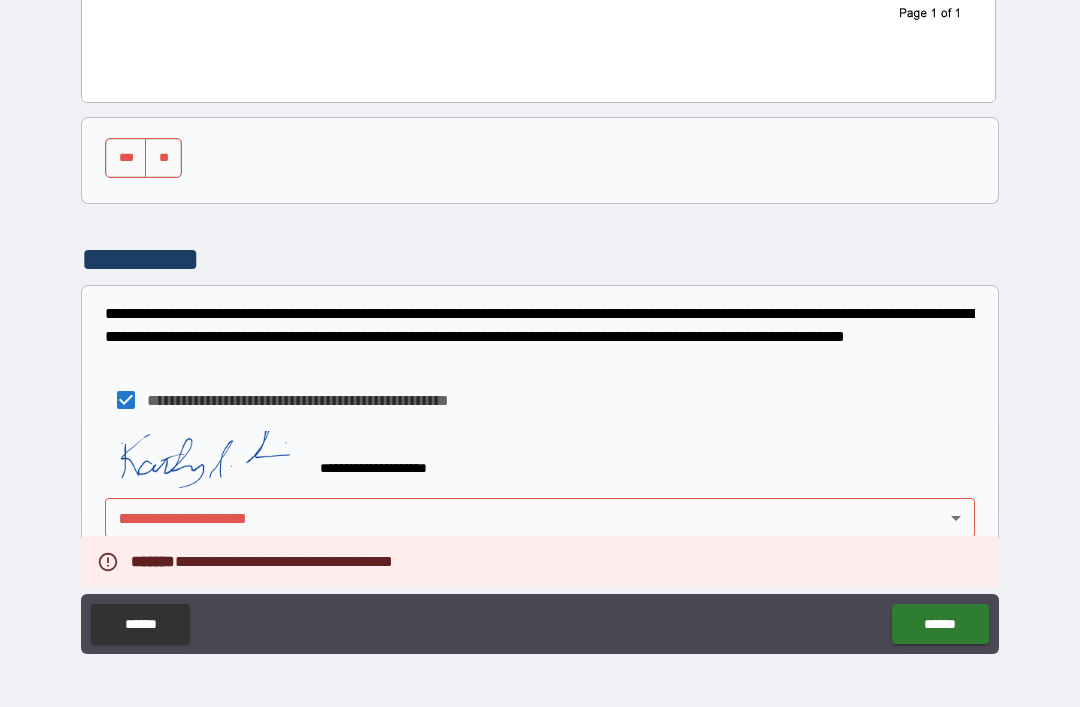 scroll, scrollTop: 1209, scrollLeft: 0, axis: vertical 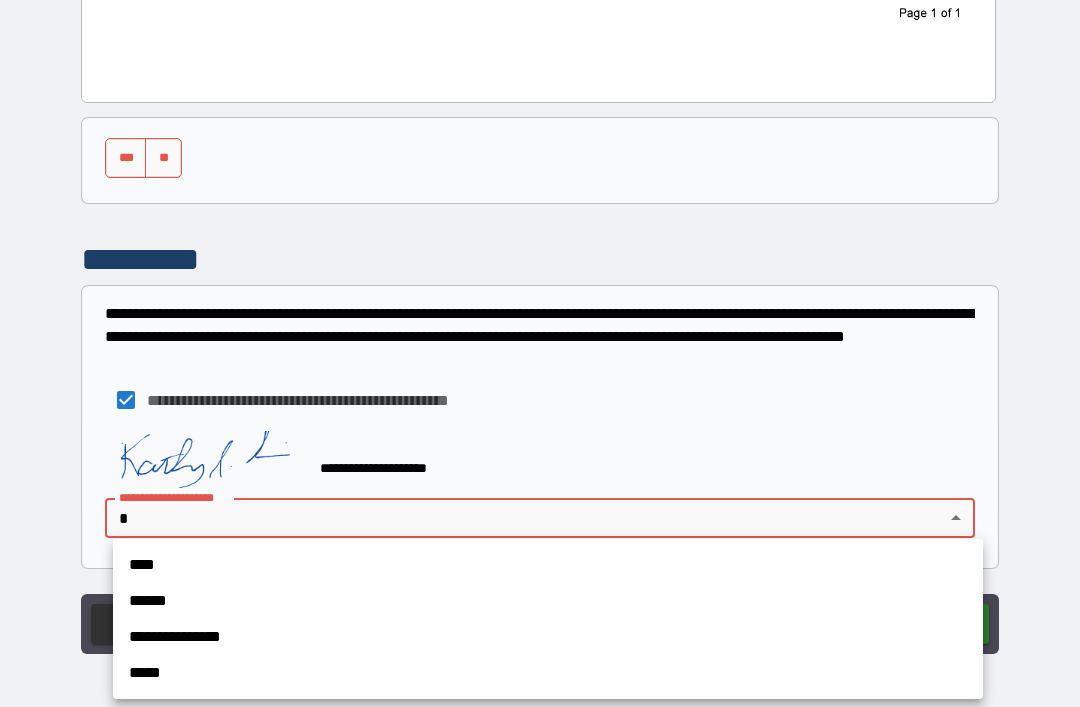 click on "**********" at bounding box center (548, 637) 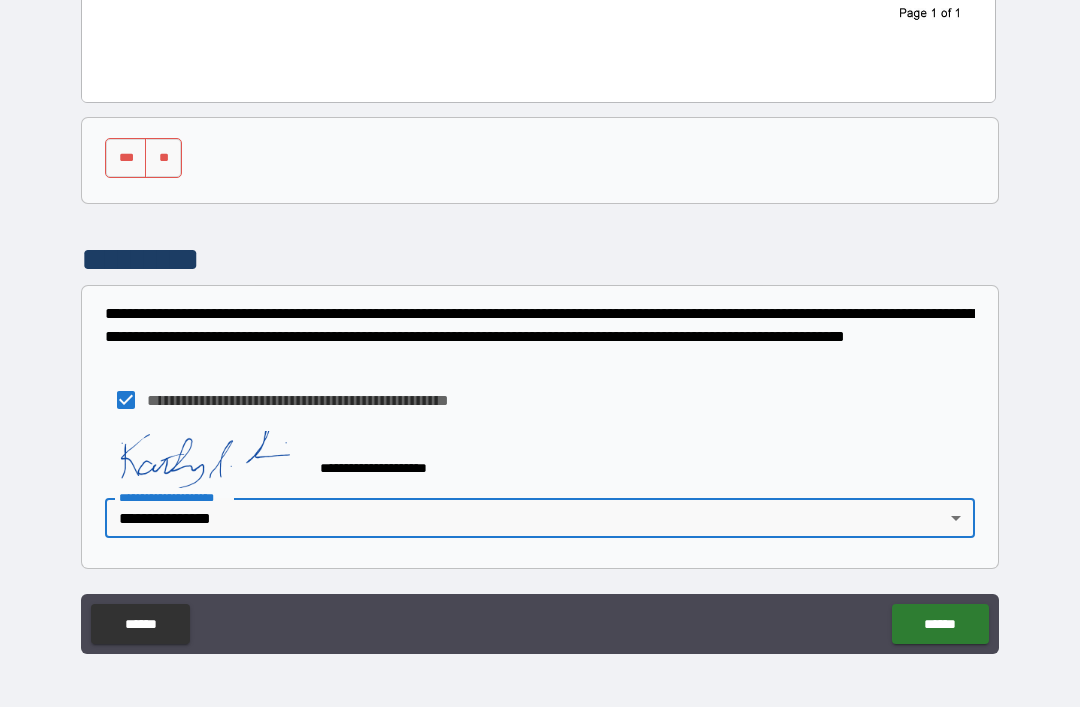 click on "******" at bounding box center (940, 624) 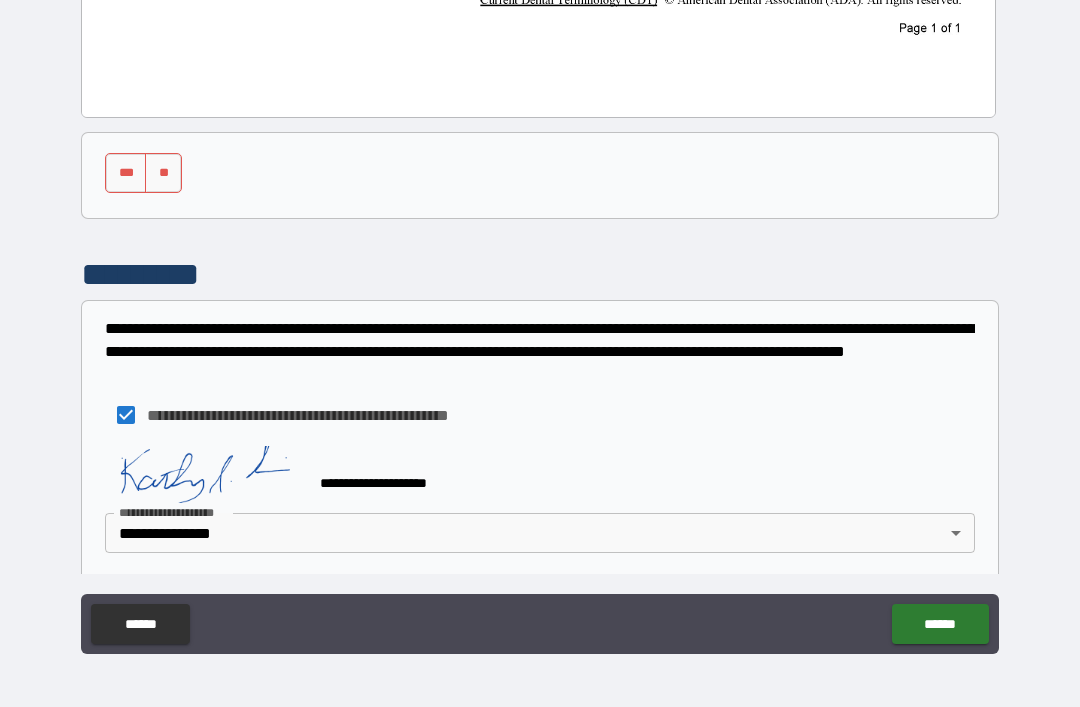 scroll, scrollTop: 1192, scrollLeft: 0, axis: vertical 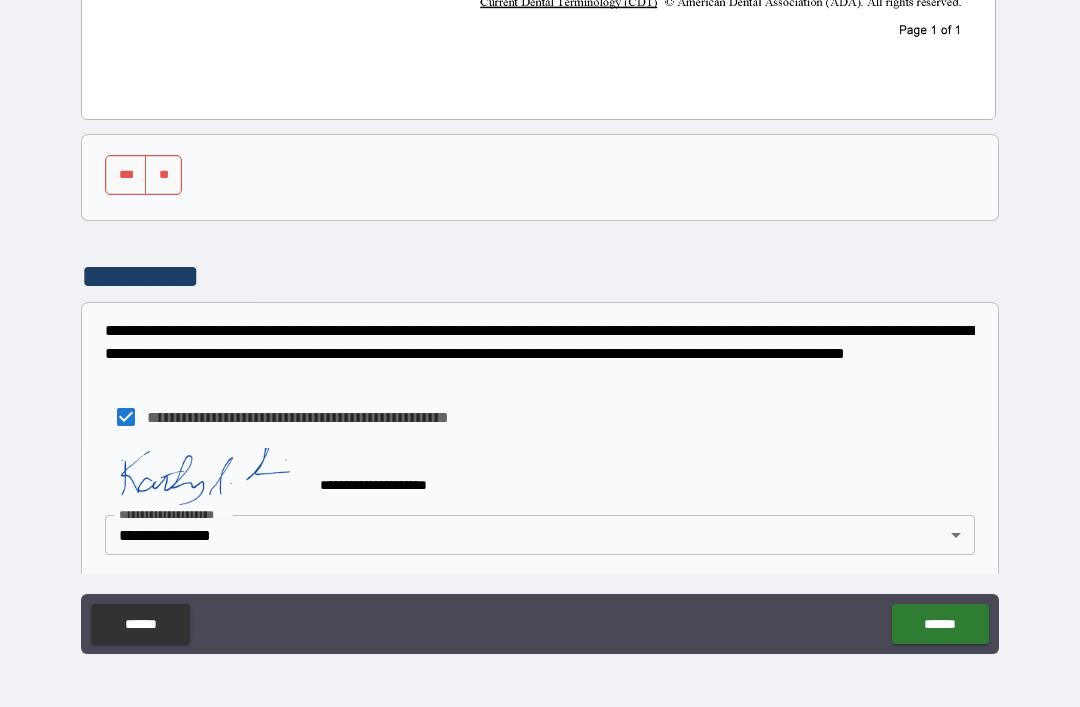 click on "***" at bounding box center [126, 175] 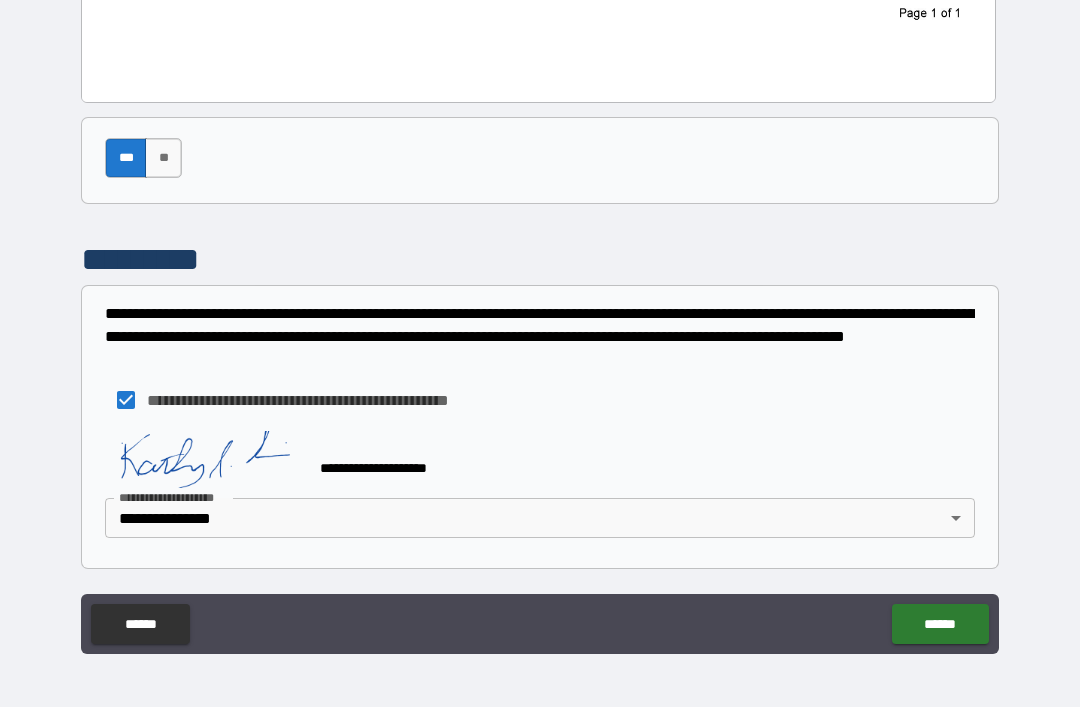 scroll, scrollTop: 1210, scrollLeft: 0, axis: vertical 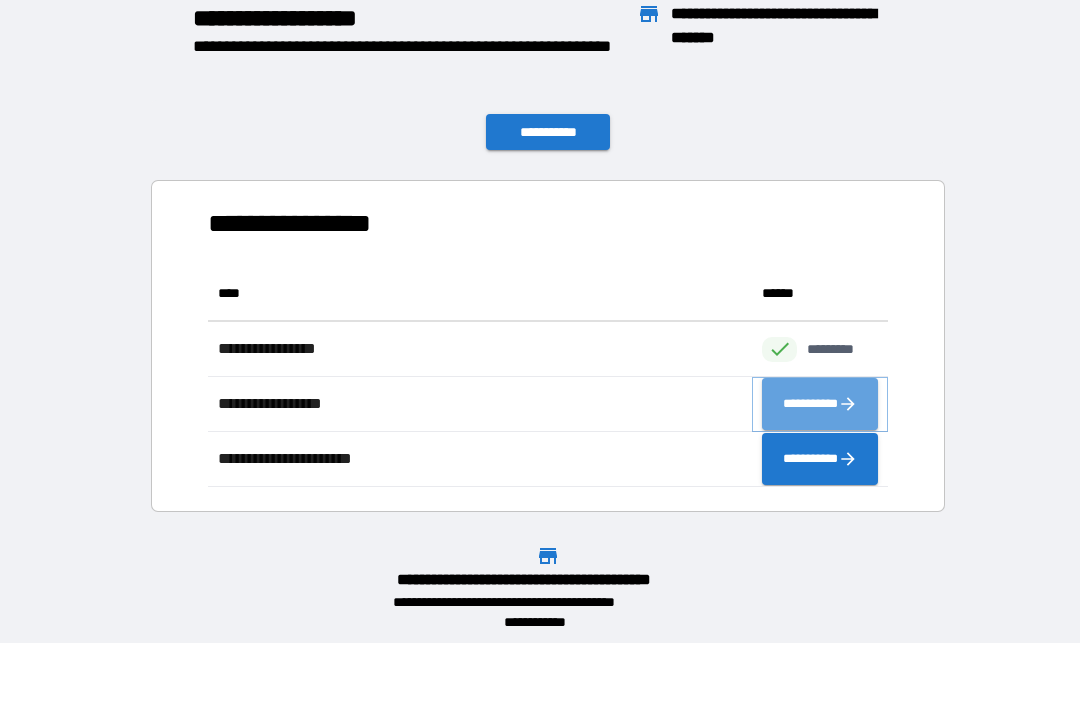 click on "**********" at bounding box center (820, 404) 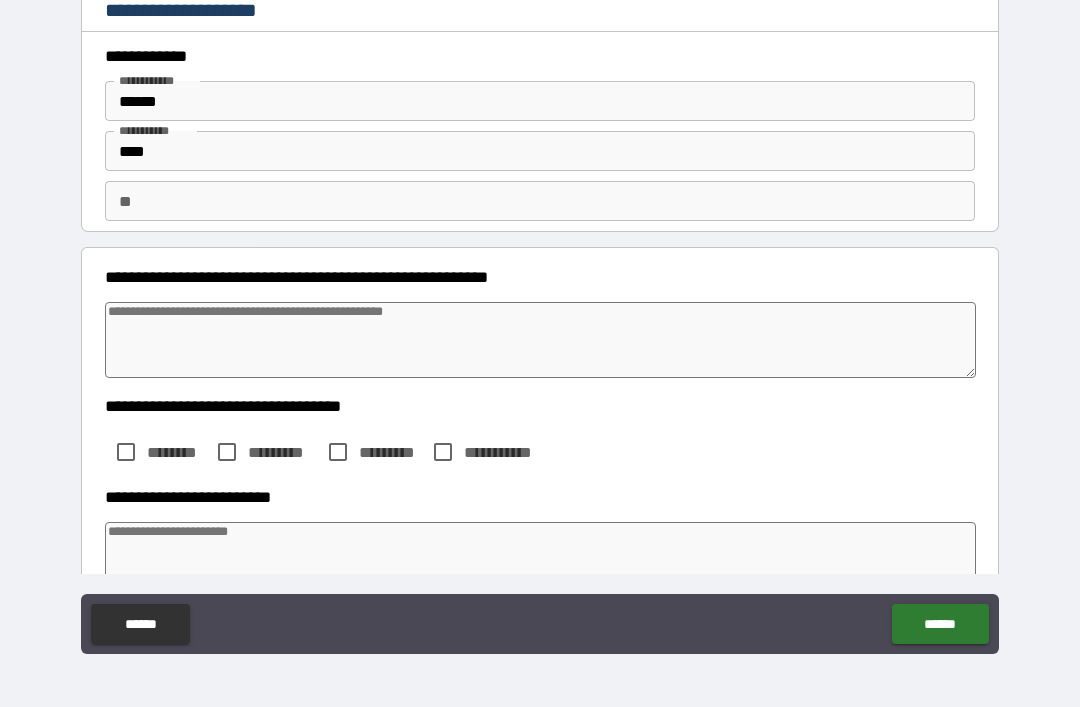 type on "*" 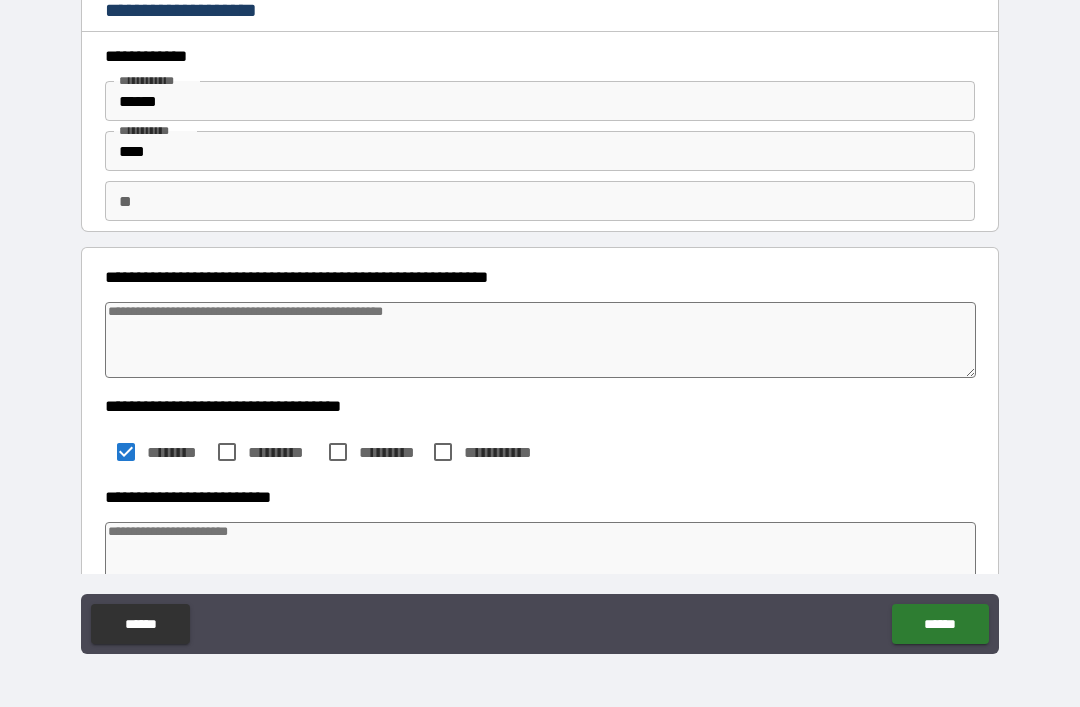 type on "*" 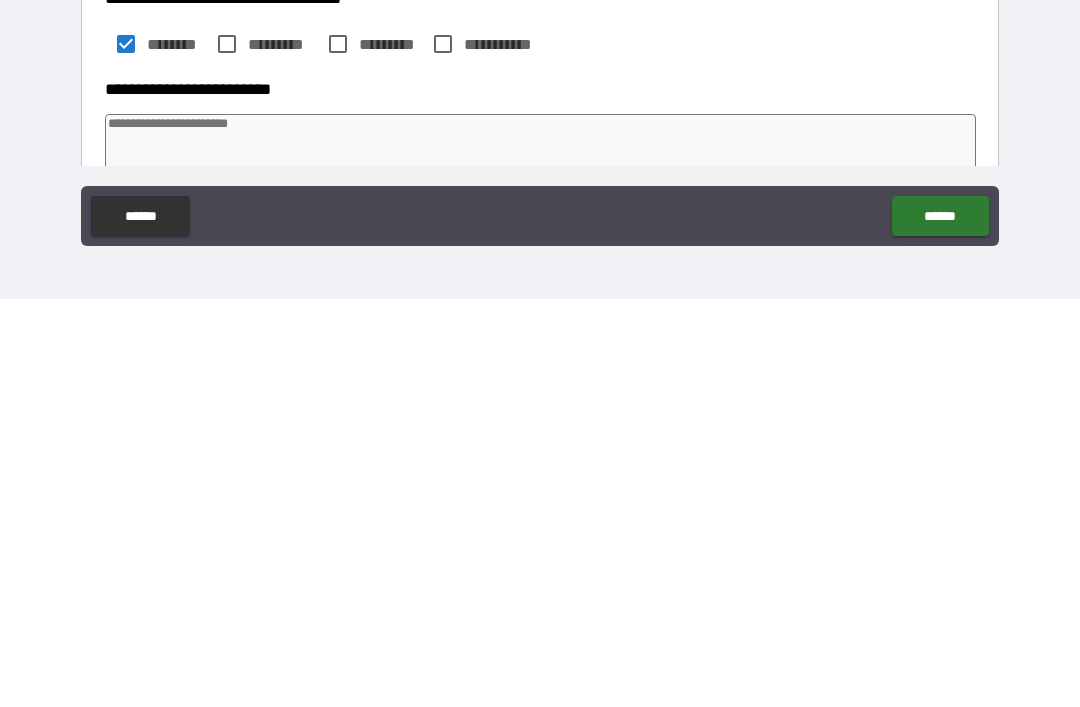 type on "*" 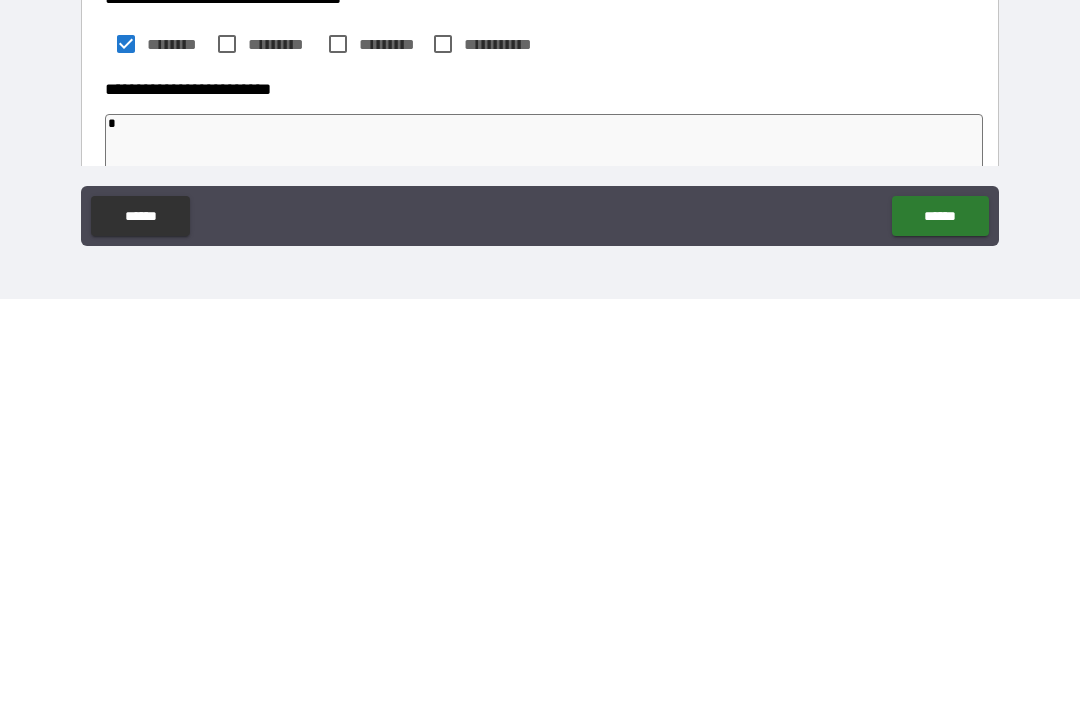 type on "*" 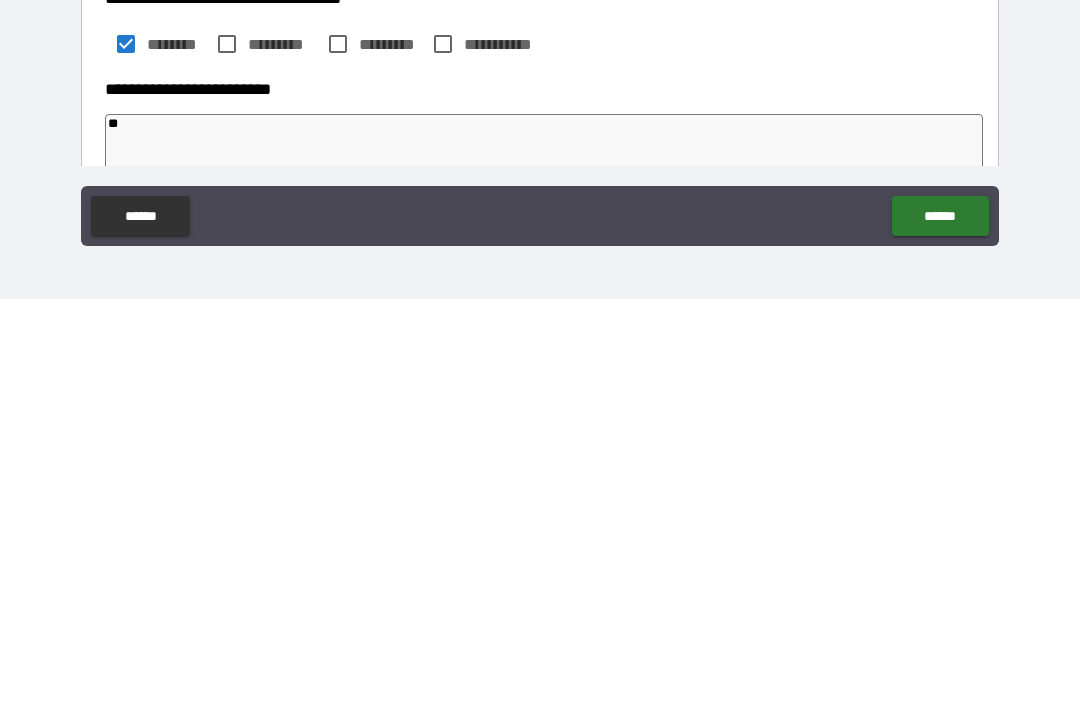 type on "*" 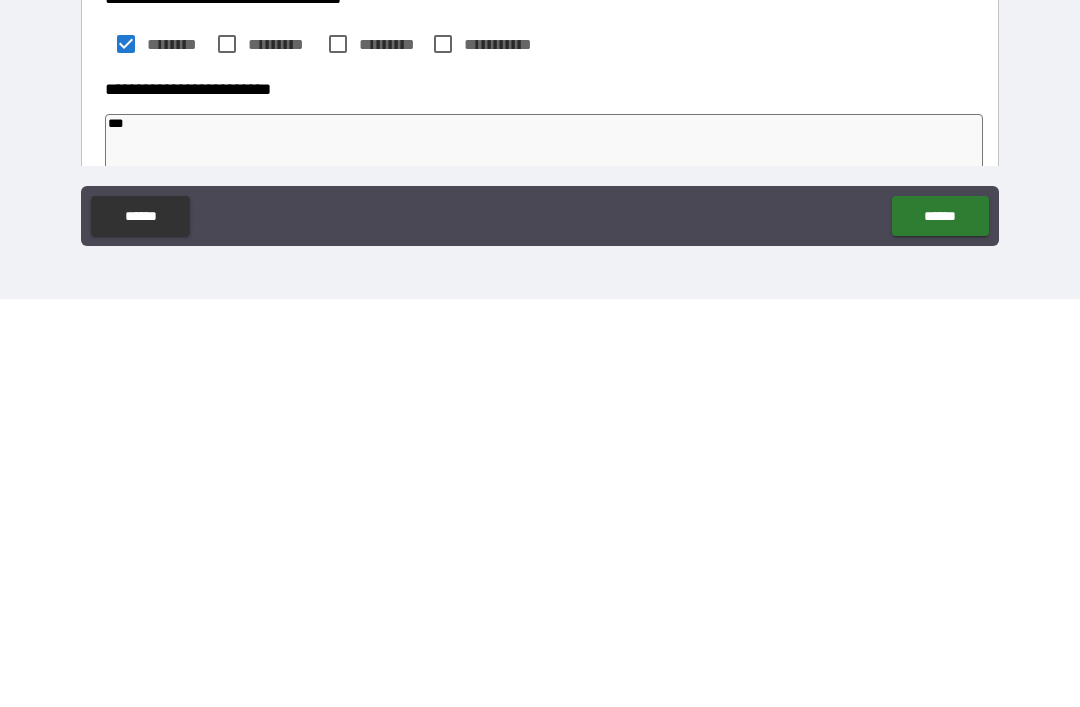type on "*" 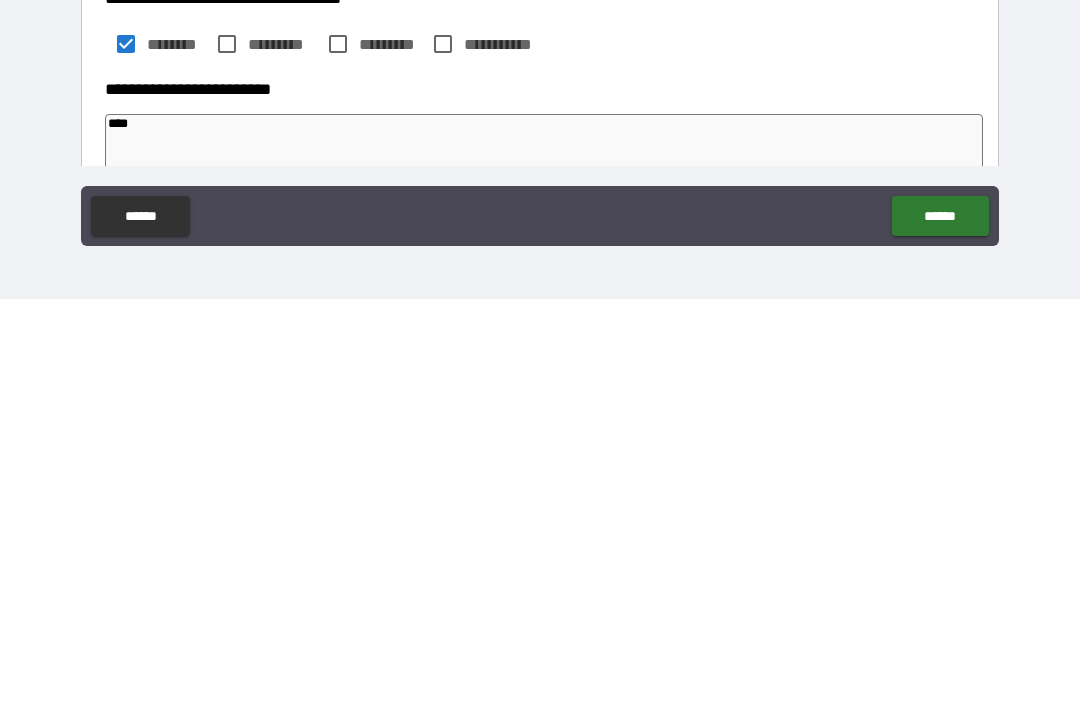 type on "*" 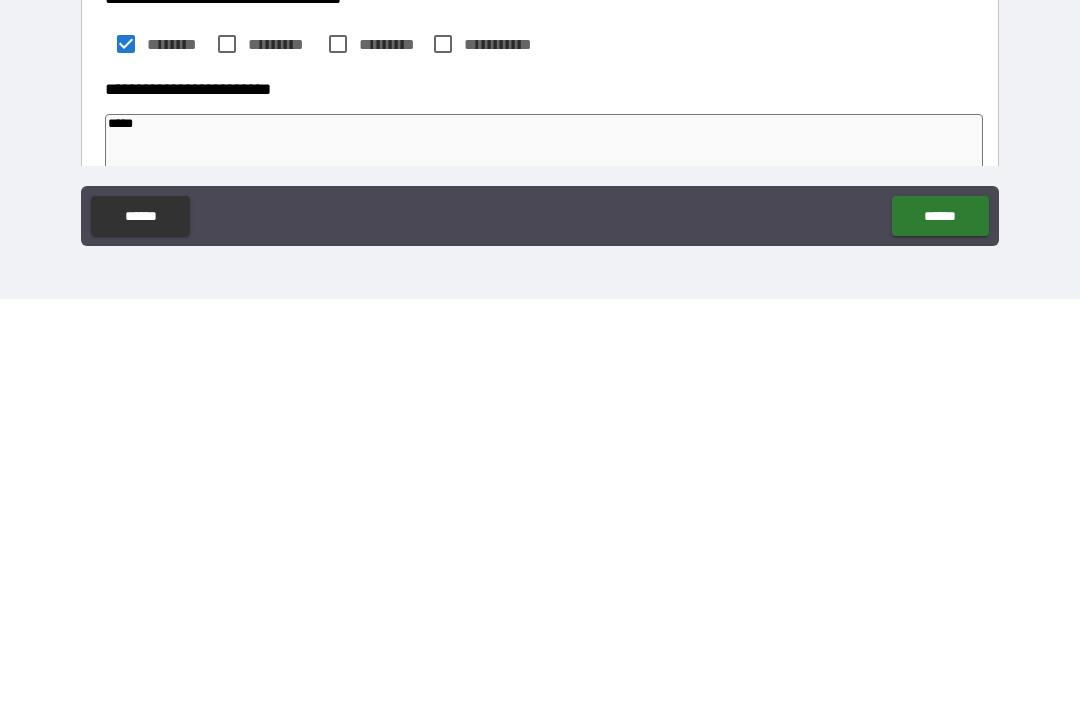 type on "*" 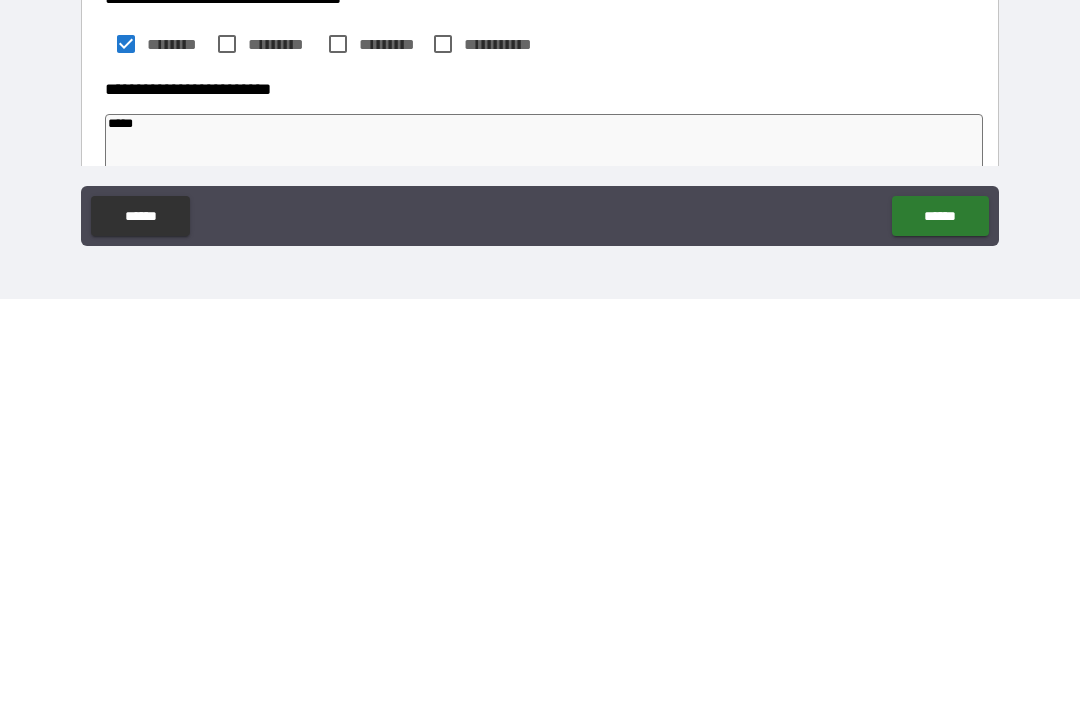 type on "****" 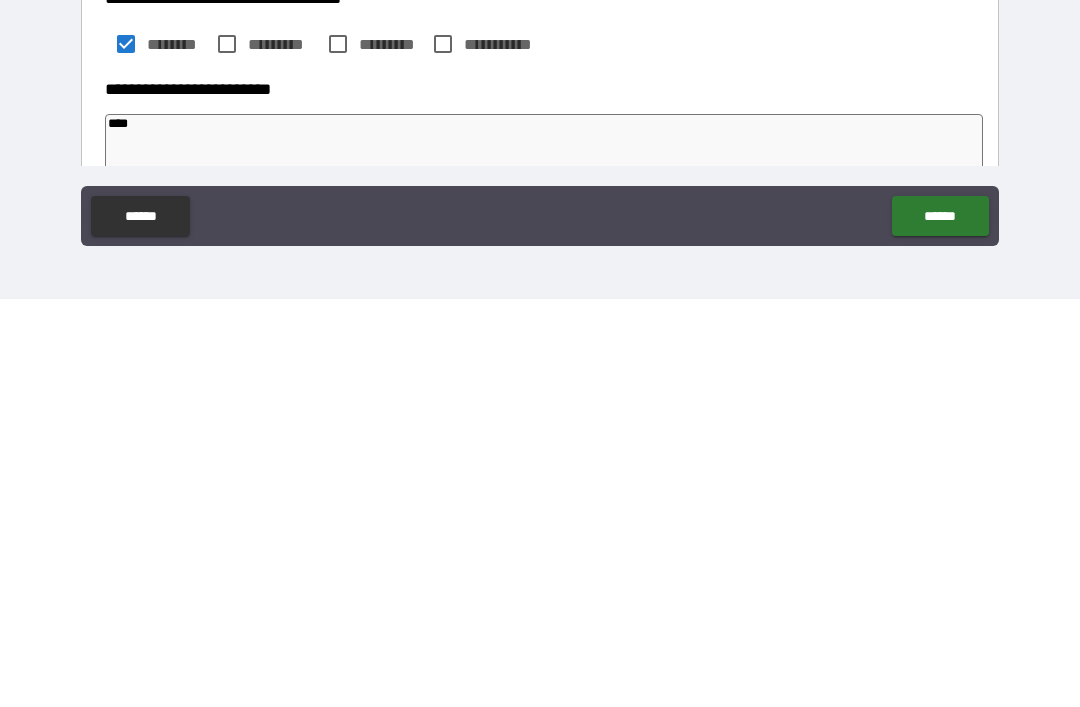 type on "*" 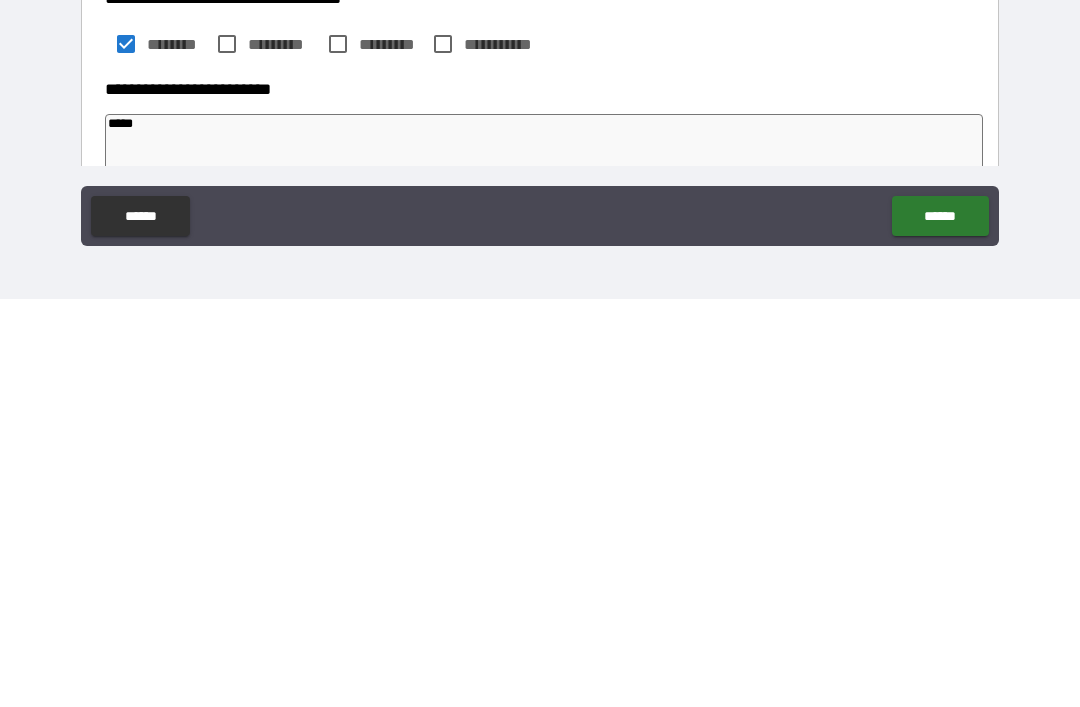 type on "*" 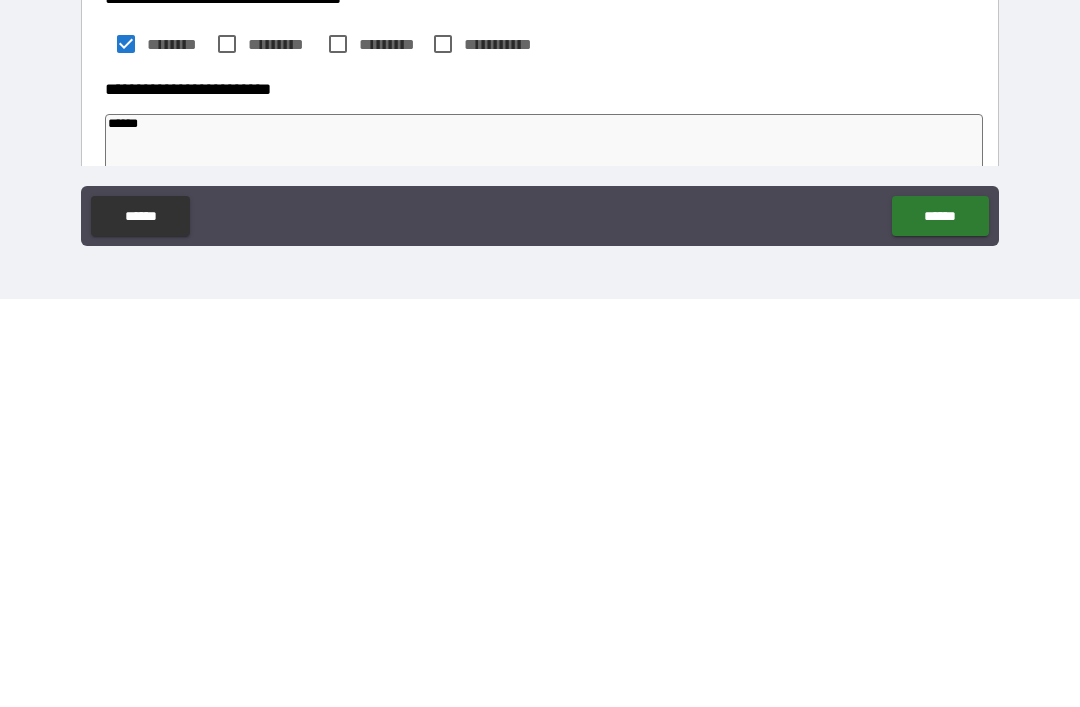 type on "*" 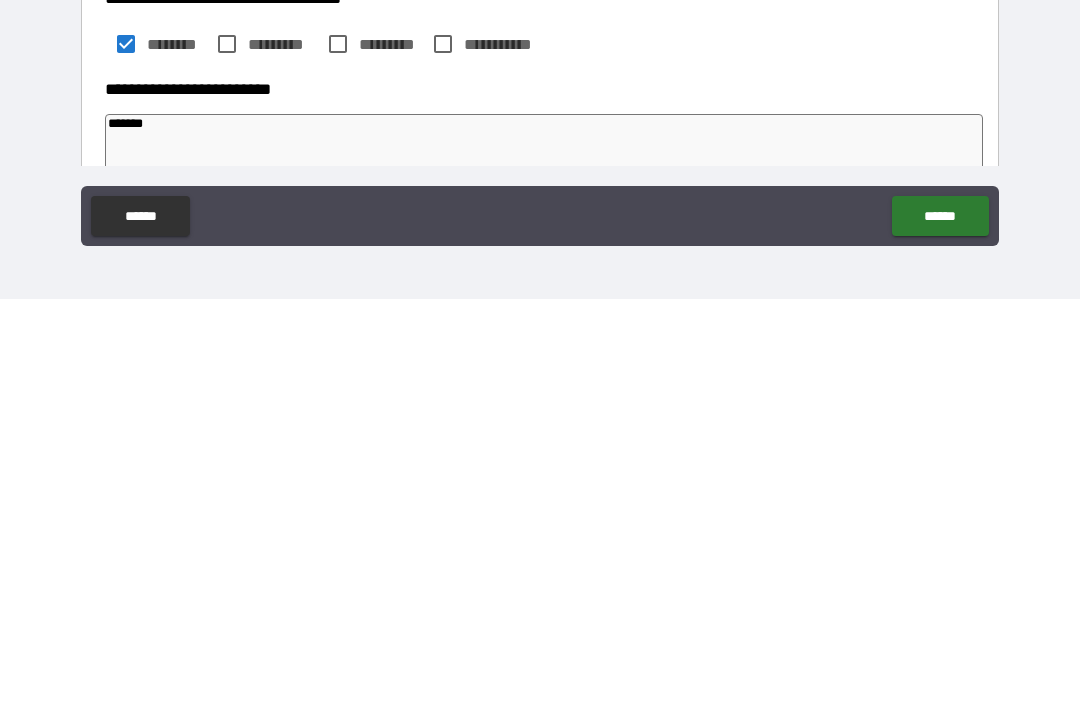 type on "*" 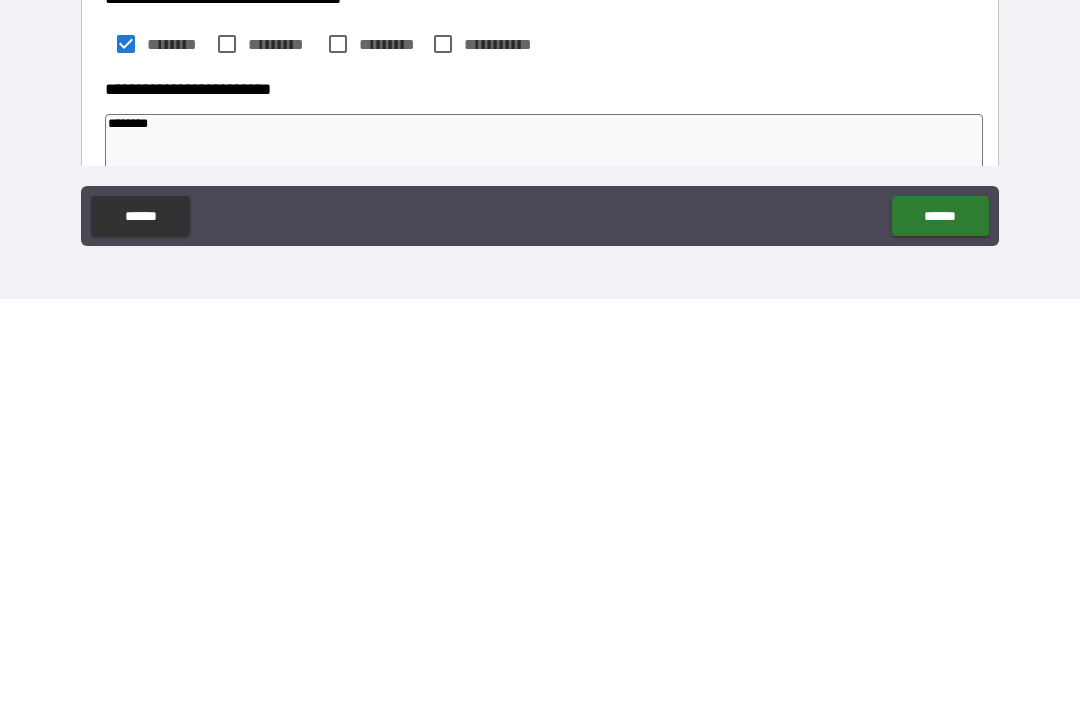 type on "*" 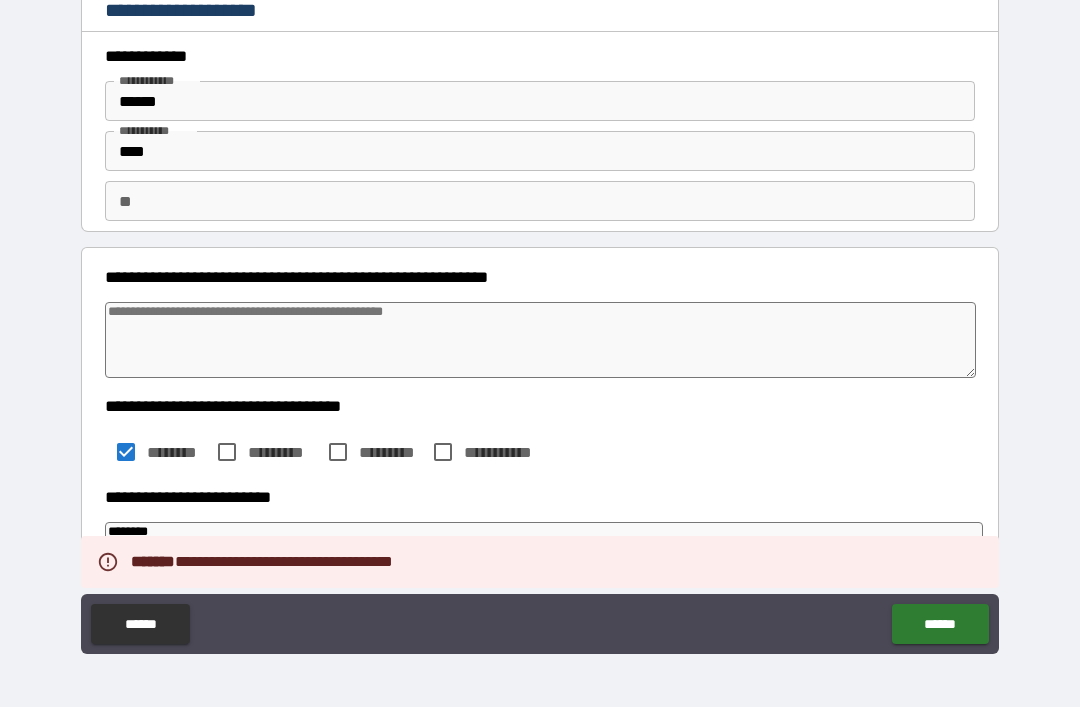 type on "*" 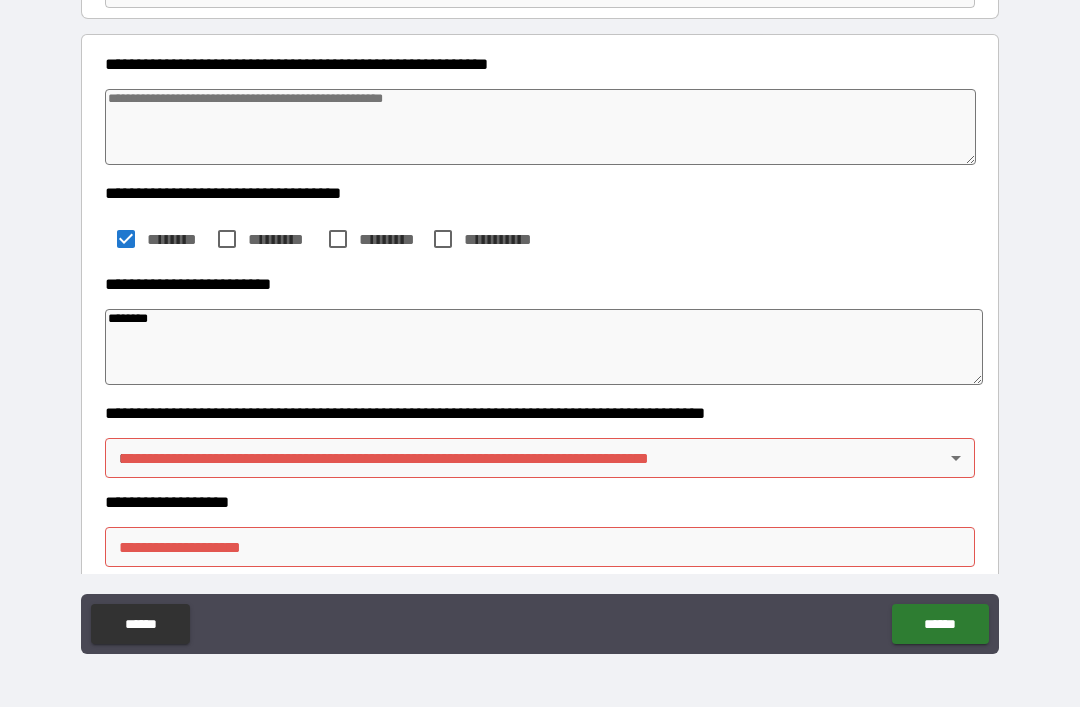 scroll, scrollTop: 215, scrollLeft: 0, axis: vertical 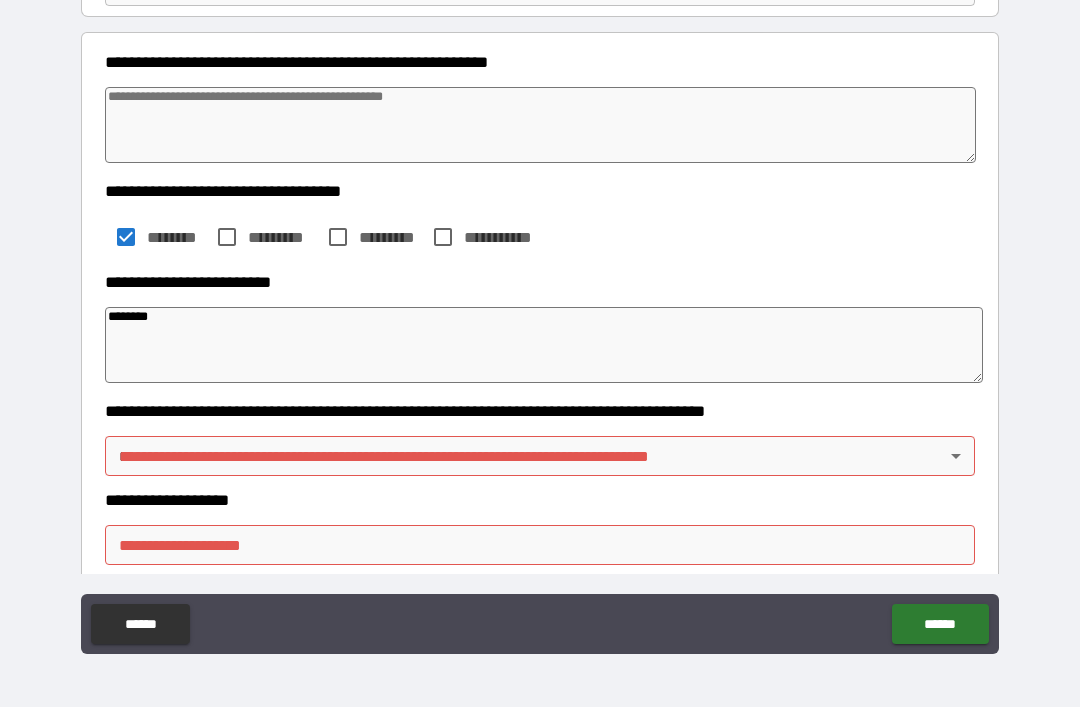 click on "[FIRST] [LAST] [STREET] [CITY] [STATE] [ZIP] [COUNTRY] [PHONE] [EMAIL]" at bounding box center [540, 321] 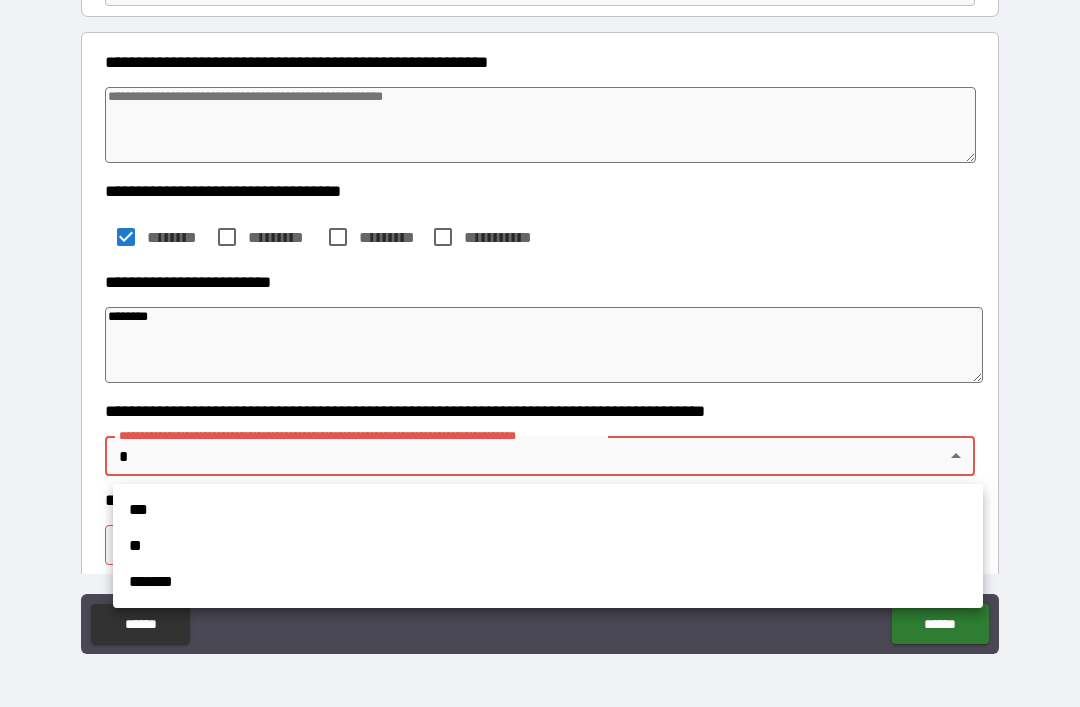 click on "**" at bounding box center (548, 546) 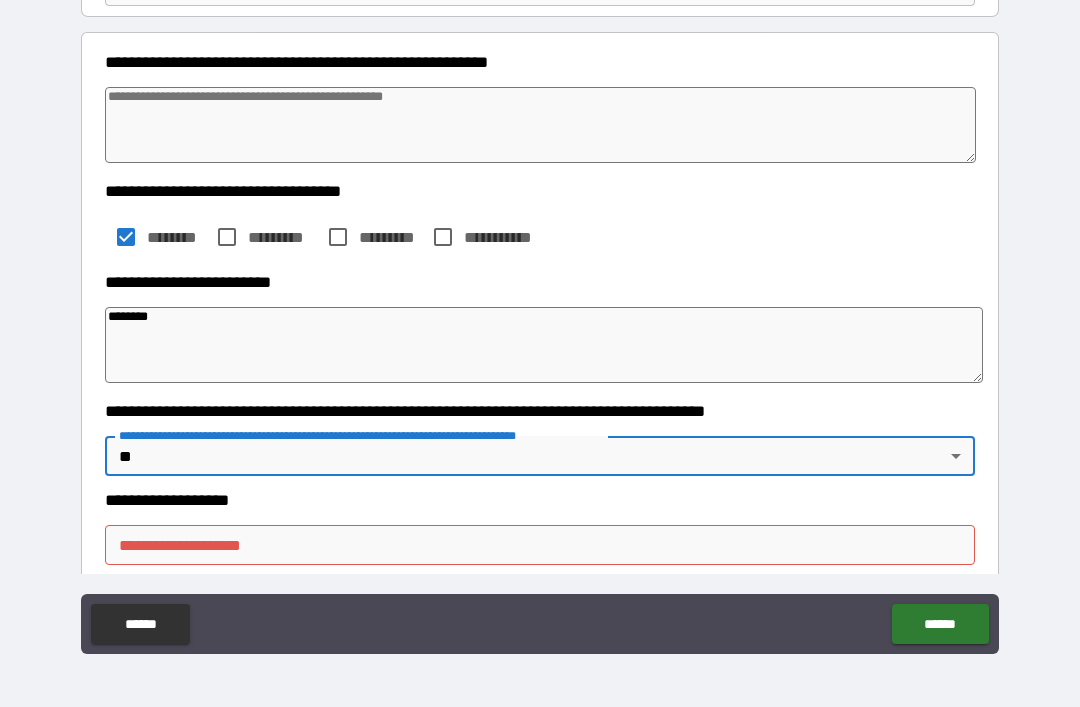 type on "*" 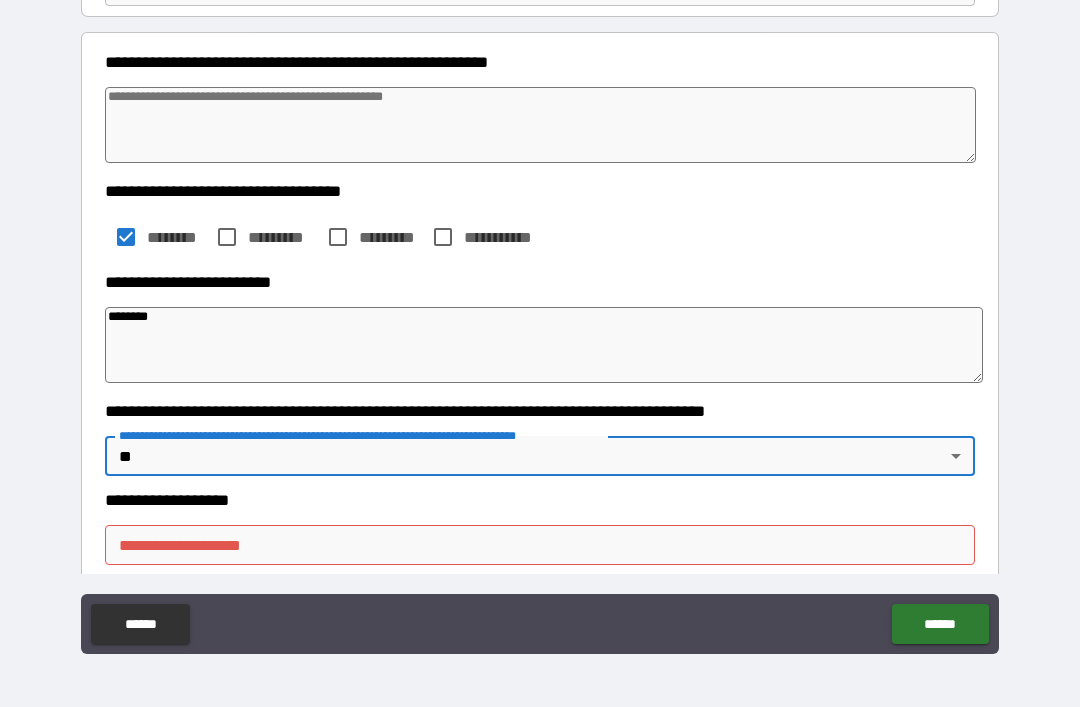 type on "*" 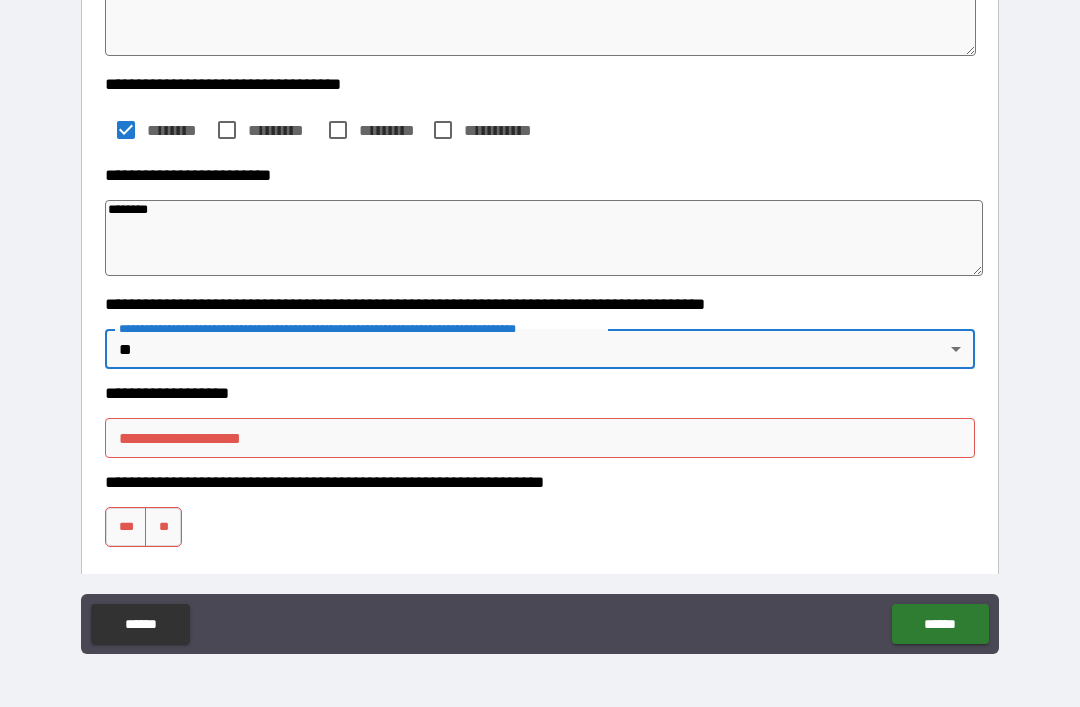 scroll, scrollTop: 327, scrollLeft: 0, axis: vertical 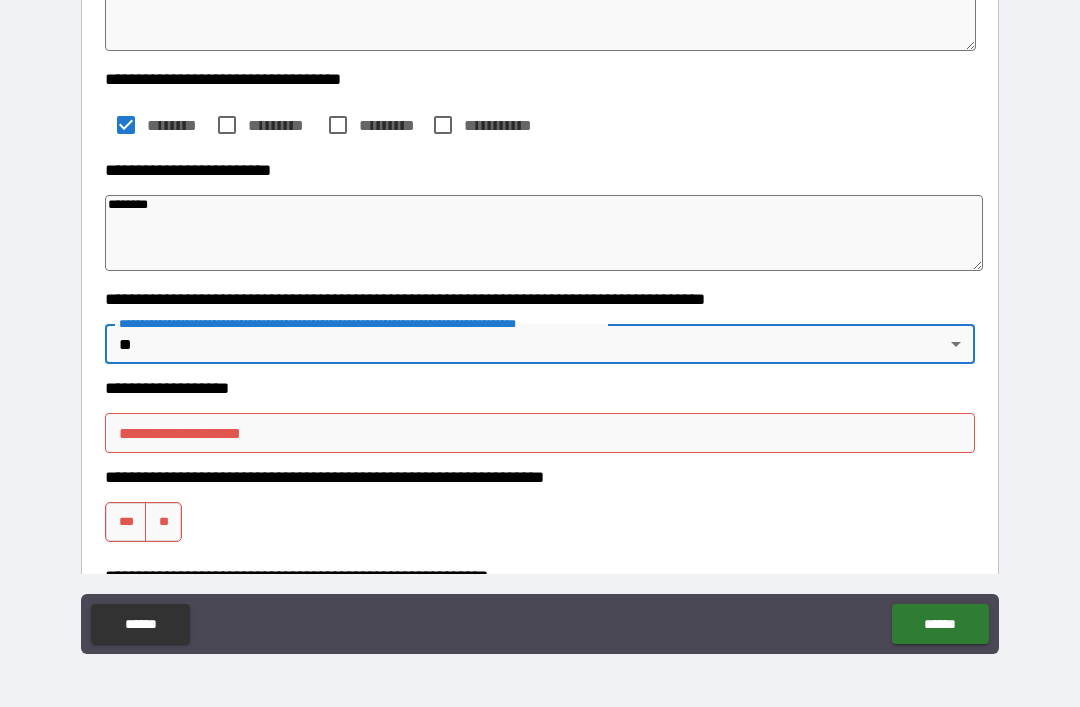 click on "**********" at bounding box center (540, 433) 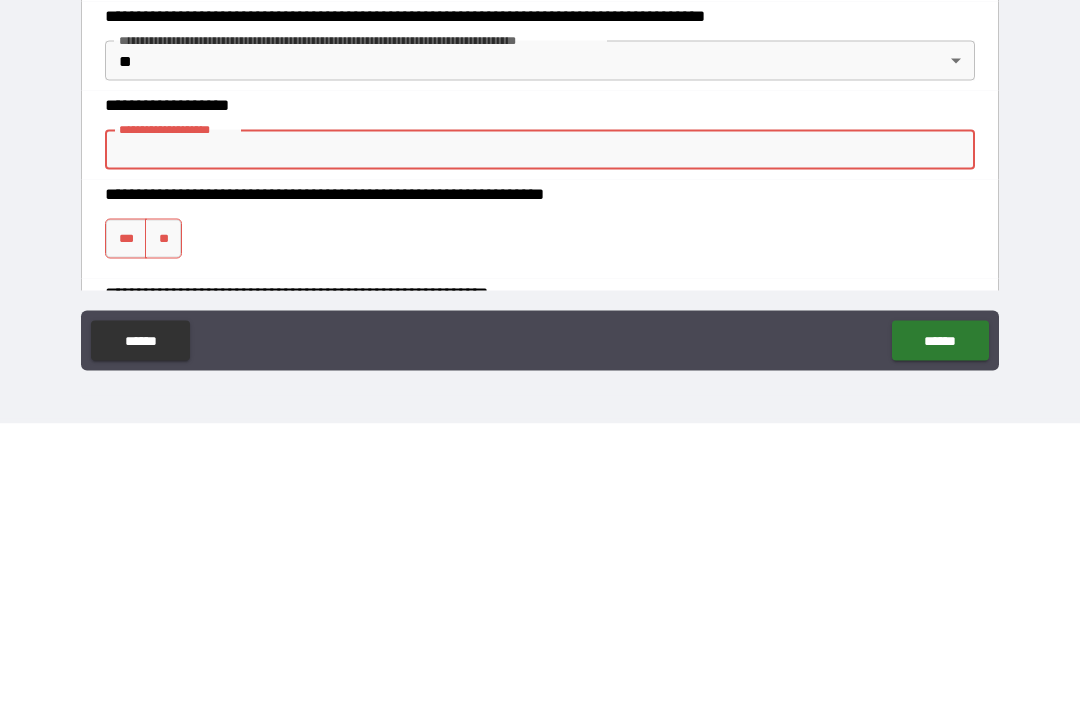 type on "*" 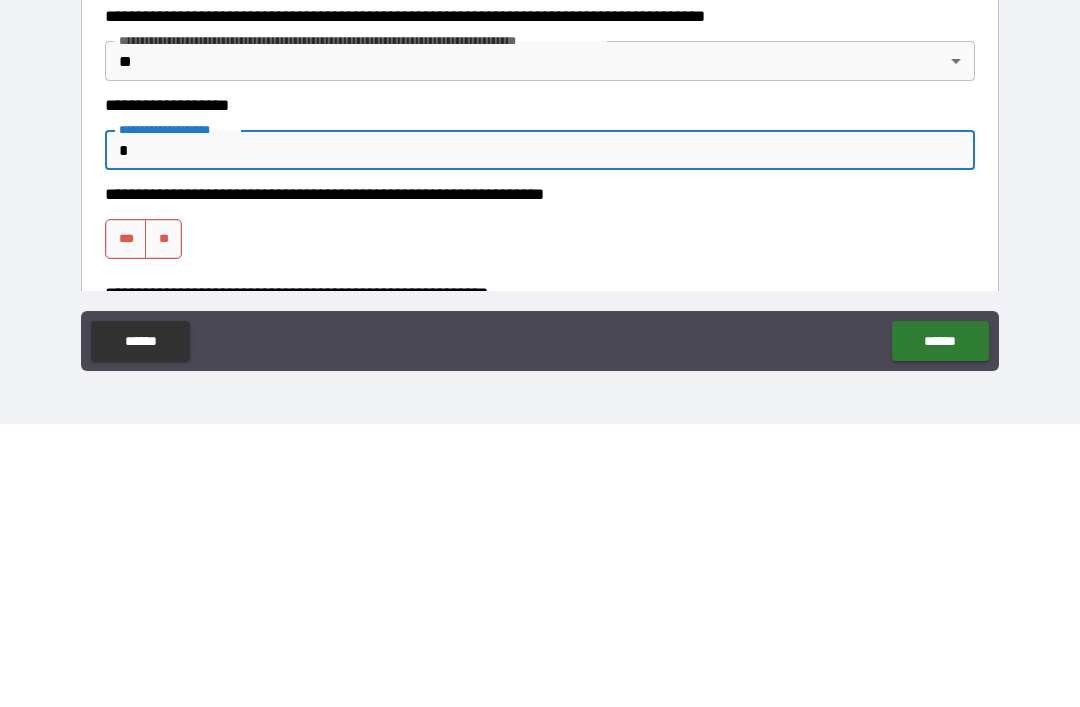 type on "*" 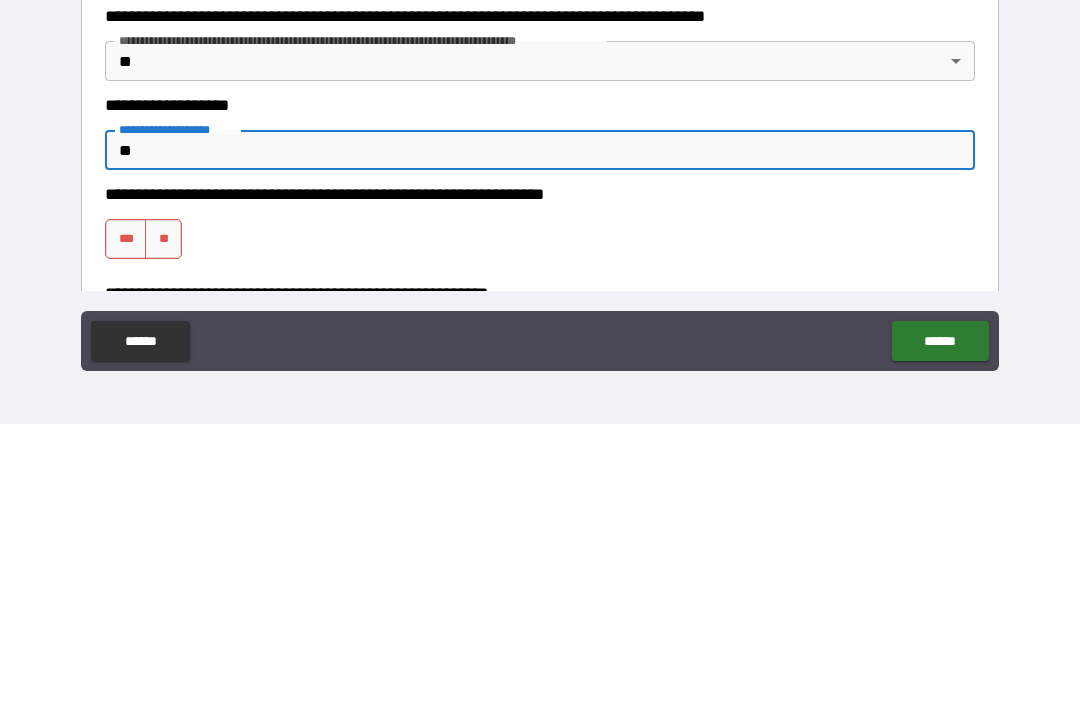type on "*" 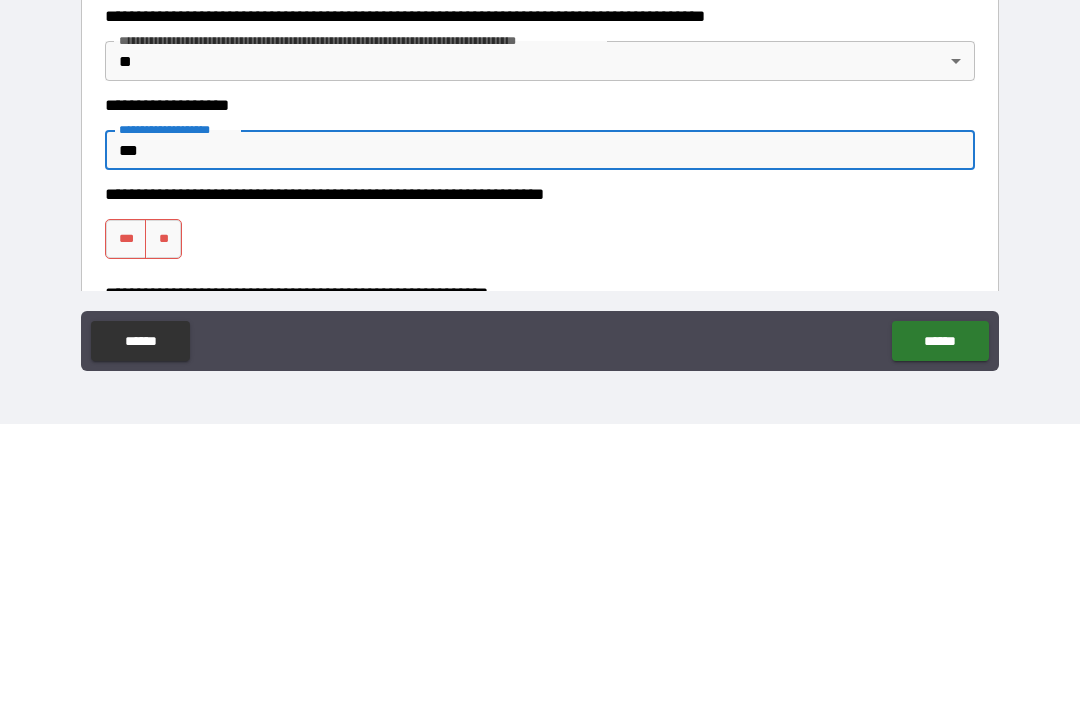 type on "*" 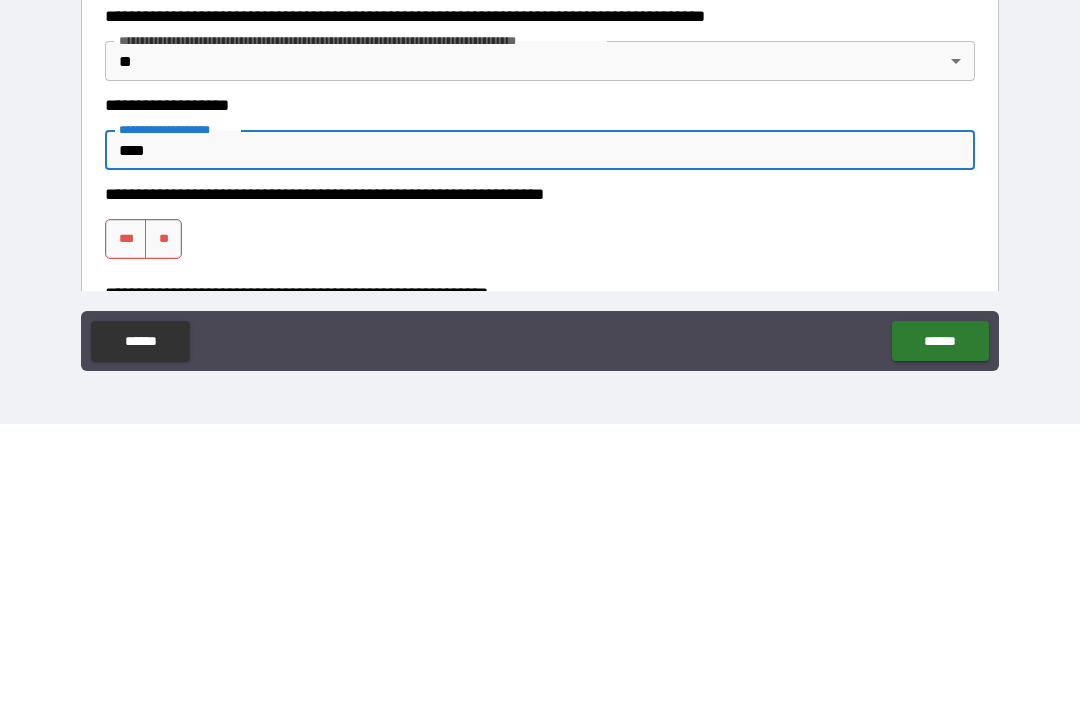 type on "*" 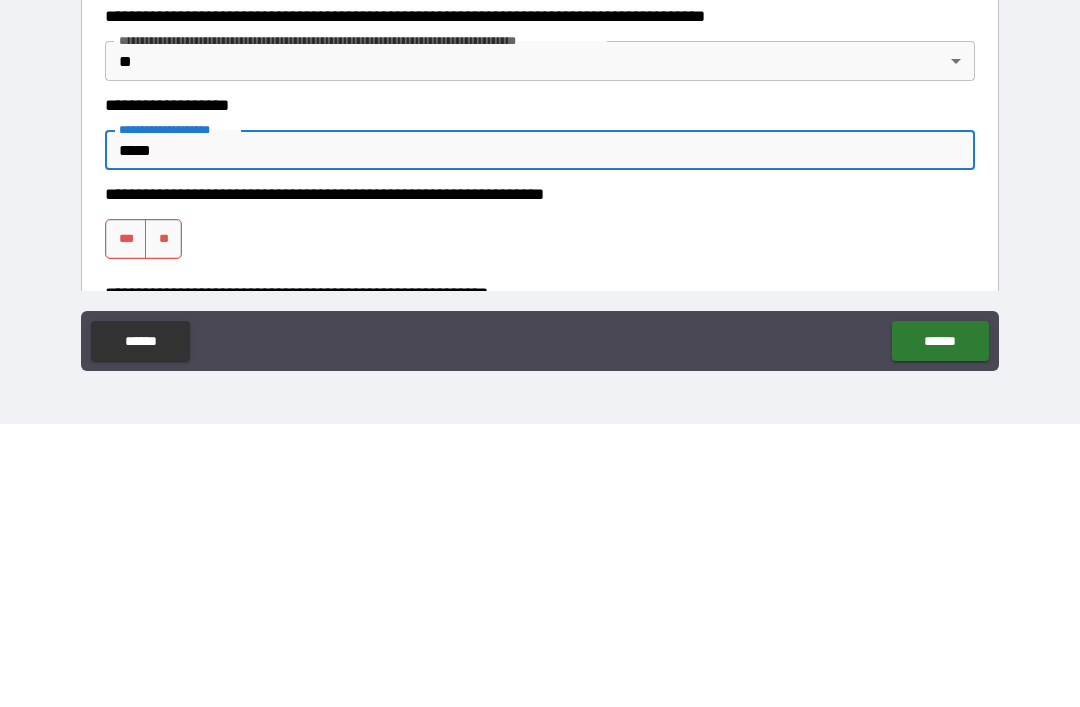 type on "*" 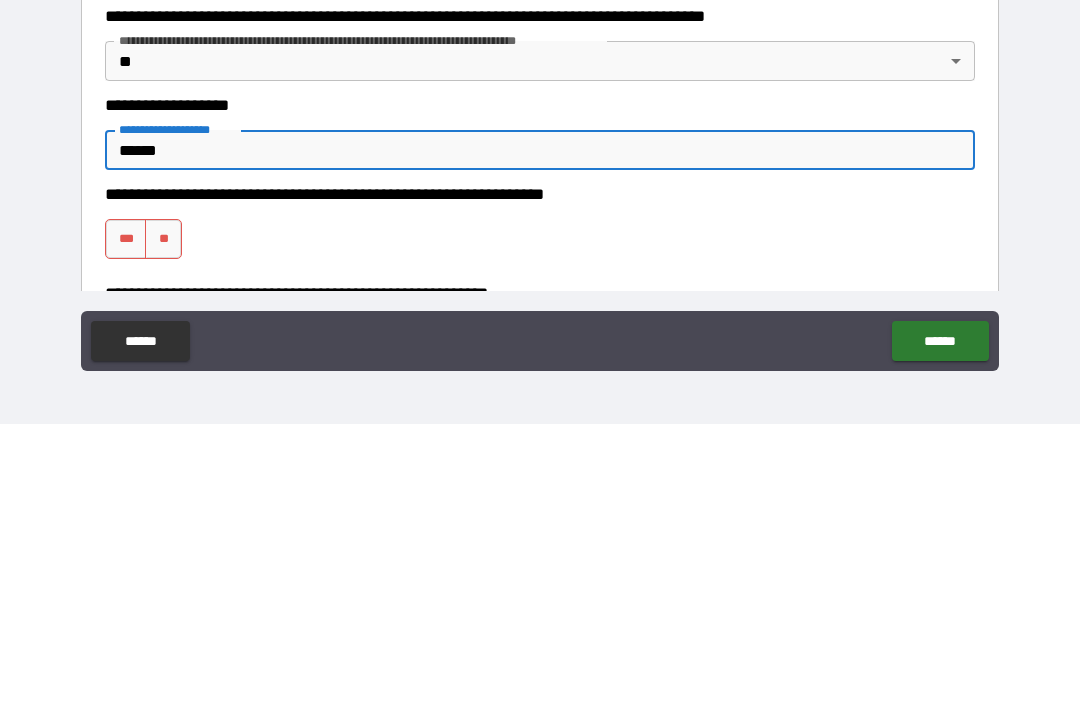 type on "*" 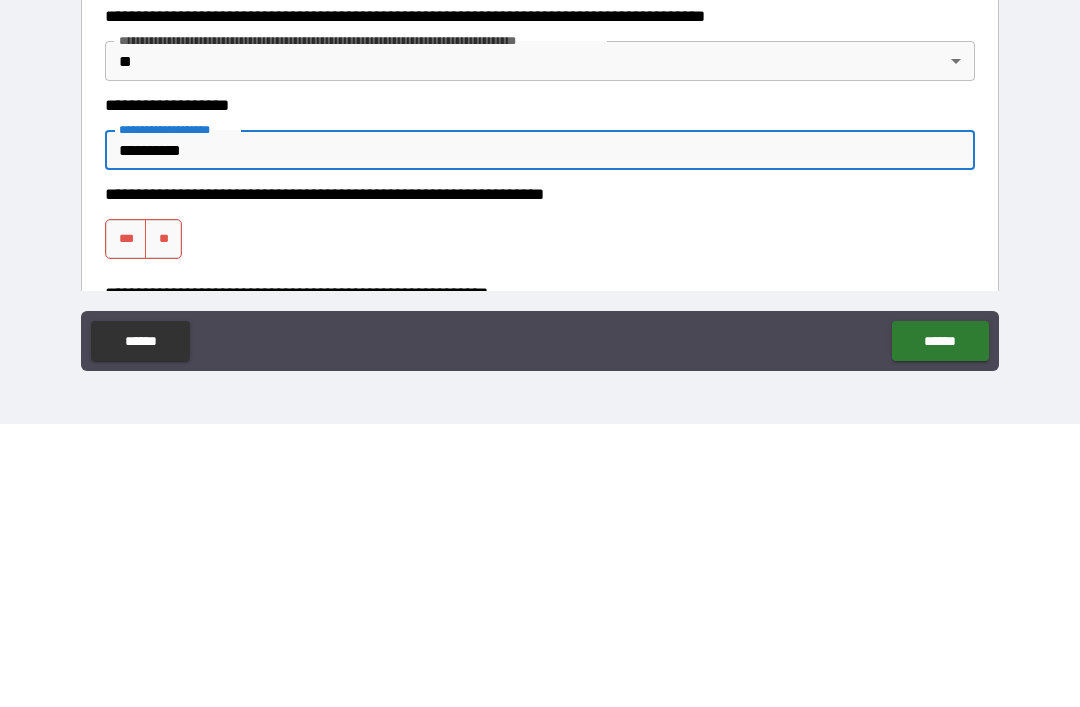 click on "***" at bounding box center (126, 522) 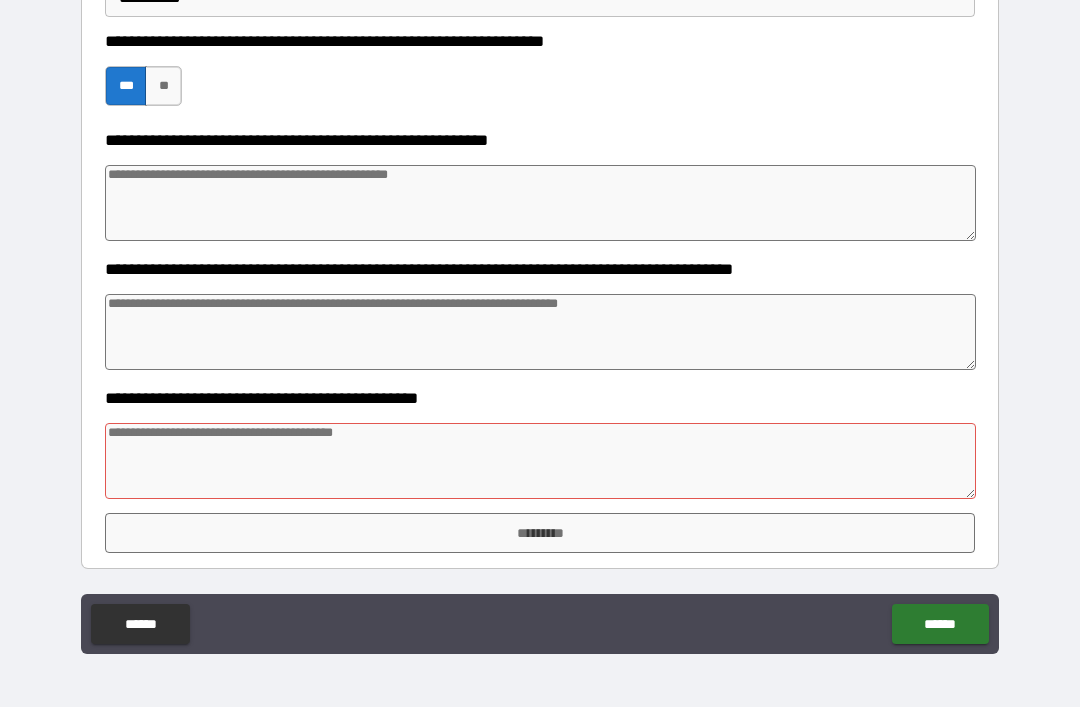 scroll, scrollTop: 763, scrollLeft: 0, axis: vertical 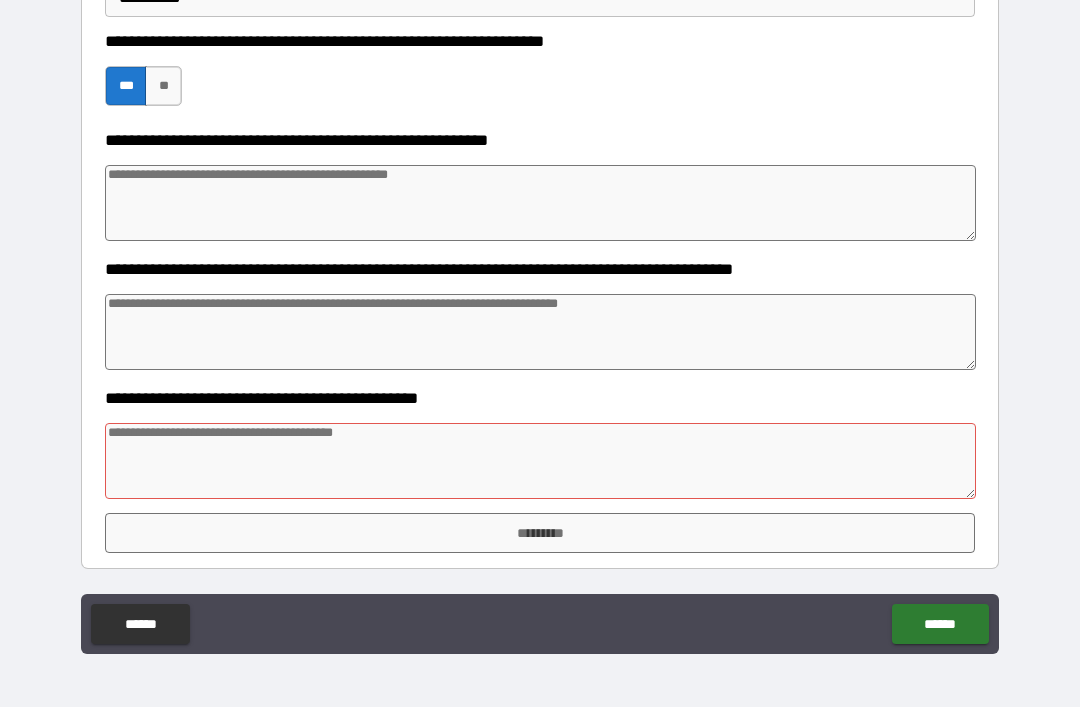 click at bounding box center [540, 461] 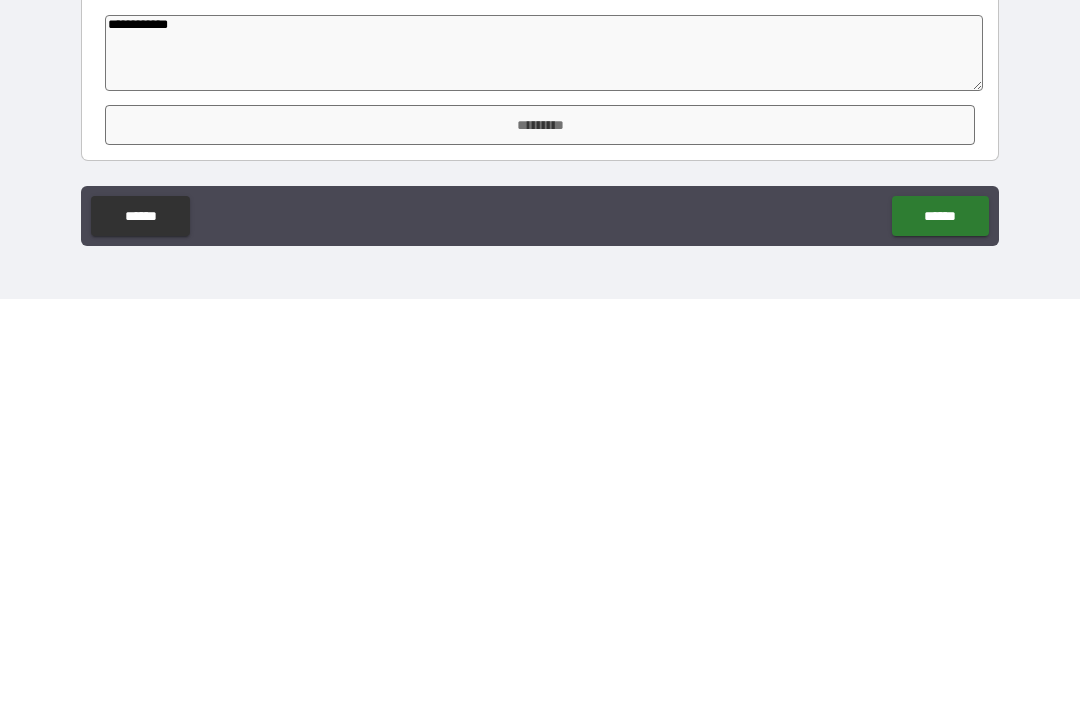 click on "*********" at bounding box center (540, 533) 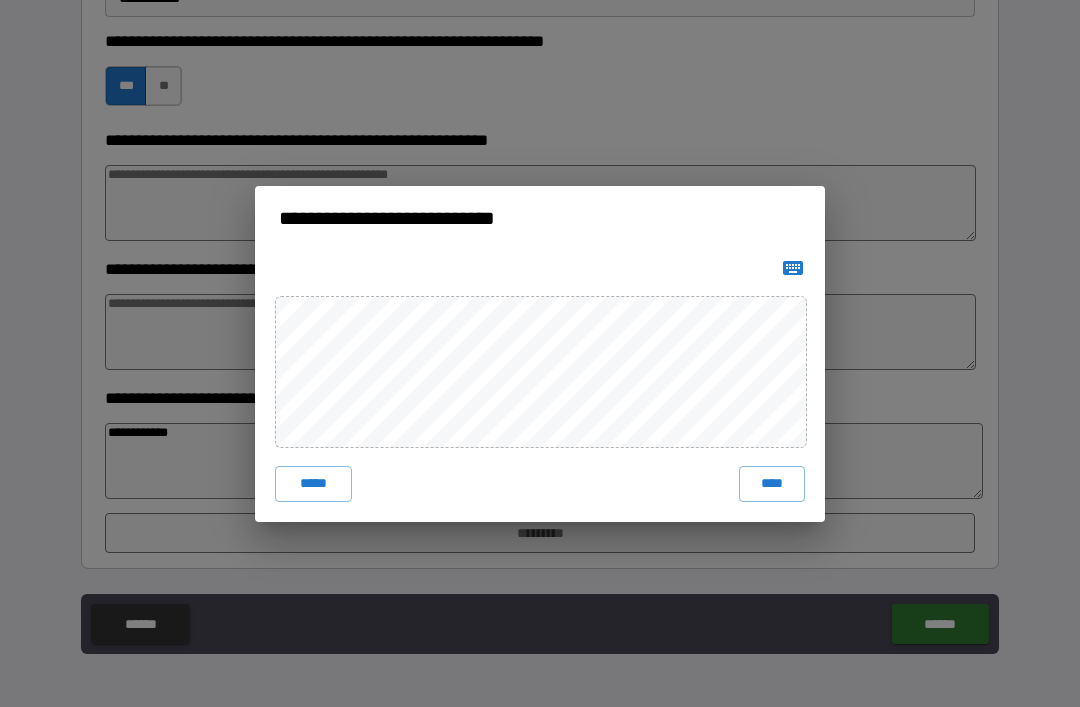 click on "****" at bounding box center [772, 484] 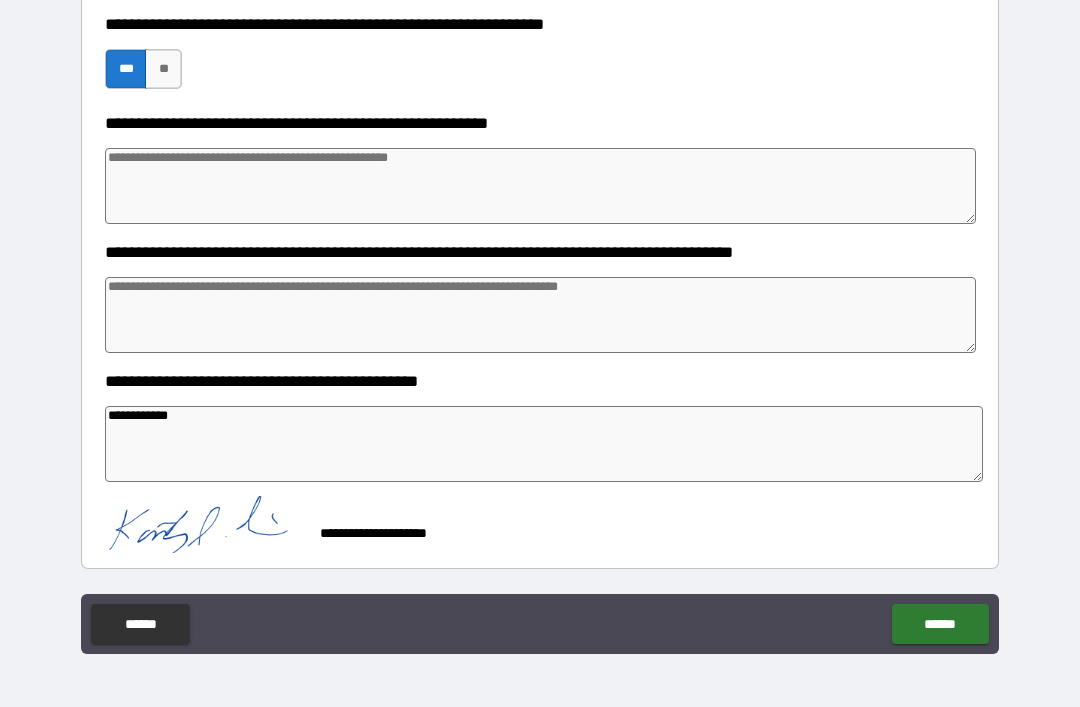 scroll, scrollTop: 780, scrollLeft: 0, axis: vertical 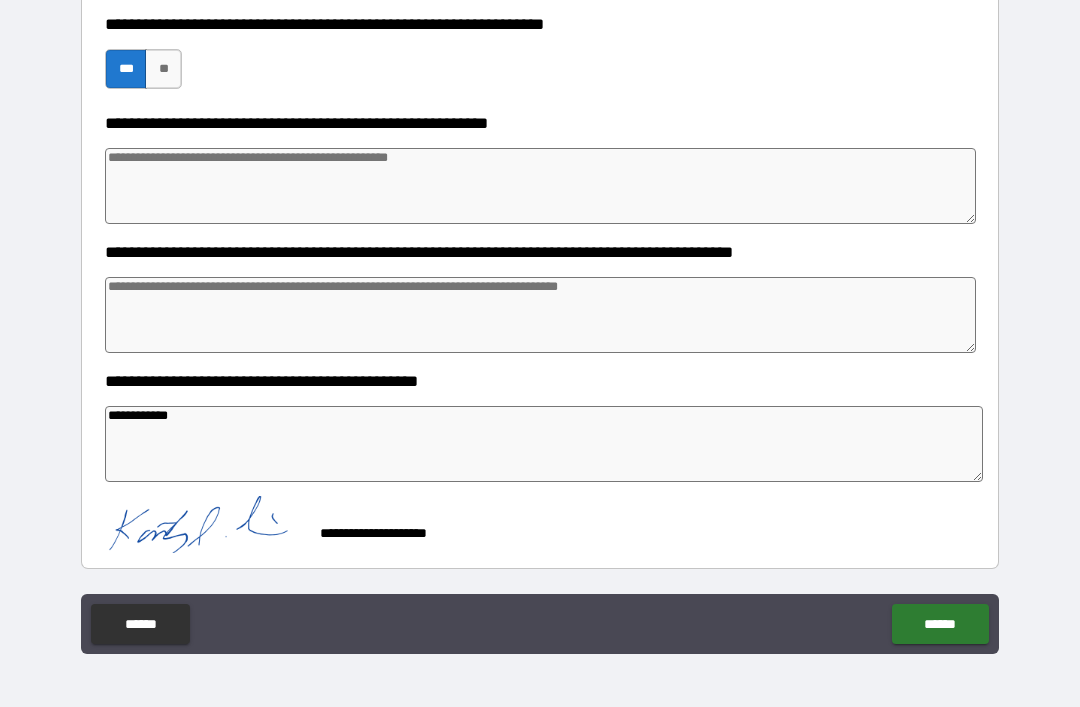 click on "******" at bounding box center [940, 624] 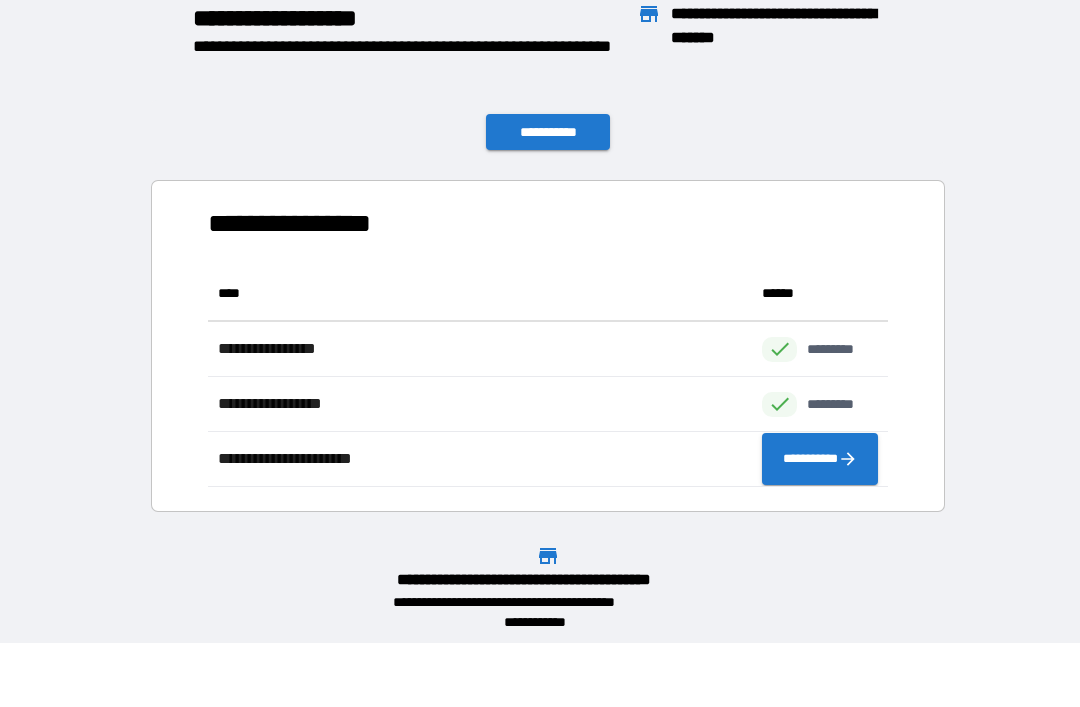 scroll, scrollTop: 221, scrollLeft: 680, axis: both 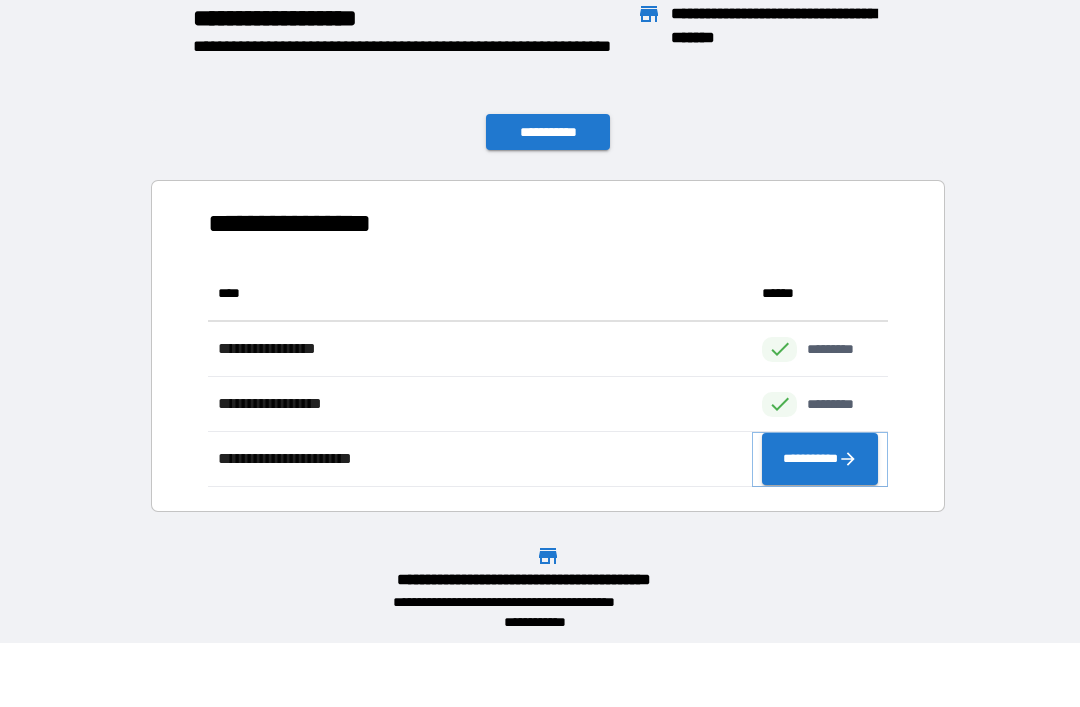 click on "**********" at bounding box center (820, 459) 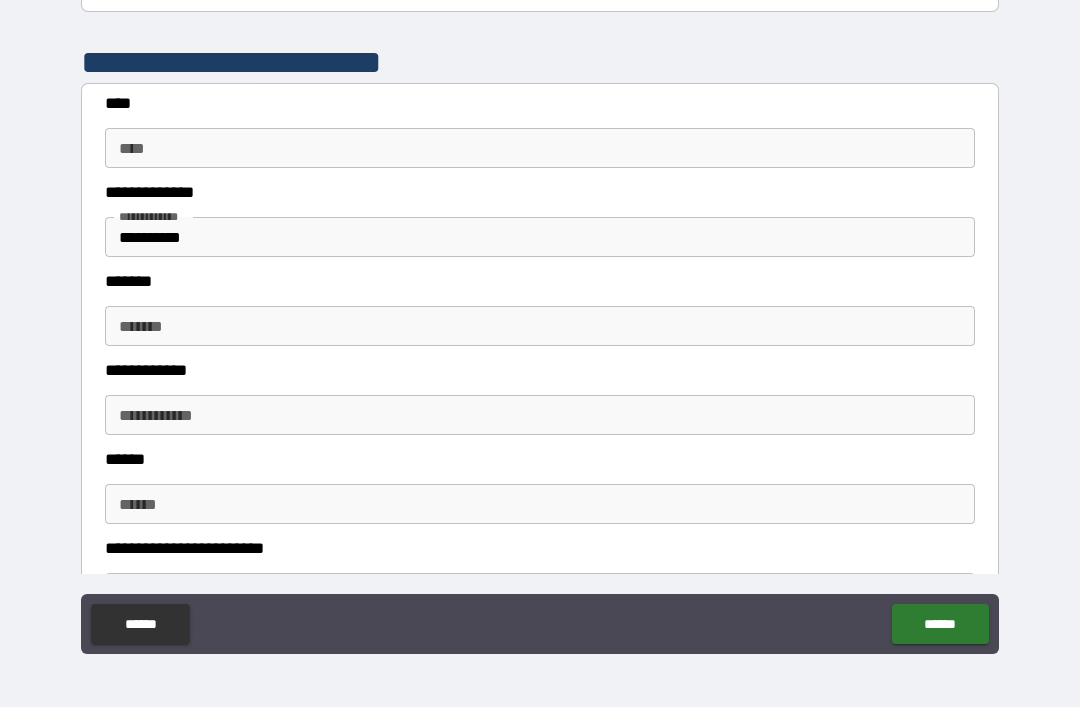 scroll, scrollTop: 373, scrollLeft: 0, axis: vertical 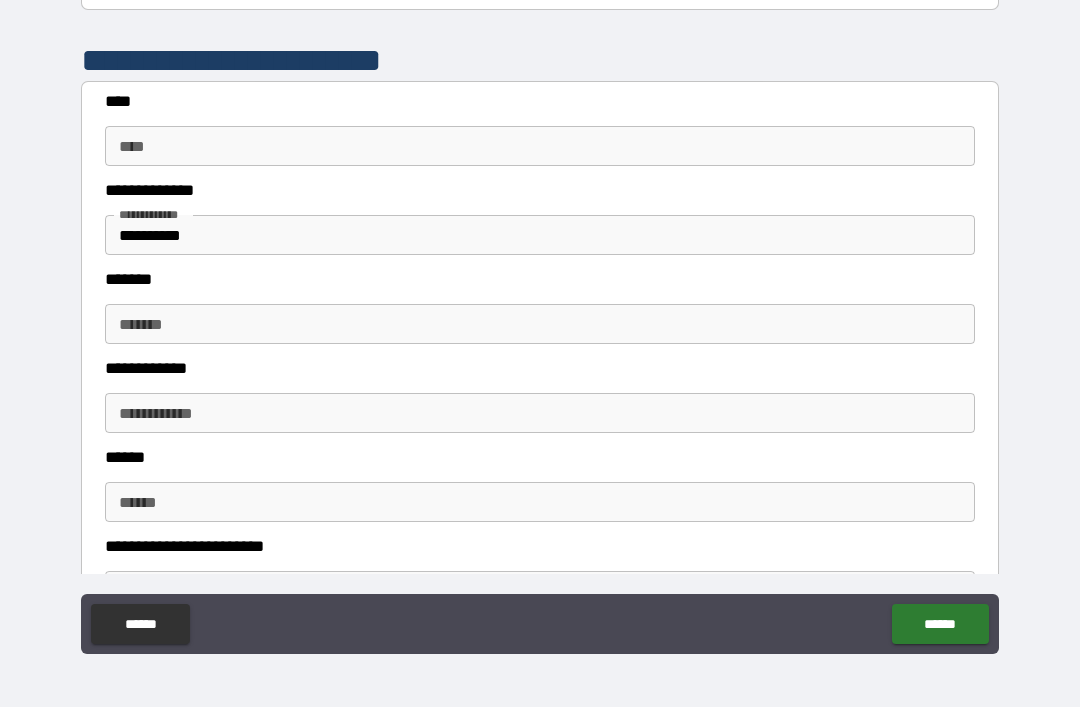click on "**** ****" at bounding box center (540, 146) 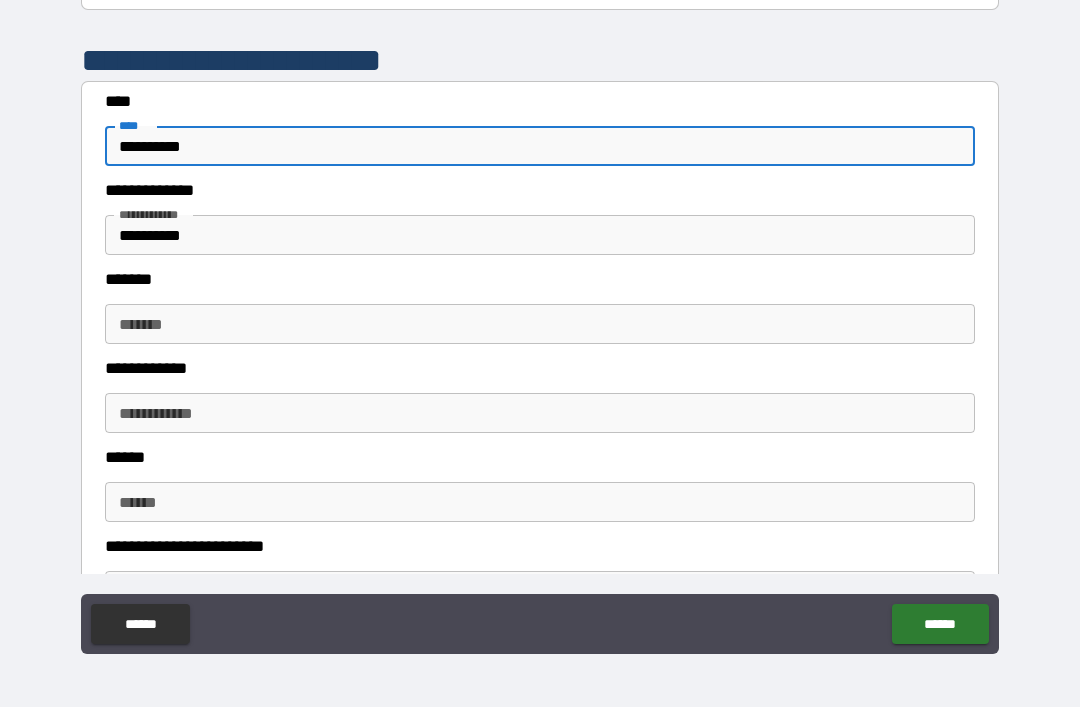 click on "**********" at bounding box center (540, 235) 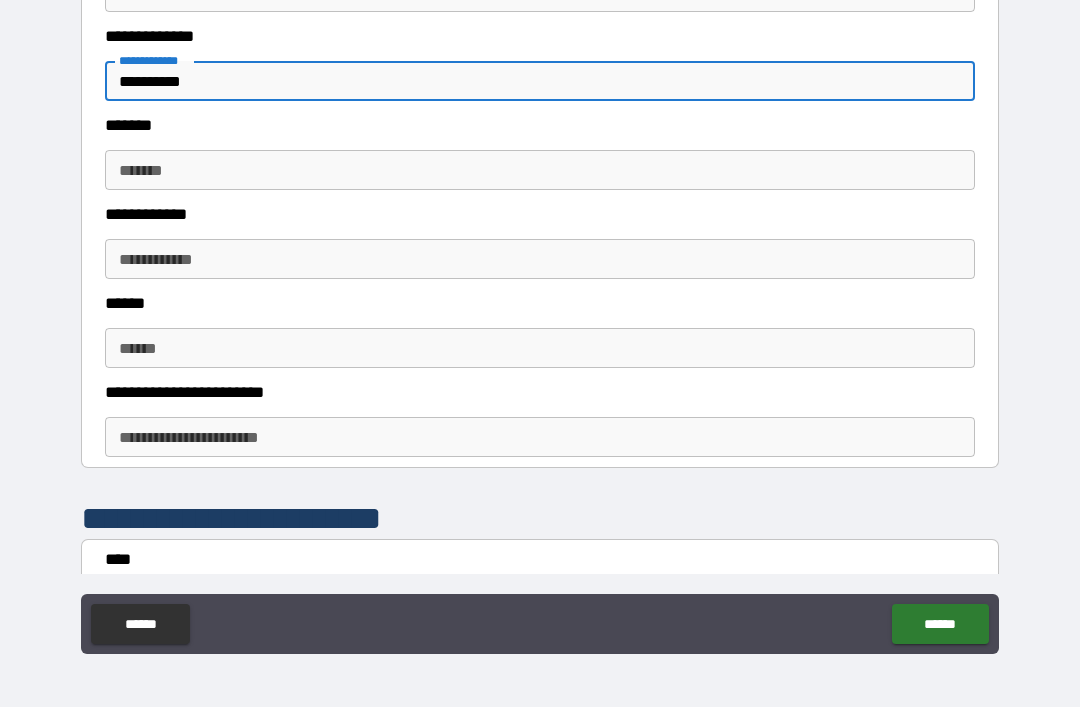 scroll, scrollTop: 525, scrollLeft: 0, axis: vertical 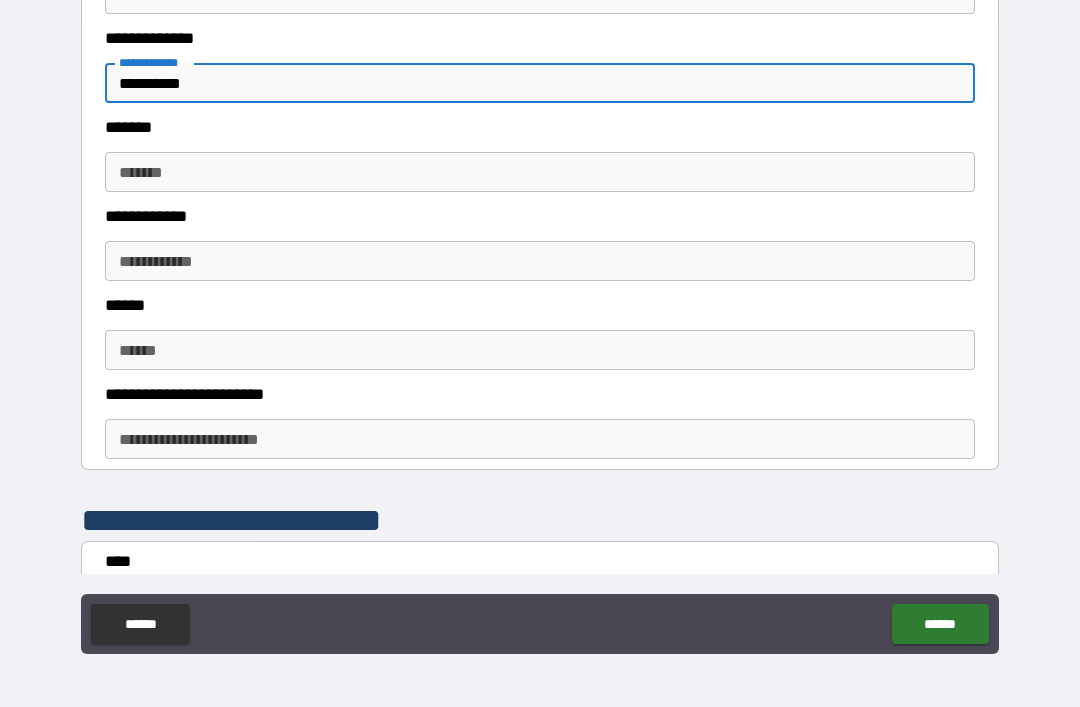 click on "*******" at bounding box center (540, 172) 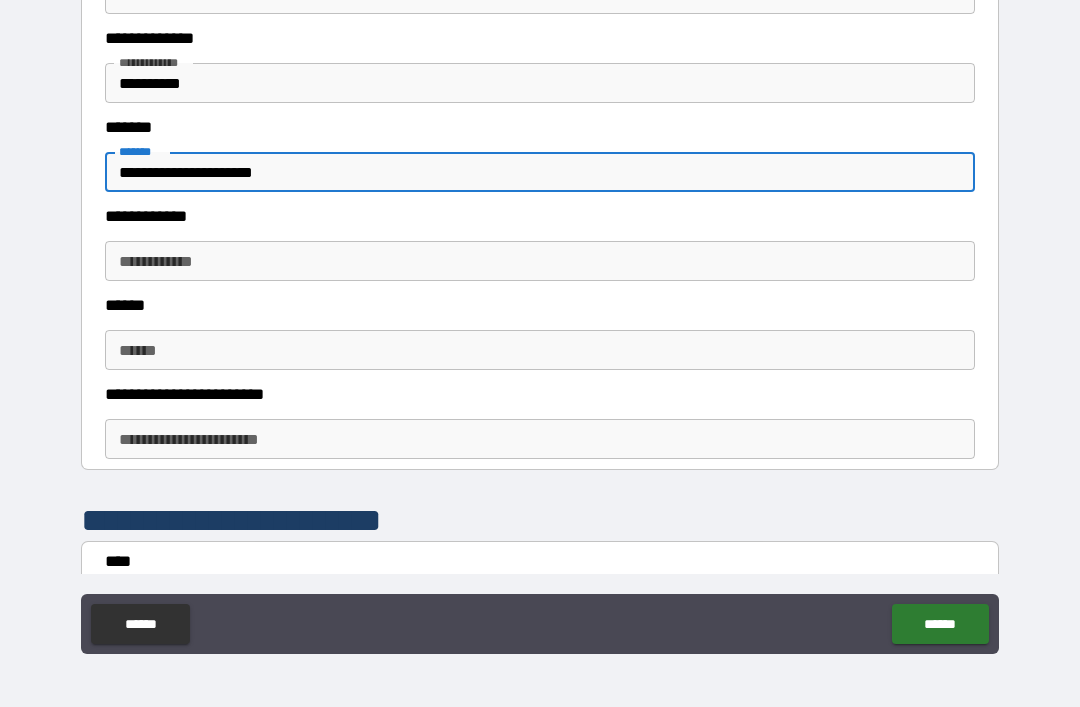 click on "**********" at bounding box center (540, 261) 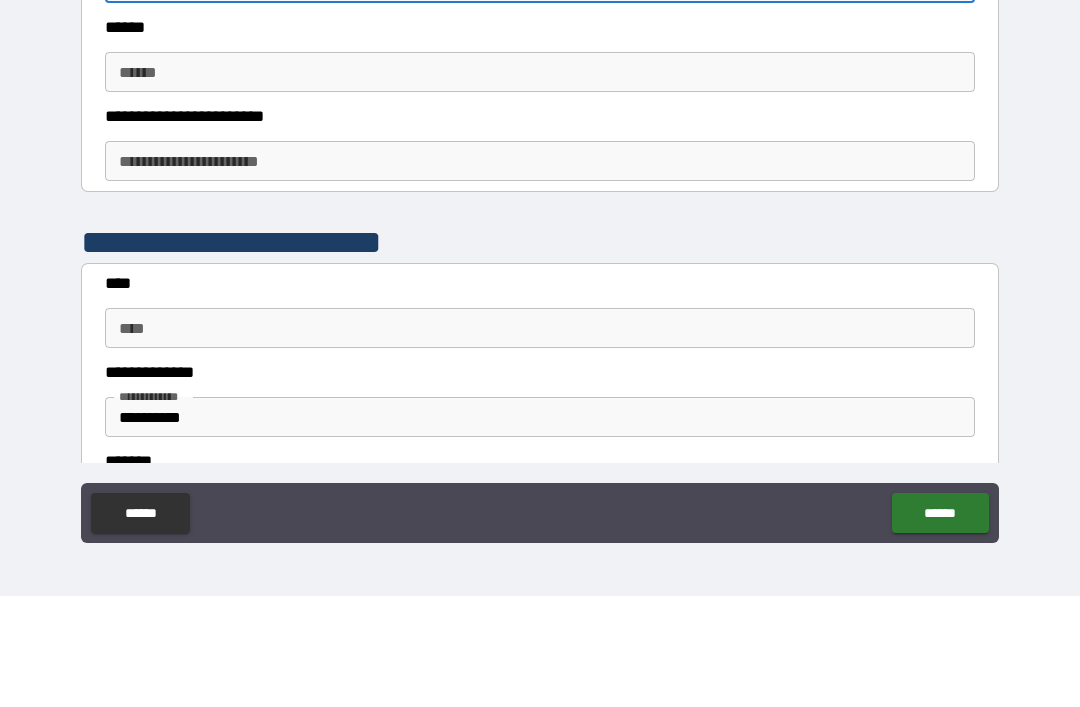 scroll, scrollTop: 694, scrollLeft: 0, axis: vertical 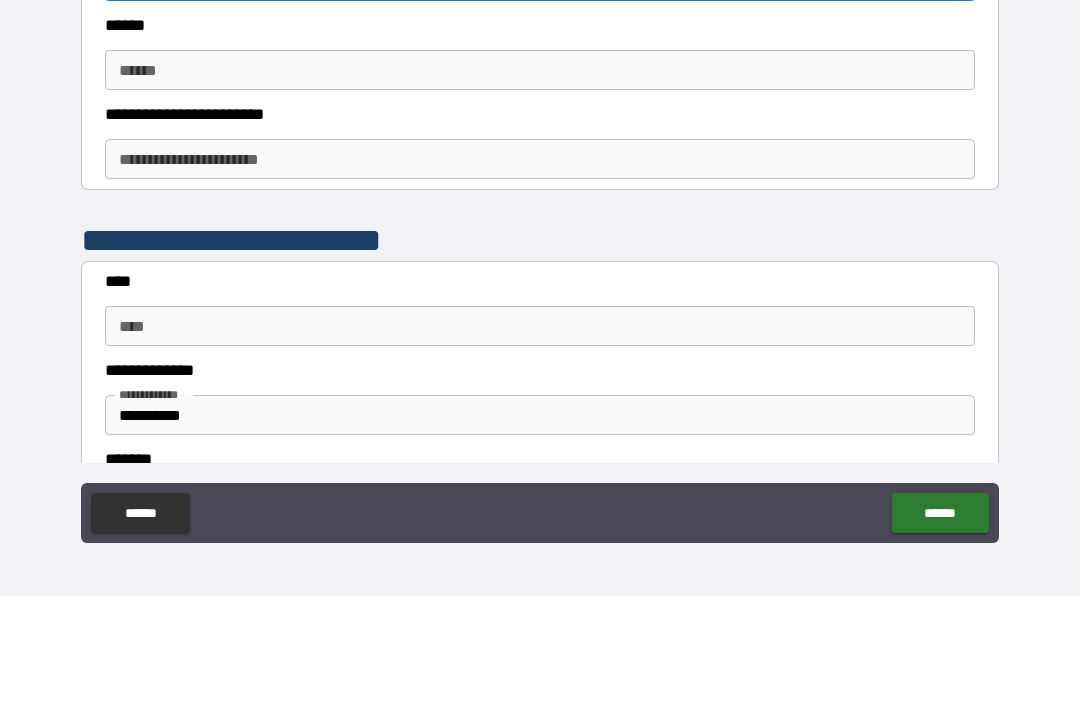 click on "******" at bounding box center [540, 181] 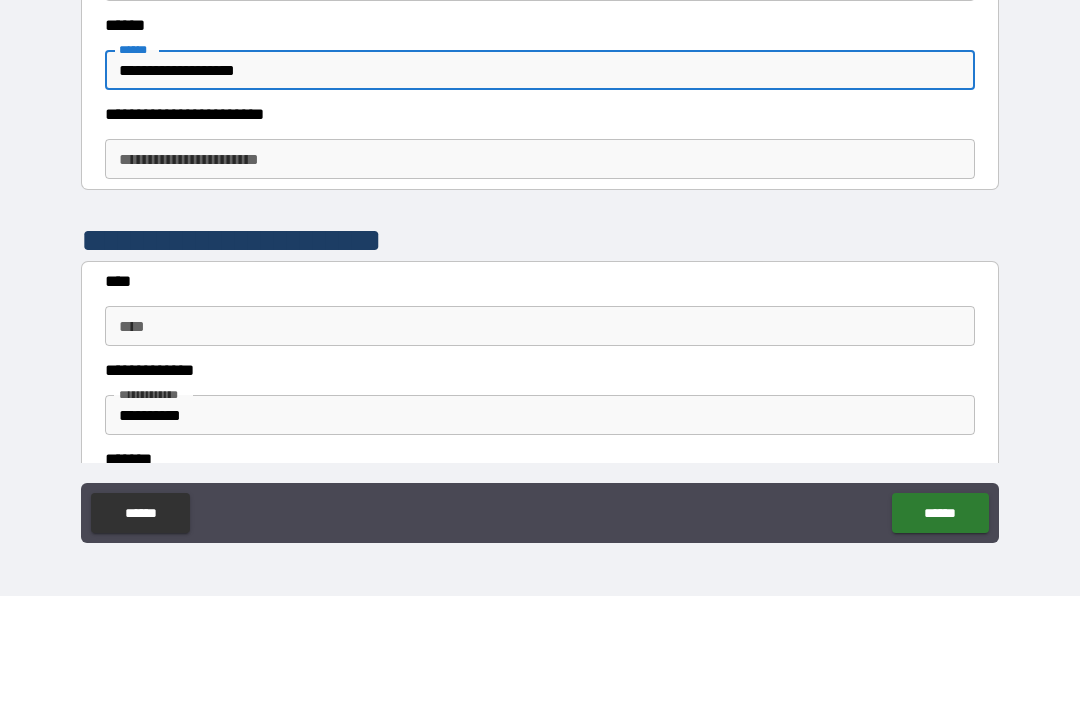 click on "**********" at bounding box center [540, 270] 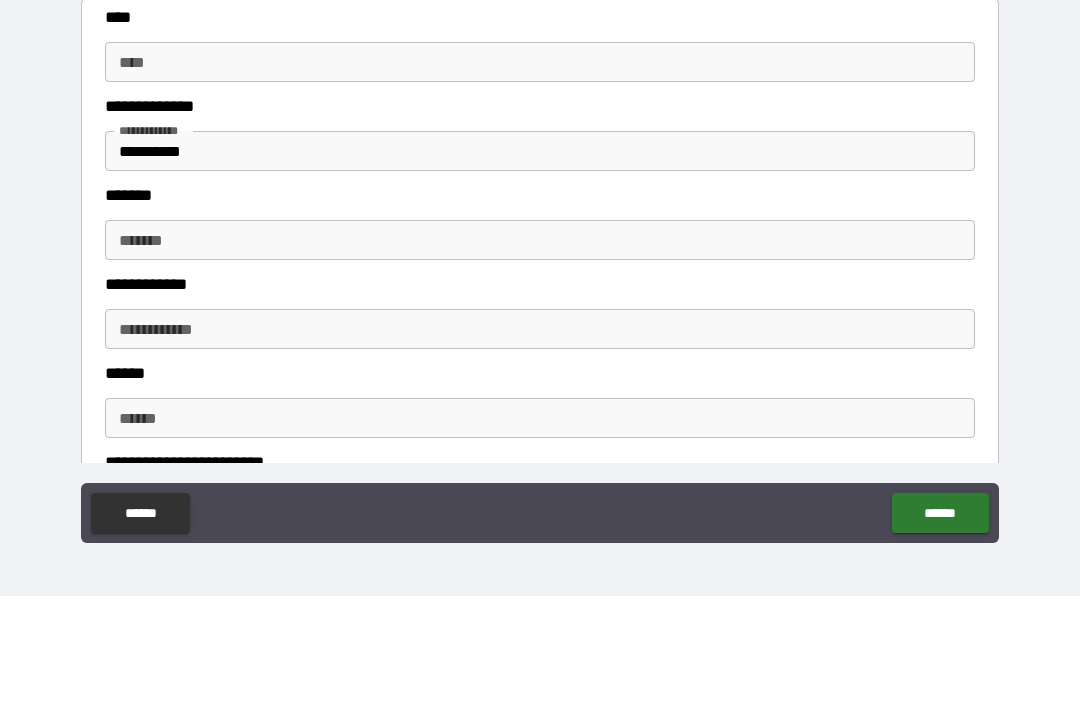 scroll, scrollTop: 957, scrollLeft: 0, axis: vertical 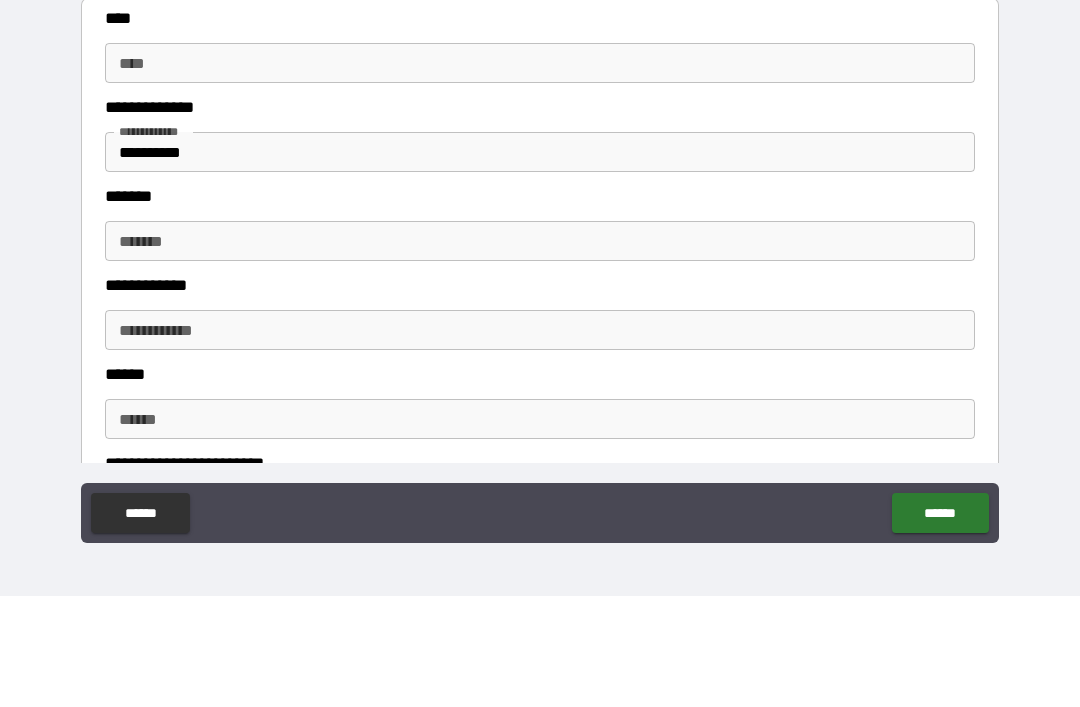 click on "****" at bounding box center (540, 174) 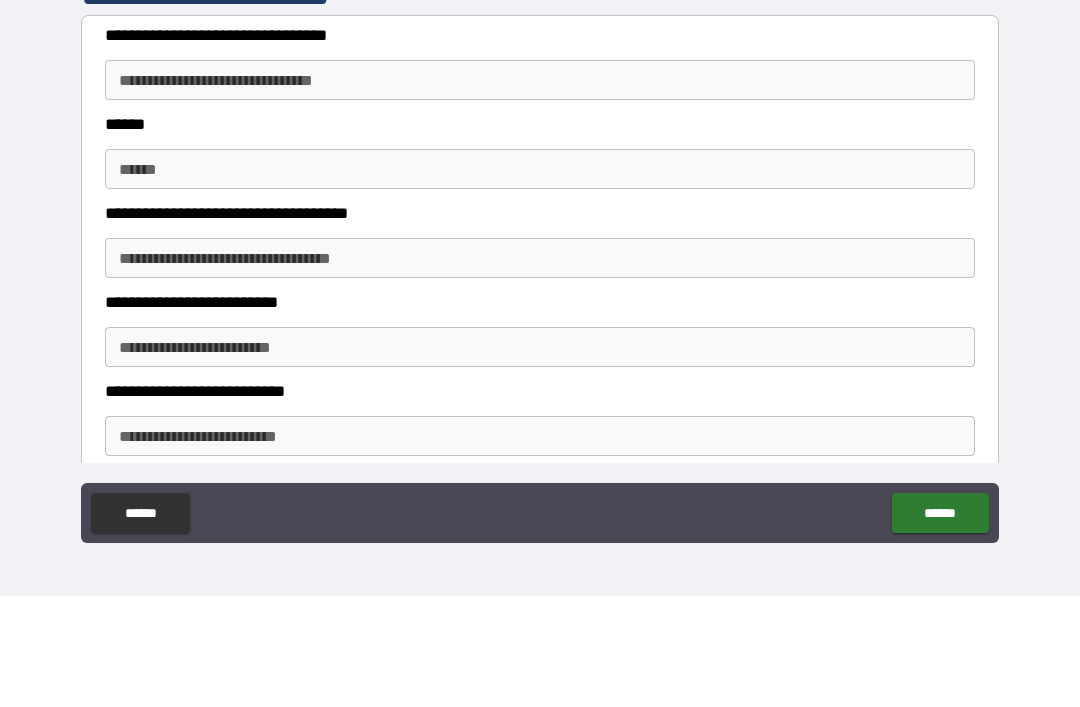 scroll, scrollTop: 1515, scrollLeft: 0, axis: vertical 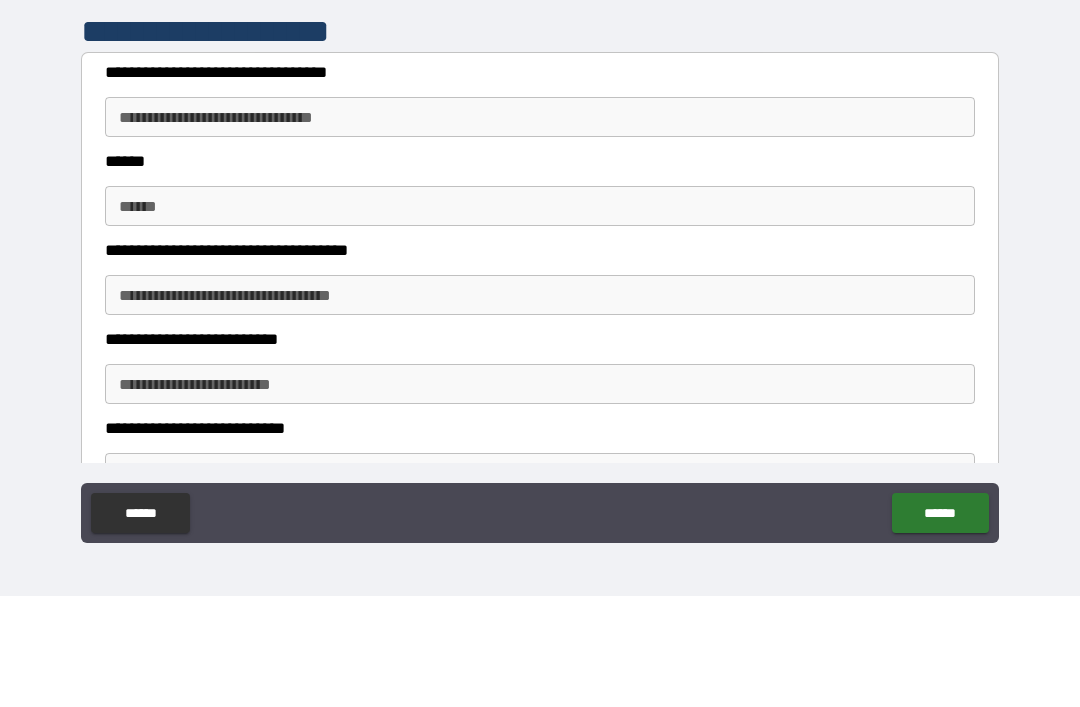 click on "**********" at bounding box center (540, 228) 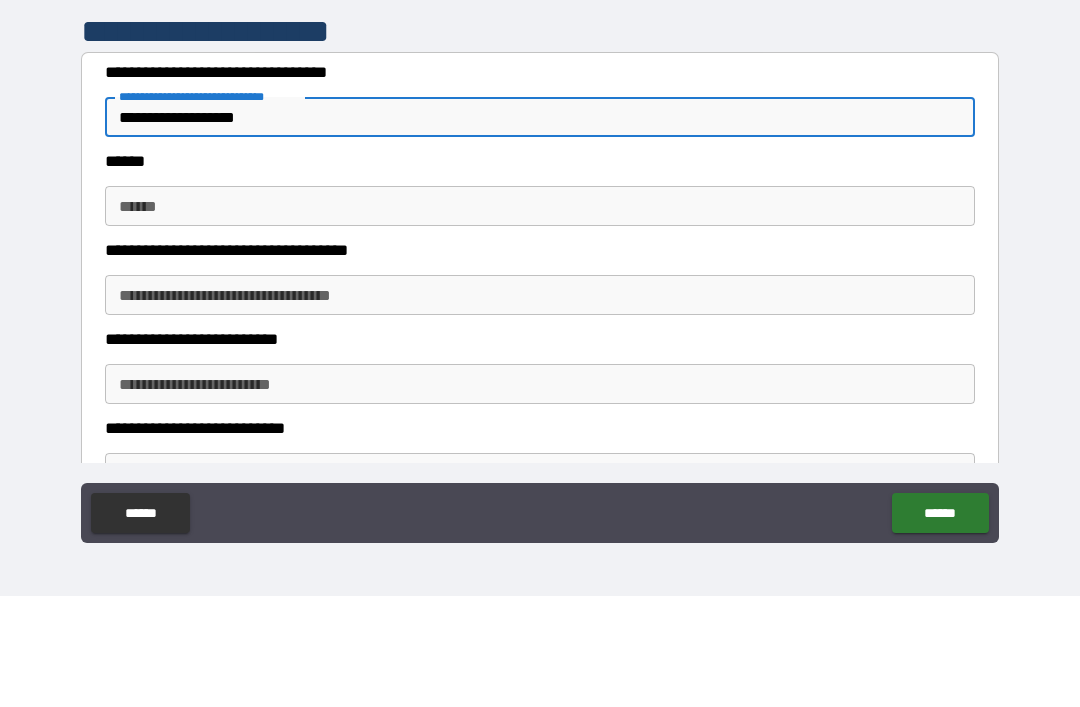 click on "******" at bounding box center [540, 317] 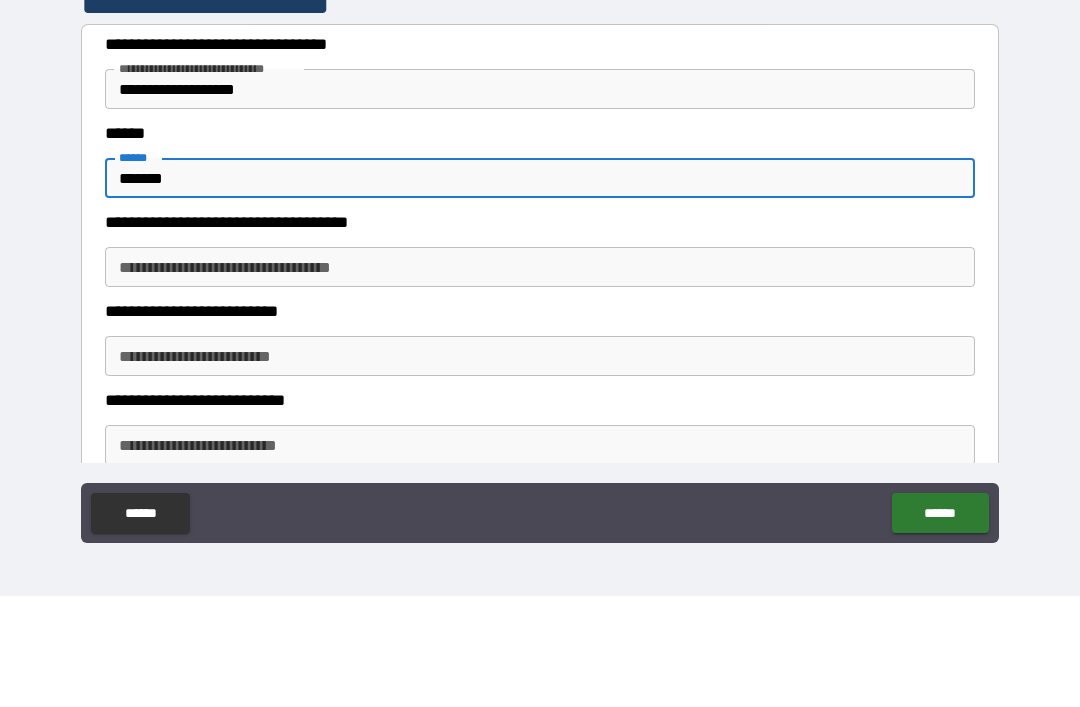 scroll, scrollTop: 1638, scrollLeft: 0, axis: vertical 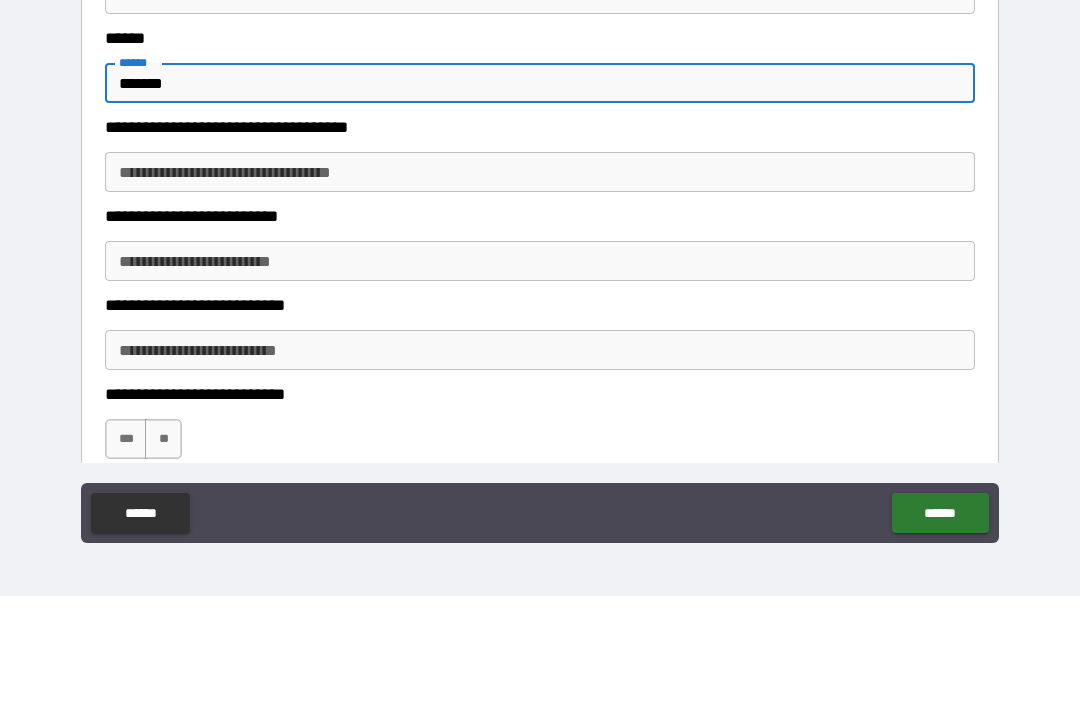 click on "**********" at bounding box center (540, 283) 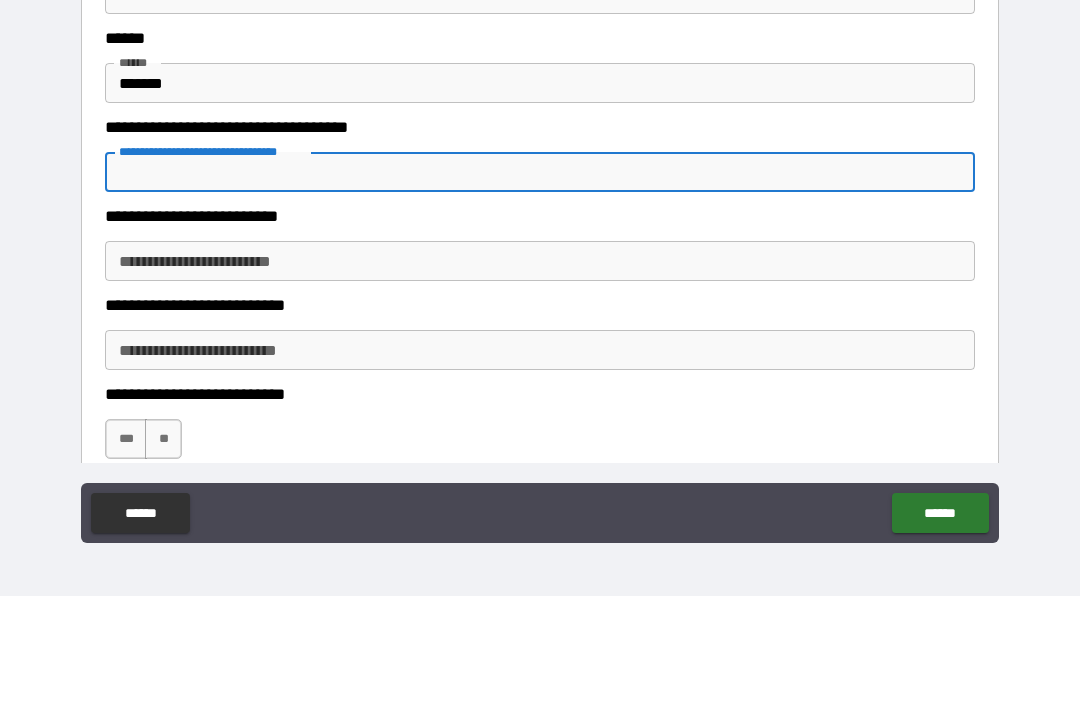 click on "**********" at bounding box center (540, 372) 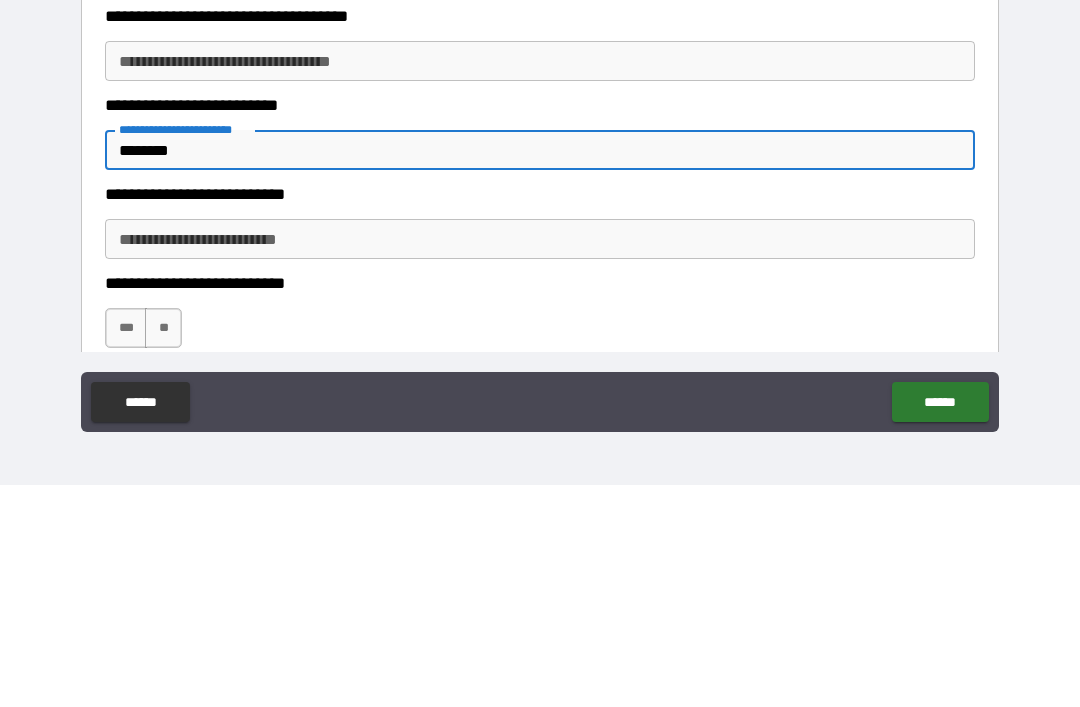 click on "**********" at bounding box center [540, 461] 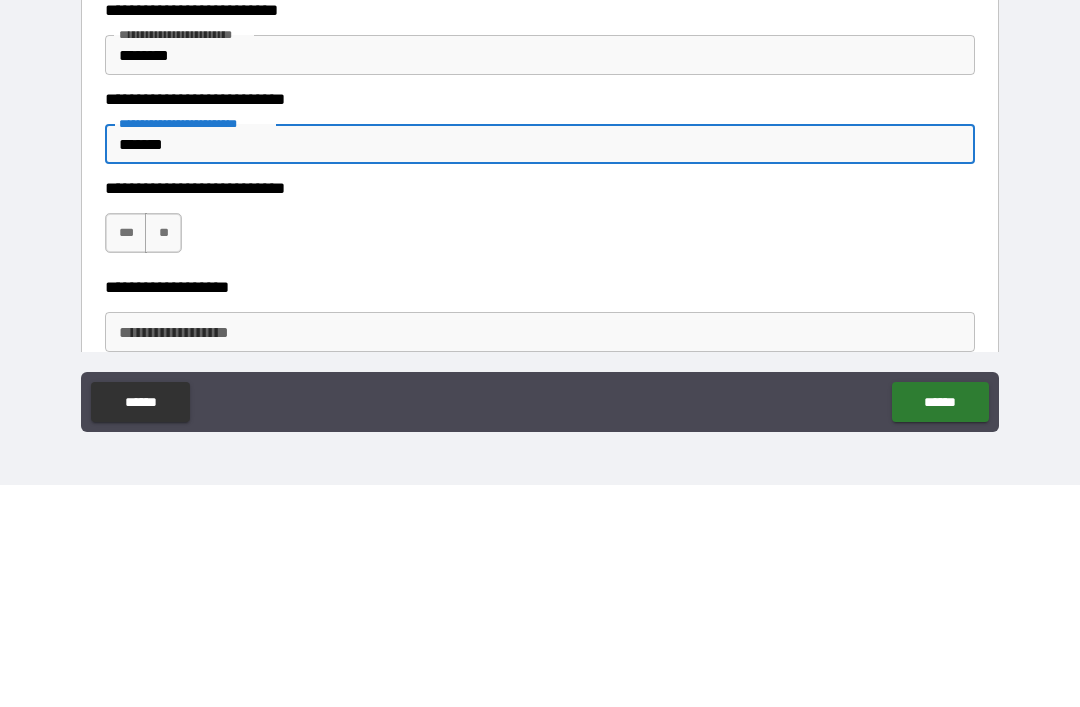 scroll, scrollTop: 1736, scrollLeft: 0, axis: vertical 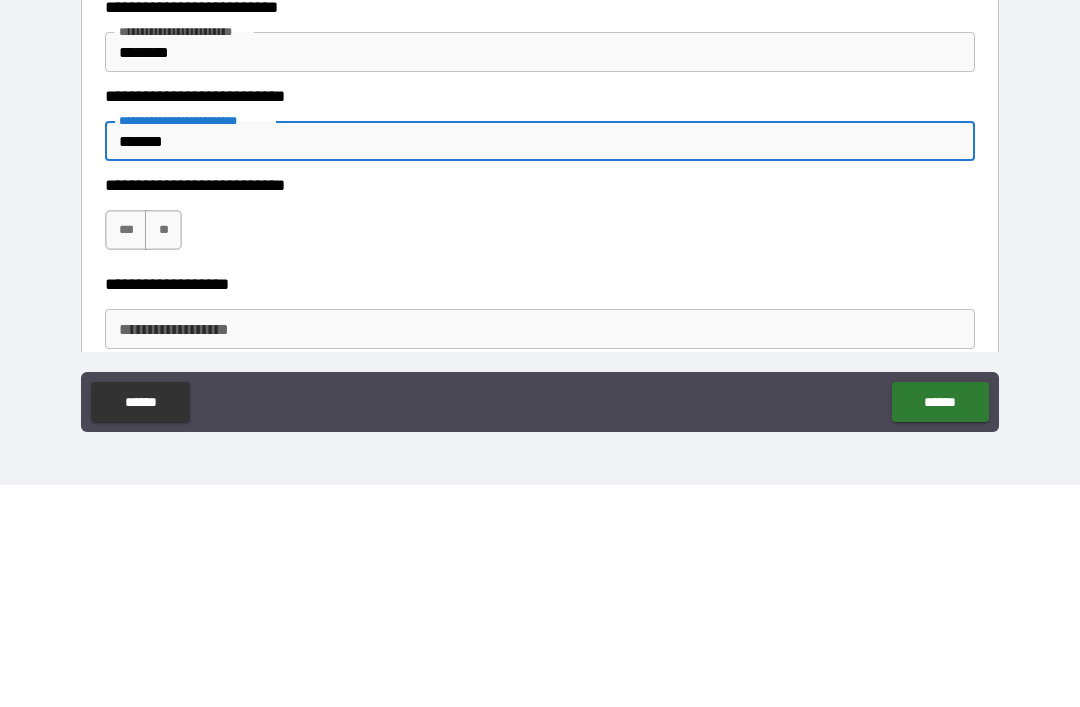 click on "**" at bounding box center (163, 452) 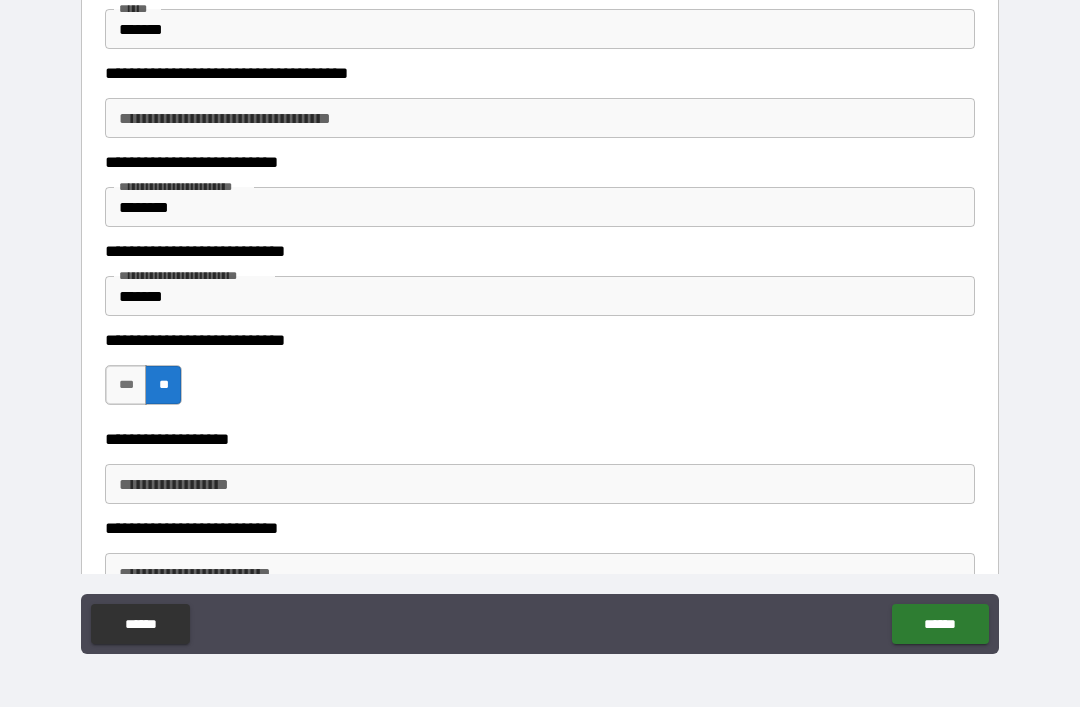 scroll, scrollTop: 1880, scrollLeft: 0, axis: vertical 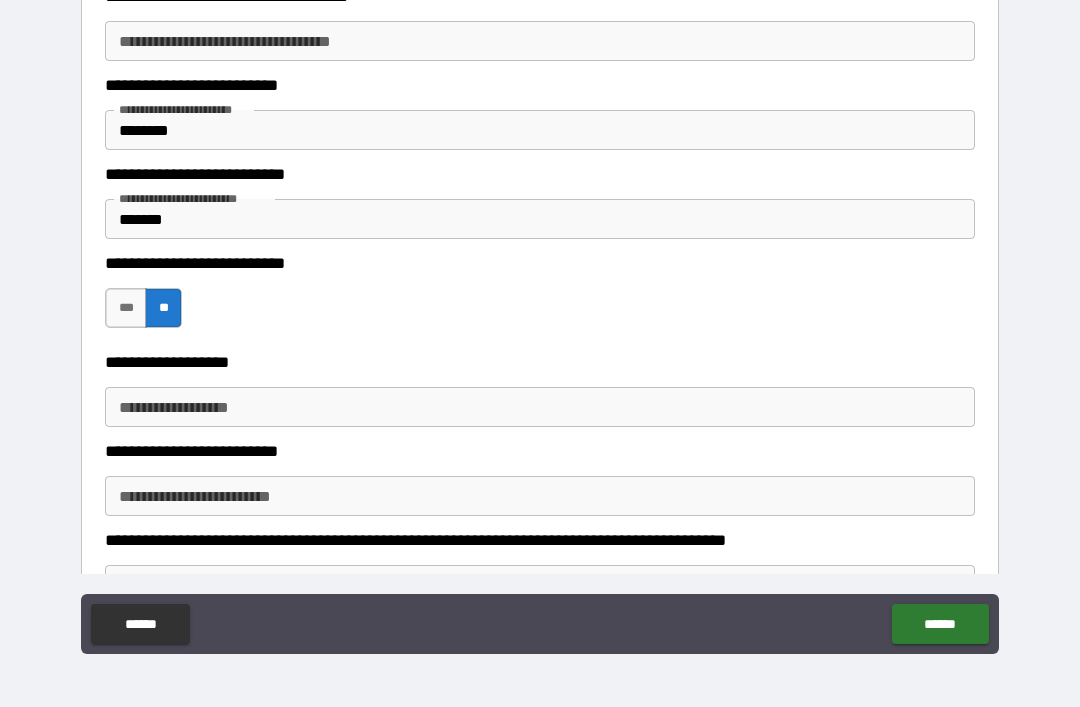 click on "**********" at bounding box center (540, 407) 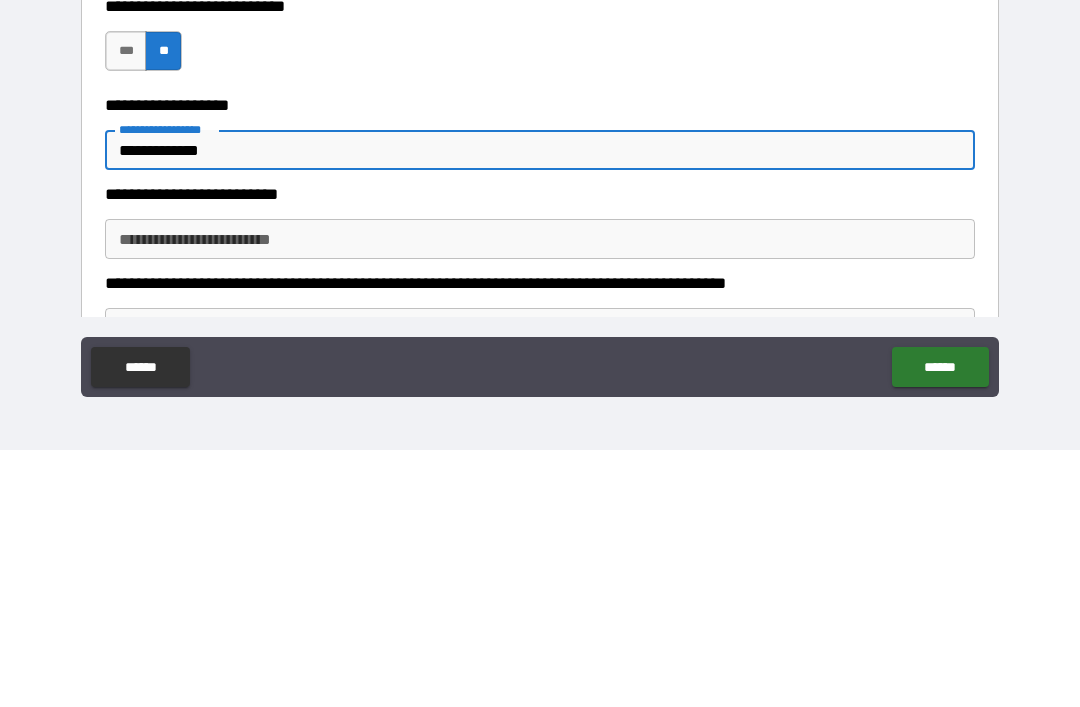 click on "**********" at bounding box center [540, 496] 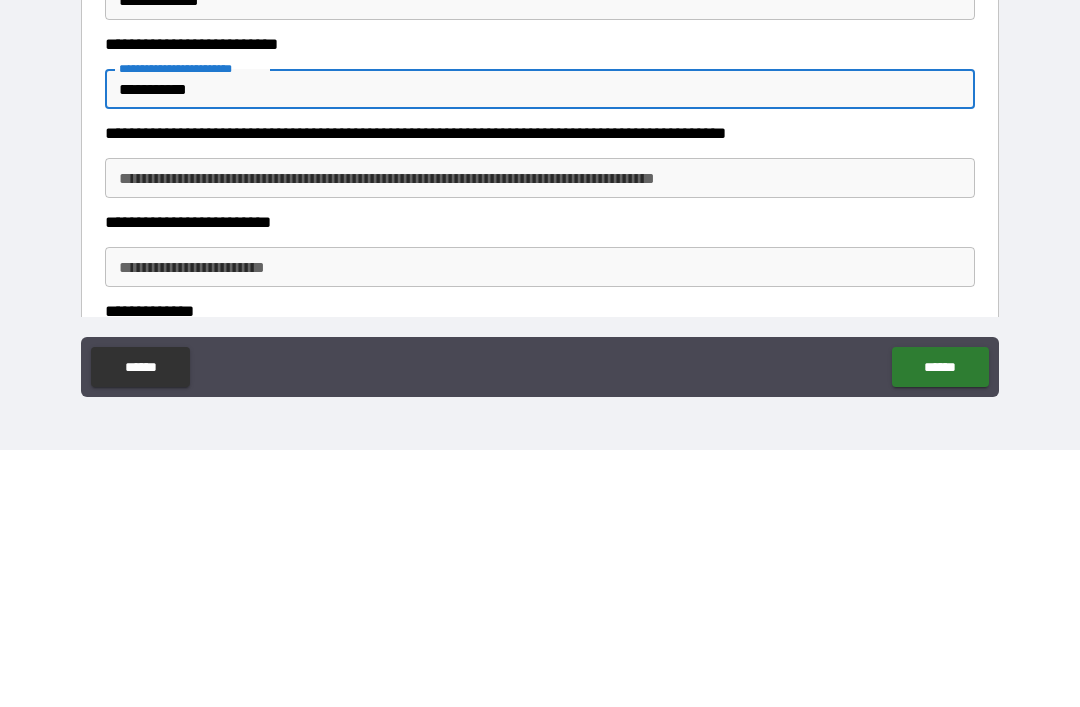 scroll, scrollTop: 2053, scrollLeft: 0, axis: vertical 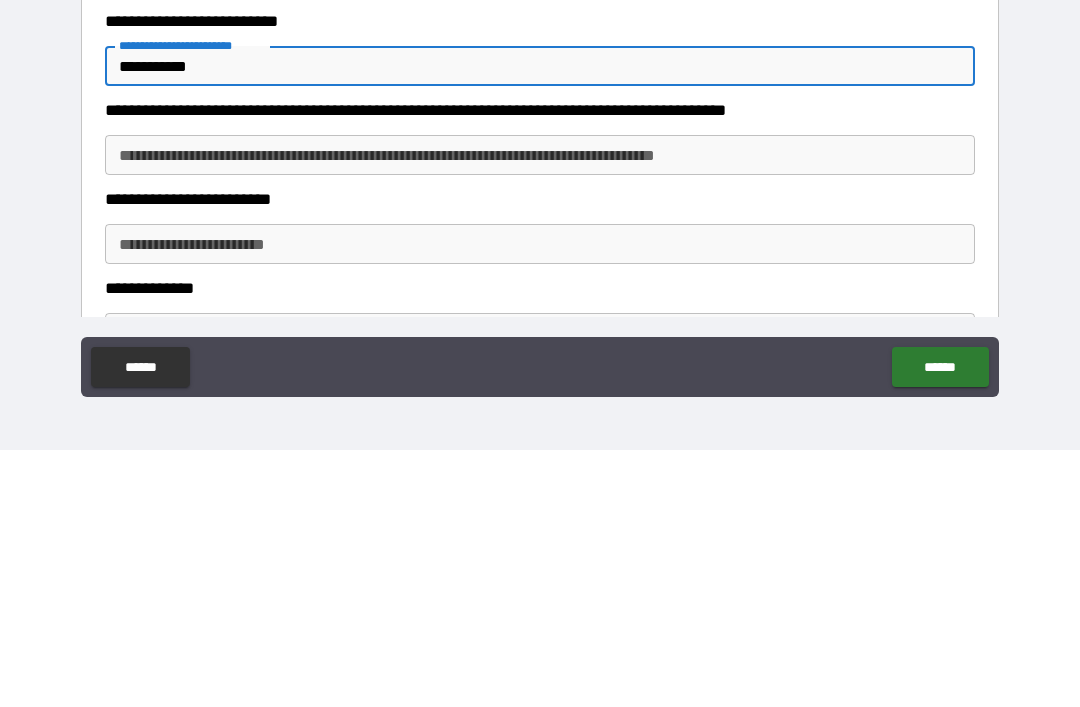 click on "**********" at bounding box center [540, 412] 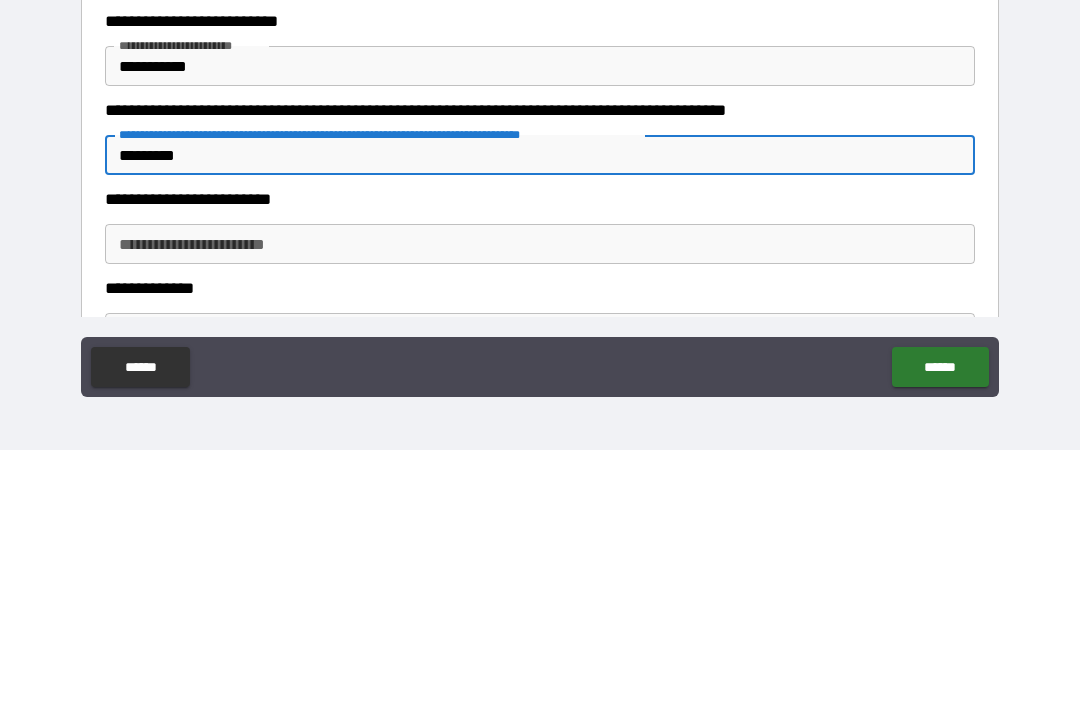 click on "**********" at bounding box center [540, 501] 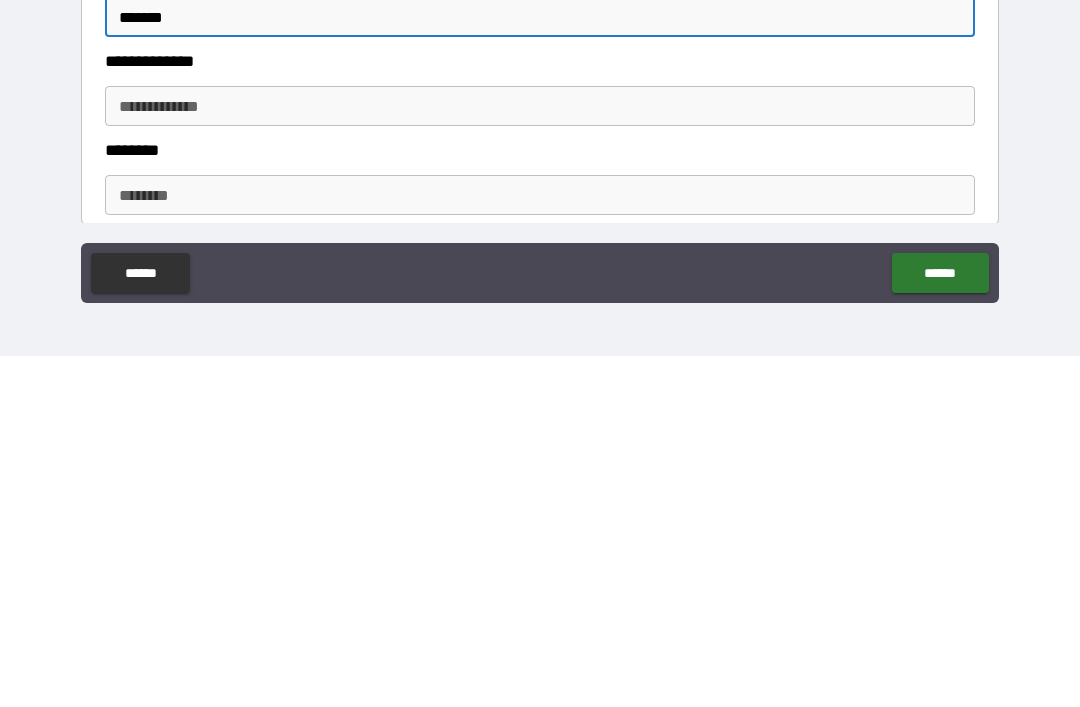 scroll, scrollTop: 2189, scrollLeft: 0, axis: vertical 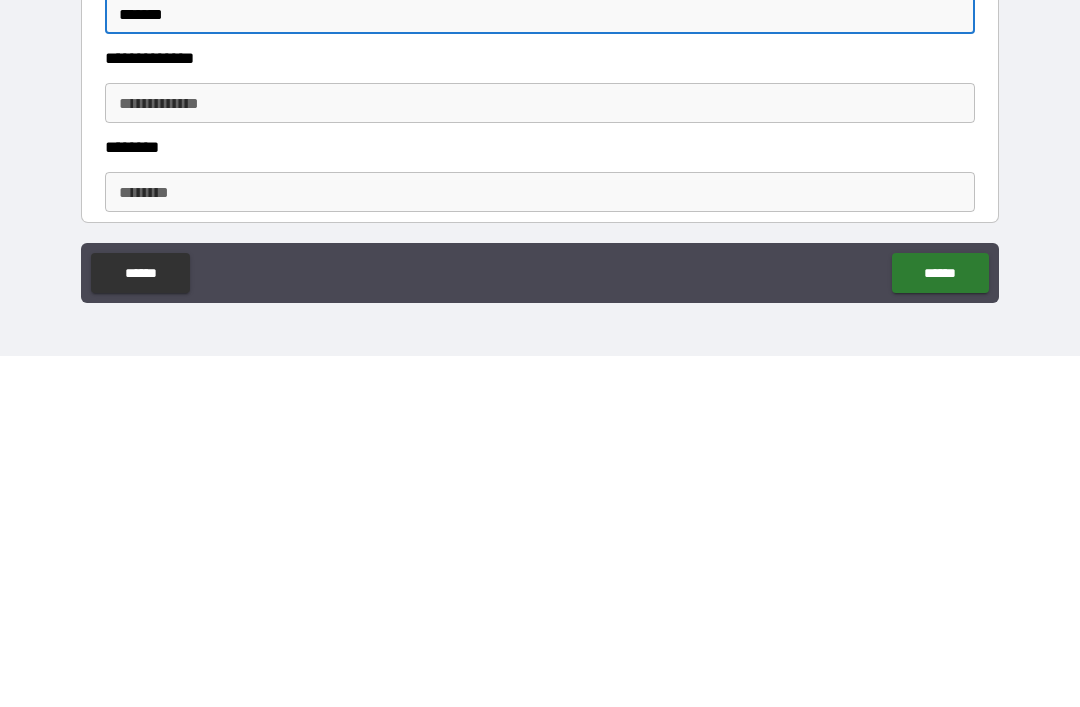 click on "**********" at bounding box center (540, 454) 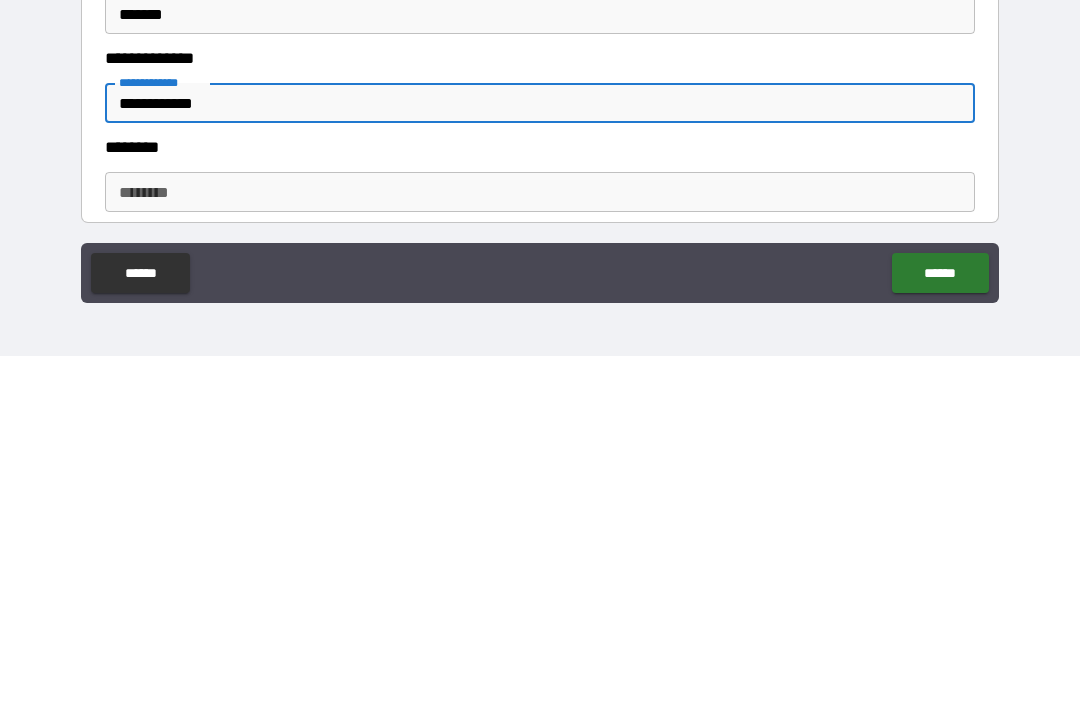 click on "********" at bounding box center [540, 543] 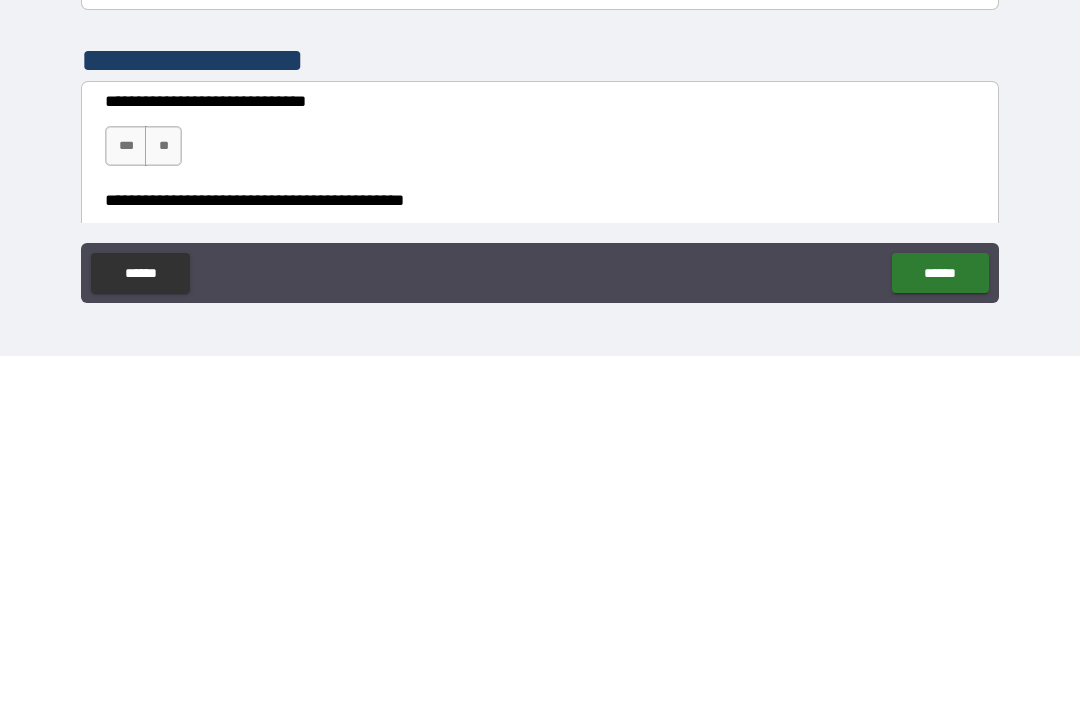 scroll, scrollTop: 2417, scrollLeft: 0, axis: vertical 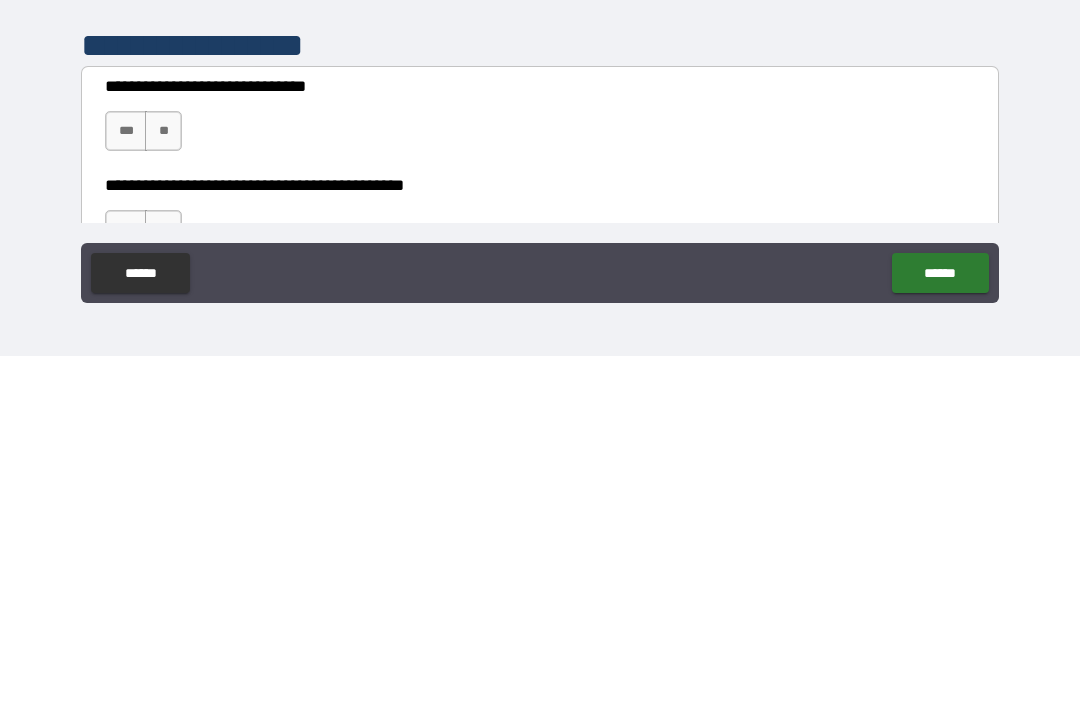 click on "***" at bounding box center (126, 482) 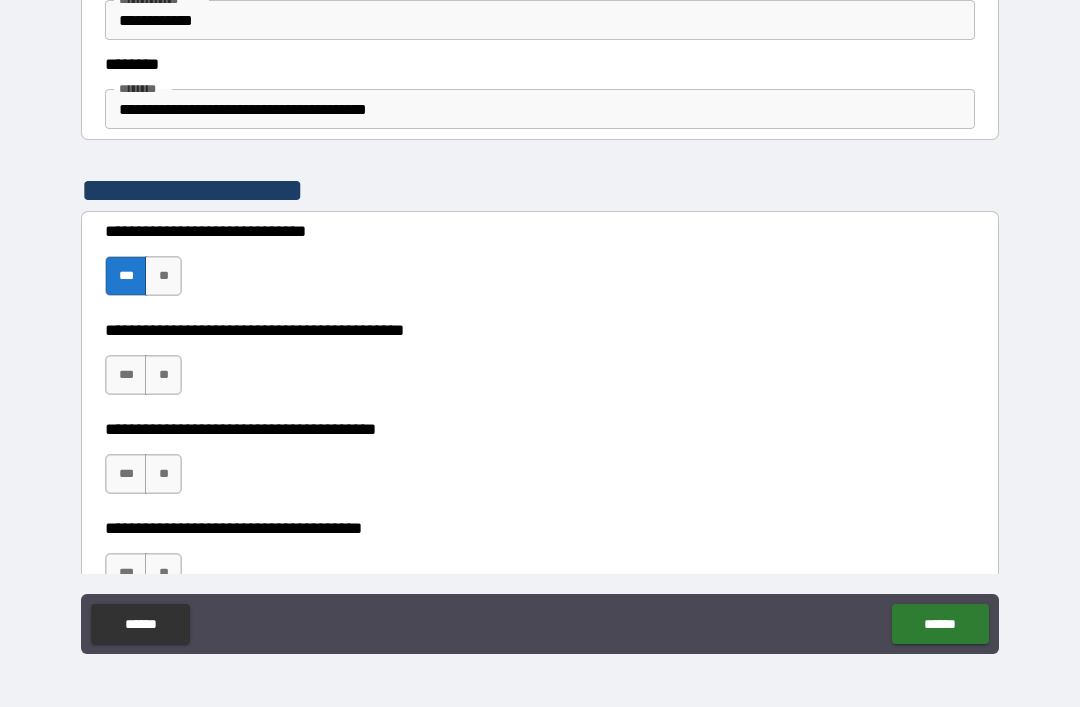 scroll, scrollTop: 2624, scrollLeft: 0, axis: vertical 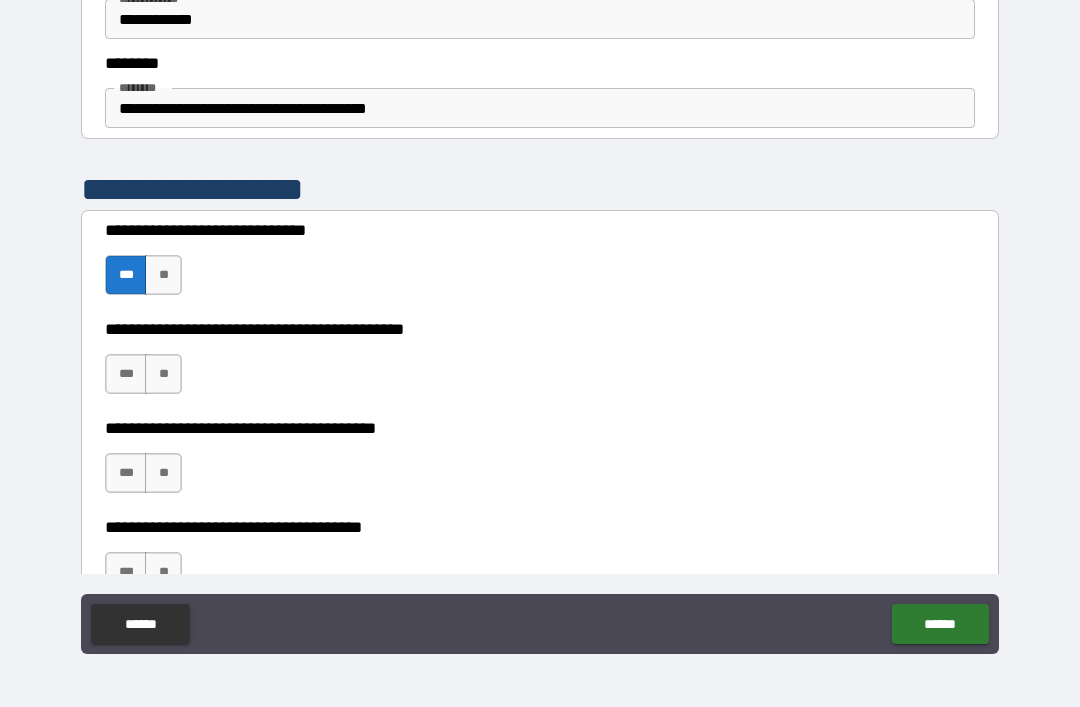 click on "***" at bounding box center (126, 374) 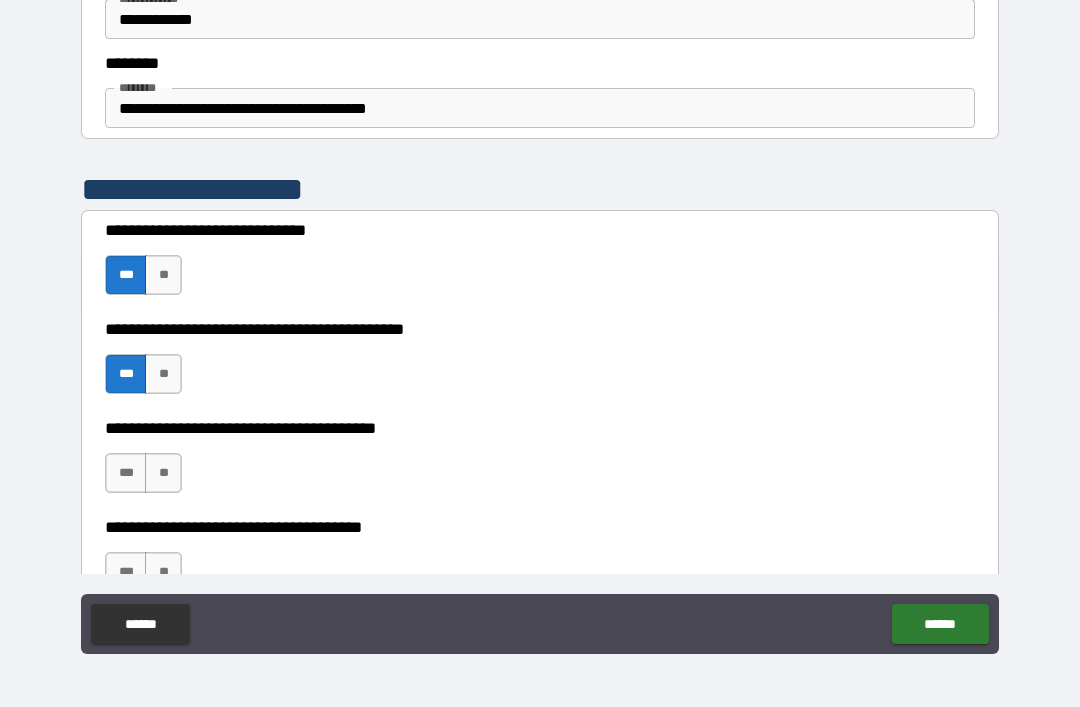 click on "***" at bounding box center [126, 473] 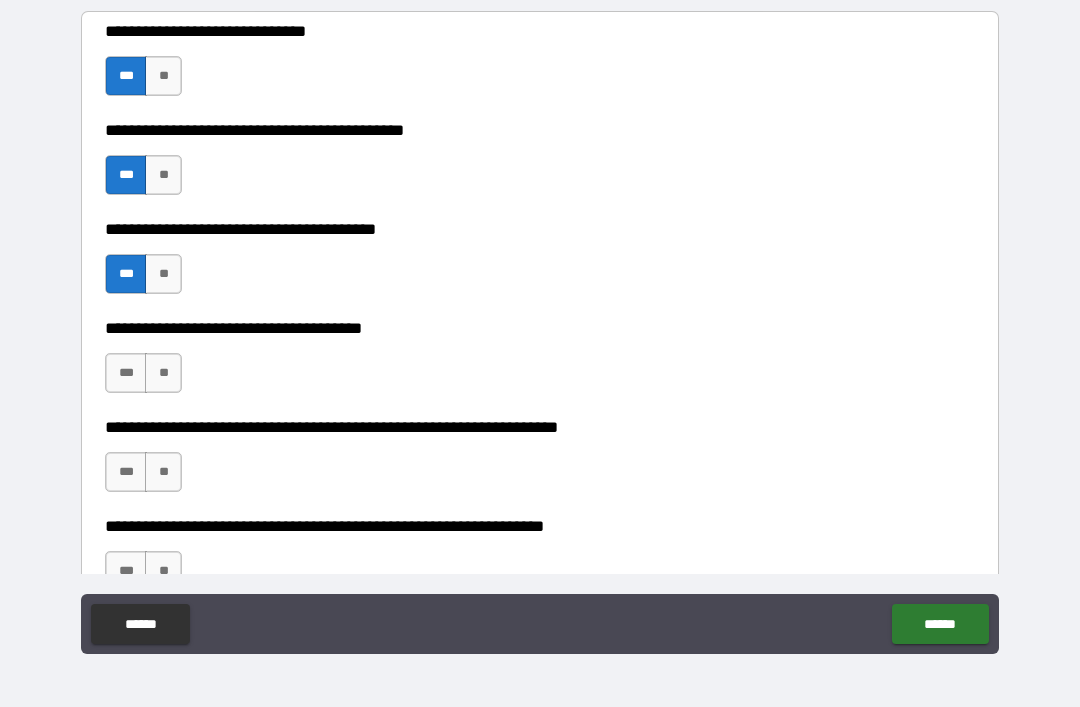 scroll, scrollTop: 2821, scrollLeft: 0, axis: vertical 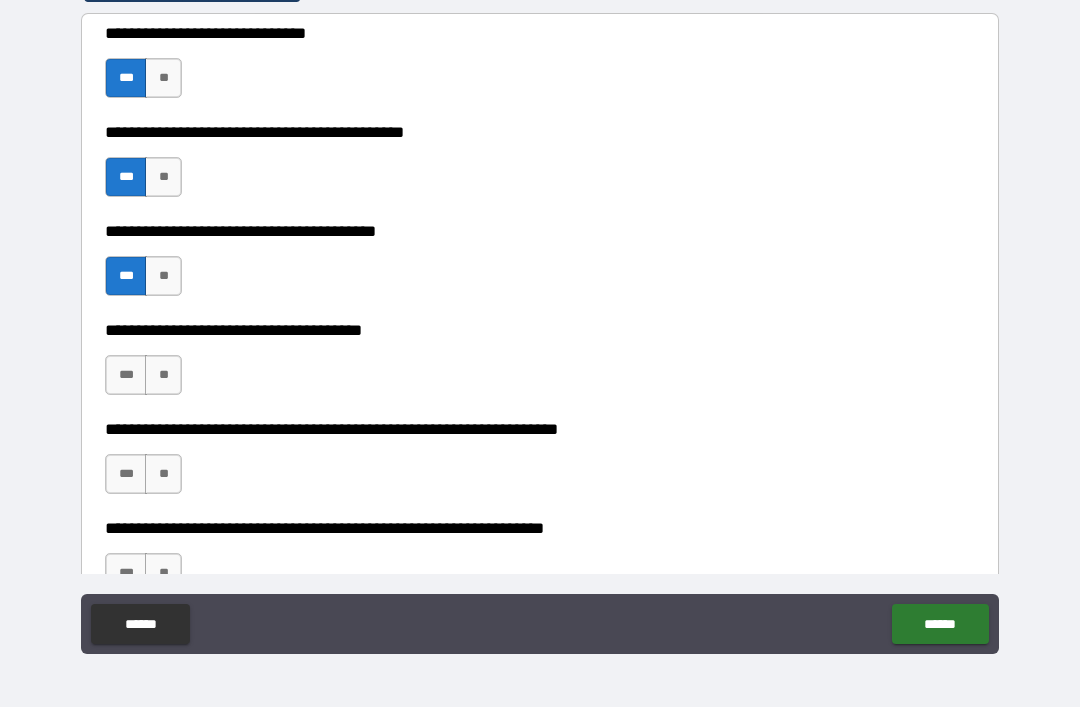 click on "**" at bounding box center (163, 375) 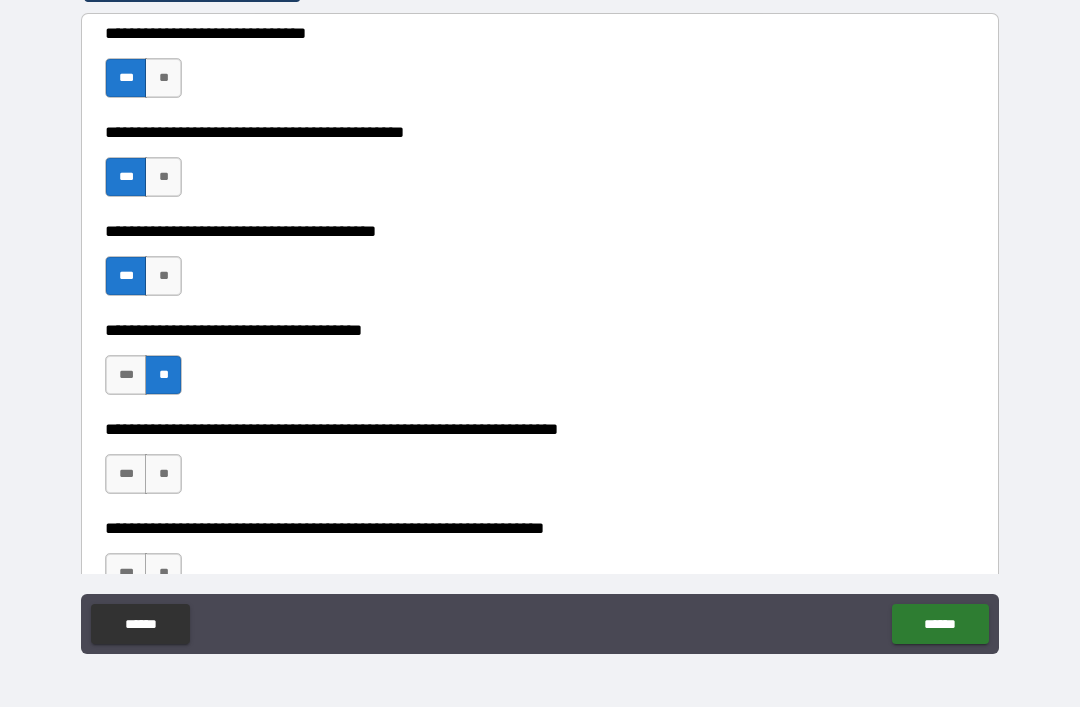 click on "***" at bounding box center [126, 474] 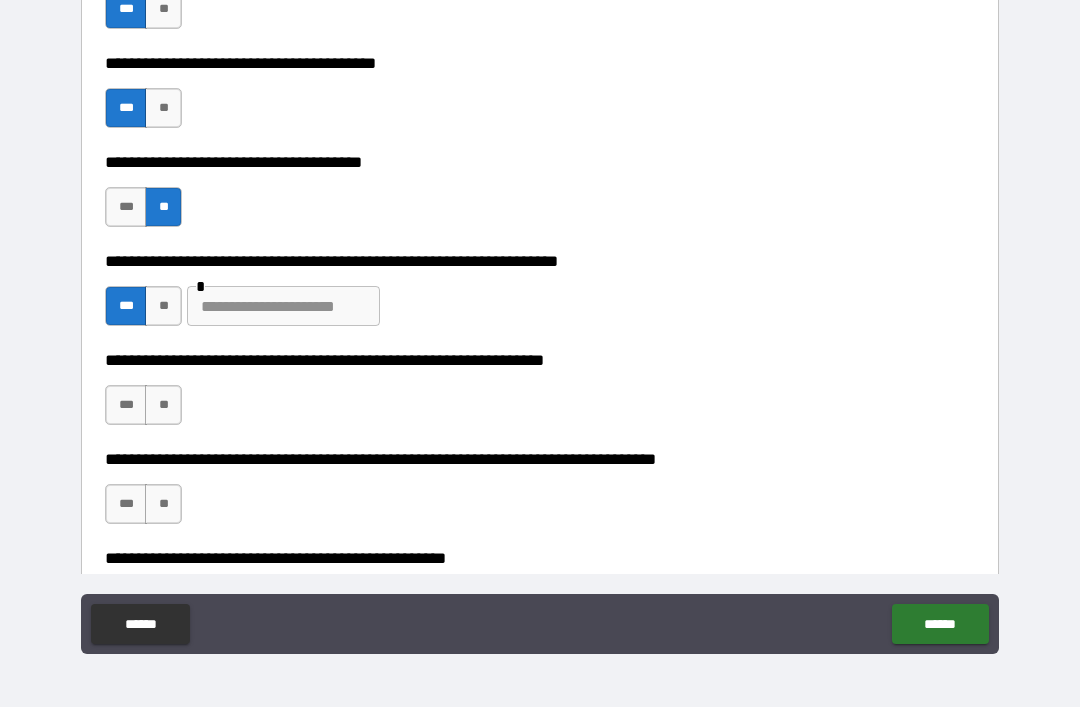 scroll, scrollTop: 2996, scrollLeft: 0, axis: vertical 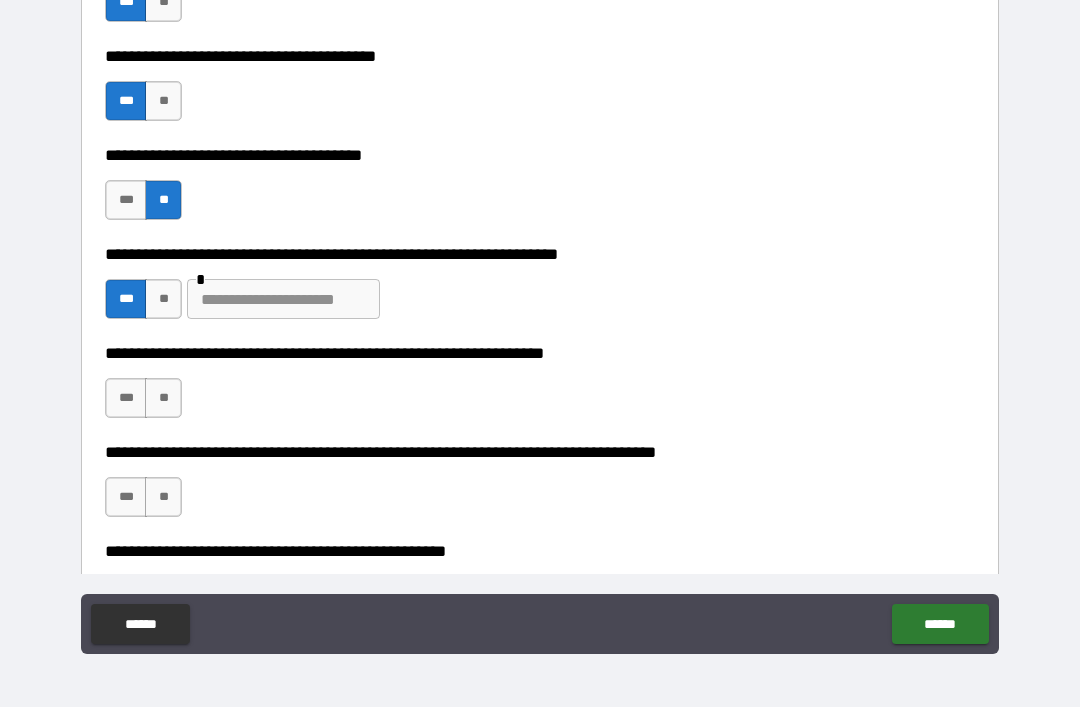 click on "[FIRST] [LAST] [STREET] [CITY] [STATE] [ZIP] [COUNTRY] [PHONE] [EMAIL]" at bounding box center (540, 324) 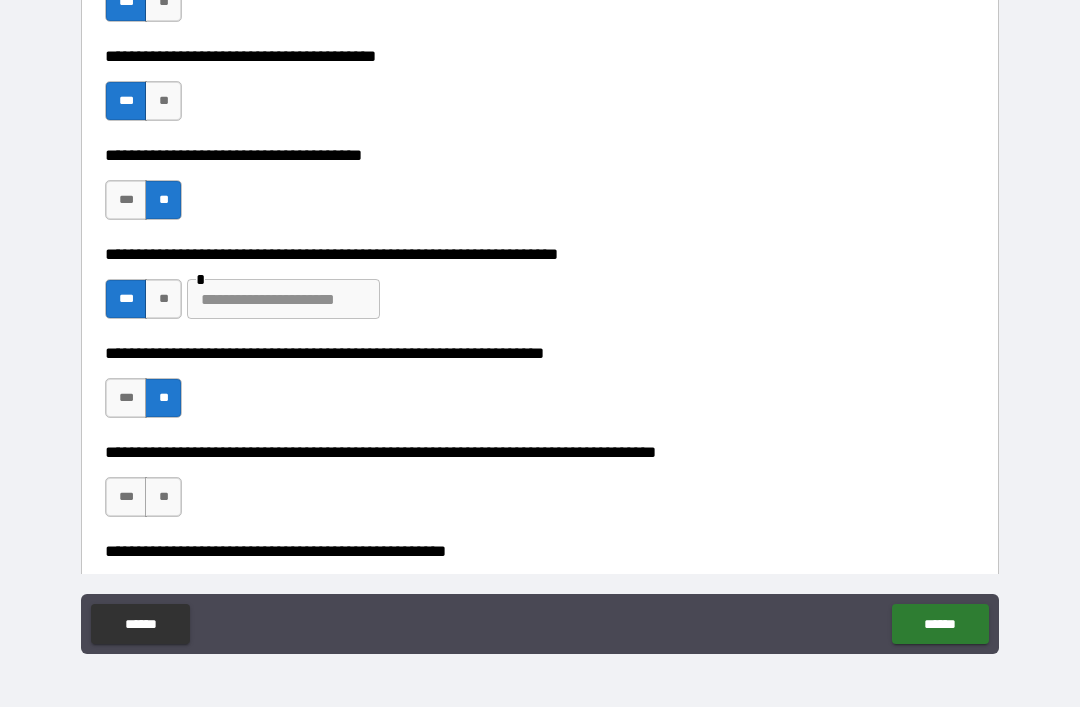 click on "**" at bounding box center [163, 497] 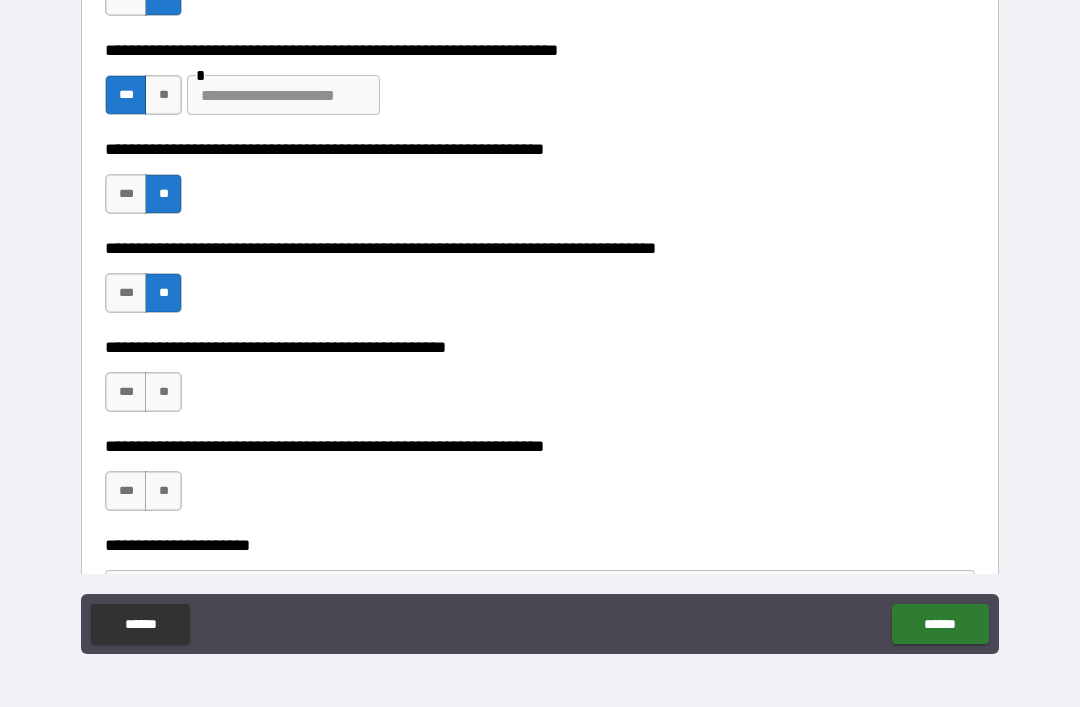 scroll, scrollTop: 3203, scrollLeft: 0, axis: vertical 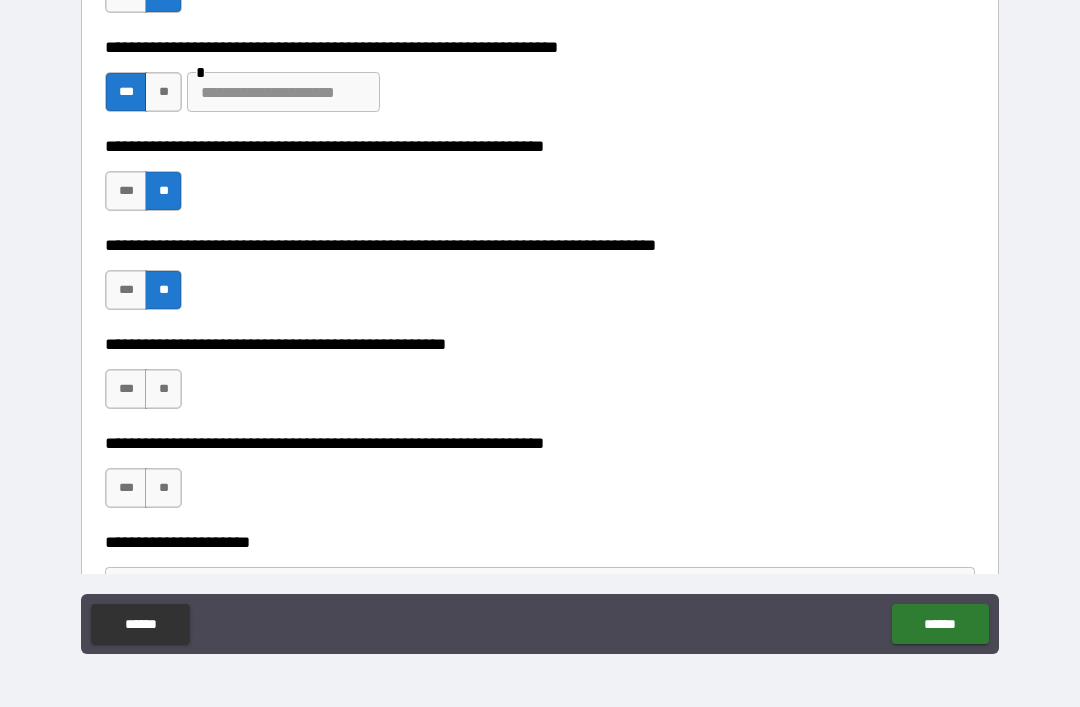 click on "***" at bounding box center [126, 389] 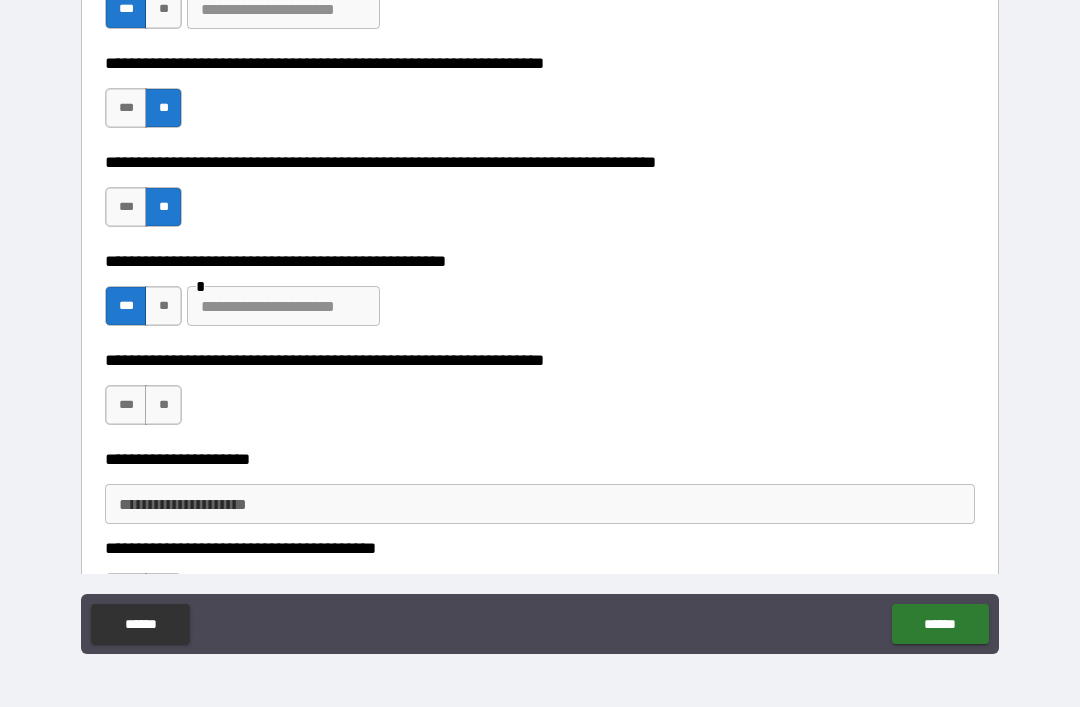 scroll, scrollTop: 3285, scrollLeft: 0, axis: vertical 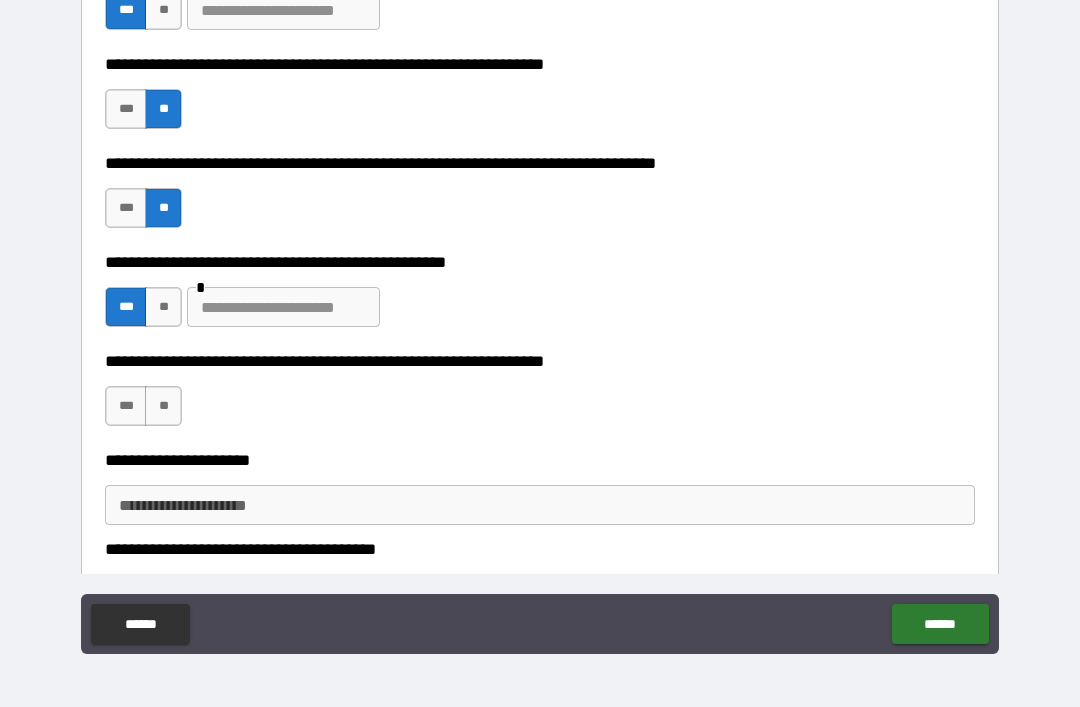 click at bounding box center (283, 307) 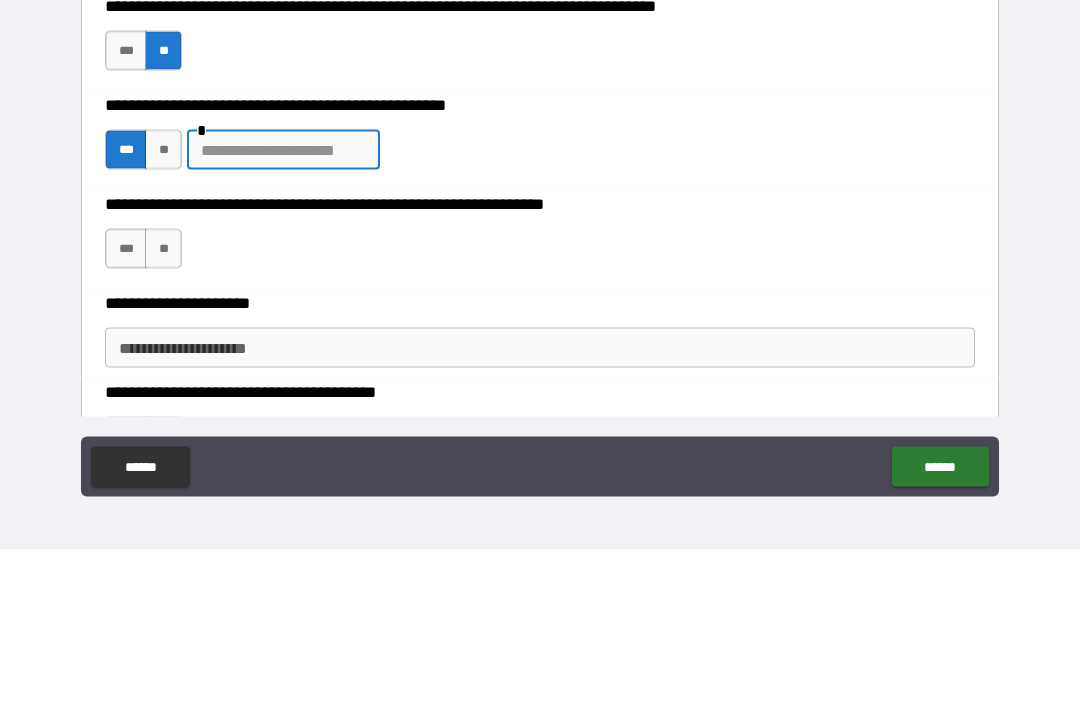 click on "**" at bounding box center (163, 406) 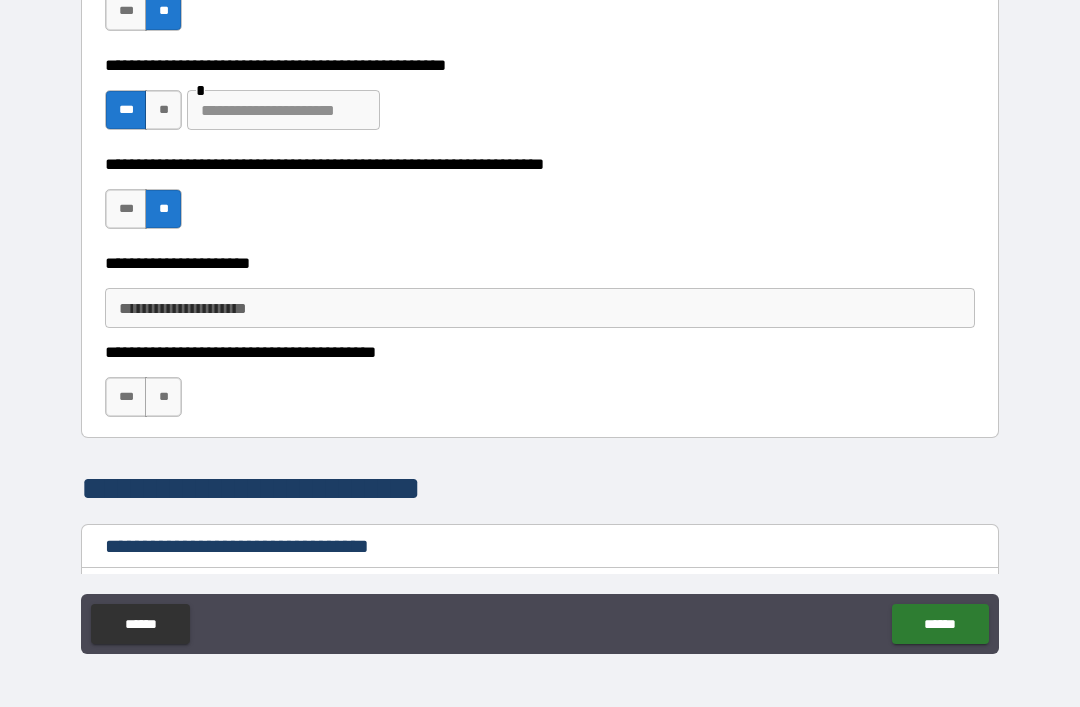 scroll, scrollTop: 3476, scrollLeft: 0, axis: vertical 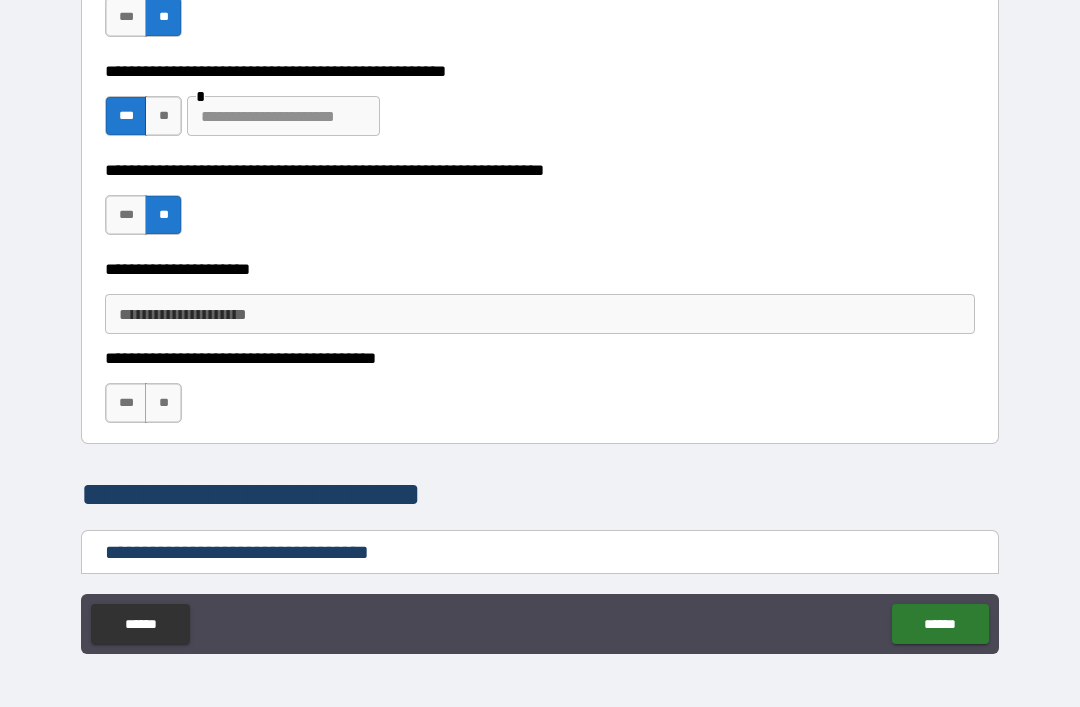 click on "***" at bounding box center (126, 403) 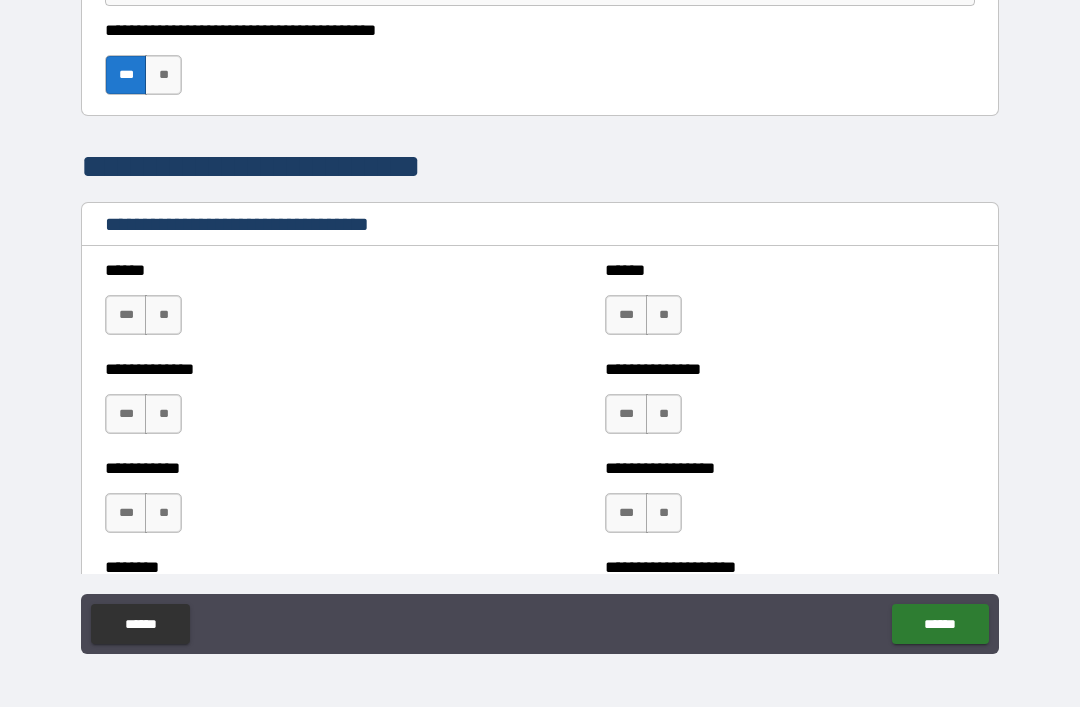 scroll, scrollTop: 3801, scrollLeft: 0, axis: vertical 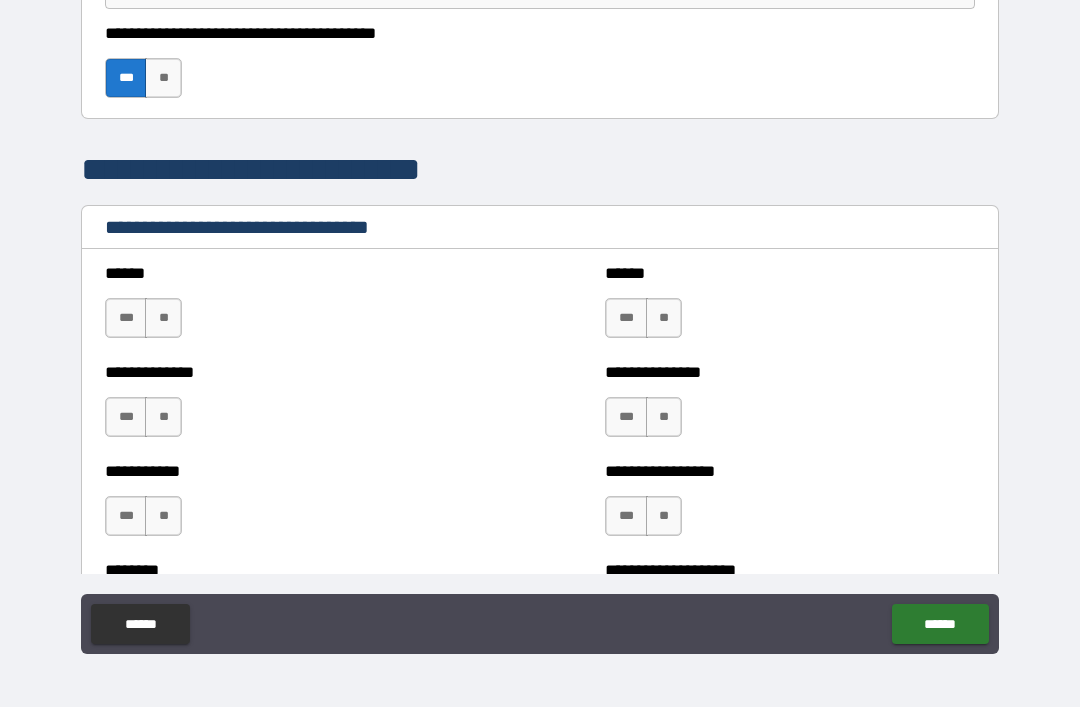 click on "***" at bounding box center [626, 318] 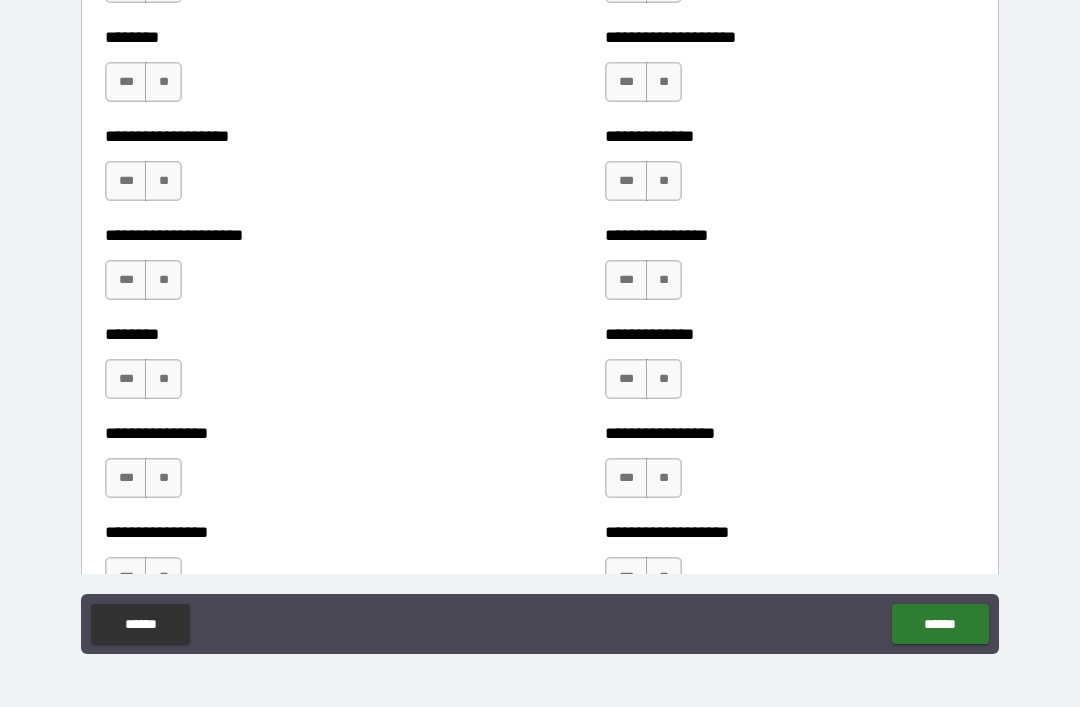 scroll, scrollTop: 4323, scrollLeft: 0, axis: vertical 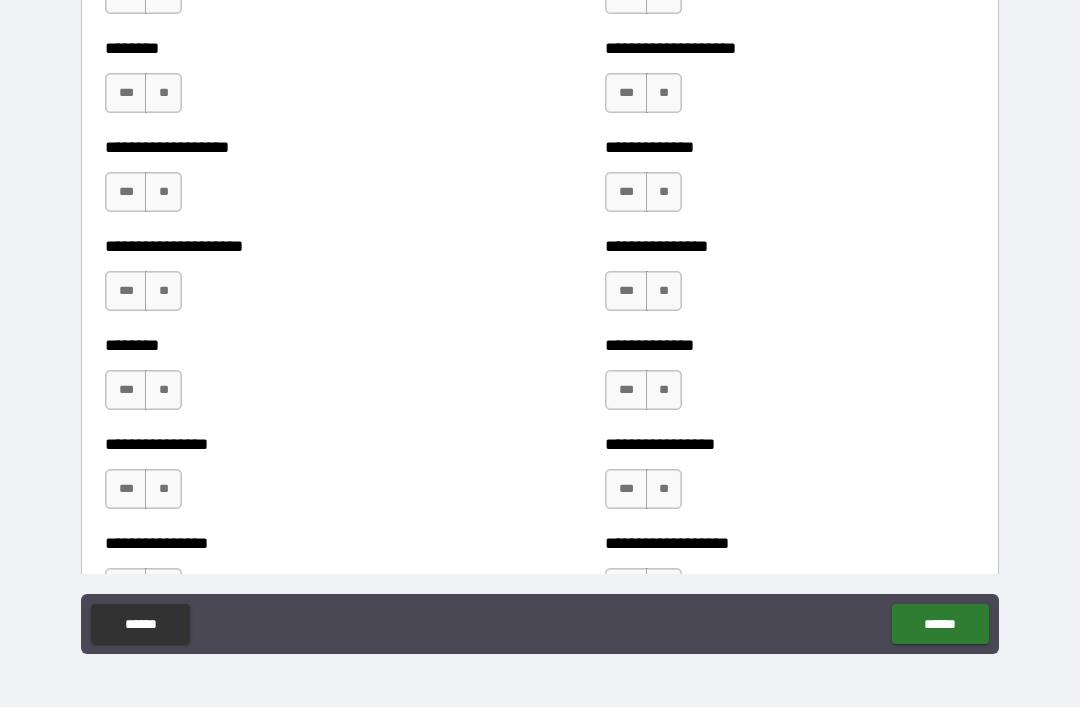 click on "***" at bounding box center [626, 93] 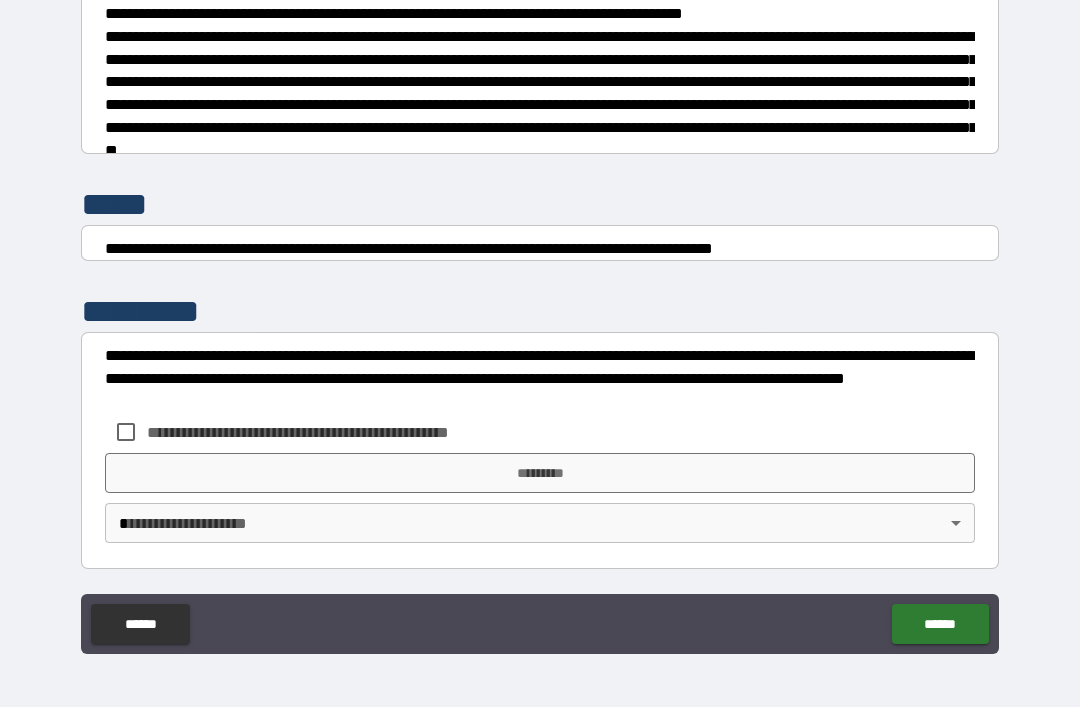 scroll, scrollTop: 7448, scrollLeft: 0, axis: vertical 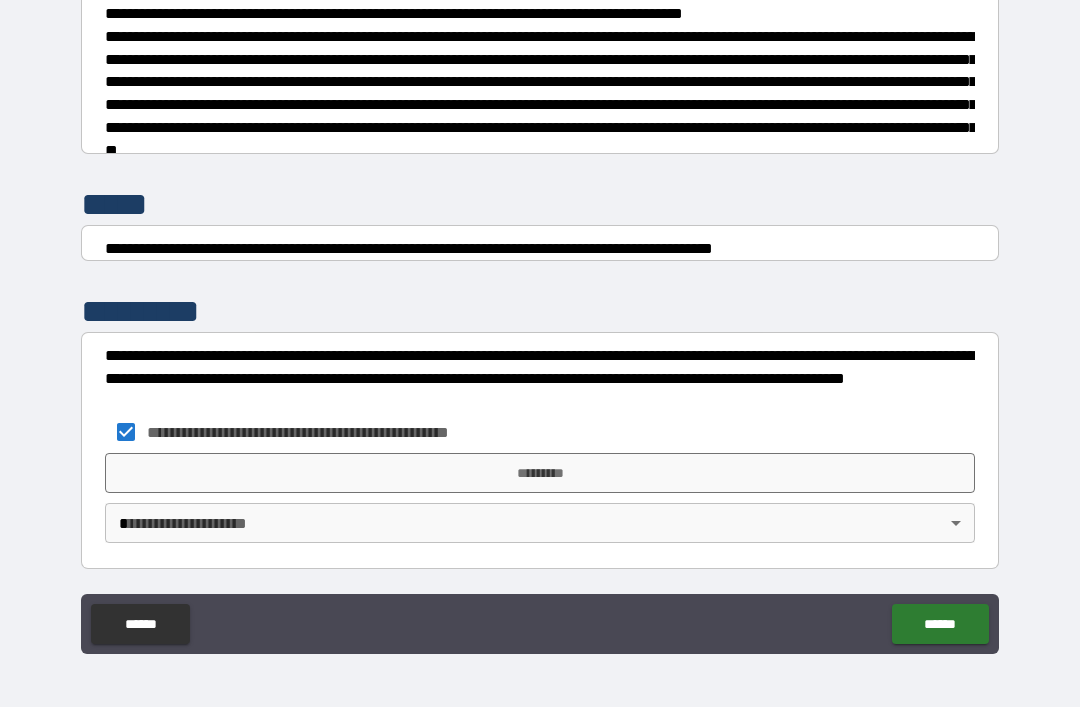 click on "*********" at bounding box center (540, 473) 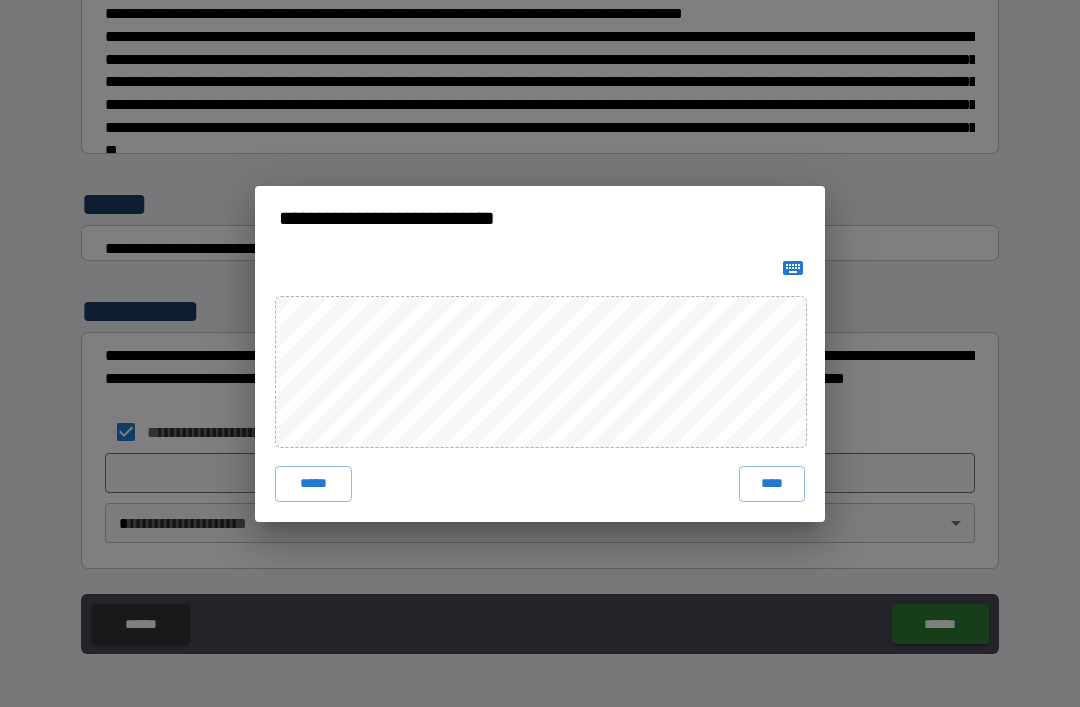 click on "****" at bounding box center (772, 484) 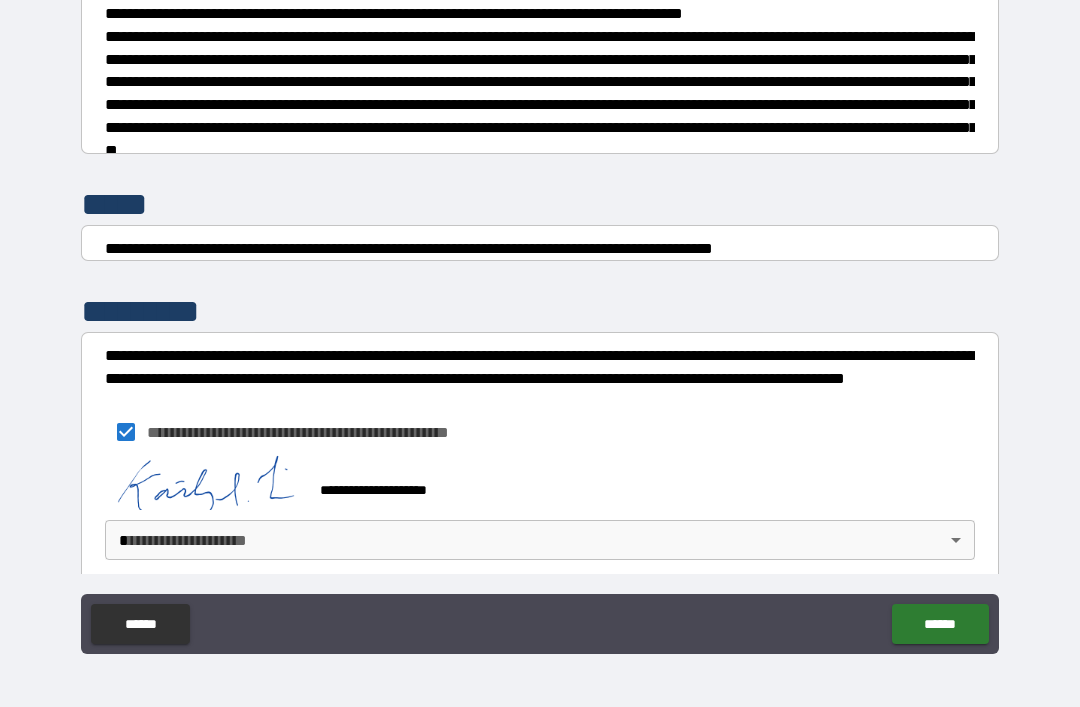 click on "******" at bounding box center [940, 624] 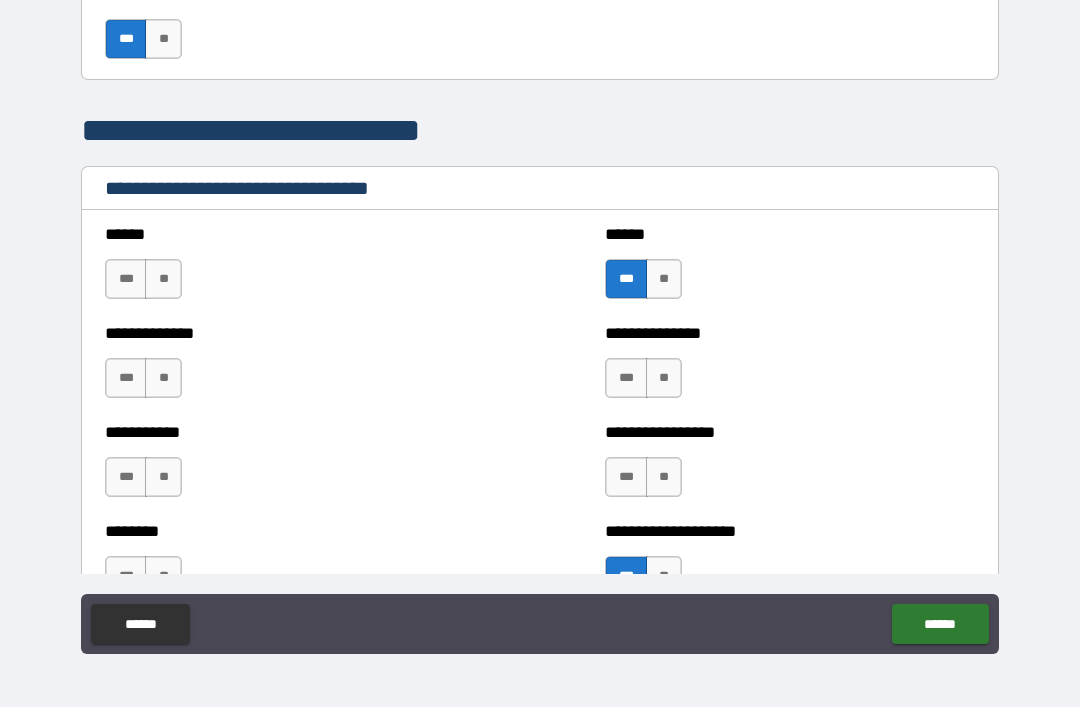 scroll, scrollTop: 3849, scrollLeft: 0, axis: vertical 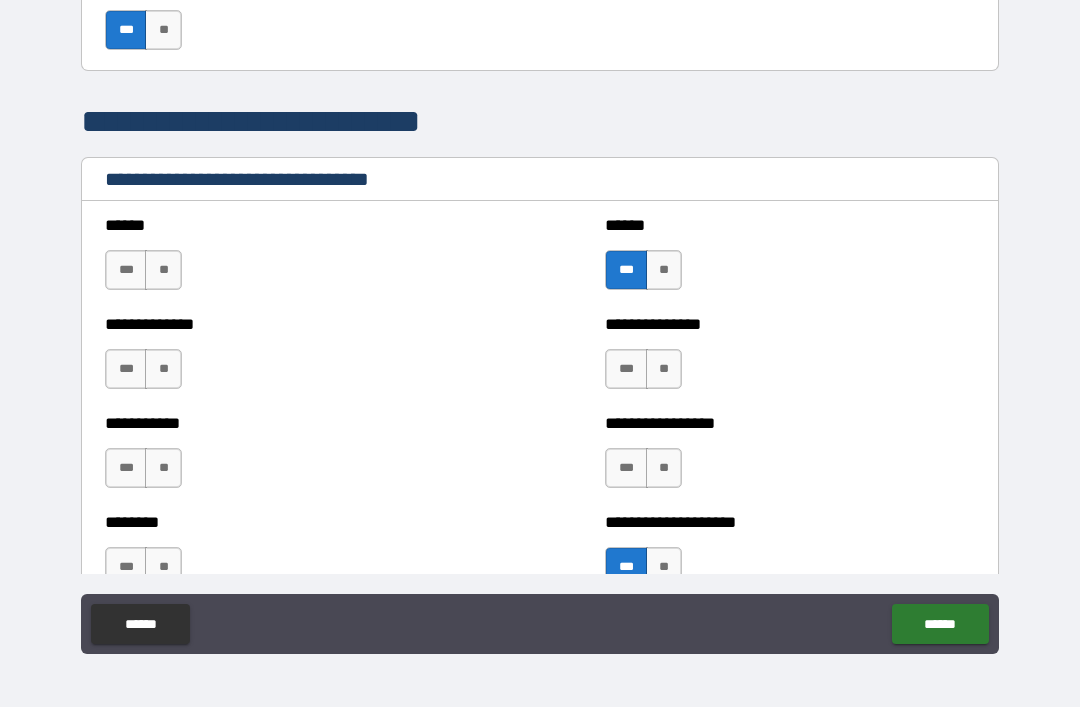 click on "**" at bounding box center [163, 270] 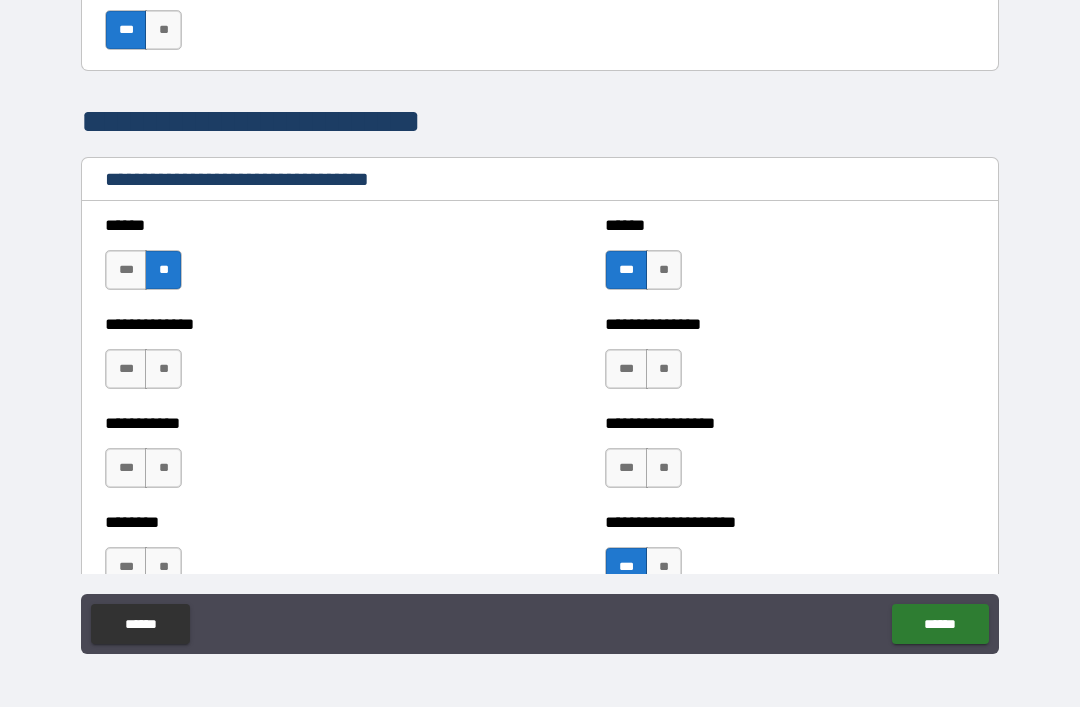 click on "**" at bounding box center [163, 369] 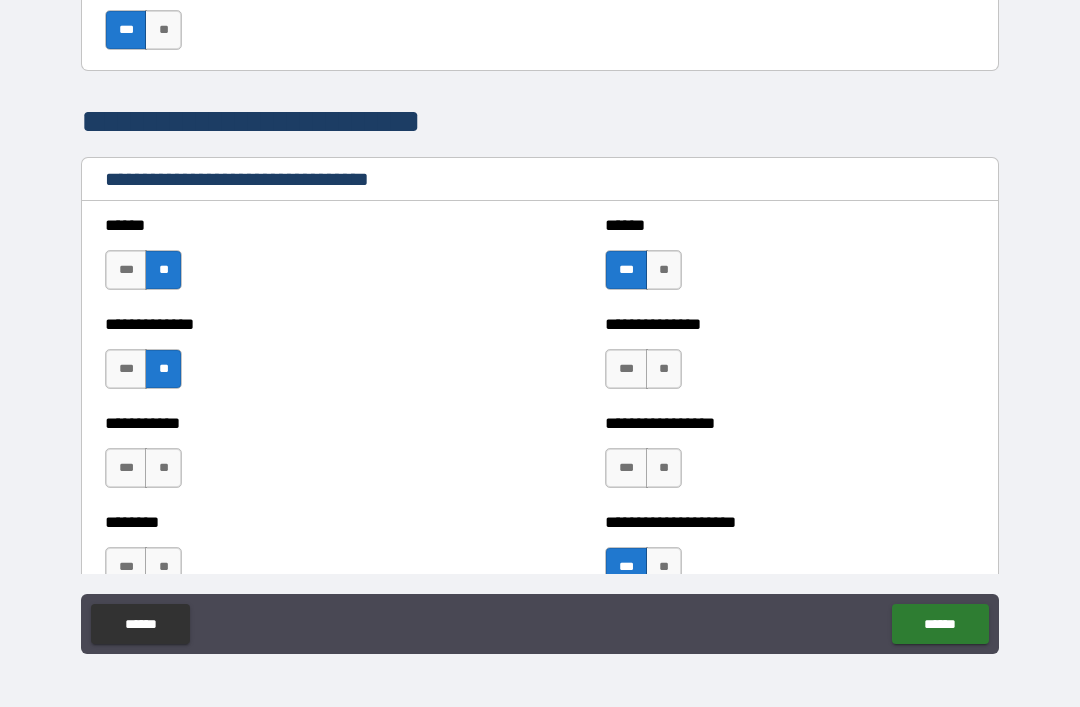 click on "**" at bounding box center [163, 369] 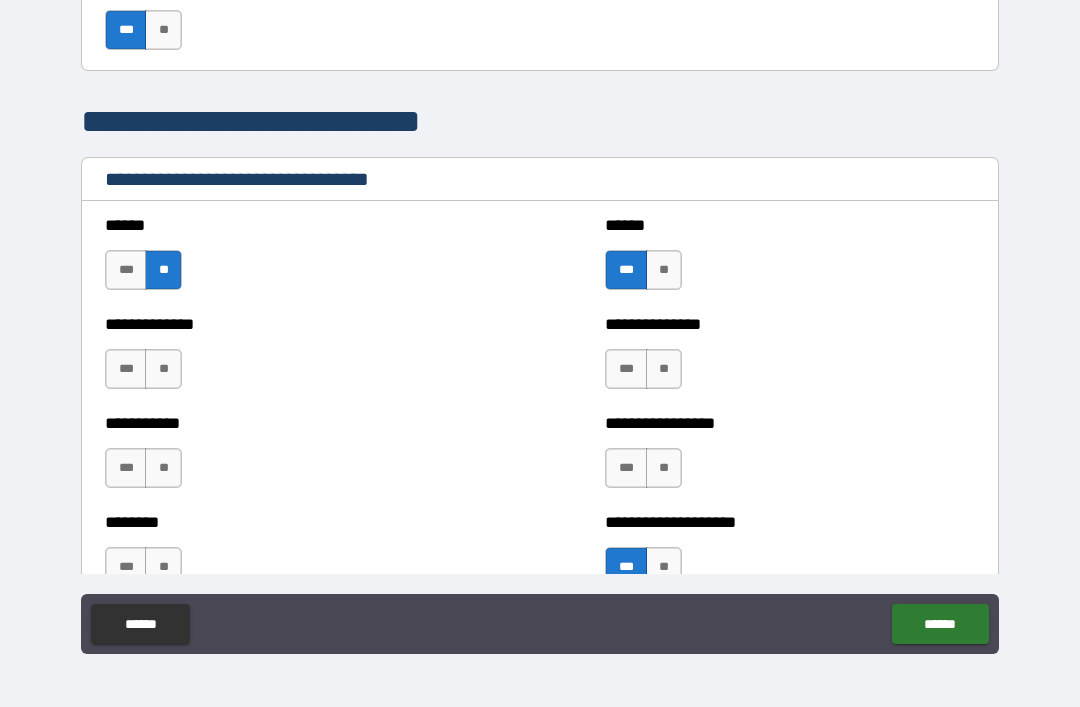 click on "***" at bounding box center [126, 369] 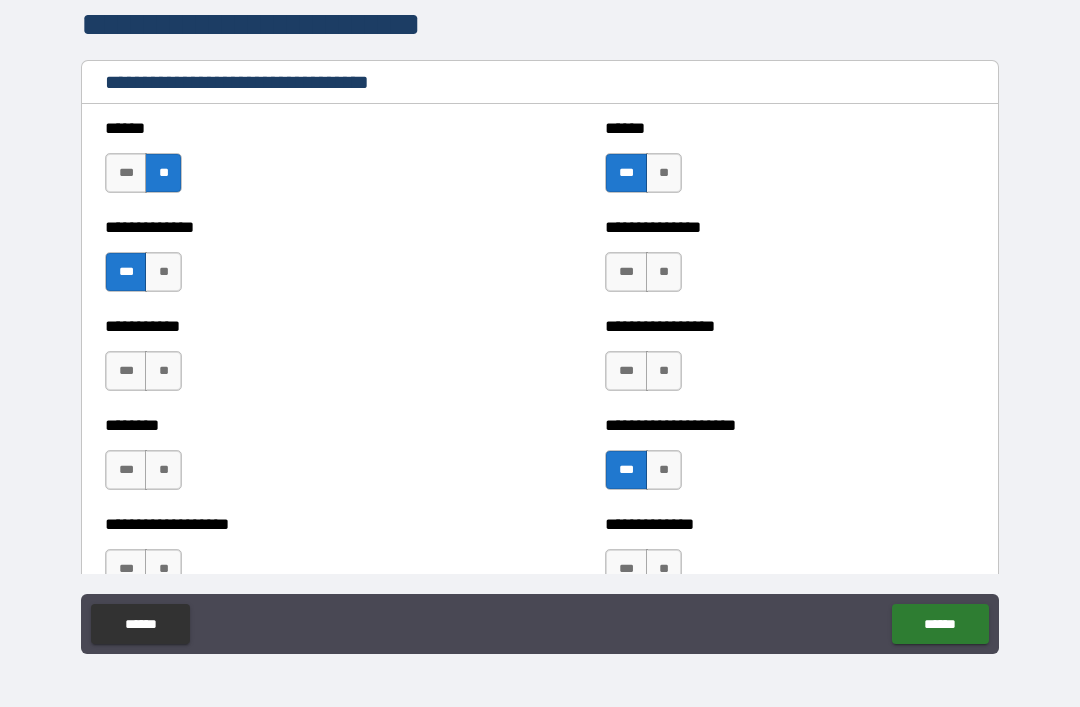 scroll, scrollTop: 3943, scrollLeft: 0, axis: vertical 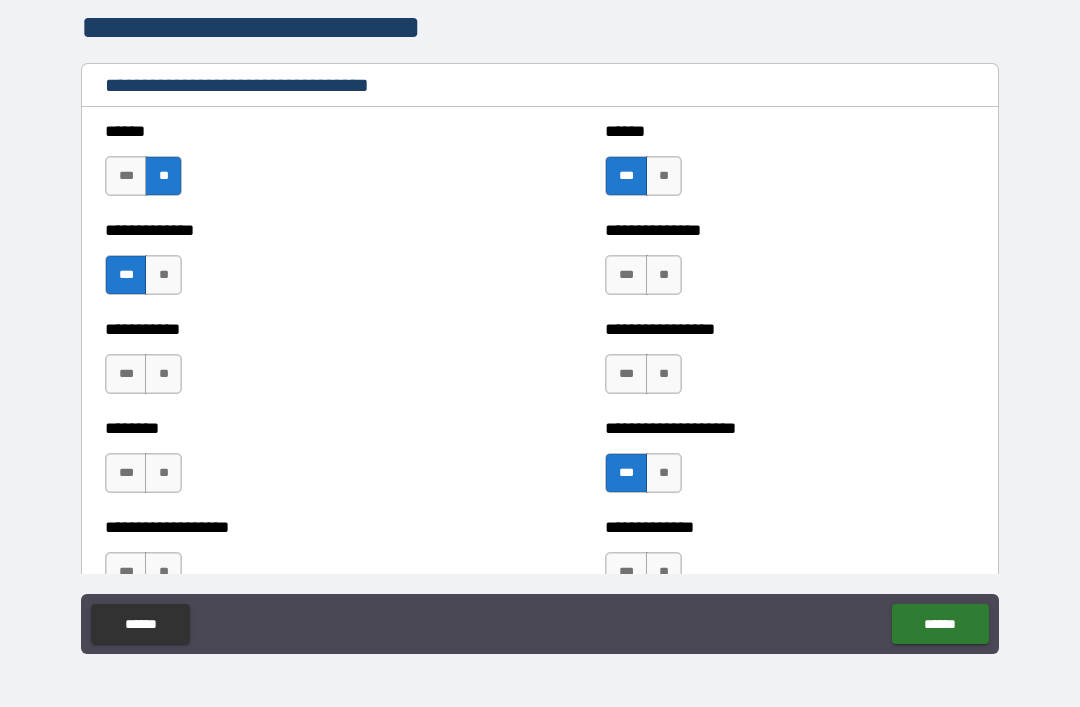 click on "**" at bounding box center (163, 374) 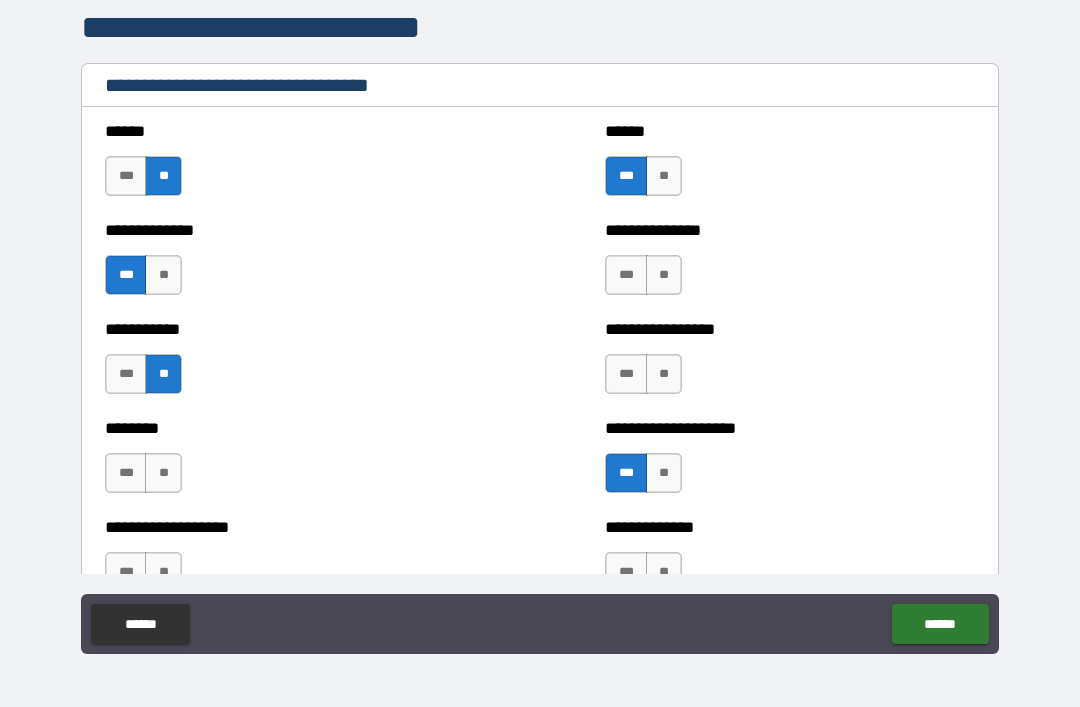 click on "**" at bounding box center [163, 473] 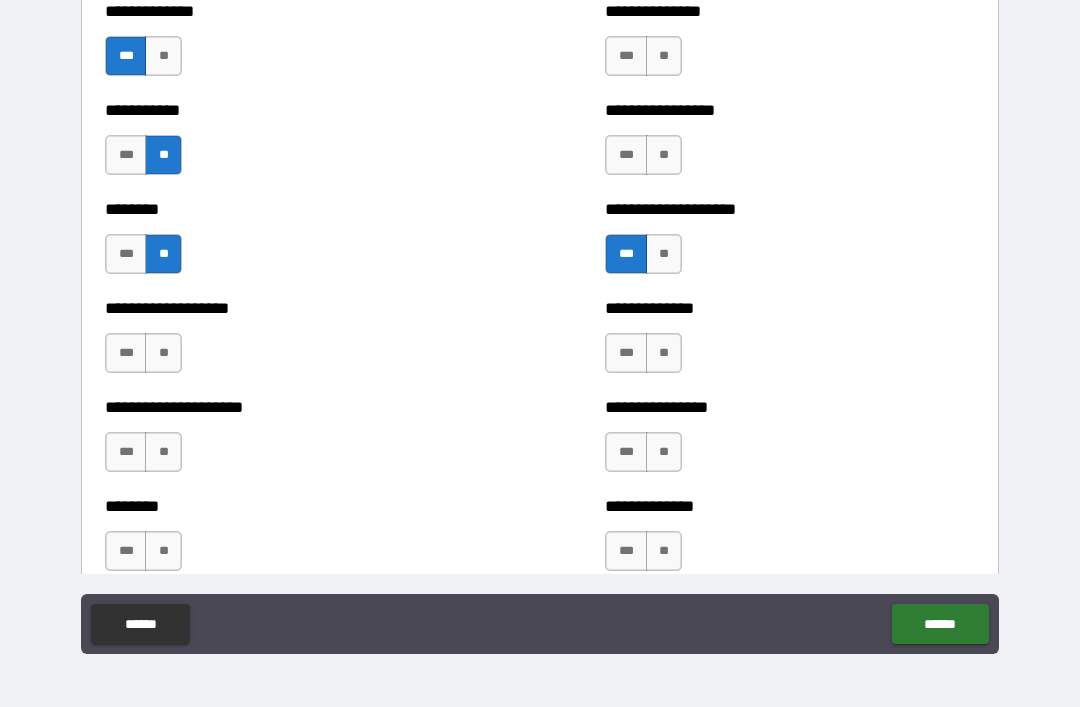 scroll, scrollTop: 4160, scrollLeft: 0, axis: vertical 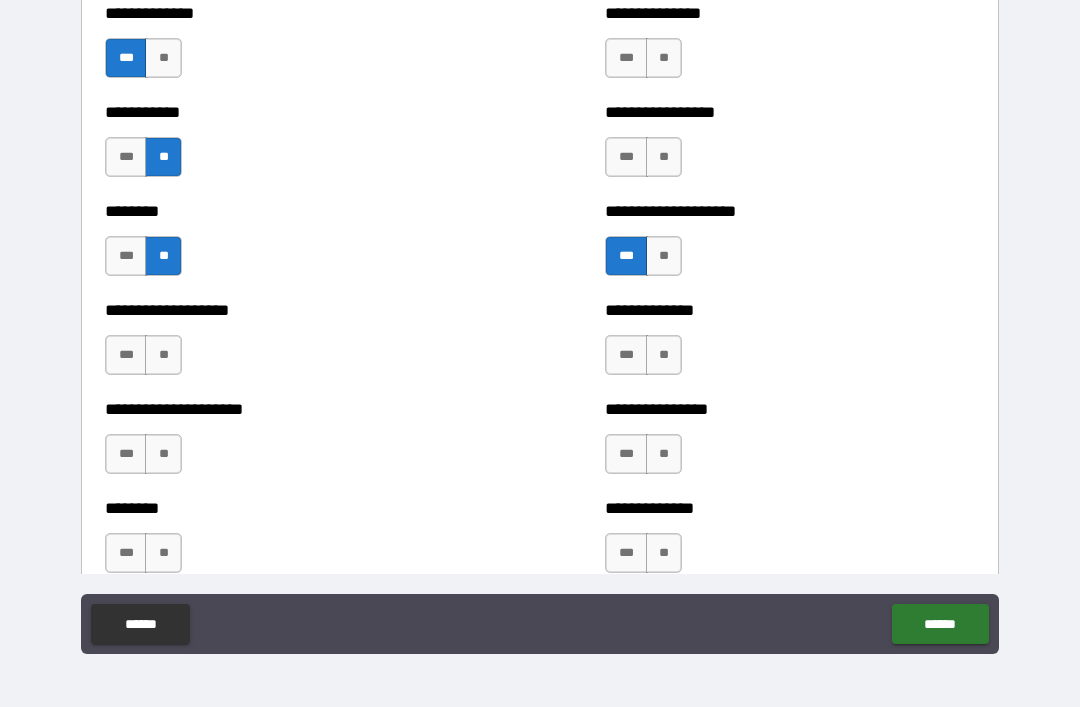 click on "**" at bounding box center (163, 355) 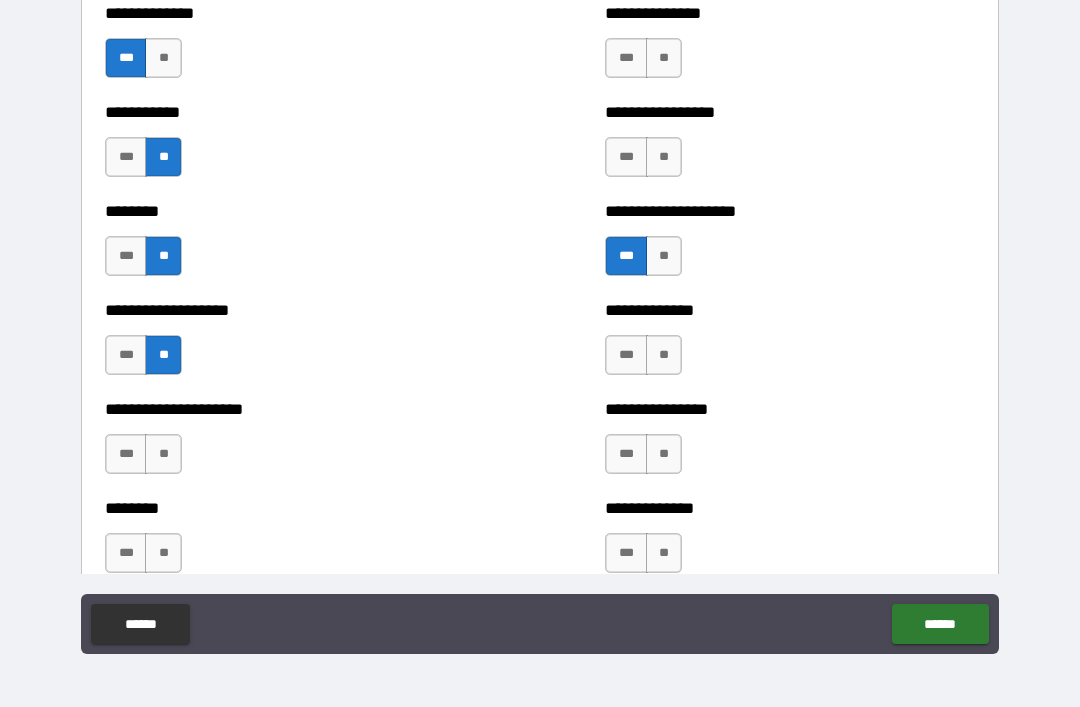 click on "**" at bounding box center [163, 454] 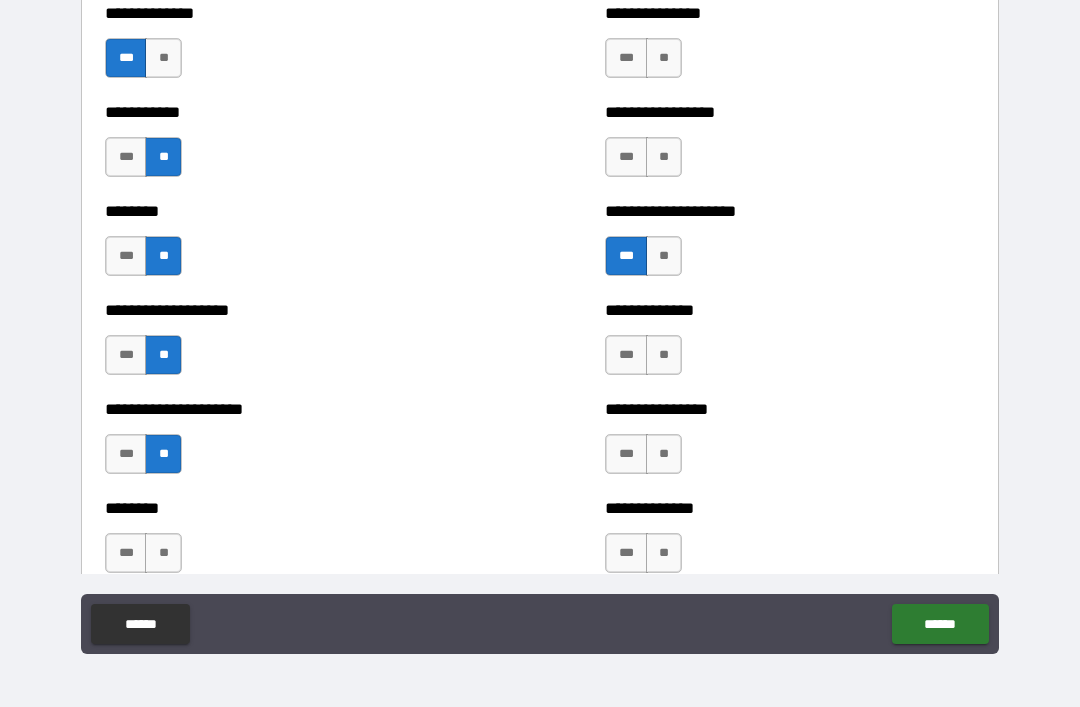 click on "**" at bounding box center (163, 553) 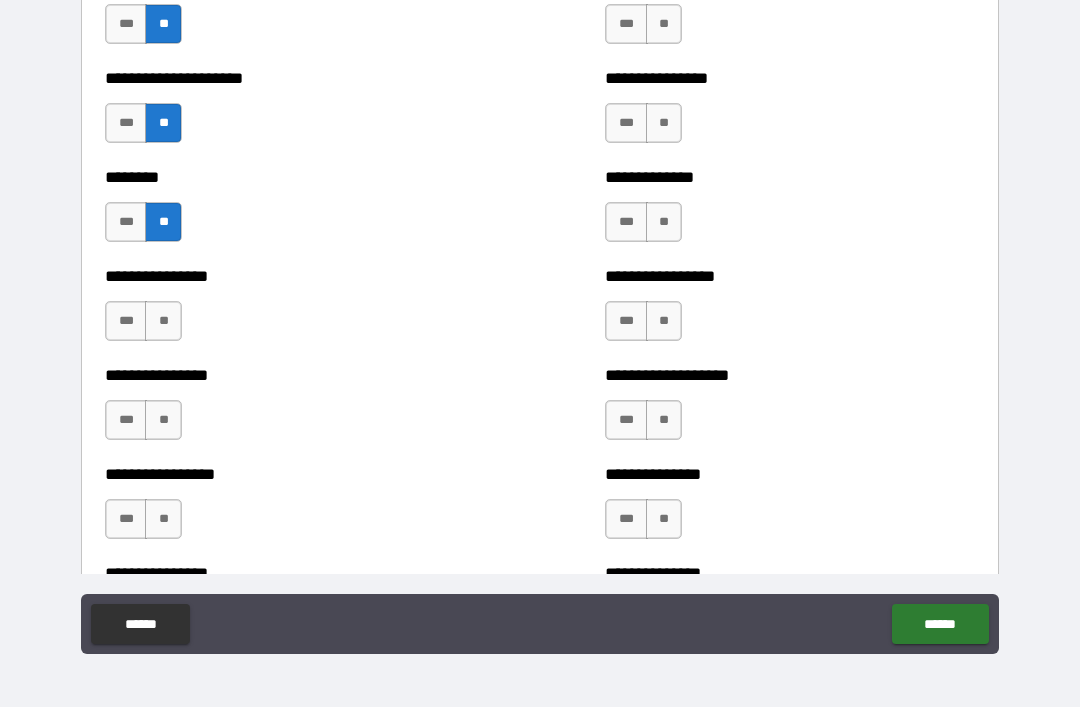 scroll, scrollTop: 4485, scrollLeft: 0, axis: vertical 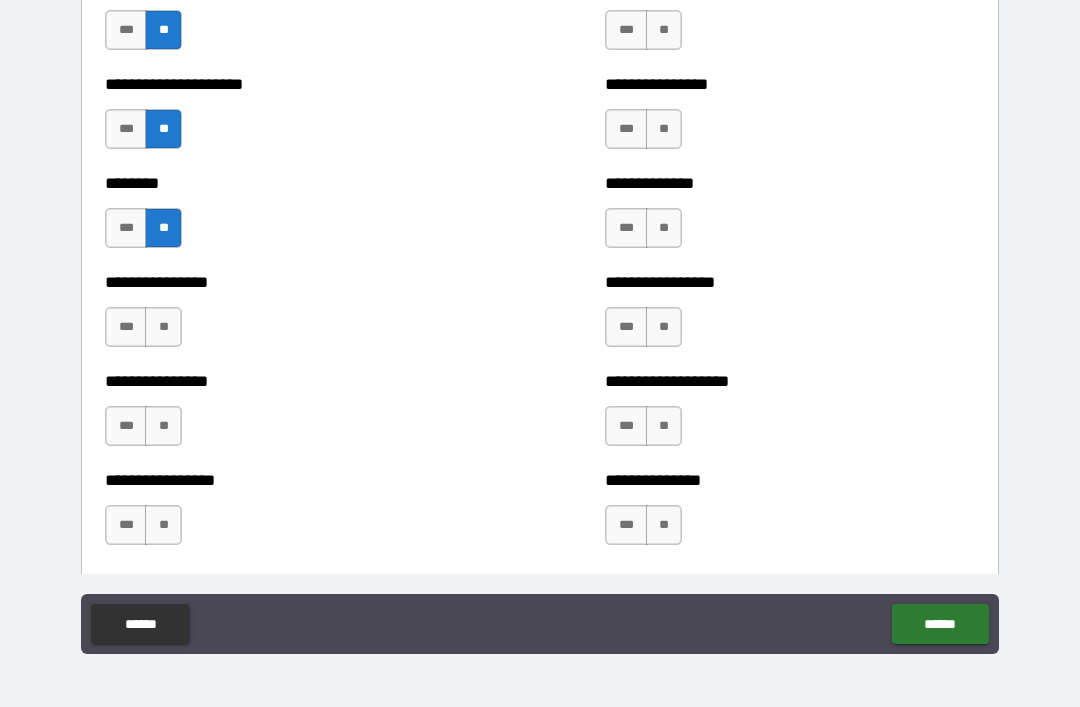 click on "**" at bounding box center (163, 327) 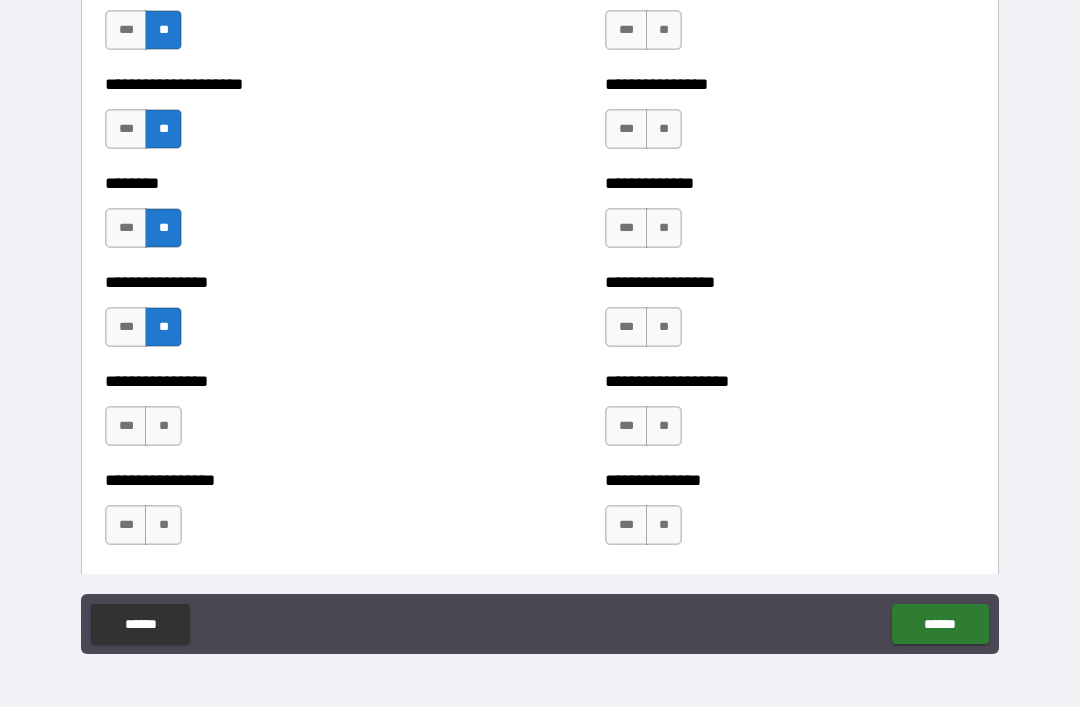 click on "***" at bounding box center [126, 426] 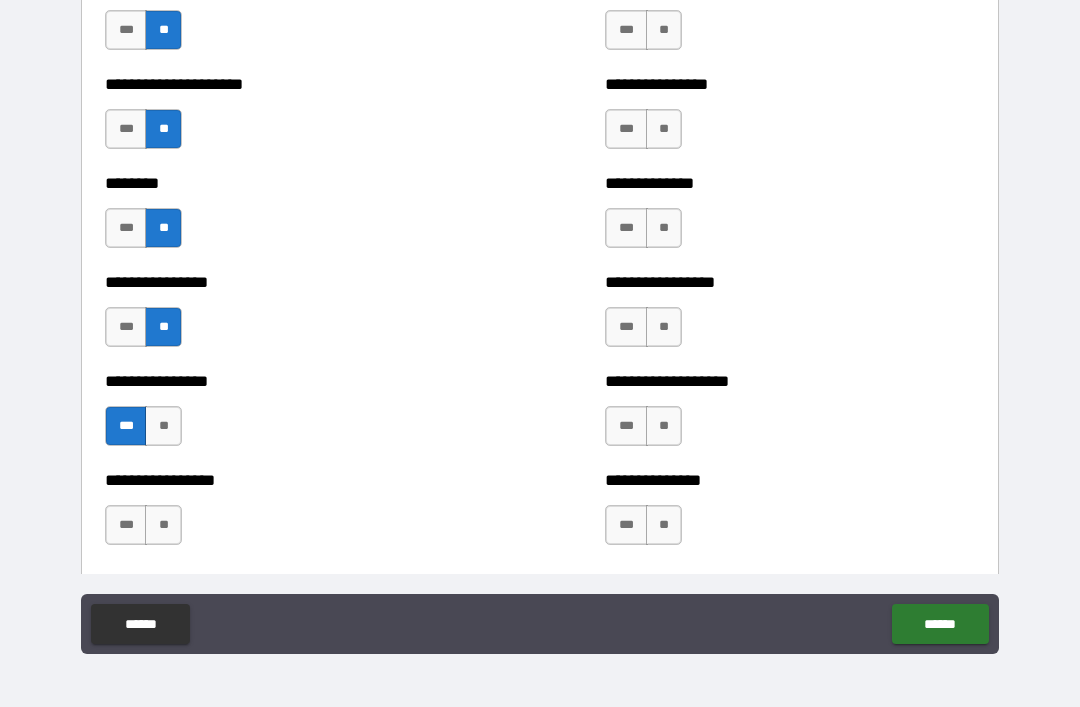 click on "**" at bounding box center (163, 525) 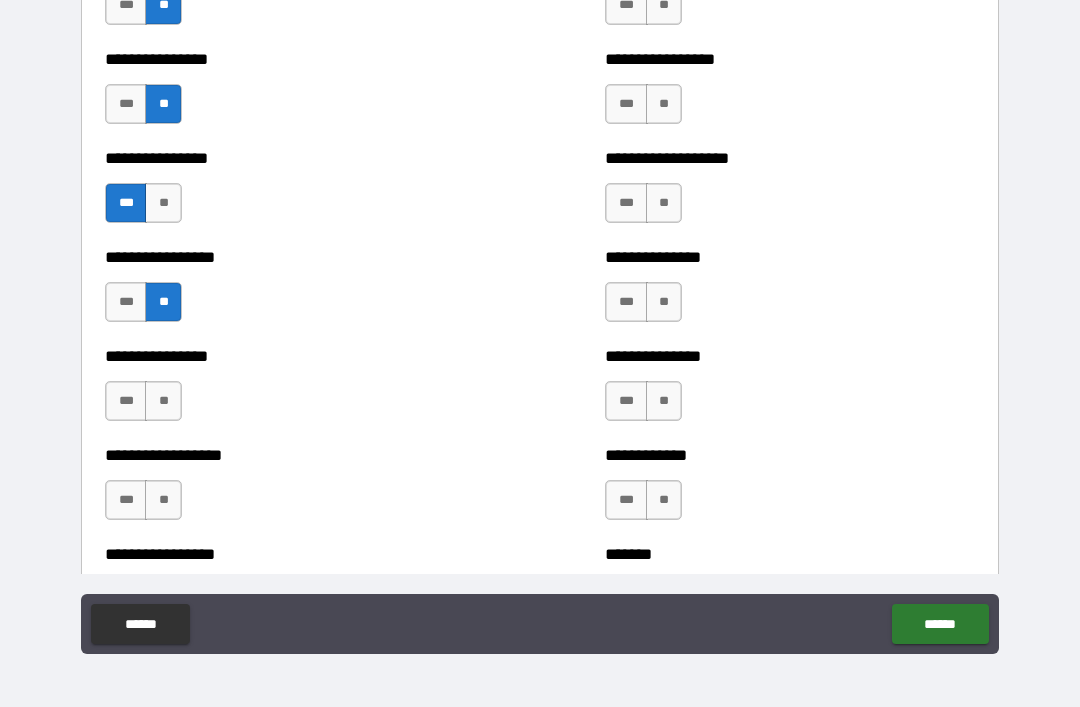 scroll, scrollTop: 4707, scrollLeft: 0, axis: vertical 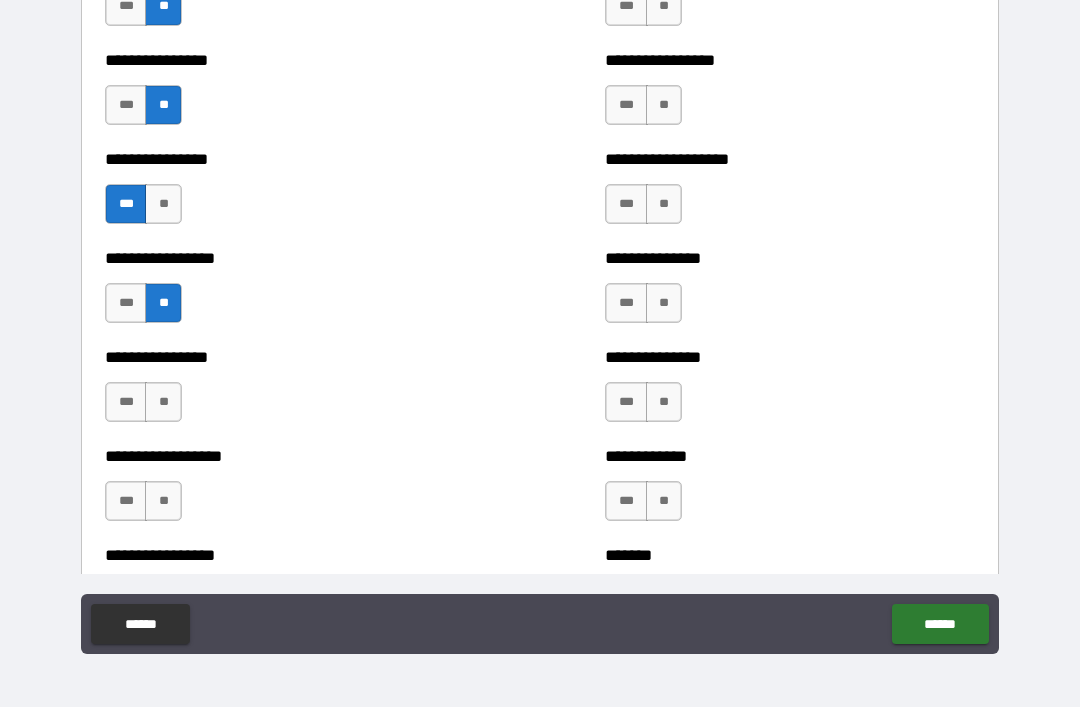 click on "**********" at bounding box center [290, 392] 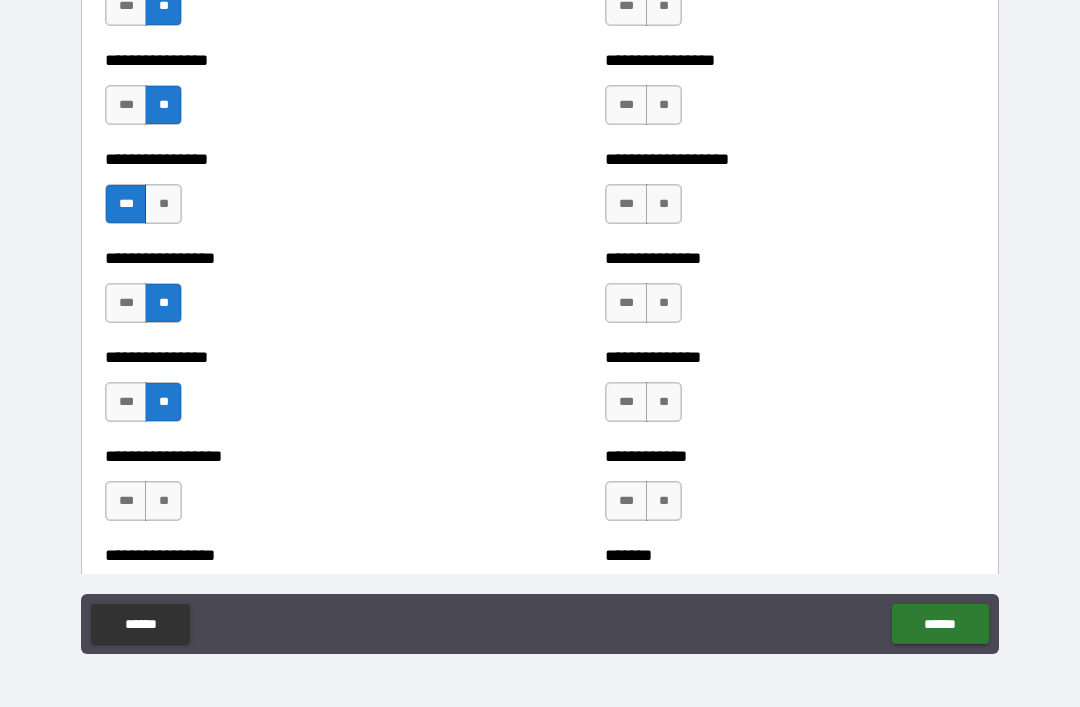 click on "**" at bounding box center [163, 501] 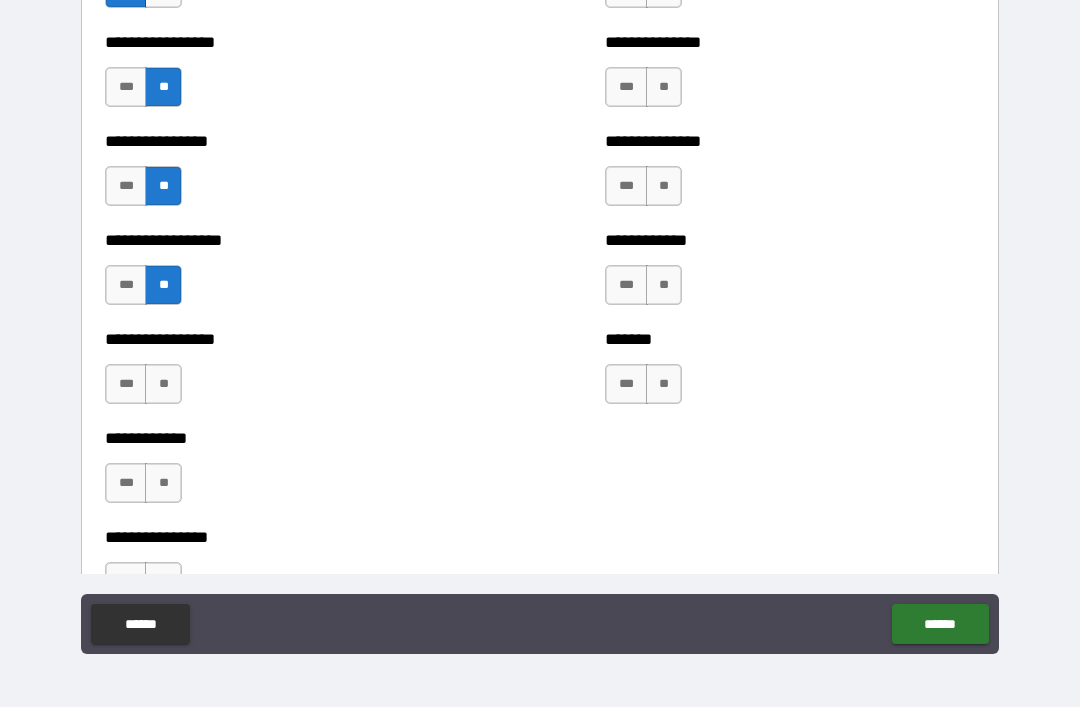 scroll, scrollTop: 4921, scrollLeft: 0, axis: vertical 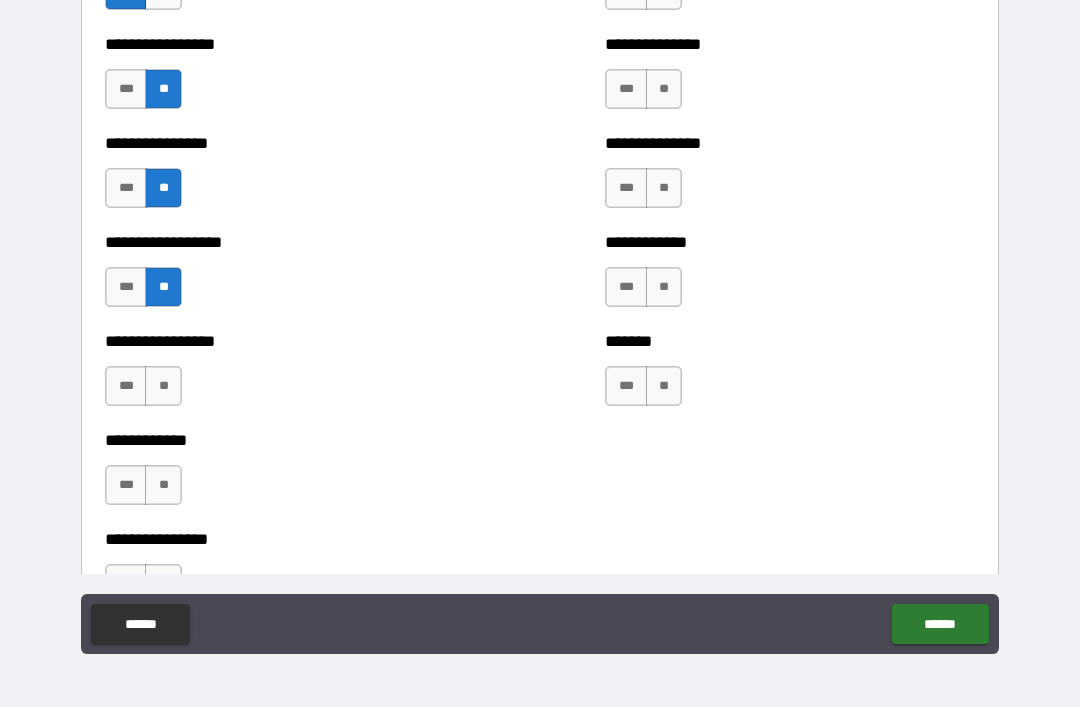 click on "**" at bounding box center [163, 386] 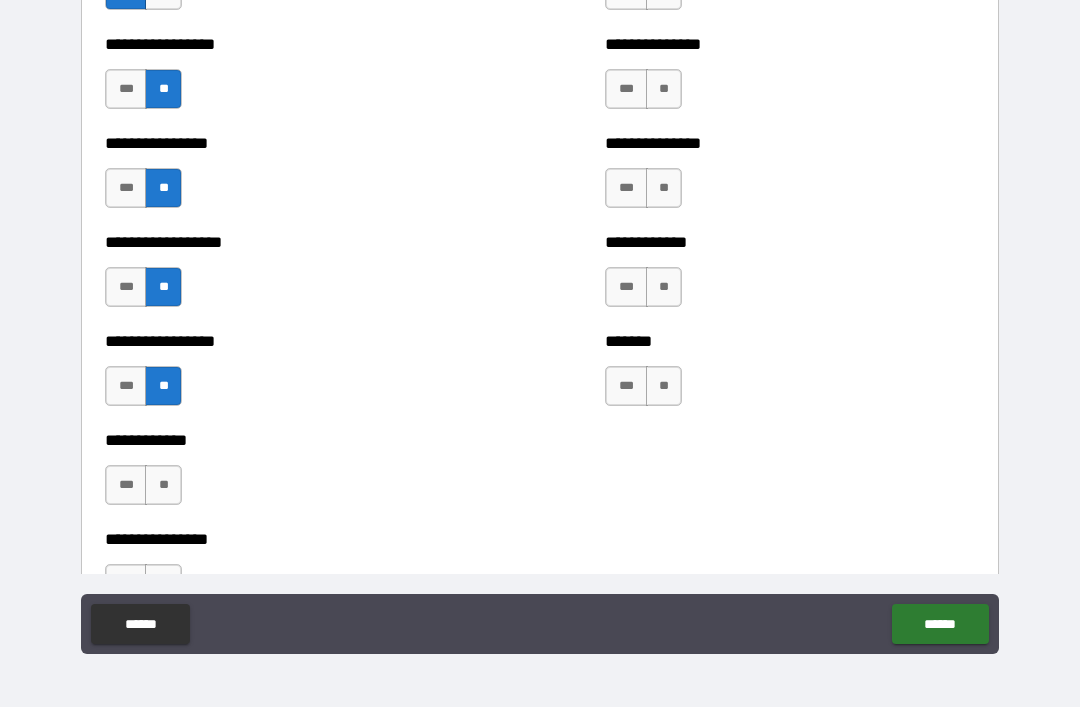 click on "**" at bounding box center (163, 386) 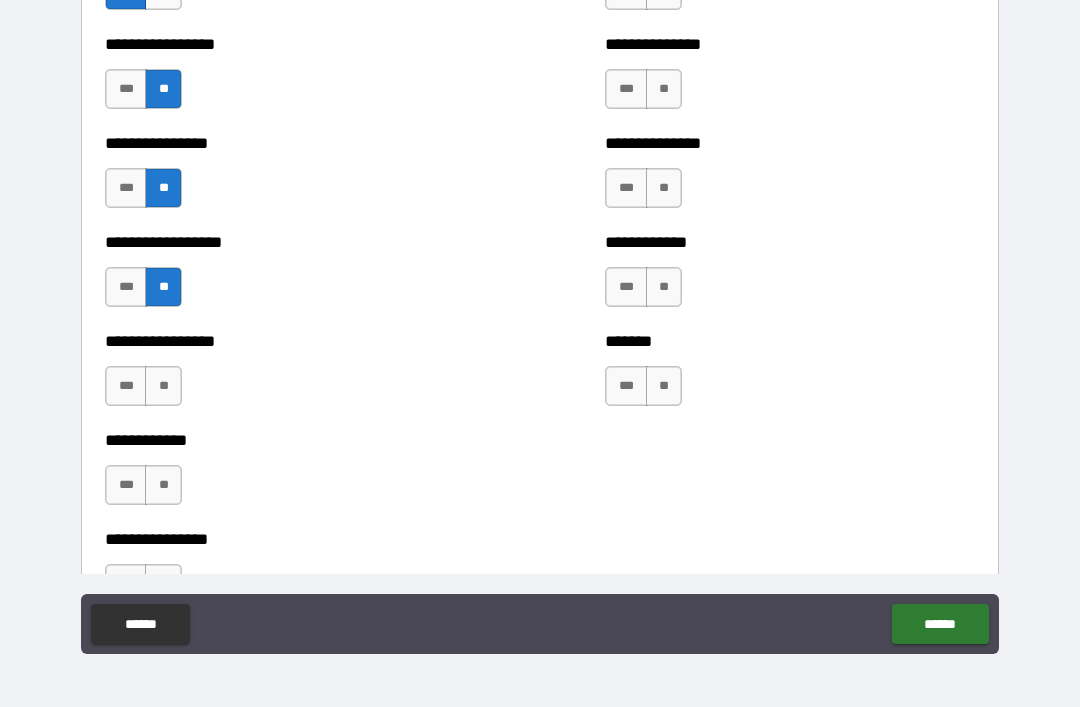 click on "**" at bounding box center (163, 386) 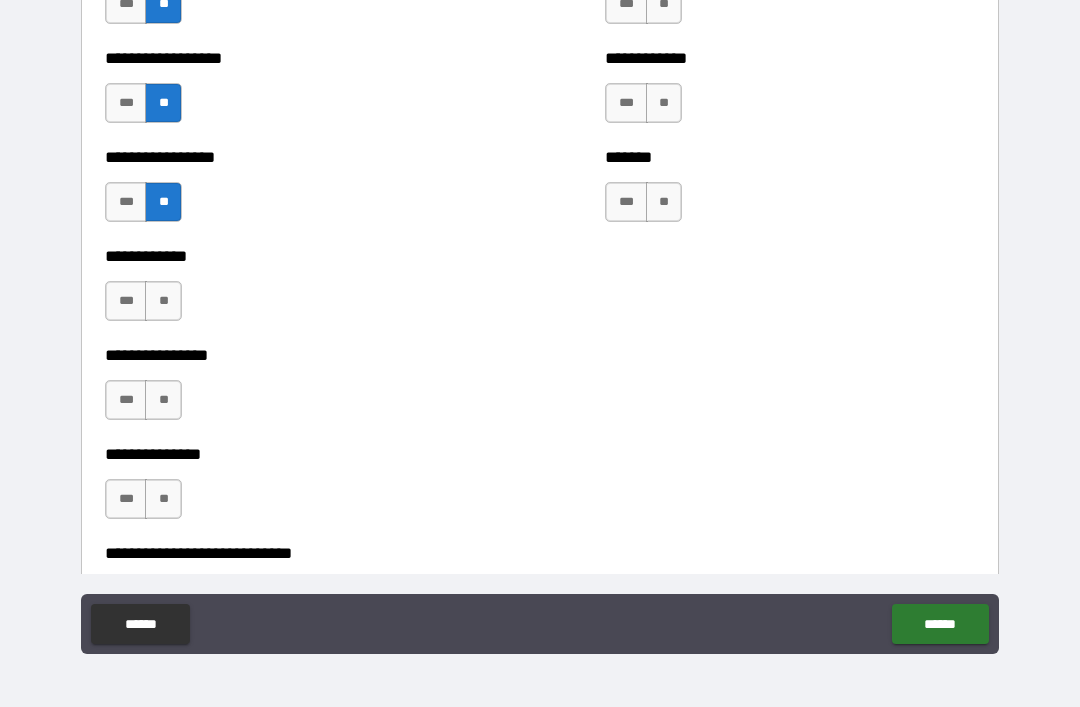 scroll, scrollTop: 5102, scrollLeft: 0, axis: vertical 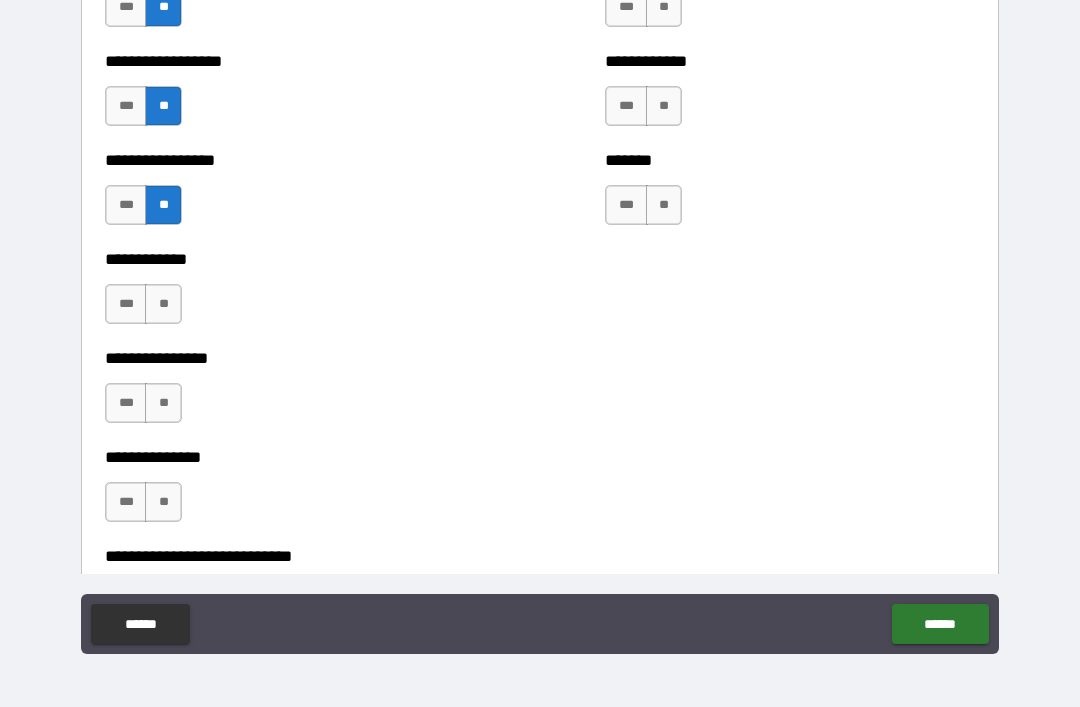 click on "**" at bounding box center [163, 304] 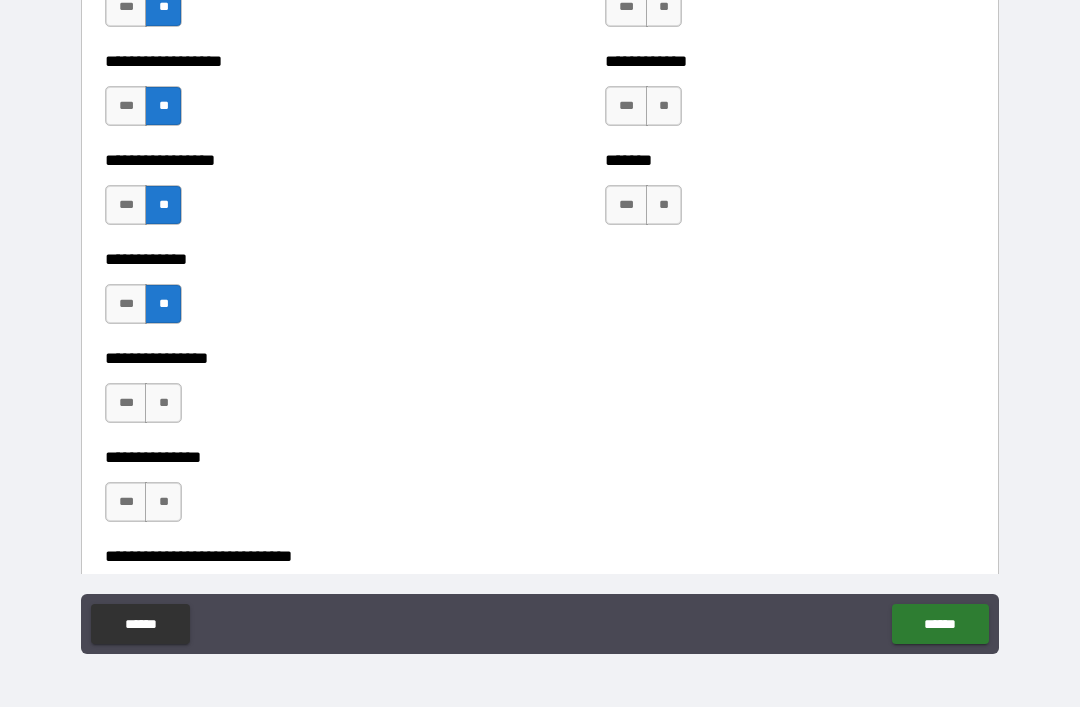 click on "**" at bounding box center (163, 403) 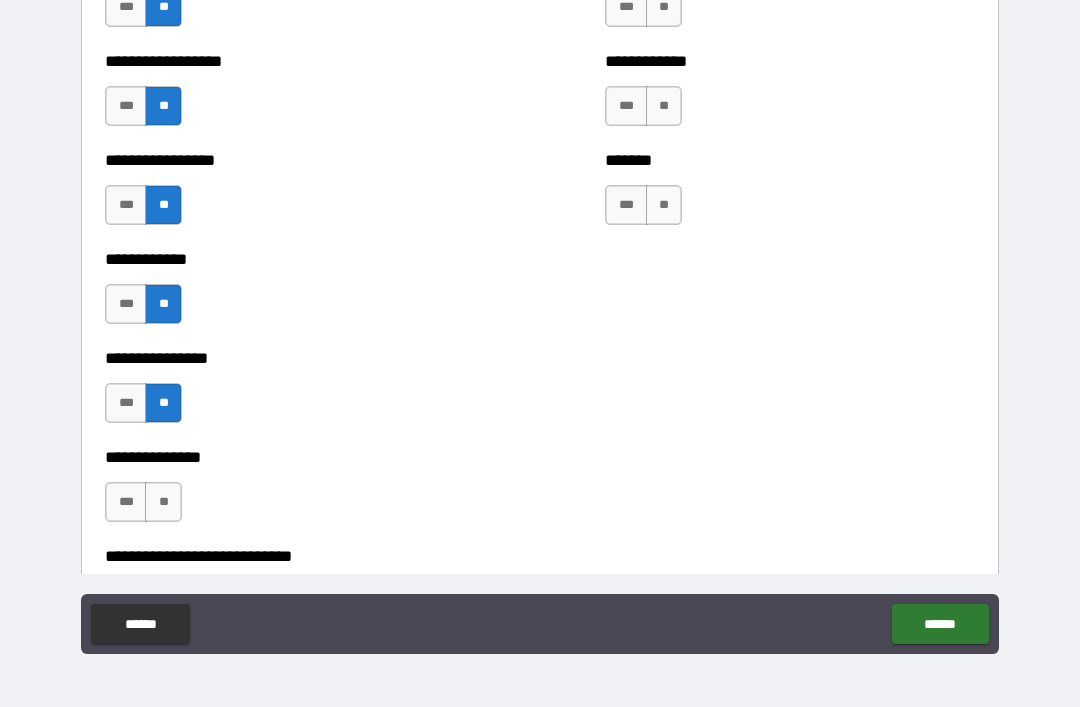 click on "**" at bounding box center [163, 502] 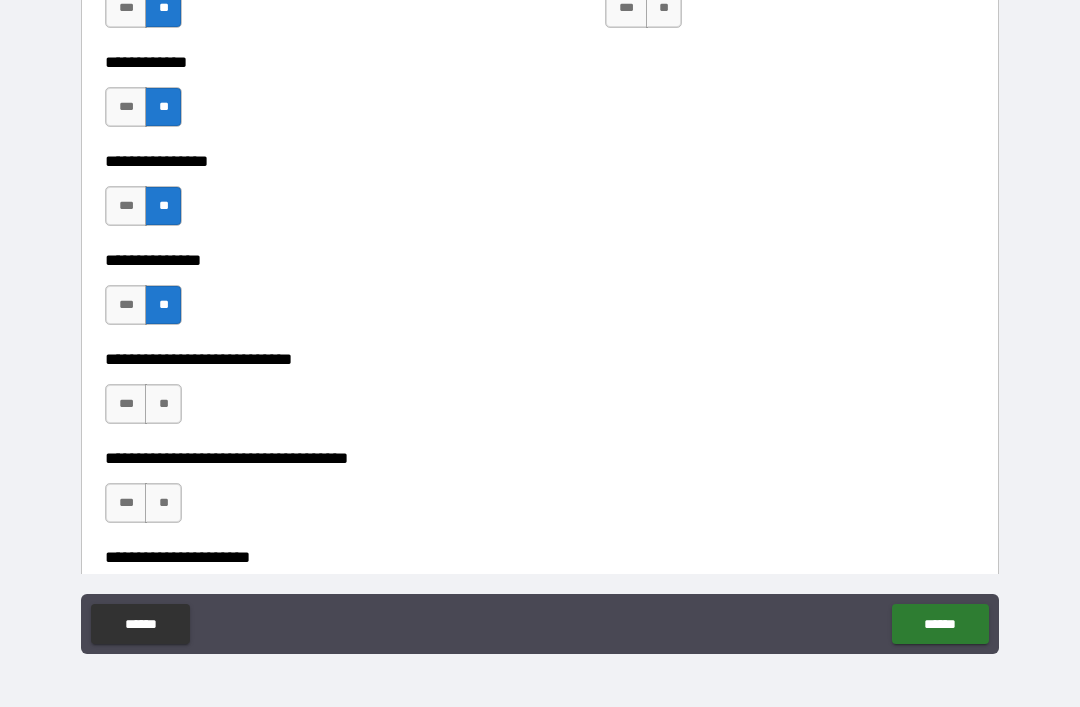 scroll, scrollTop: 5309, scrollLeft: 0, axis: vertical 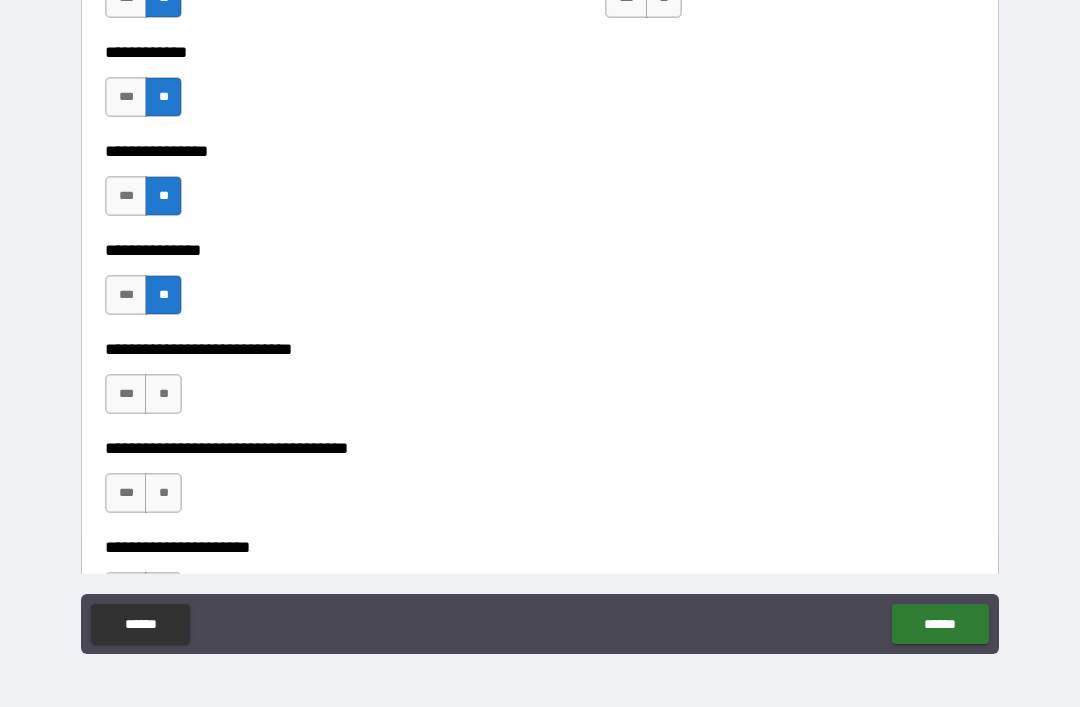 click on "**" at bounding box center [163, 394] 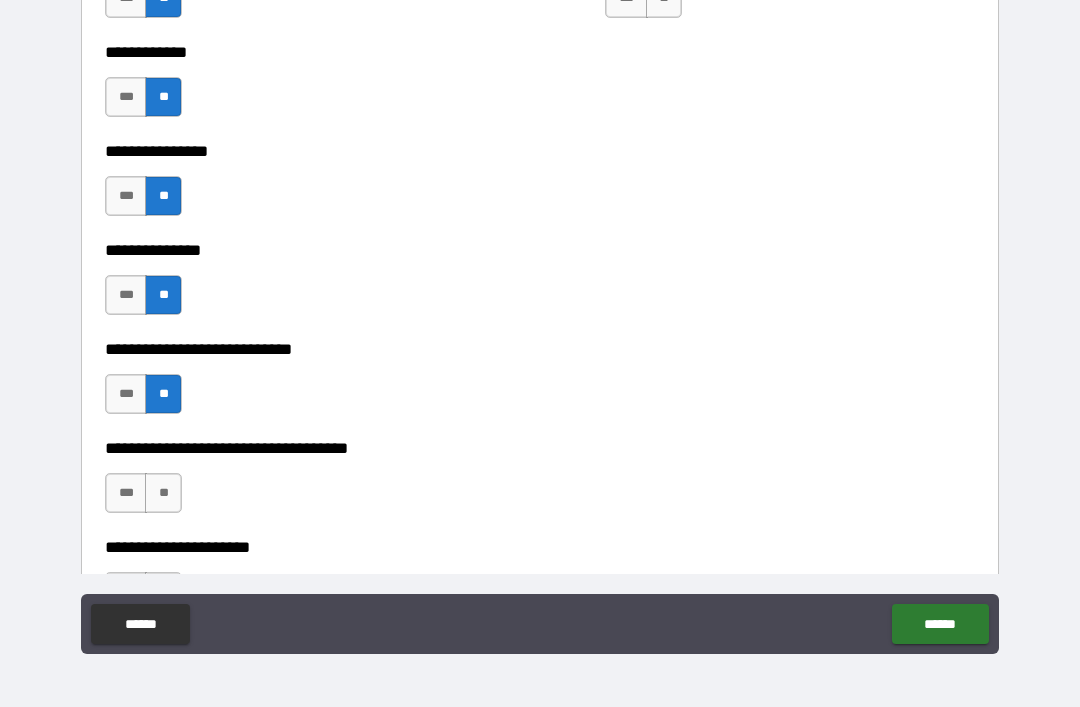 click on "**" at bounding box center (163, 493) 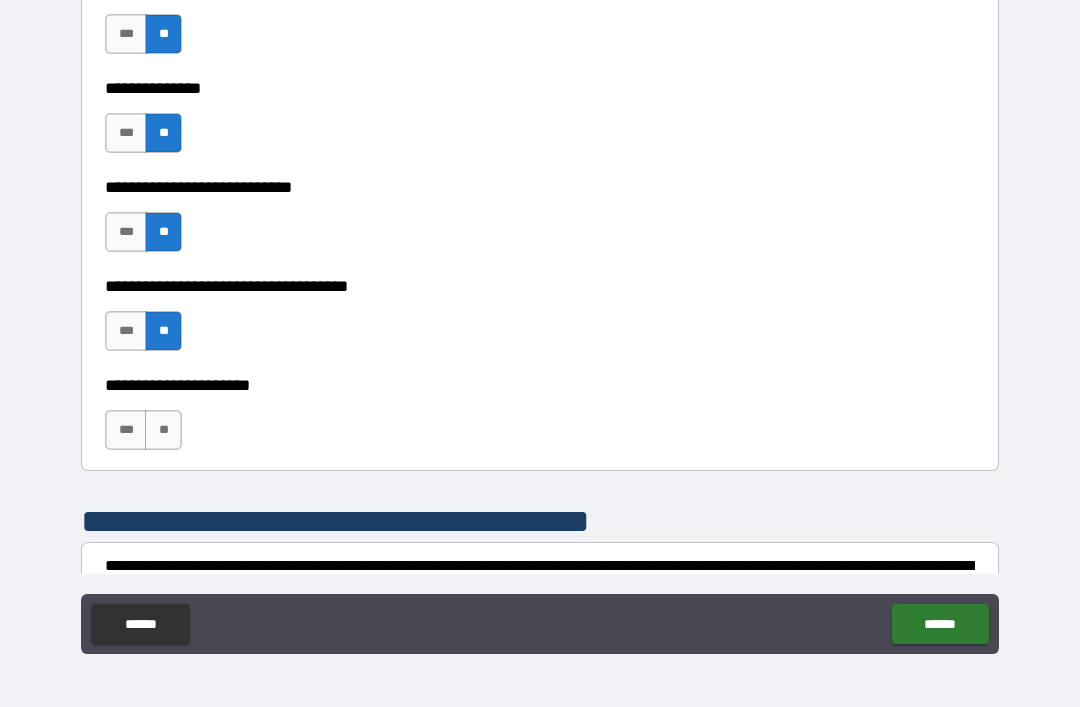 scroll, scrollTop: 5477, scrollLeft: 0, axis: vertical 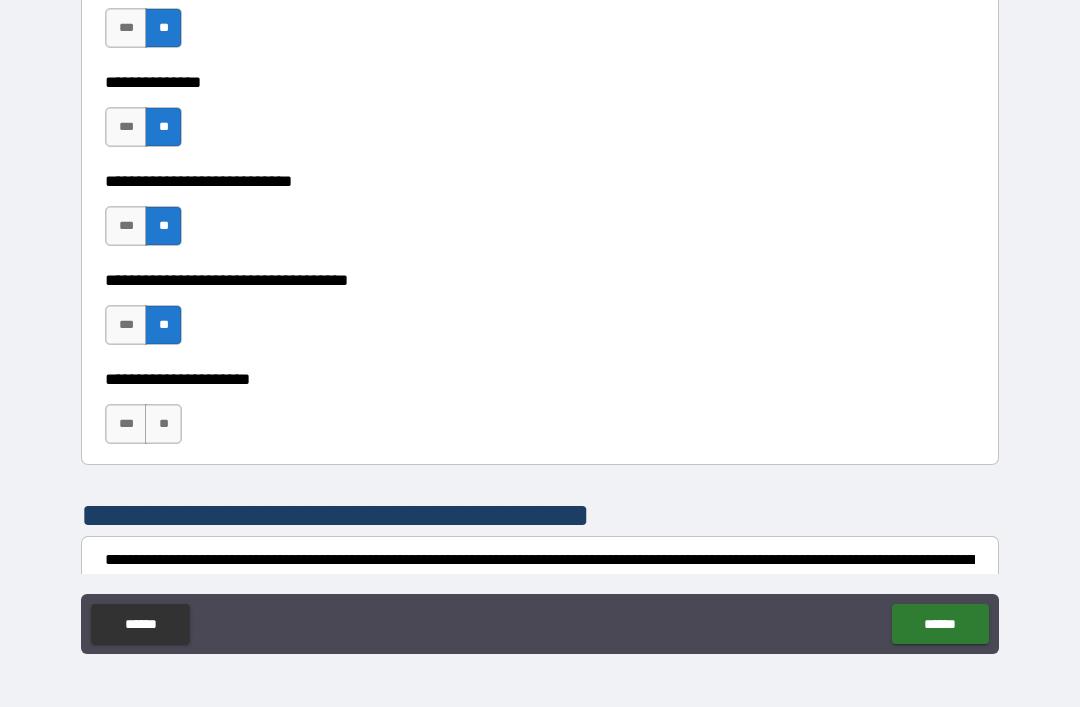 click on "**" at bounding box center (163, 424) 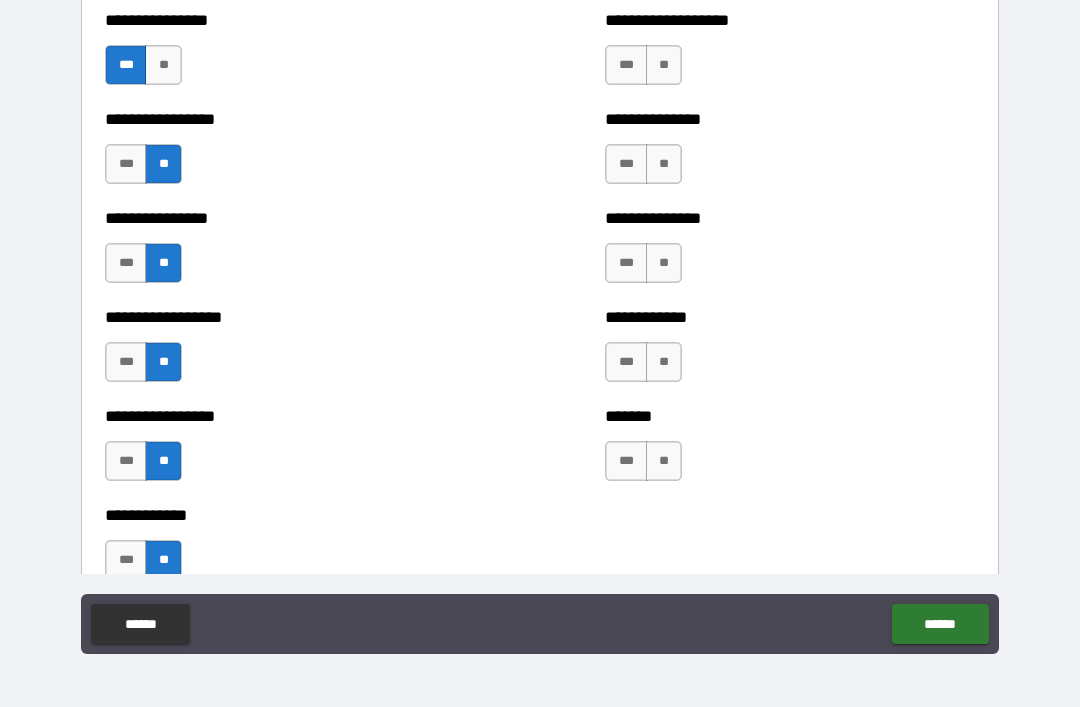 scroll, scrollTop: 4851, scrollLeft: 0, axis: vertical 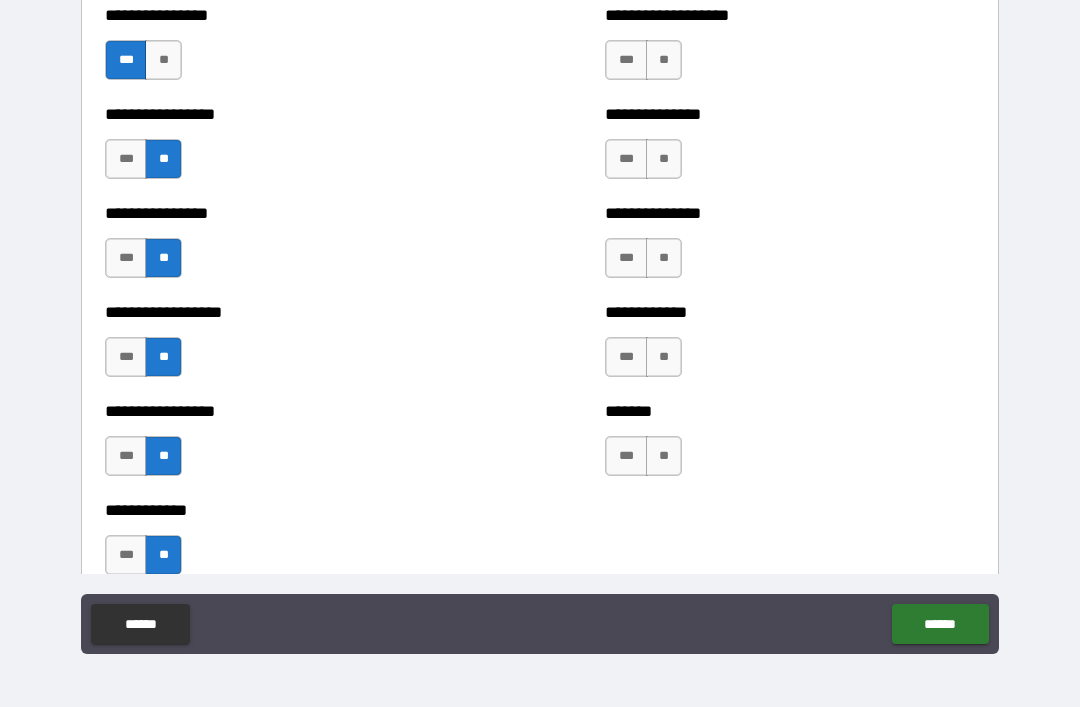 click on "***" at bounding box center (626, 456) 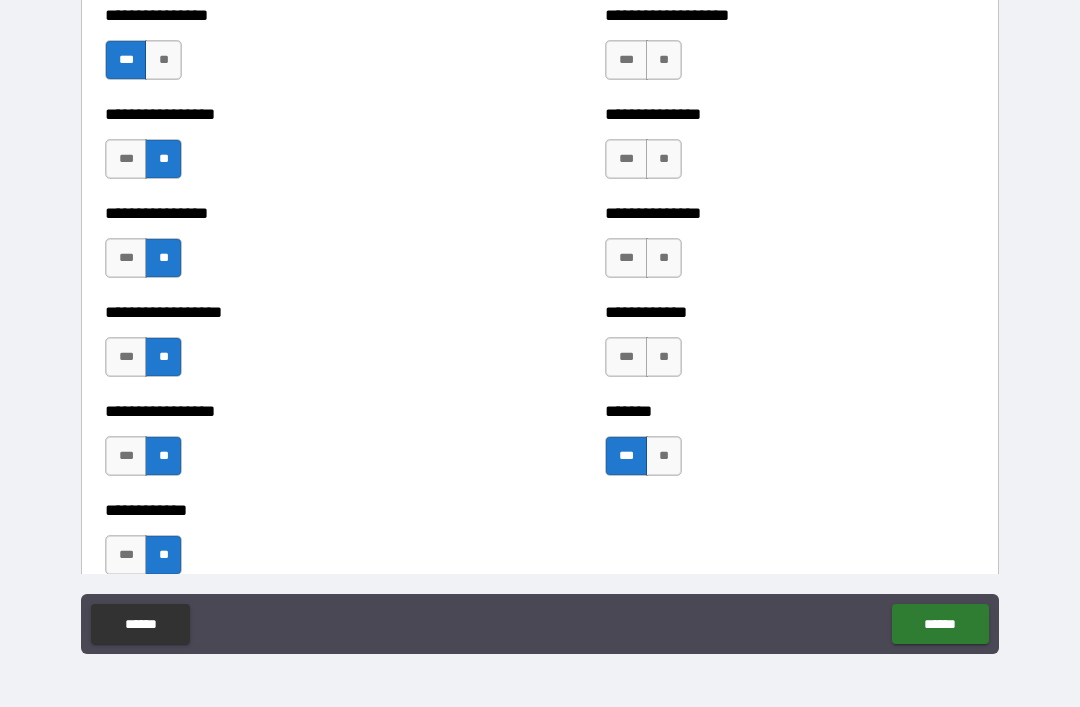 click on "**" at bounding box center [664, 357] 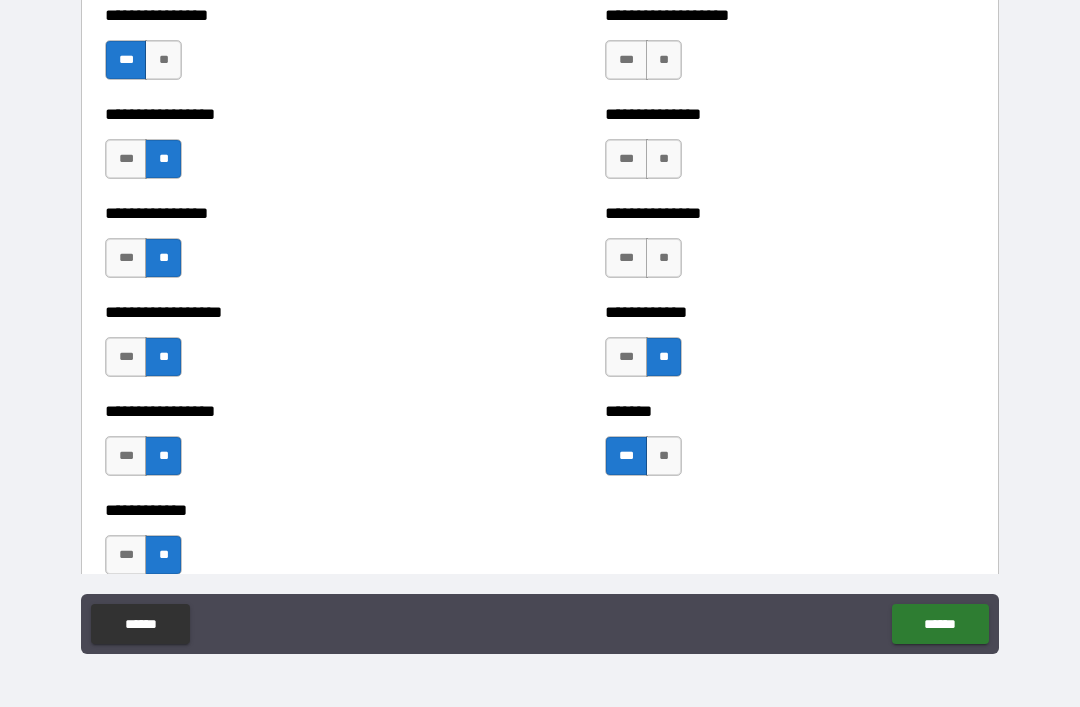 click on "**" at bounding box center (664, 258) 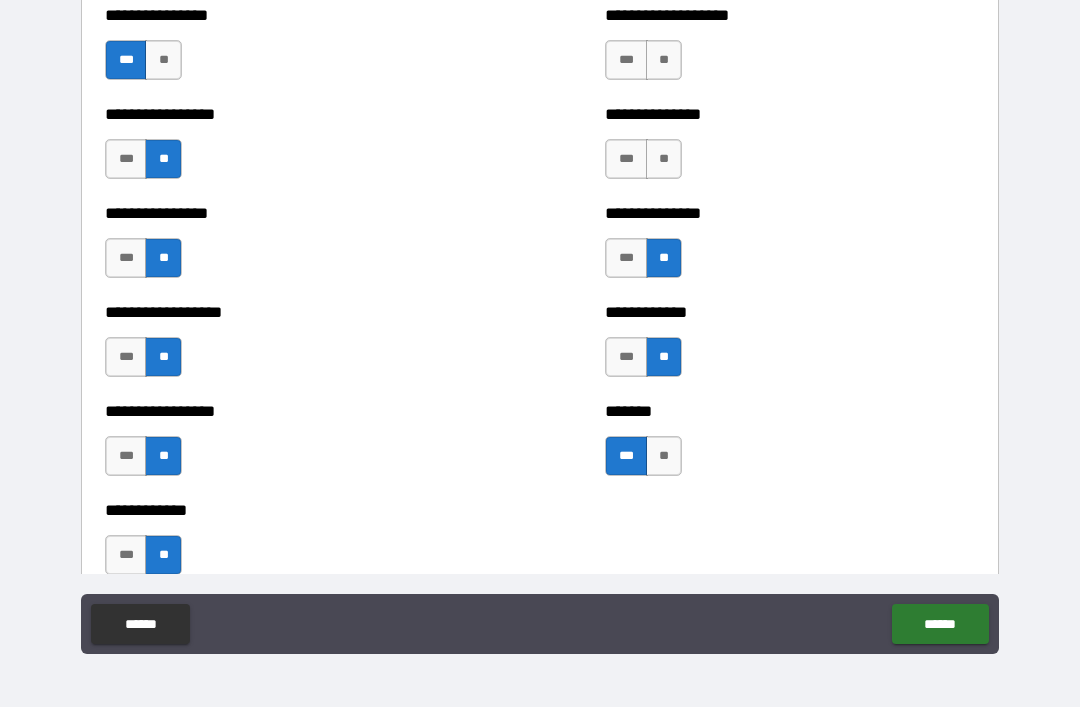 click on "**" at bounding box center [664, 159] 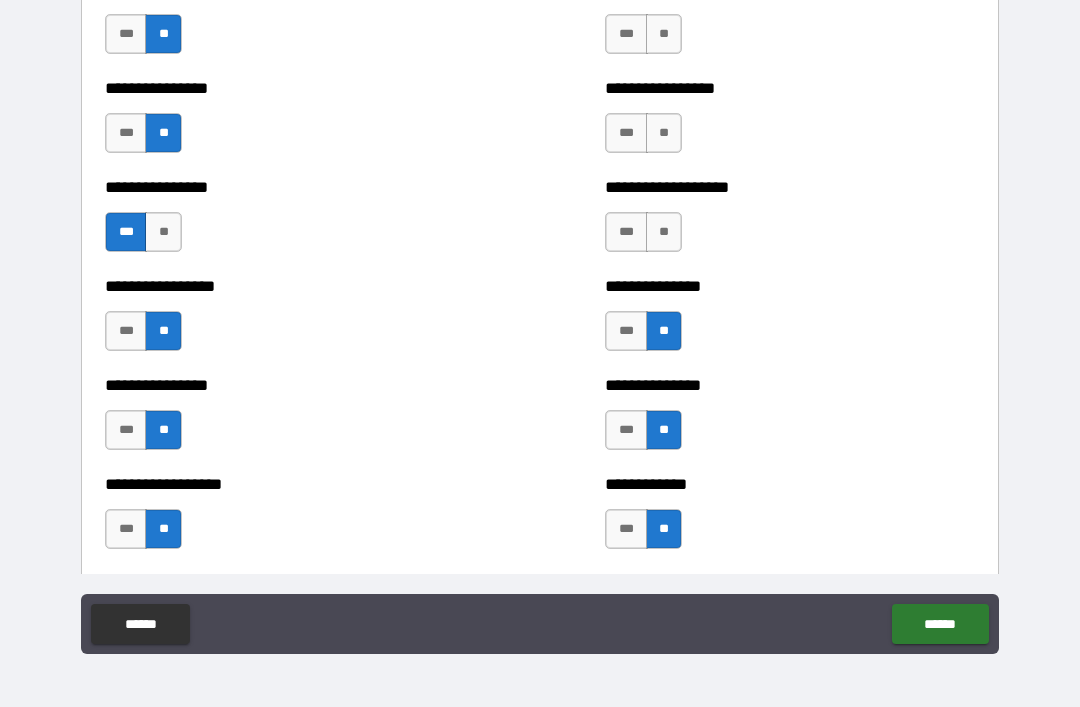 scroll, scrollTop: 4659, scrollLeft: 0, axis: vertical 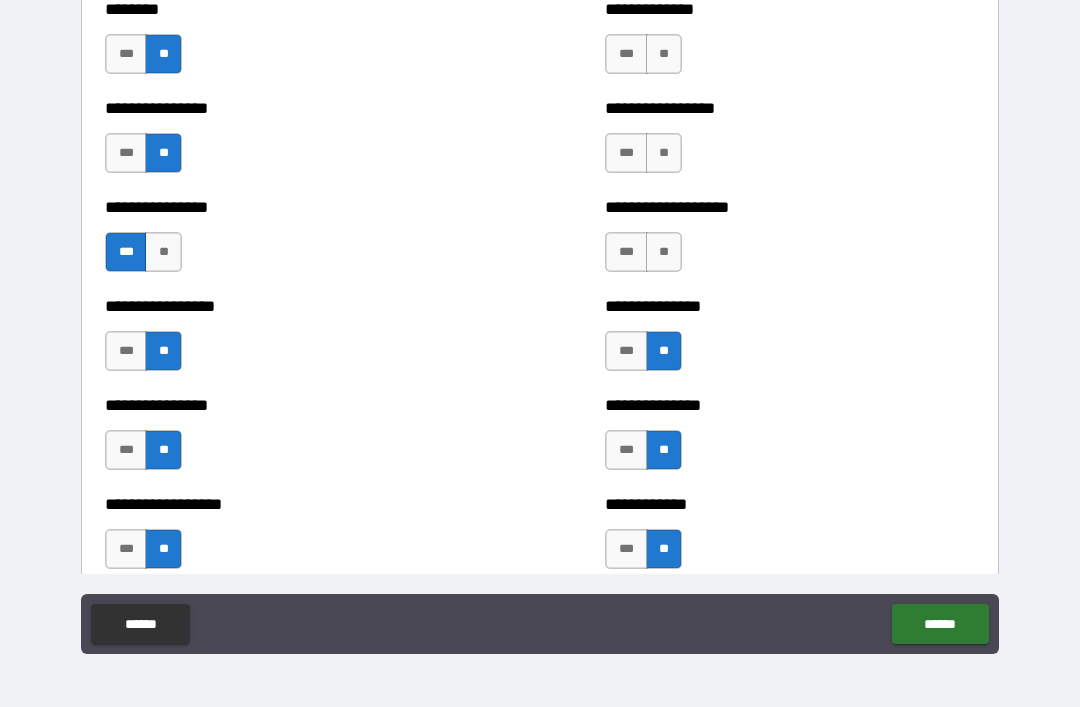 click on "**" at bounding box center (664, 252) 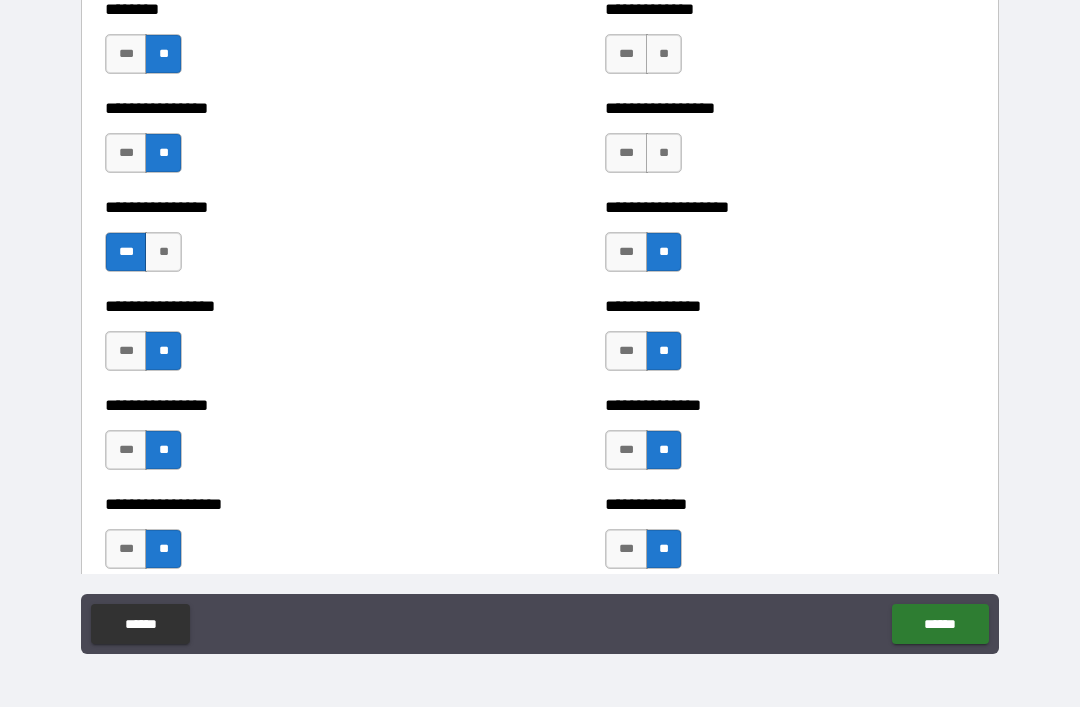 click on "**" at bounding box center (664, 153) 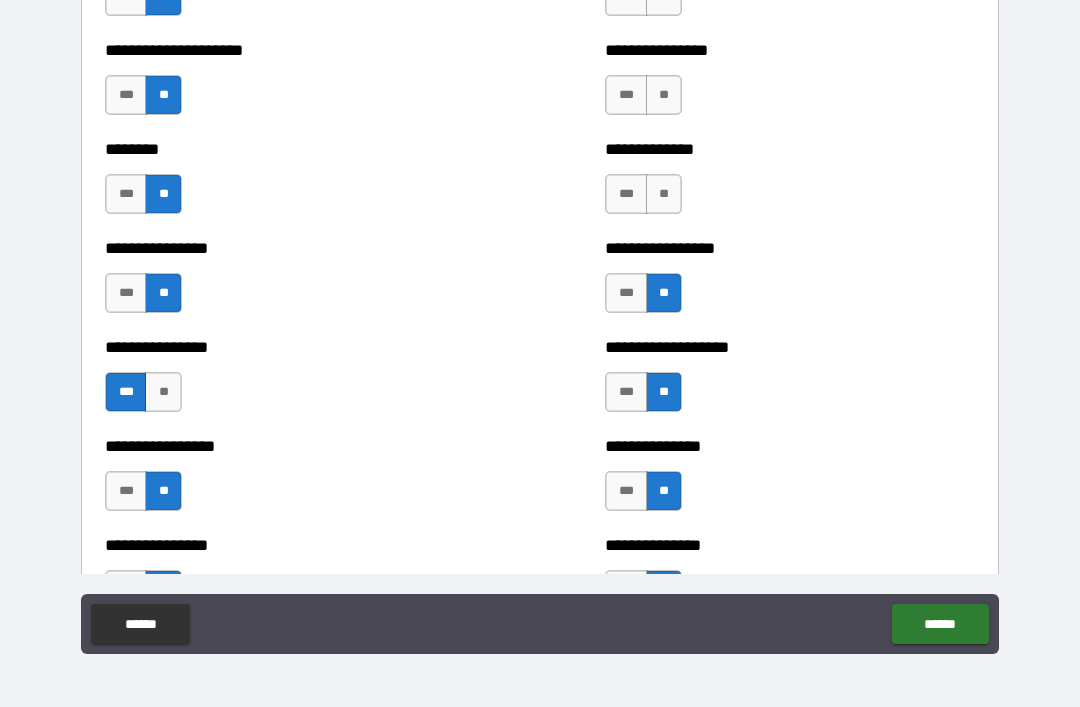 scroll, scrollTop: 4505, scrollLeft: 0, axis: vertical 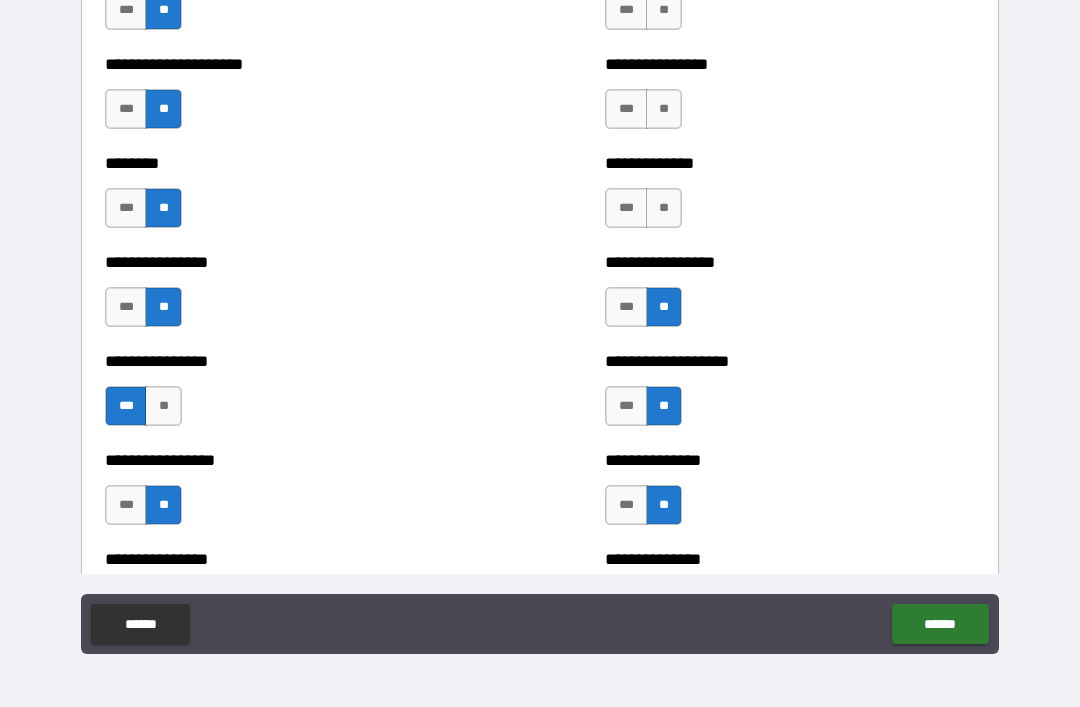 click on "**" at bounding box center [664, 208] 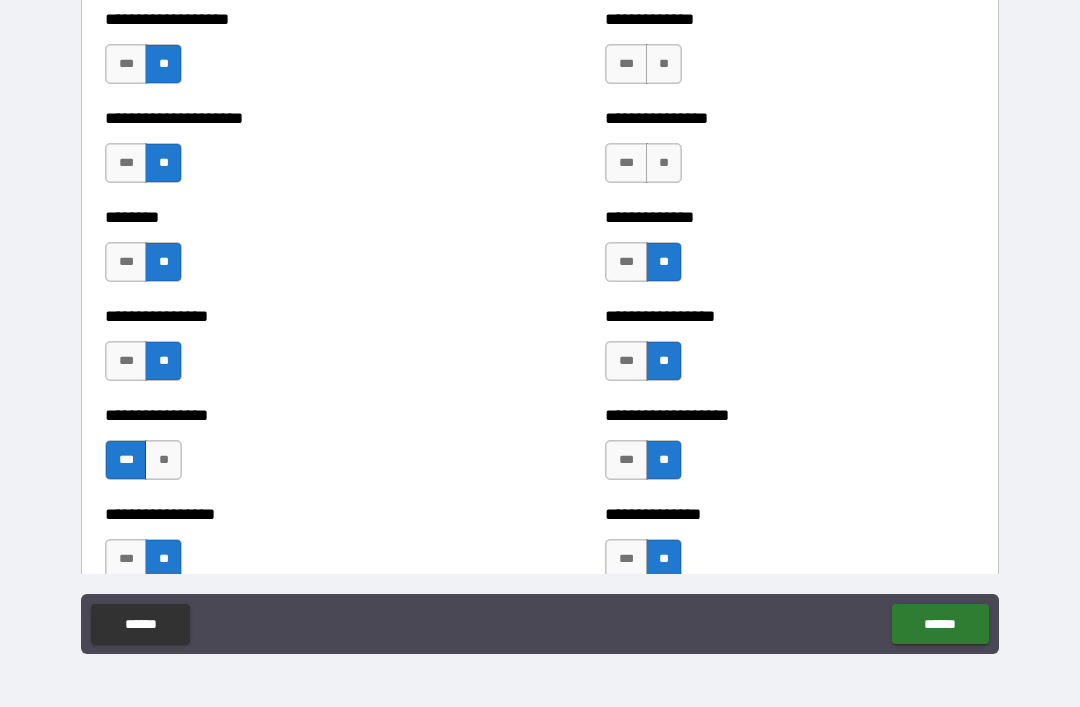 scroll, scrollTop: 4373, scrollLeft: 0, axis: vertical 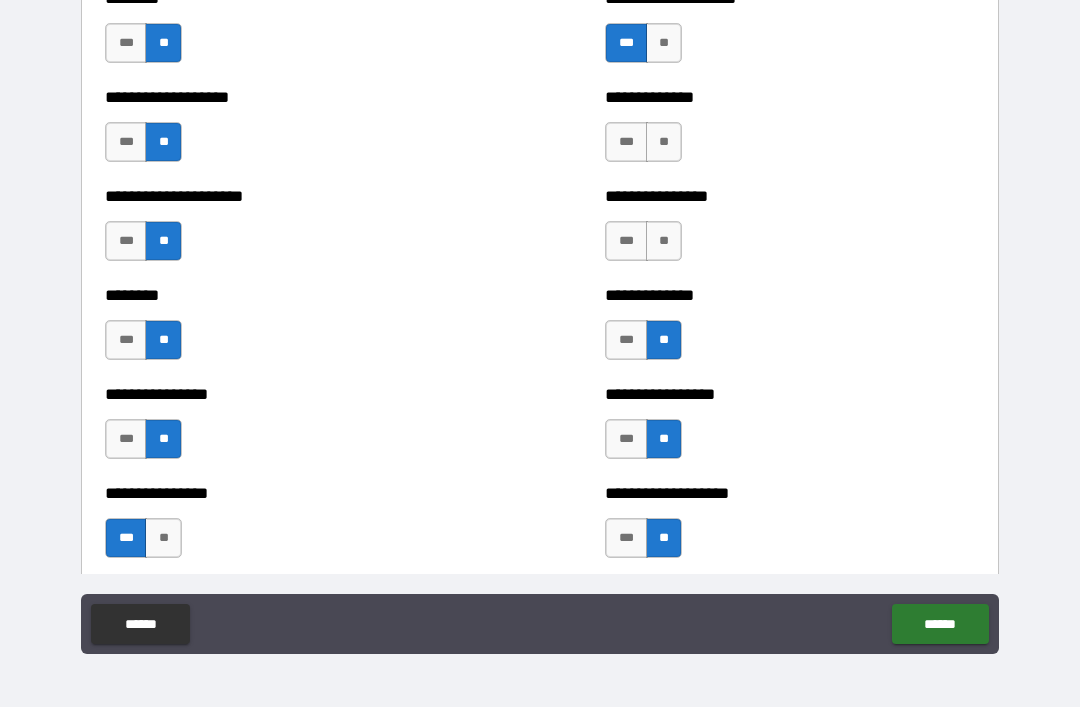 click on "**" at bounding box center [664, 241] 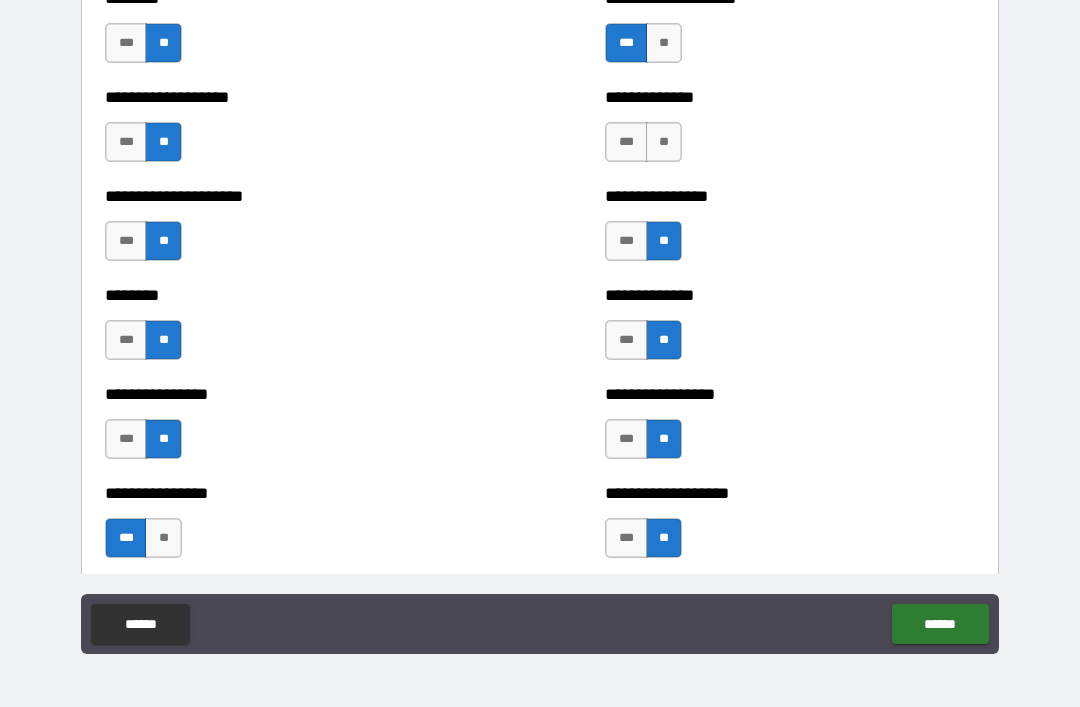 click on "**" at bounding box center [664, 142] 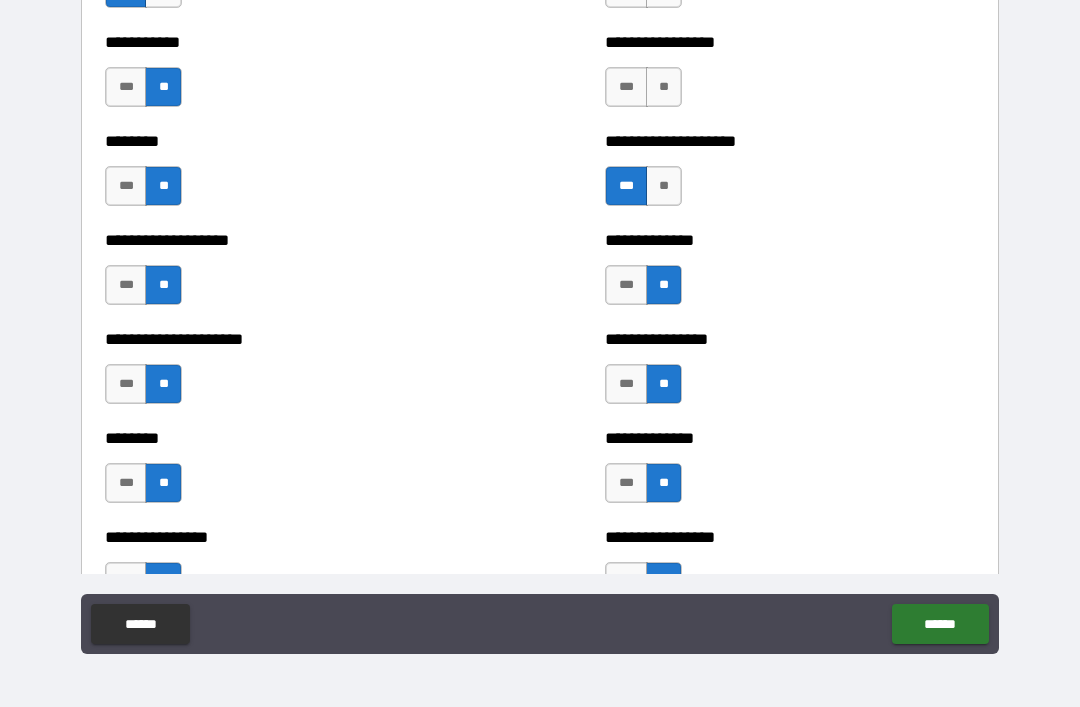 scroll, scrollTop: 4232, scrollLeft: 0, axis: vertical 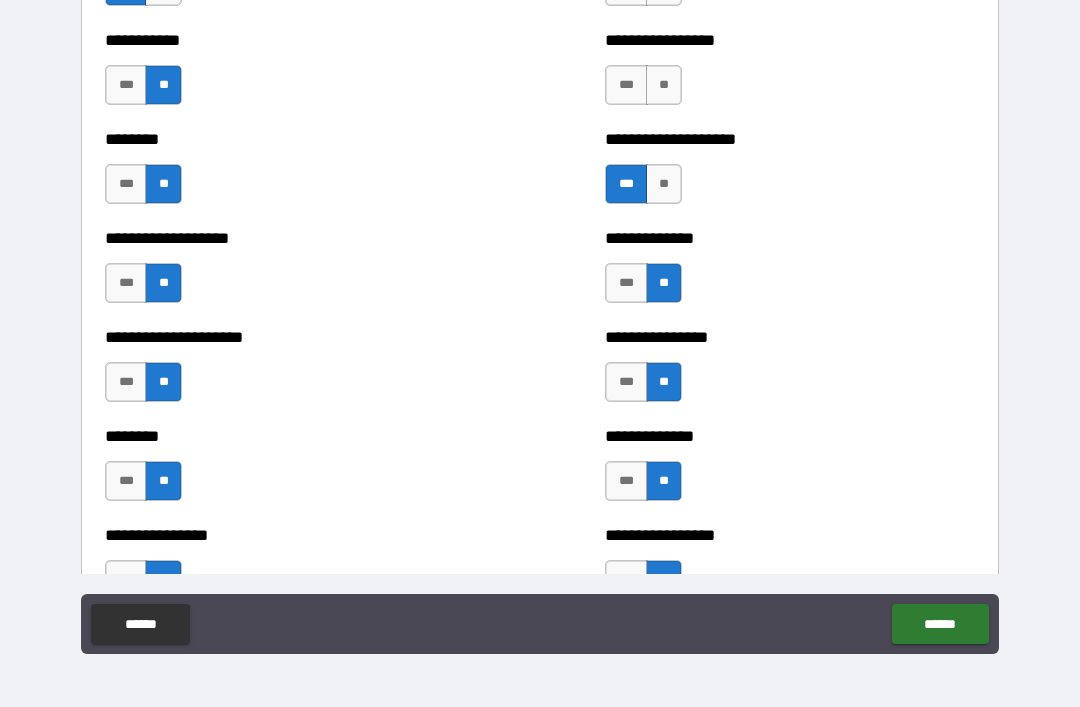 click on "**" at bounding box center (664, 85) 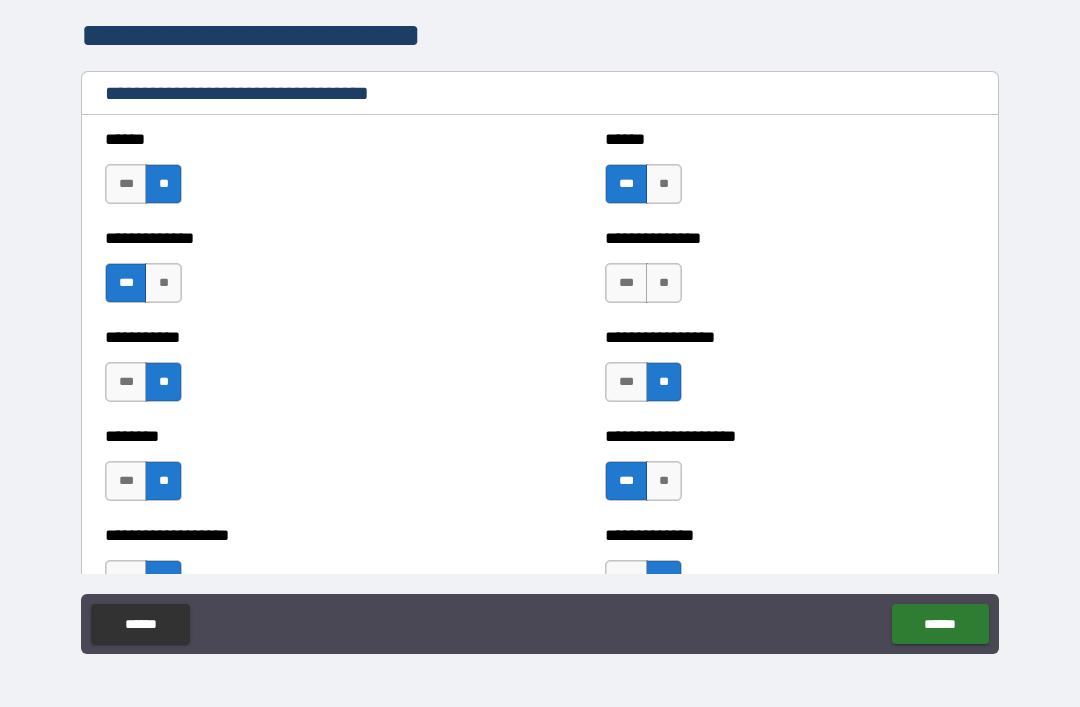 scroll, scrollTop: 3924, scrollLeft: 0, axis: vertical 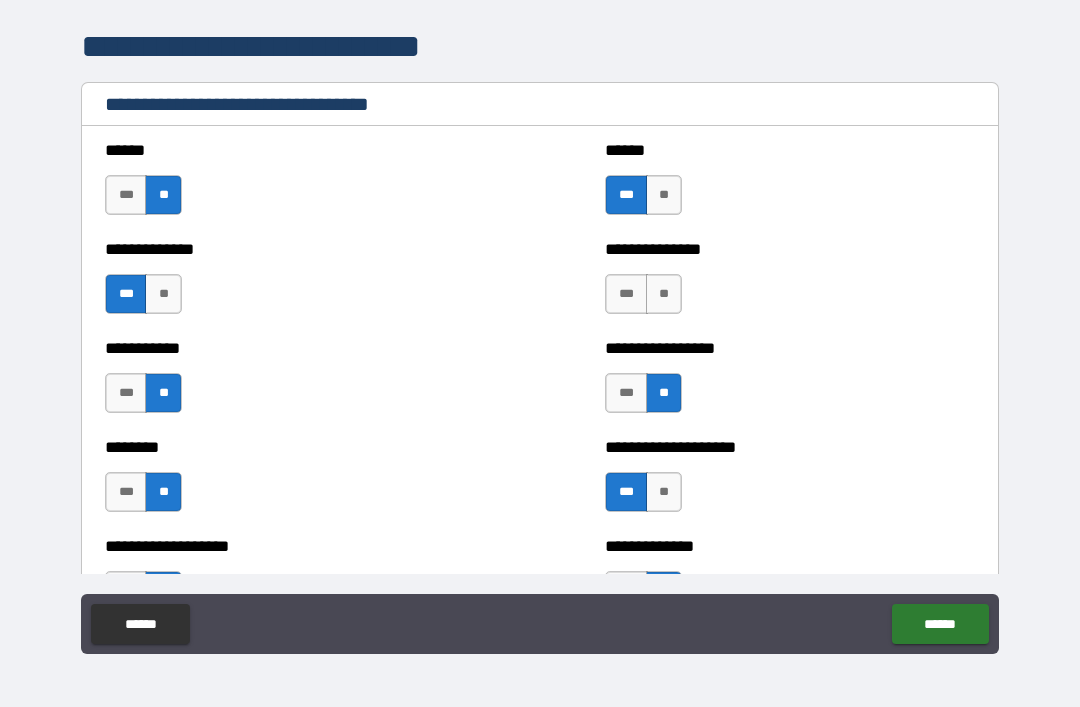 click on "**" at bounding box center [664, 294] 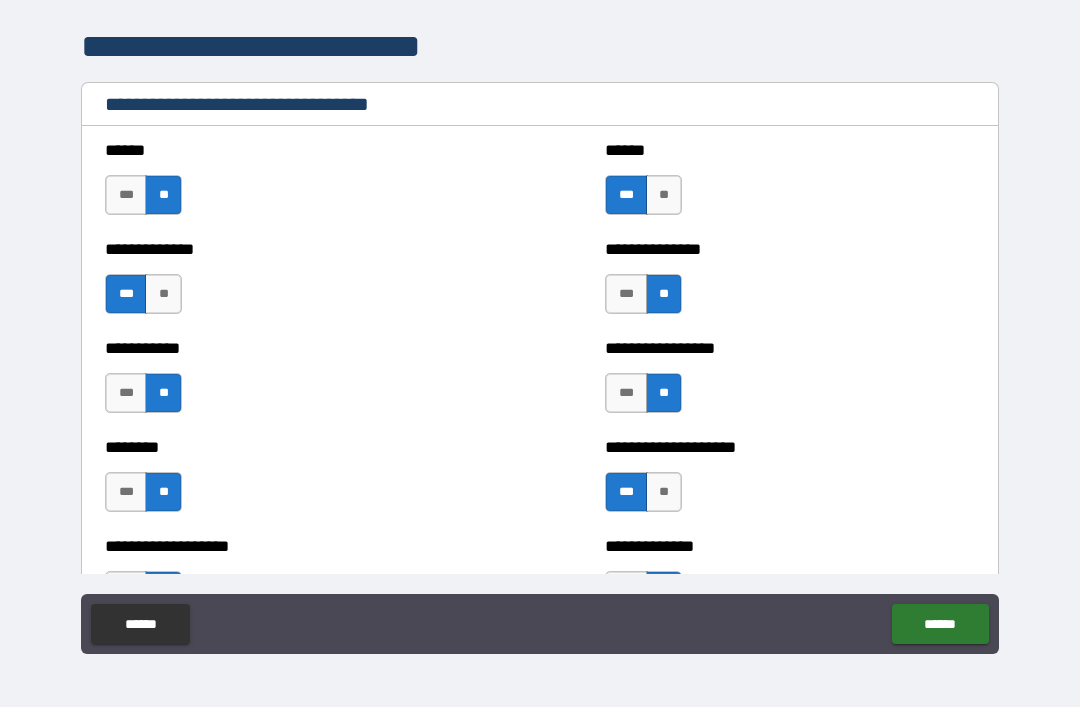 click on "******" at bounding box center (940, 624) 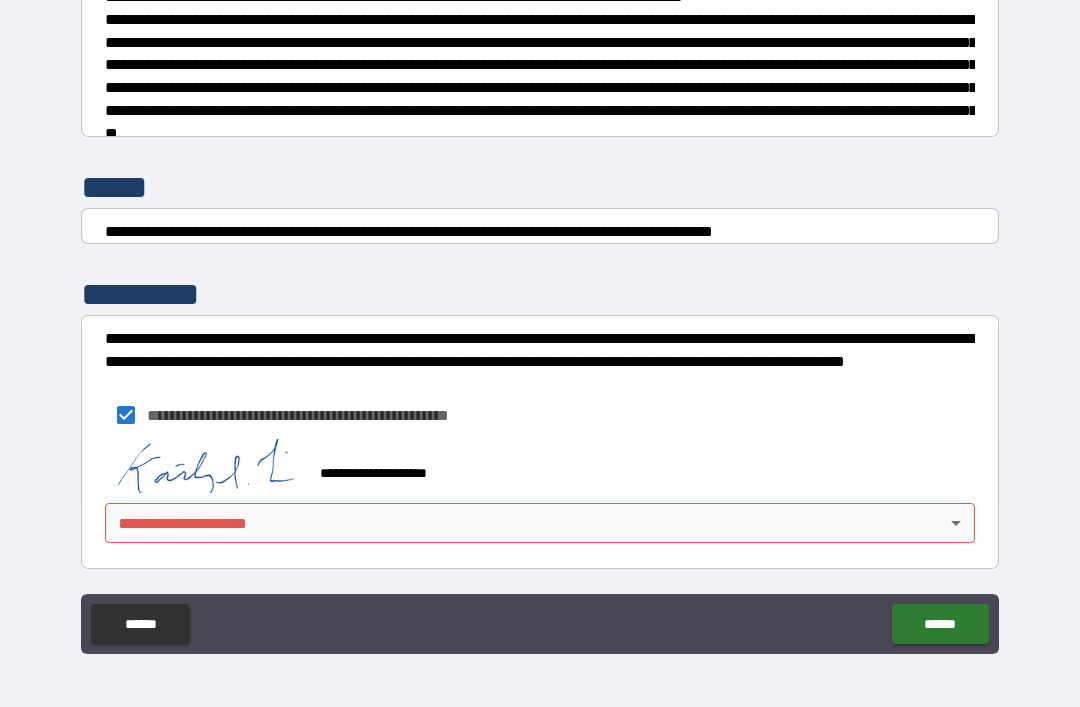 scroll, scrollTop: 7465, scrollLeft: 0, axis: vertical 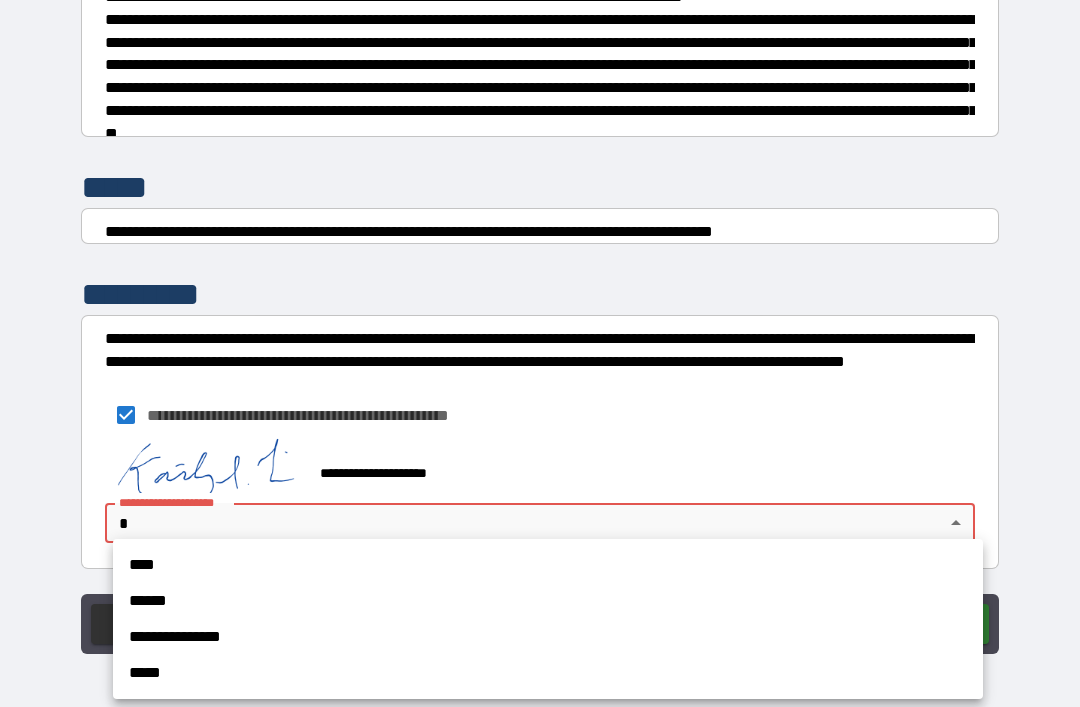 click on "**********" at bounding box center (548, 637) 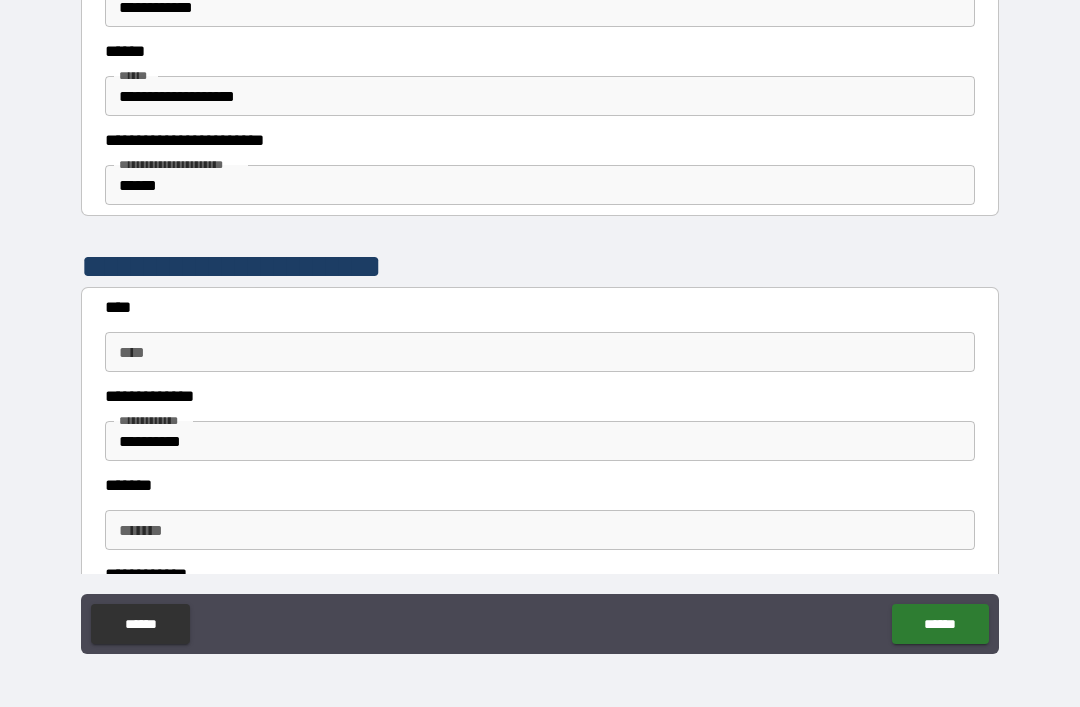 scroll, scrollTop: 898, scrollLeft: 0, axis: vertical 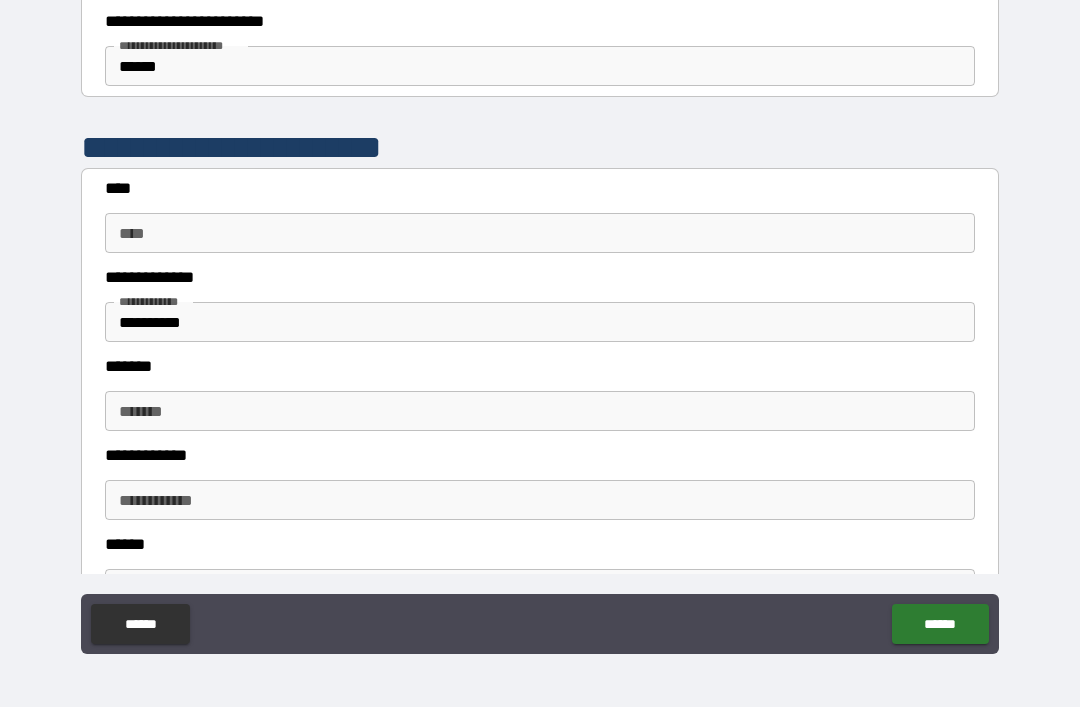 click on "******" at bounding box center [940, 624] 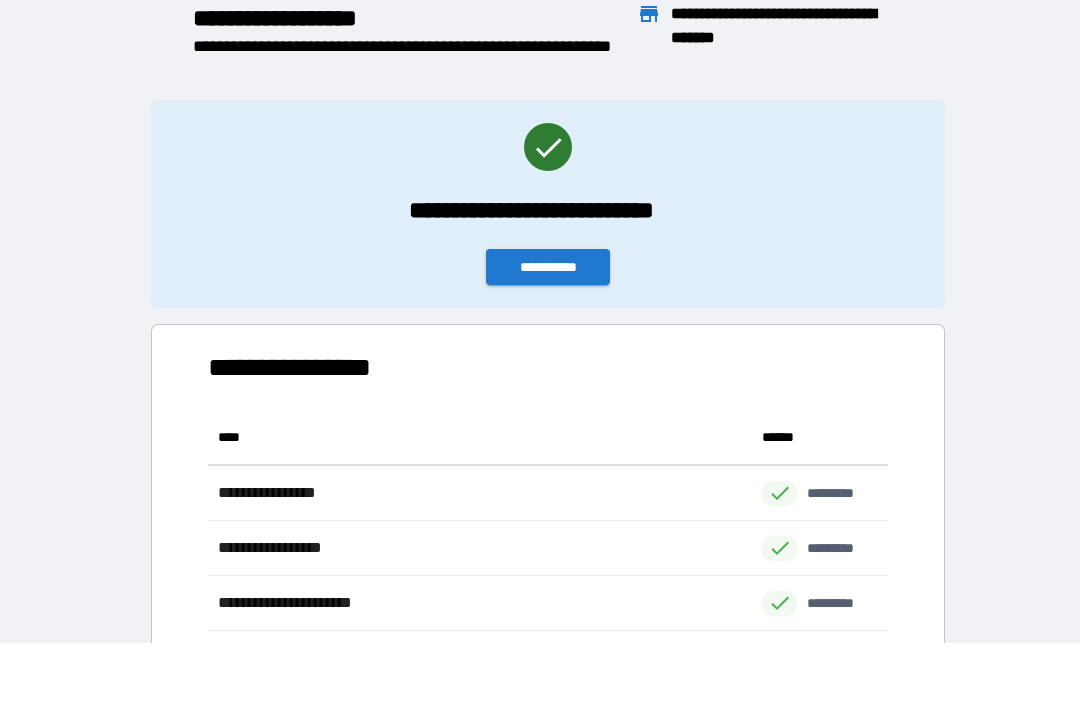 scroll, scrollTop: 1, scrollLeft: 1, axis: both 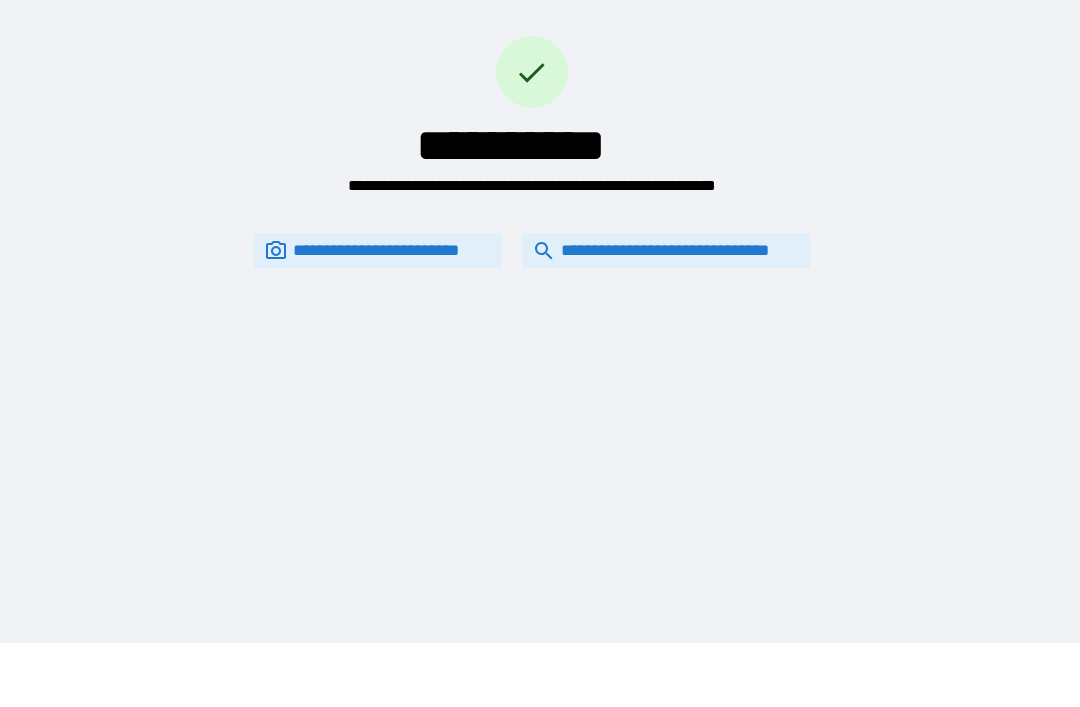 click on "**********" at bounding box center (532, 250) 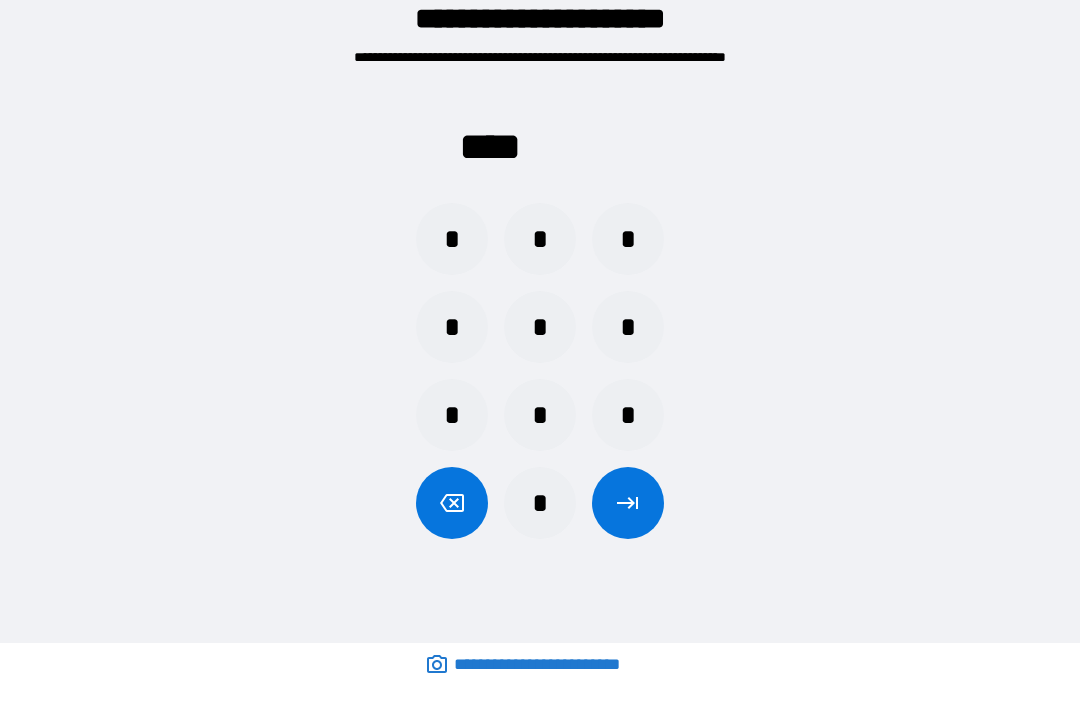 click on "*" at bounding box center (540, 239) 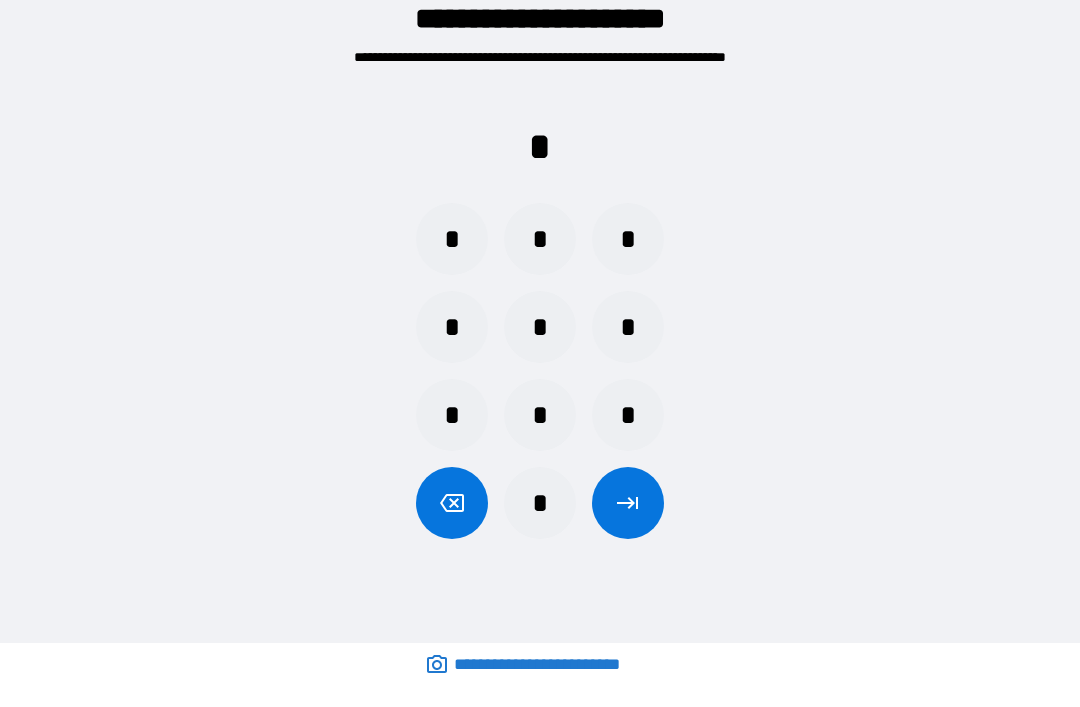 click on "*" at bounding box center [628, 415] 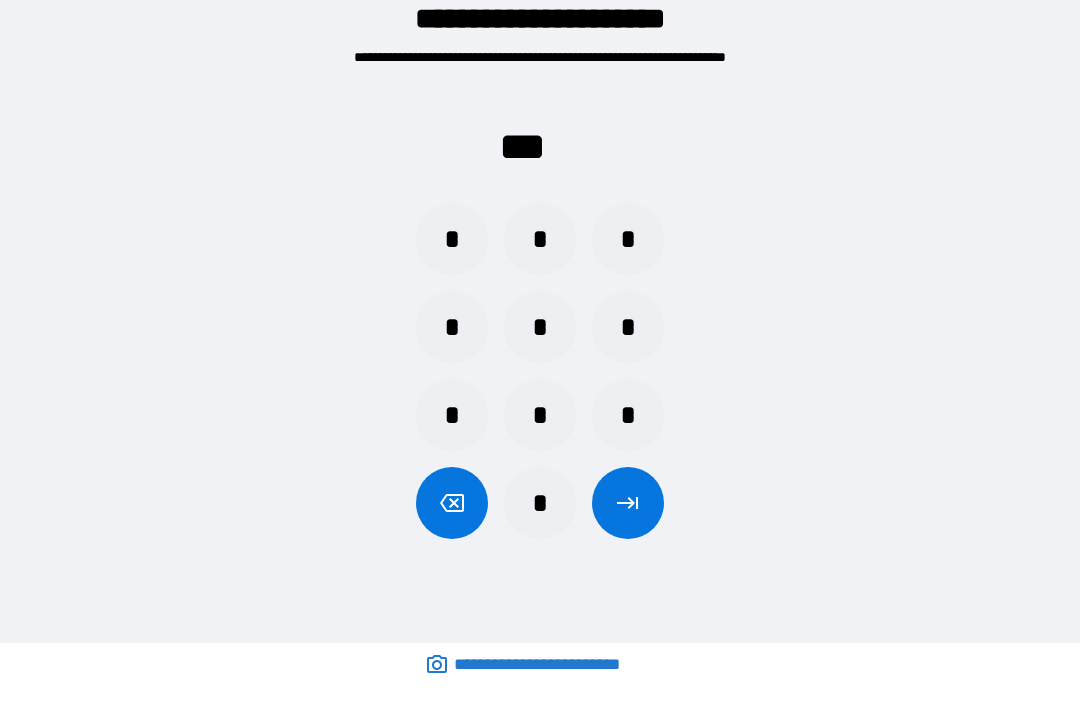 click on "*" at bounding box center (452, 239) 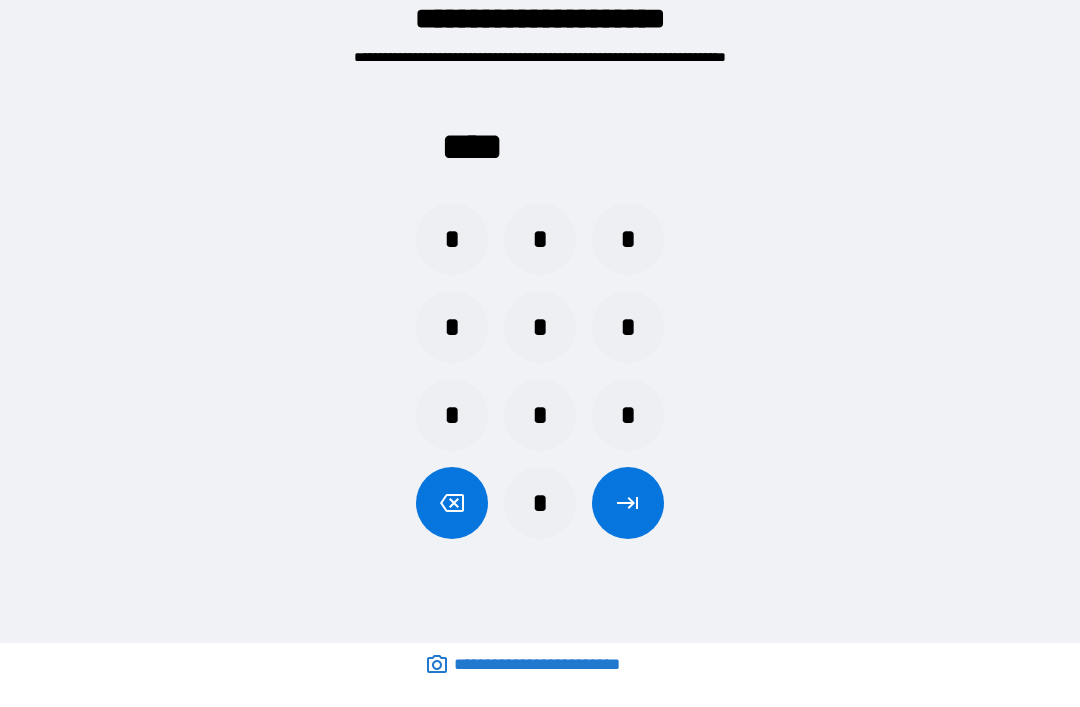 click at bounding box center [628, 503] 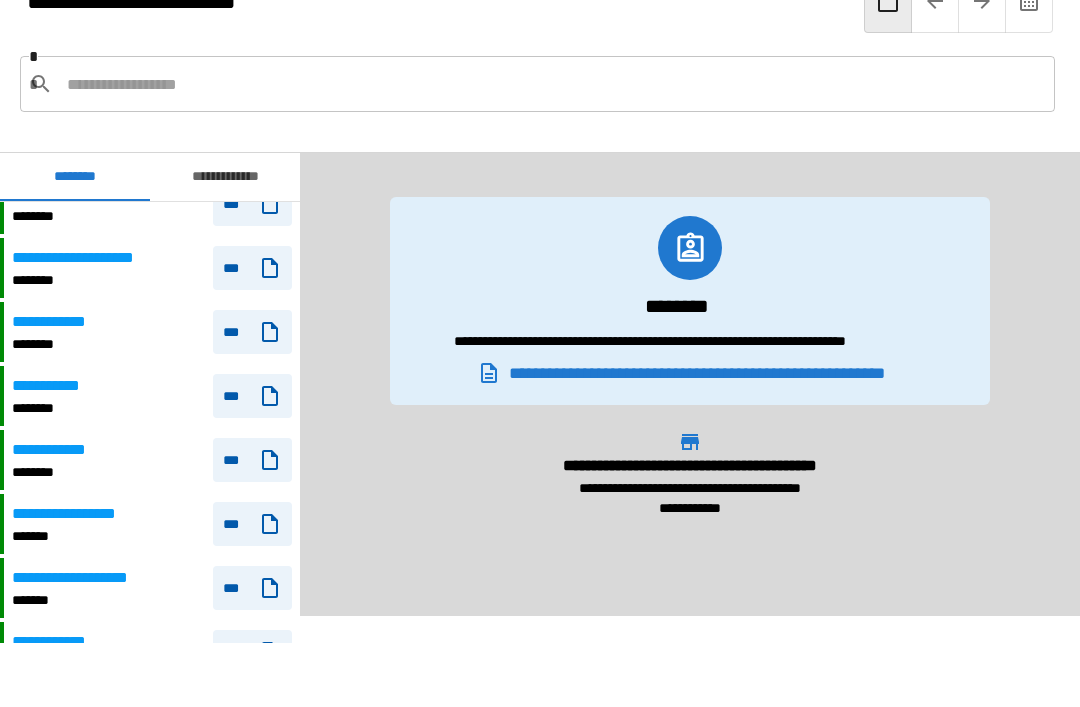 scroll, scrollTop: 1827, scrollLeft: 0, axis: vertical 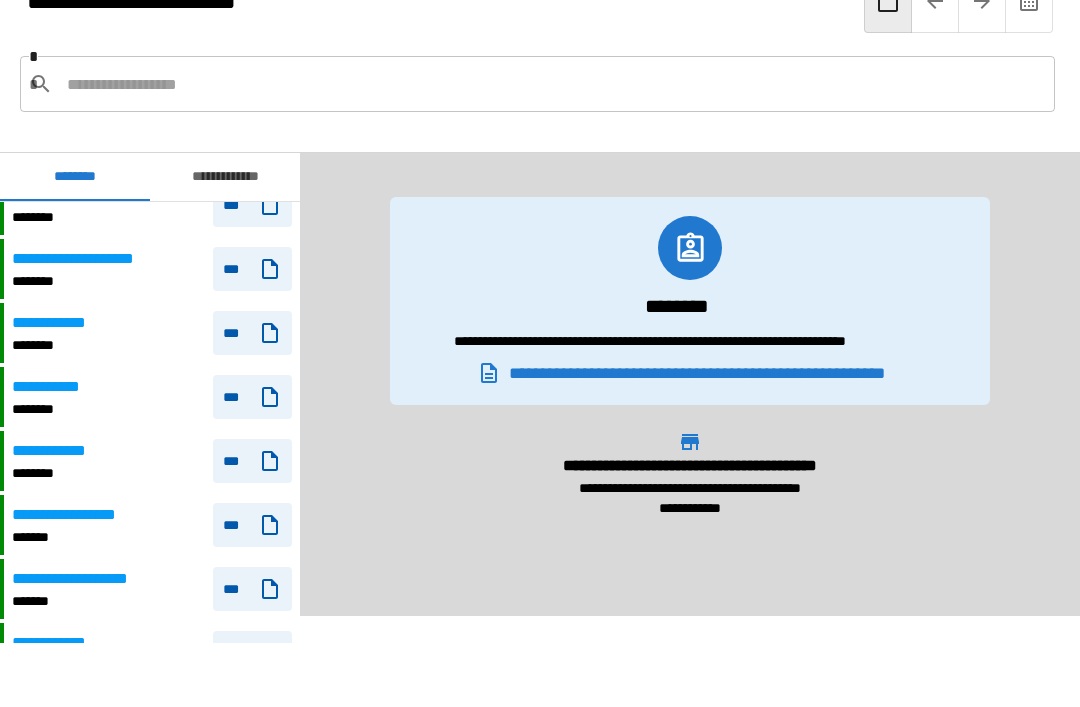 click on "********" at bounding box center [62, 345] 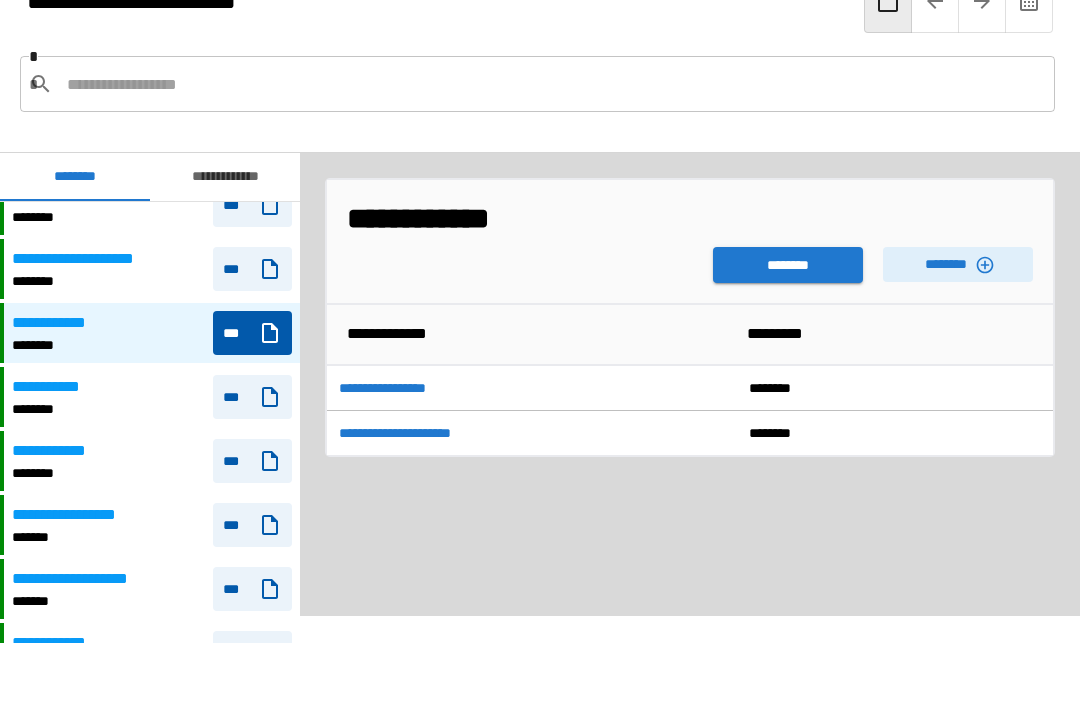 click on "********" at bounding box center [958, 264] 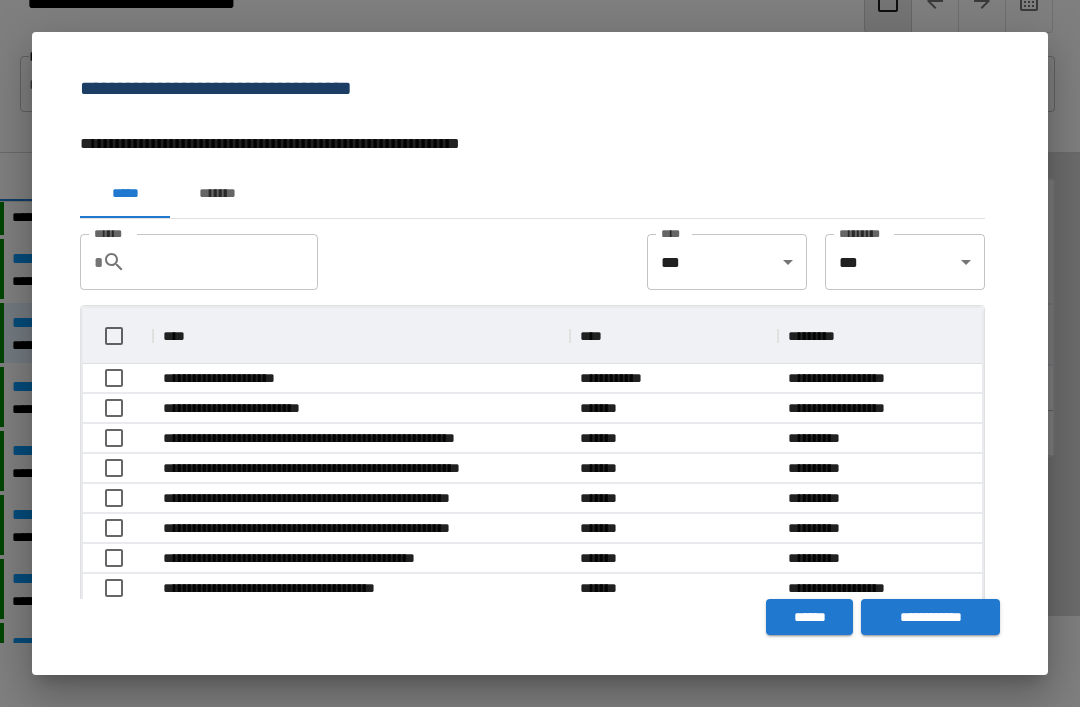 scroll, scrollTop: 1, scrollLeft: 1, axis: both 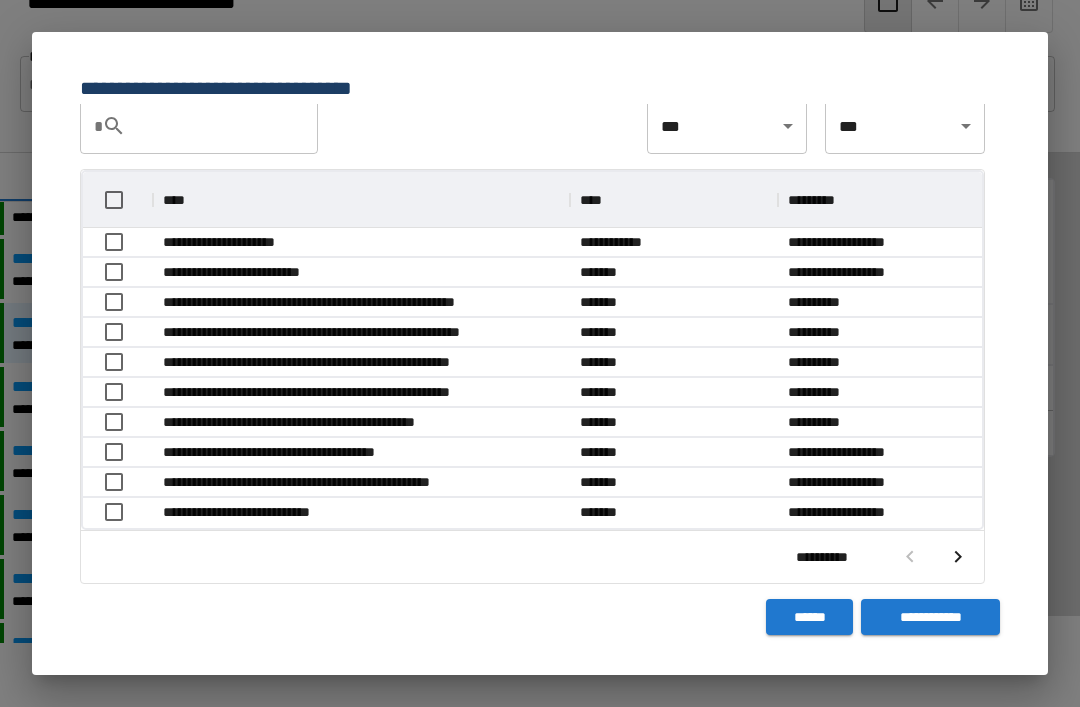 click 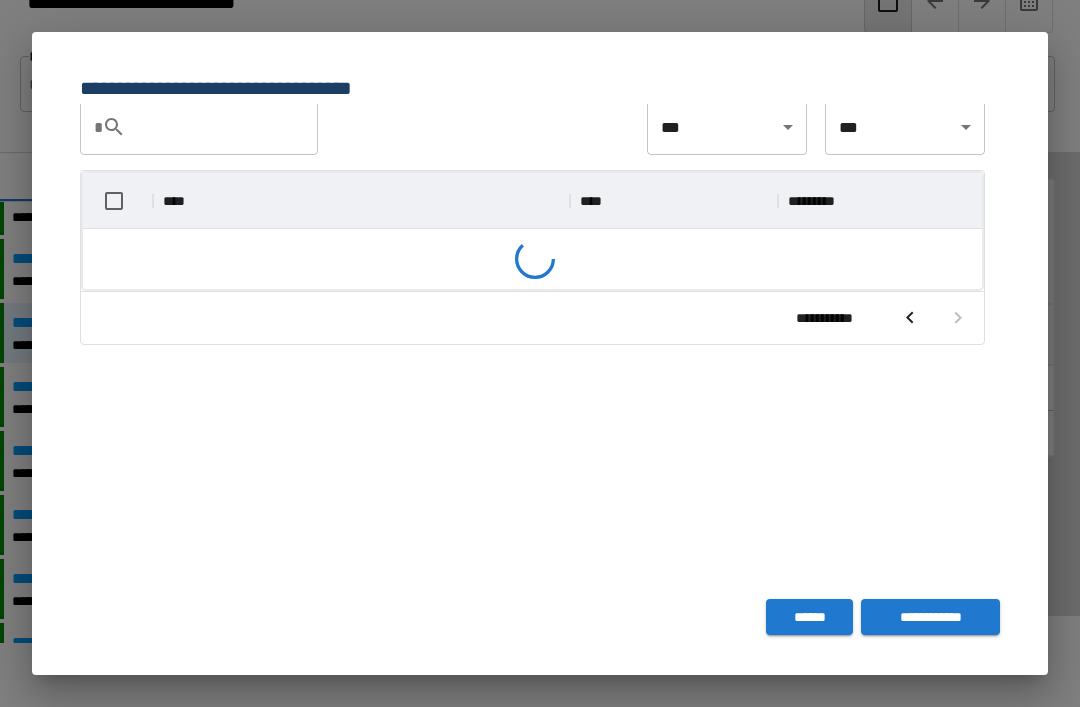 scroll, scrollTop: 135, scrollLeft: 0, axis: vertical 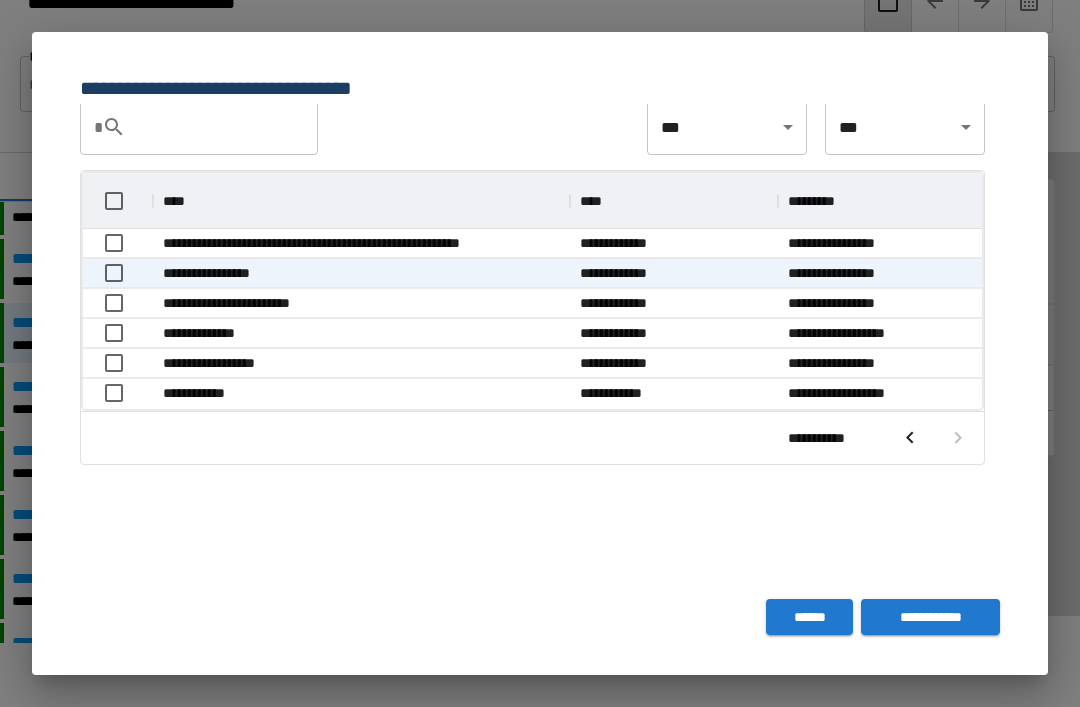 click 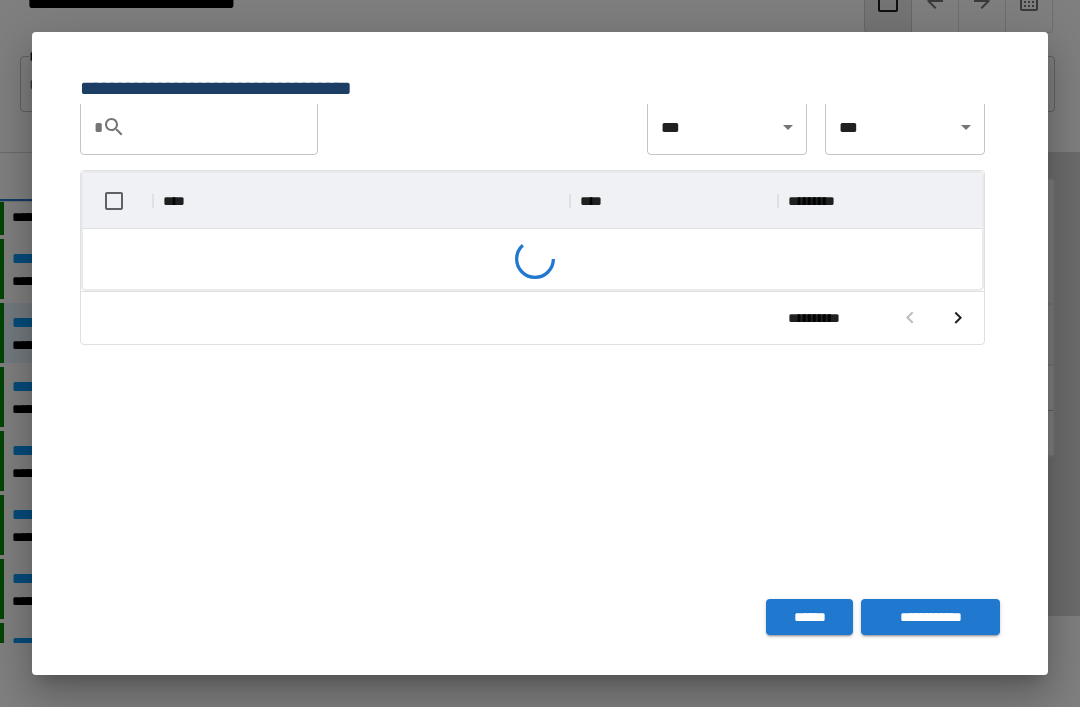 scroll, scrollTop: 1, scrollLeft: 1, axis: both 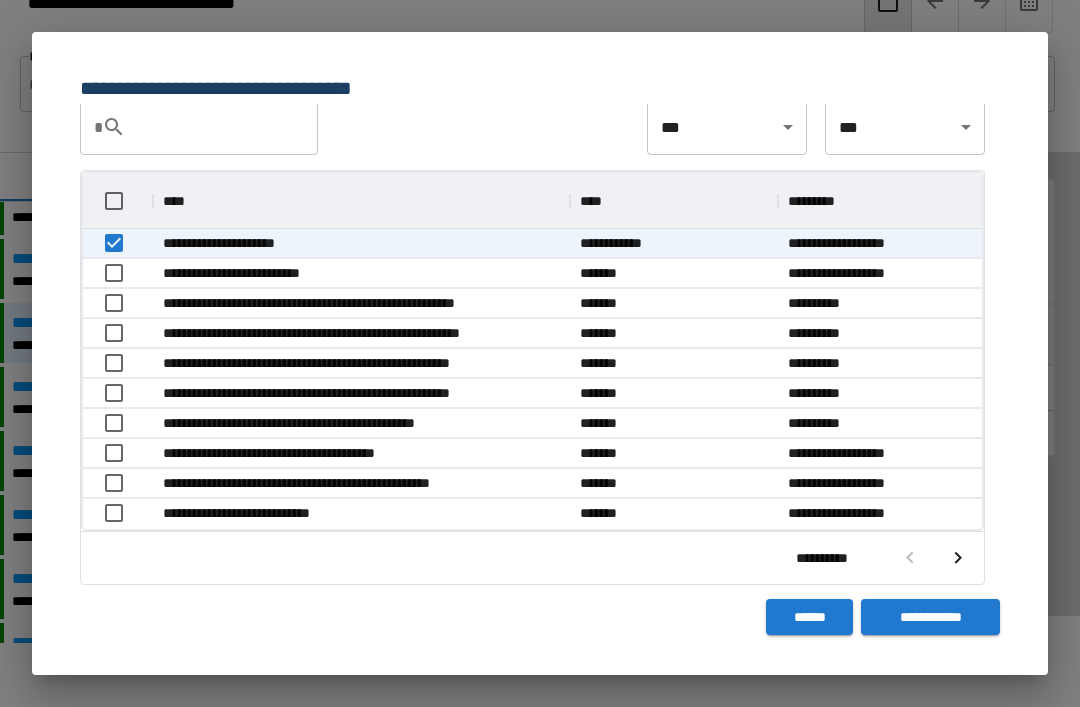 click on "**********" at bounding box center (930, 617) 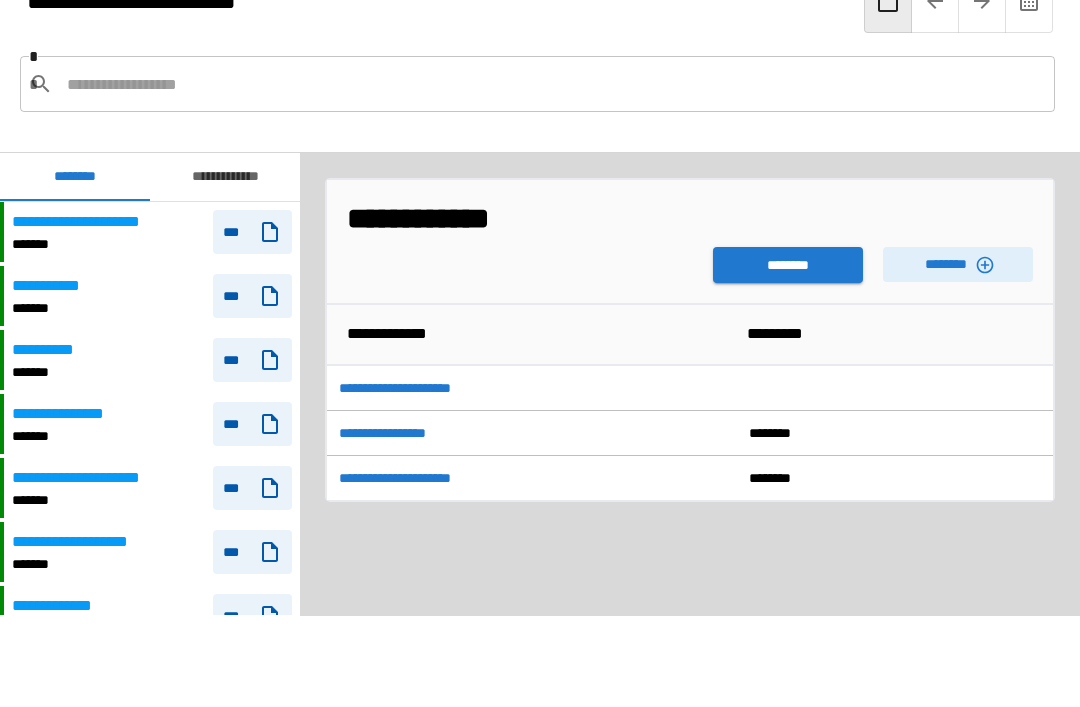scroll, scrollTop: 2100, scrollLeft: 0, axis: vertical 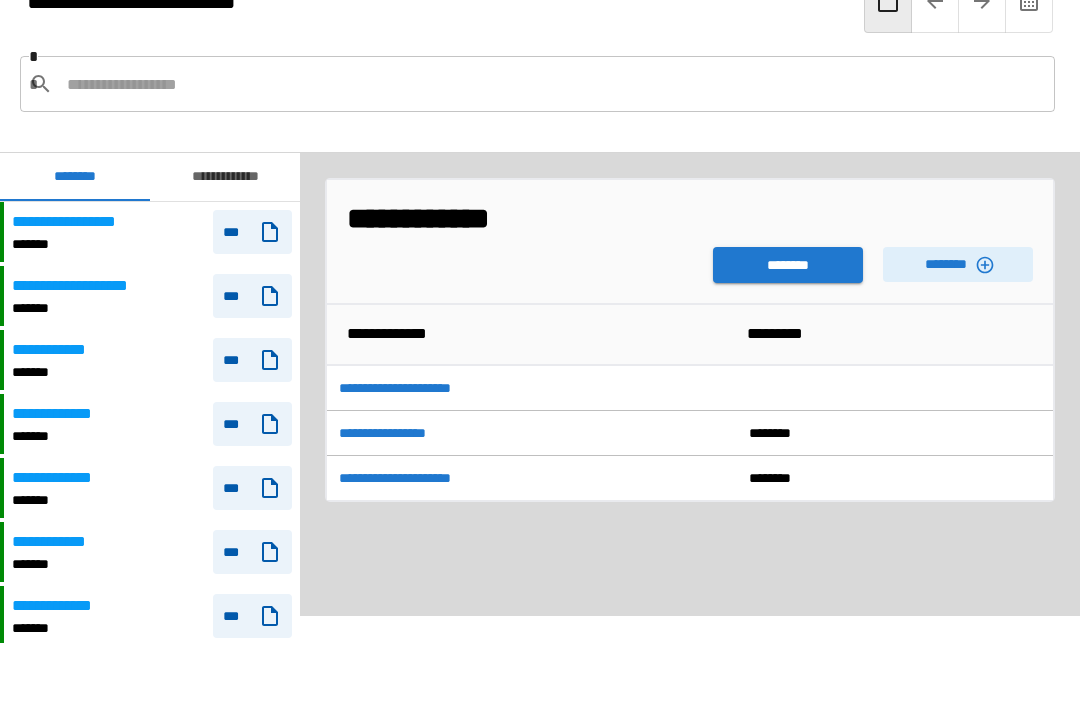click on "**********" at bounding box center [410, 388] 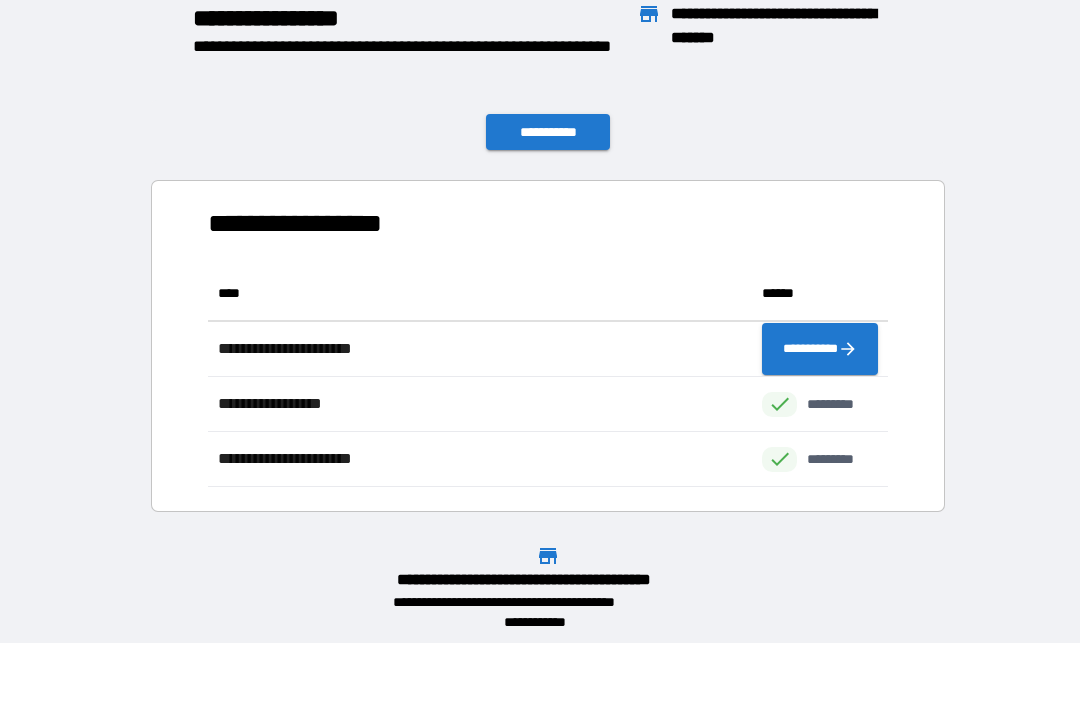 scroll, scrollTop: 1, scrollLeft: 1, axis: both 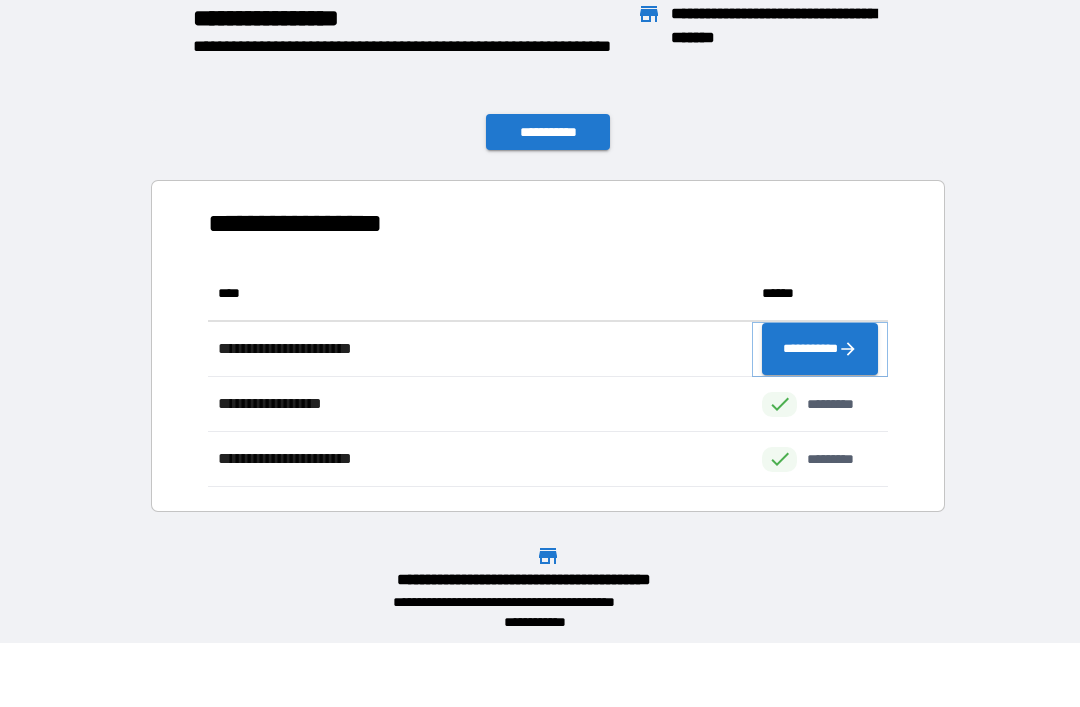 click on "**********" at bounding box center (820, 349) 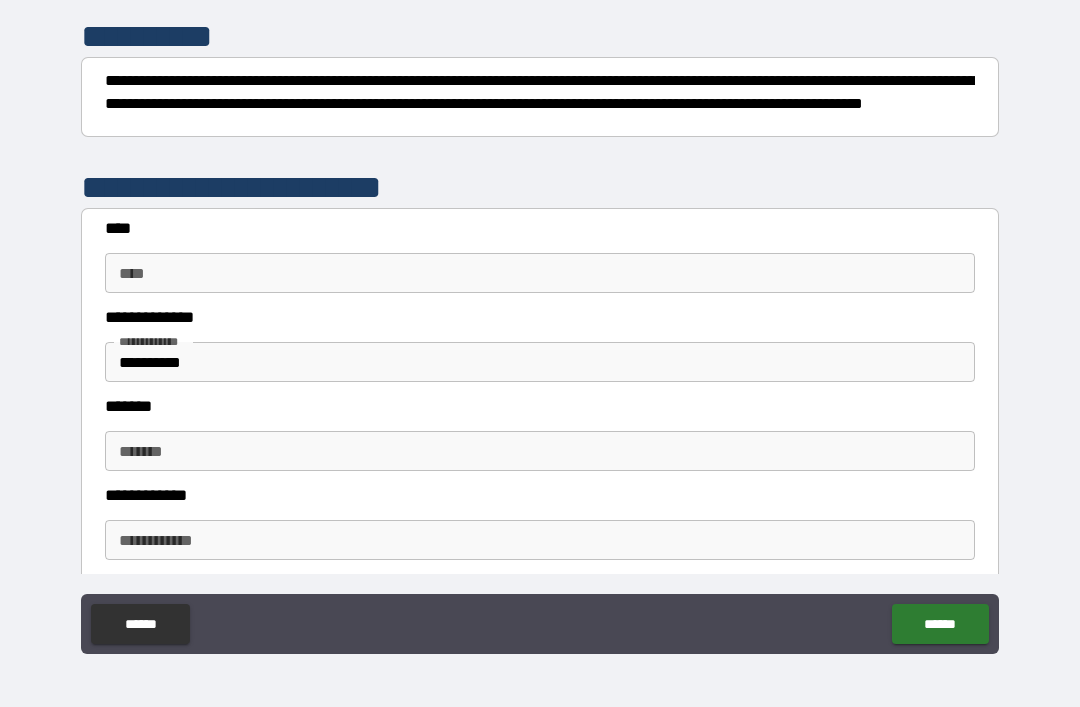 scroll, scrollTop: 247, scrollLeft: 0, axis: vertical 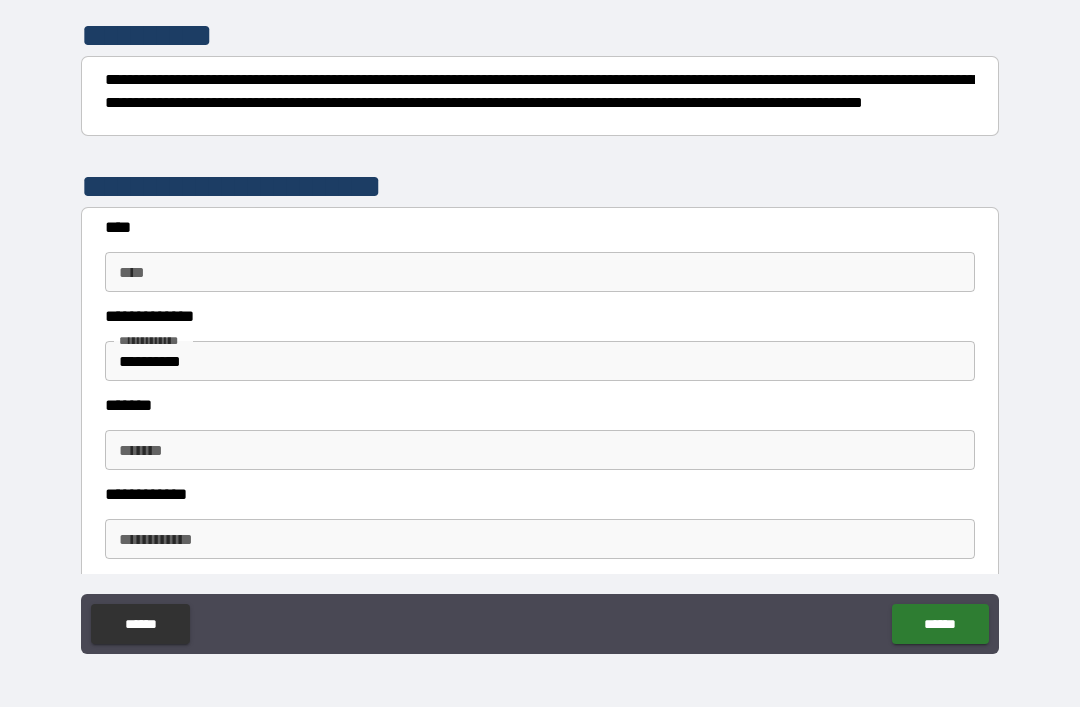 click on "****" at bounding box center (540, 272) 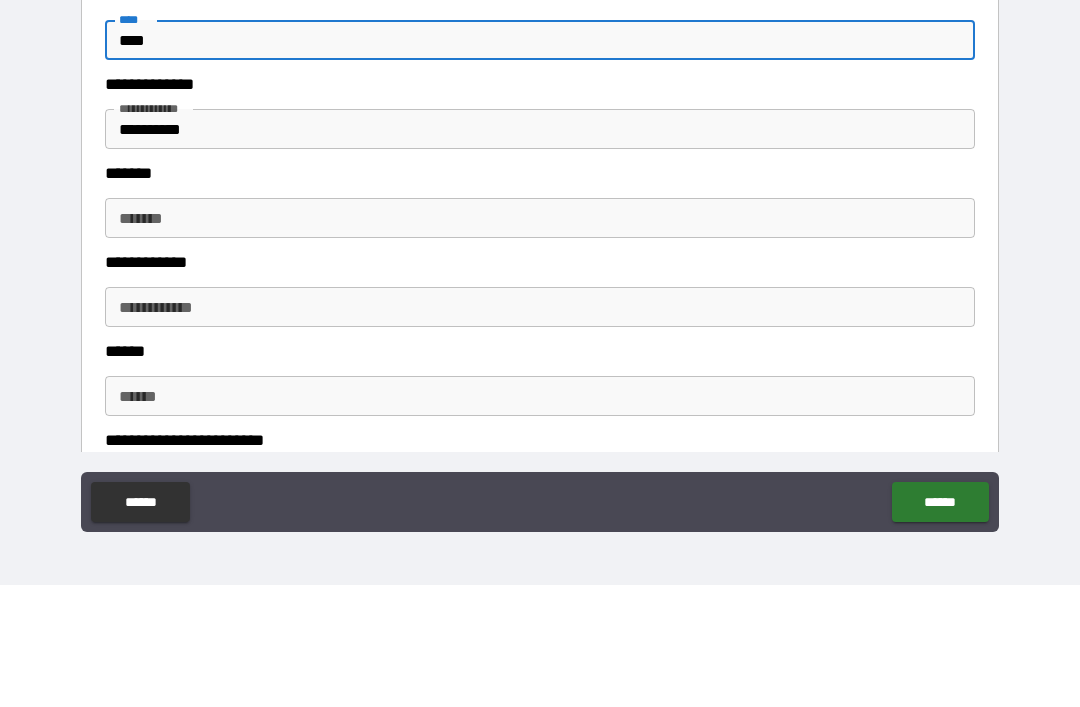 scroll, scrollTop: 356, scrollLeft: 0, axis: vertical 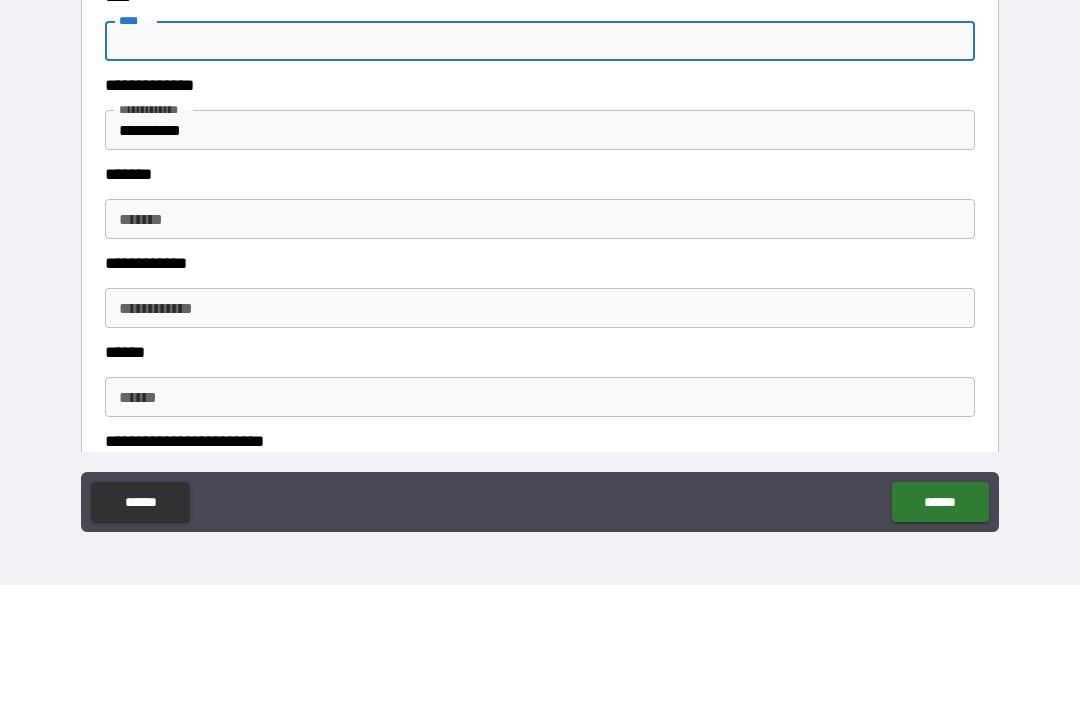 click on "[FIRST] [LAST] [STREET] [CITY] [STATE] [ZIP] [COUNTRY] [PHONE] [EMAIL]" at bounding box center (540, 324) 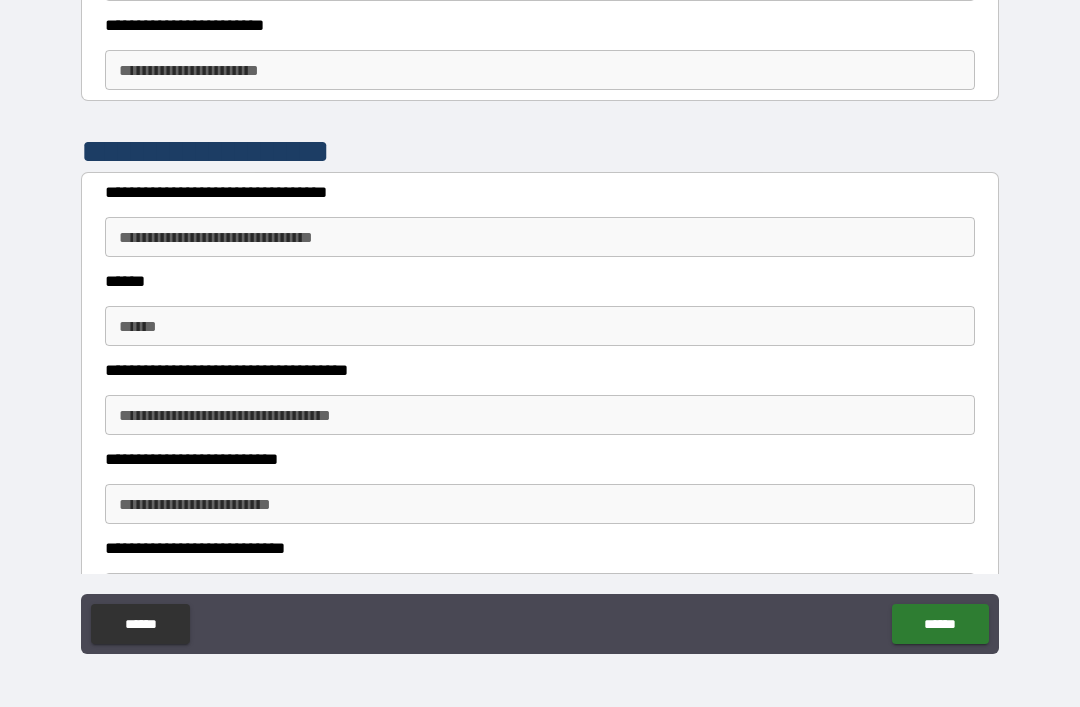 scroll, scrollTop: 1514, scrollLeft: 0, axis: vertical 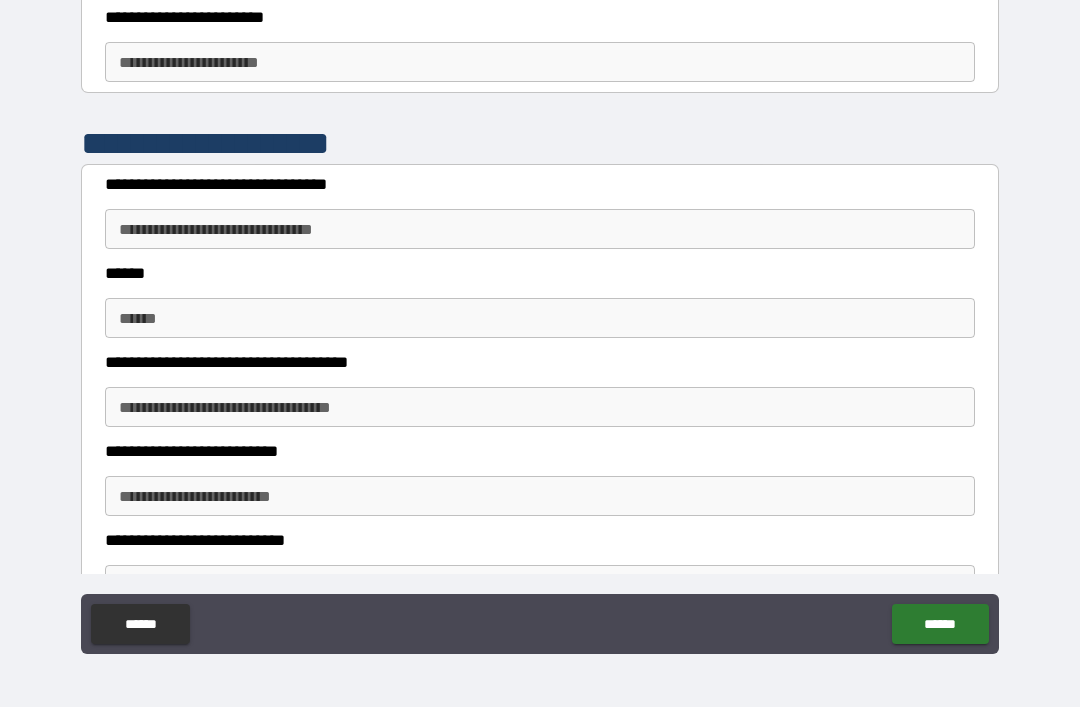click on "**********" at bounding box center [540, 229] 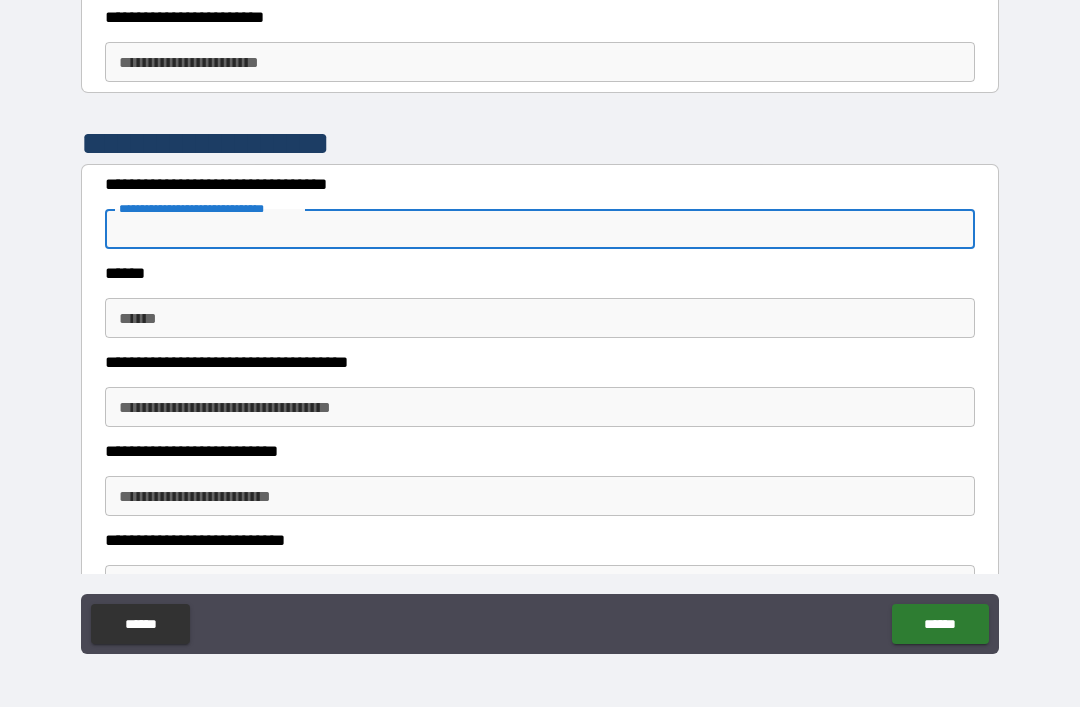 click on "[FIRST] [LAST] [STREET] [CITY] [STATE] [ZIP] [COUNTRY] [PHONE] [EMAIL]" at bounding box center (540, 324) 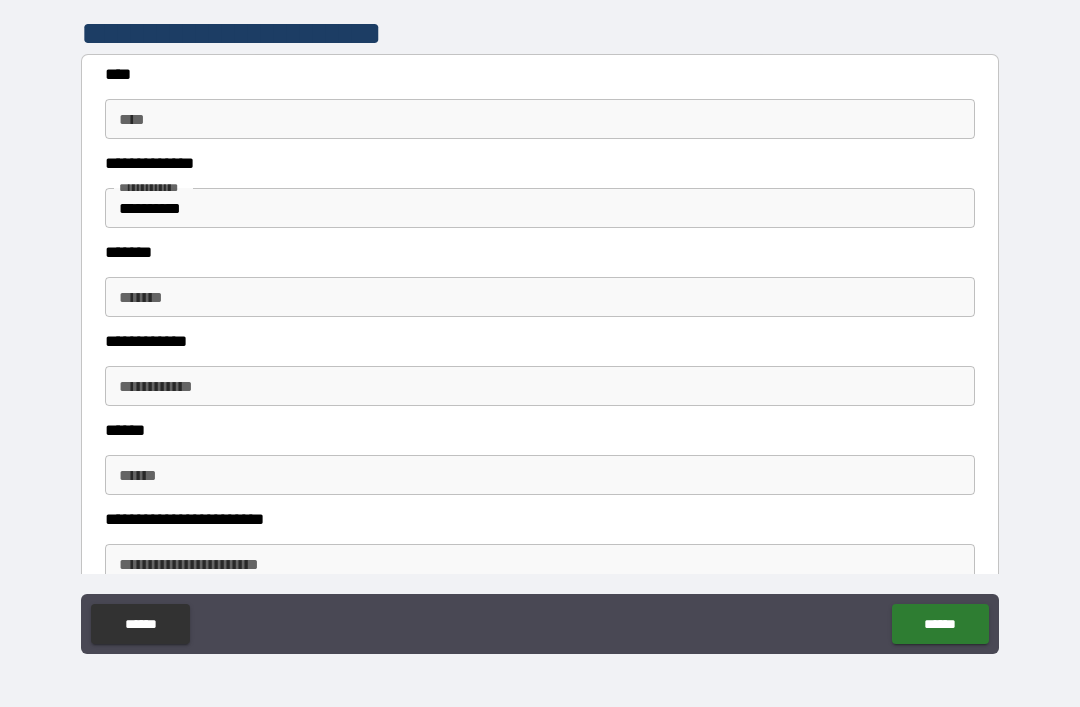 scroll, scrollTop: 369, scrollLeft: 0, axis: vertical 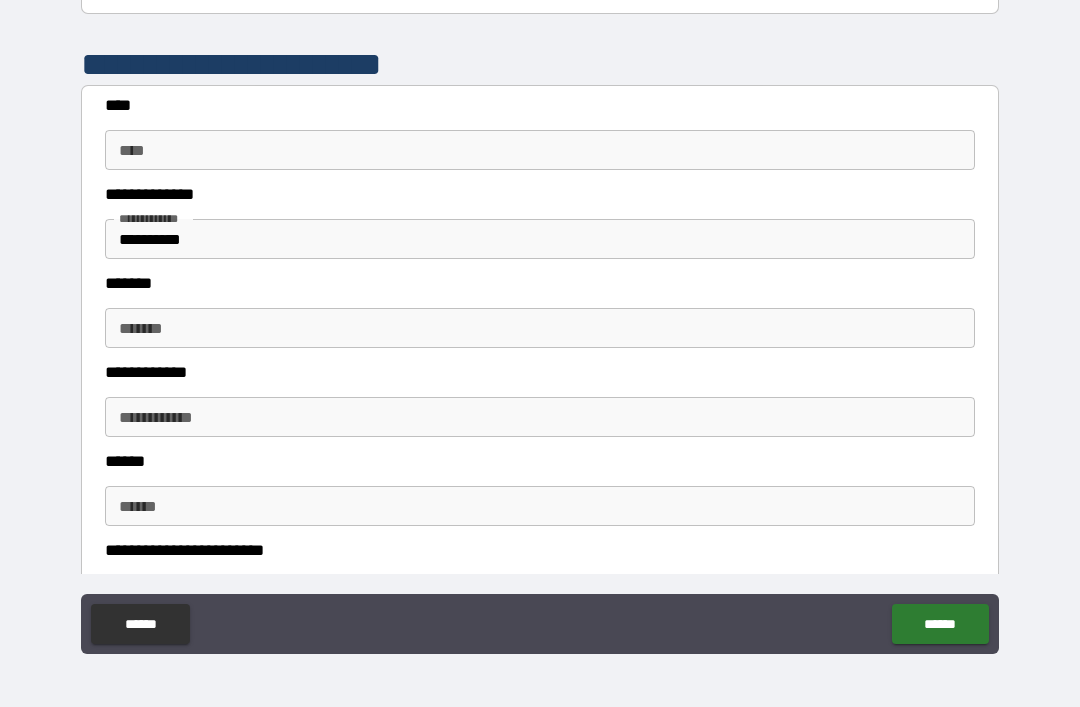 click on "****" at bounding box center (540, 150) 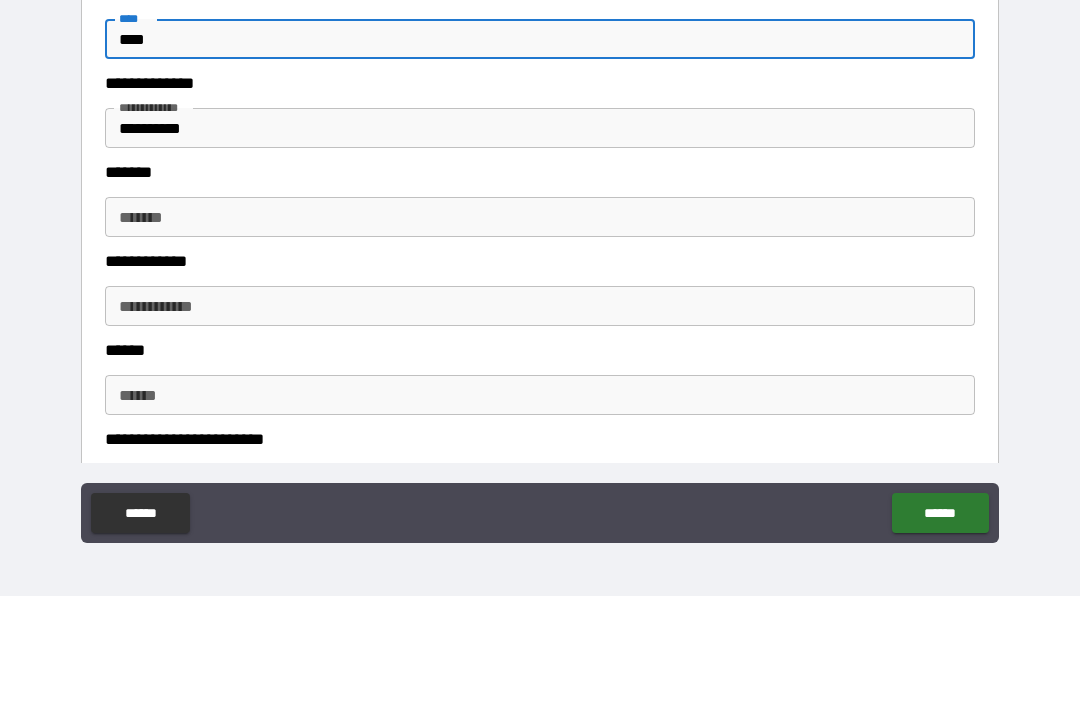 click on "**********" at bounding box center (540, 239) 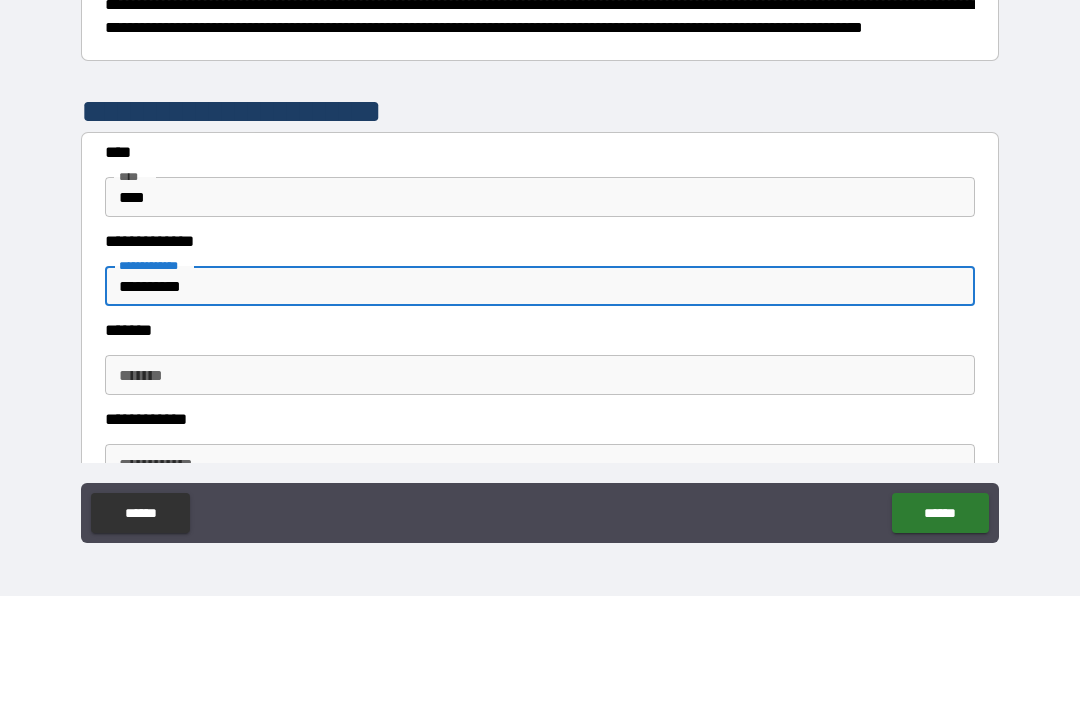 scroll, scrollTop: 213, scrollLeft: 0, axis: vertical 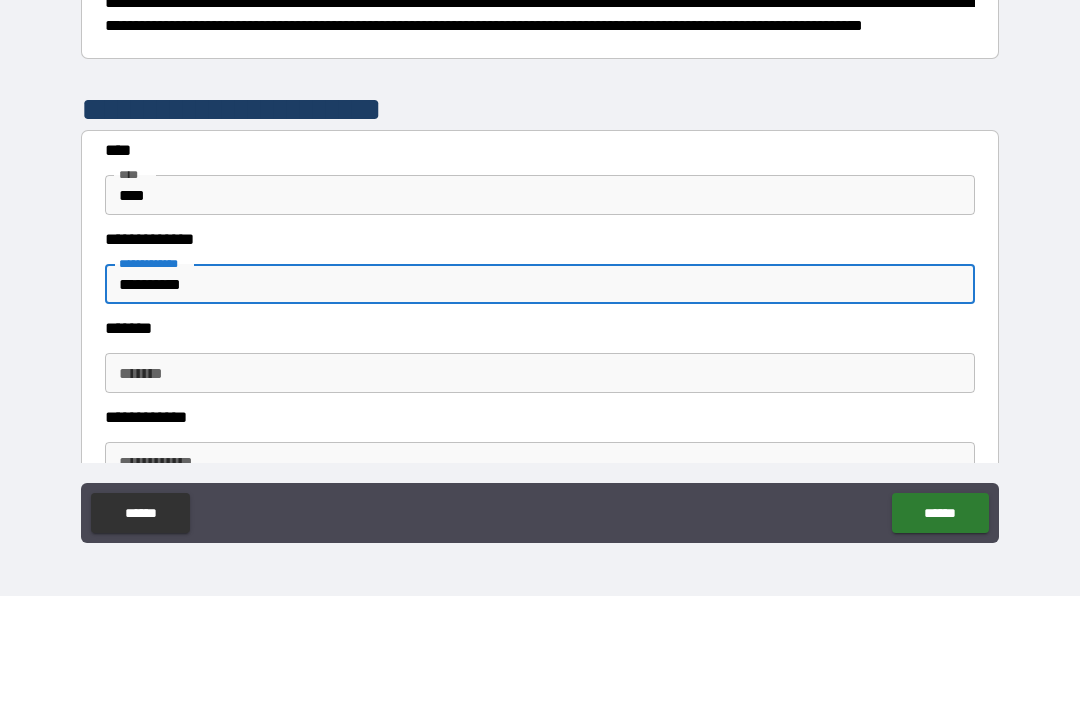 click on "****" at bounding box center [540, 306] 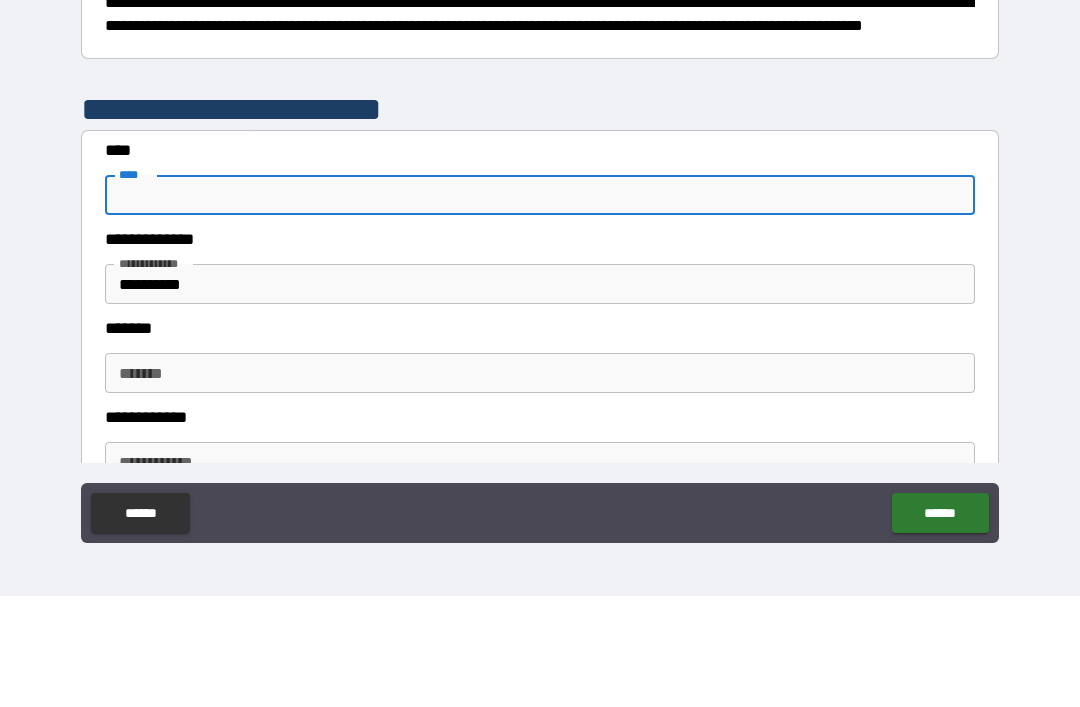 click on "[FIRST] [LAST] [STREET] [CITY] [STATE] [ZIP] [COUNTRY] [PHONE] [EMAIL]" at bounding box center (540, 324) 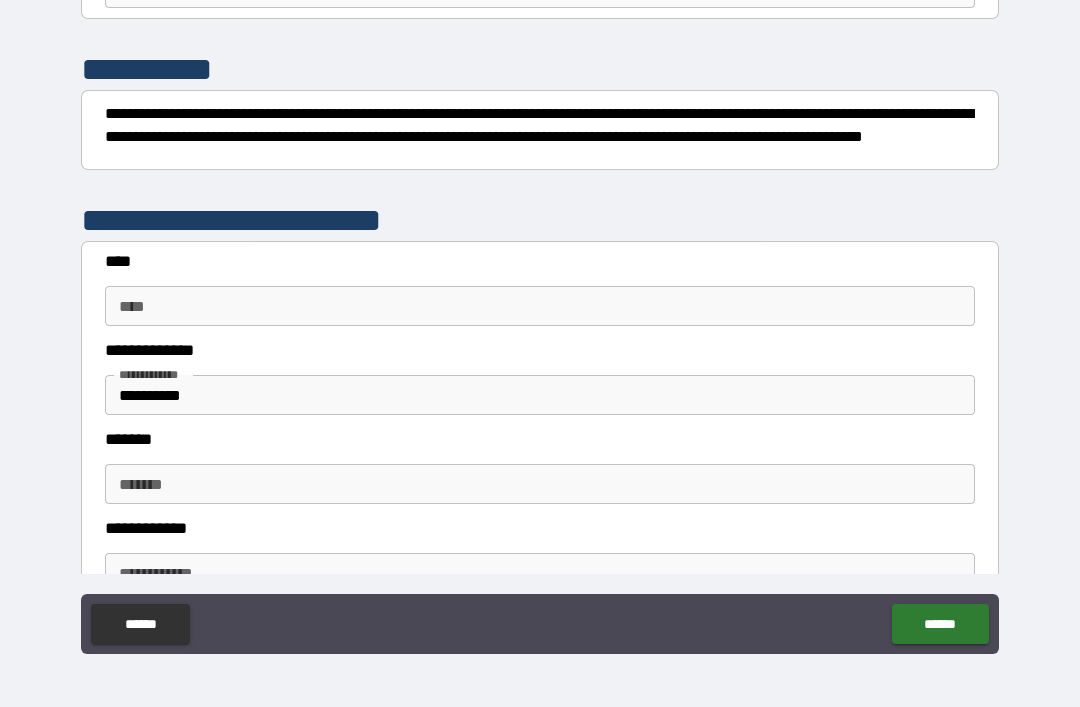click on "****" at bounding box center (540, 306) 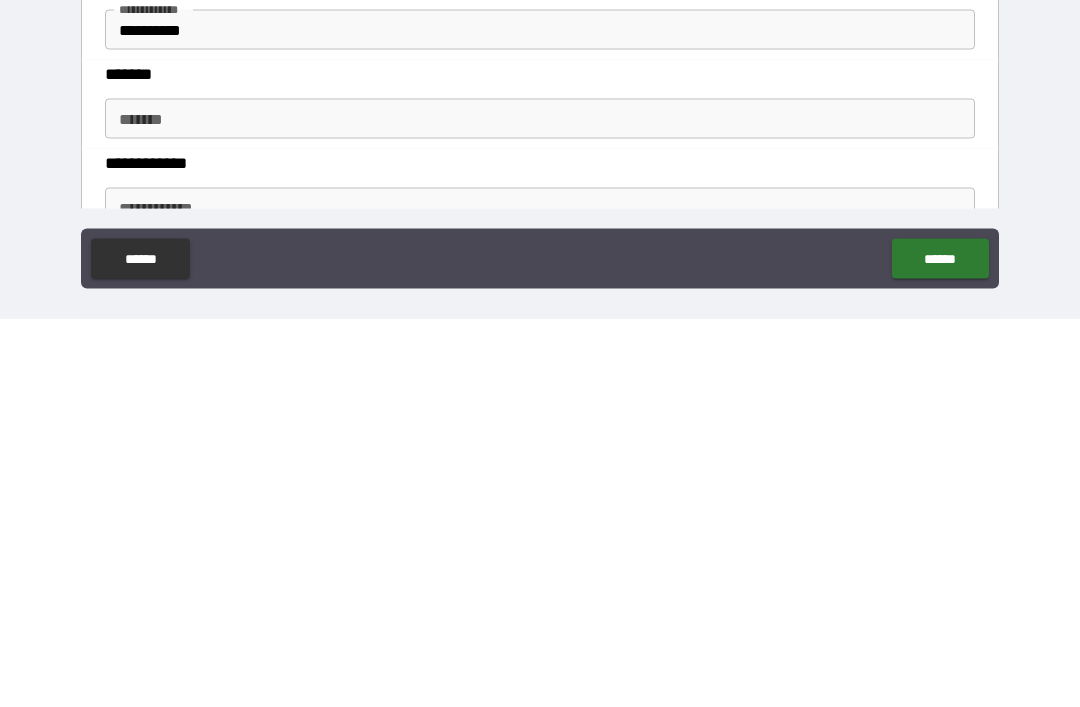 scroll, scrollTop: 43, scrollLeft: 0, axis: vertical 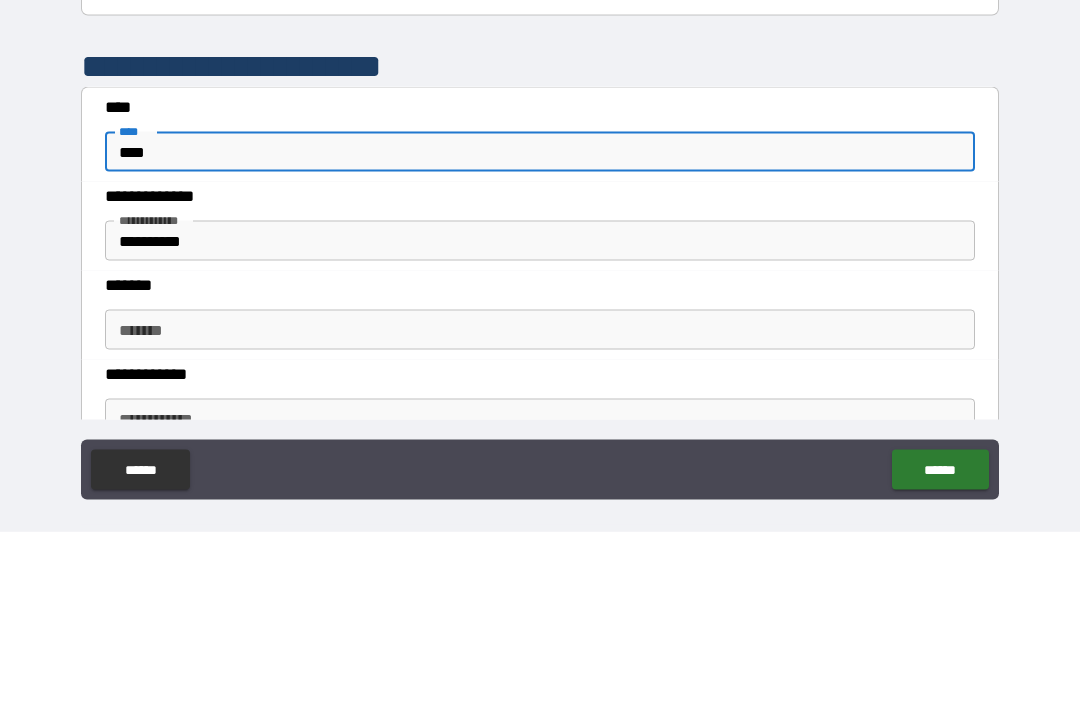 click on "**********" at bounding box center [540, 416] 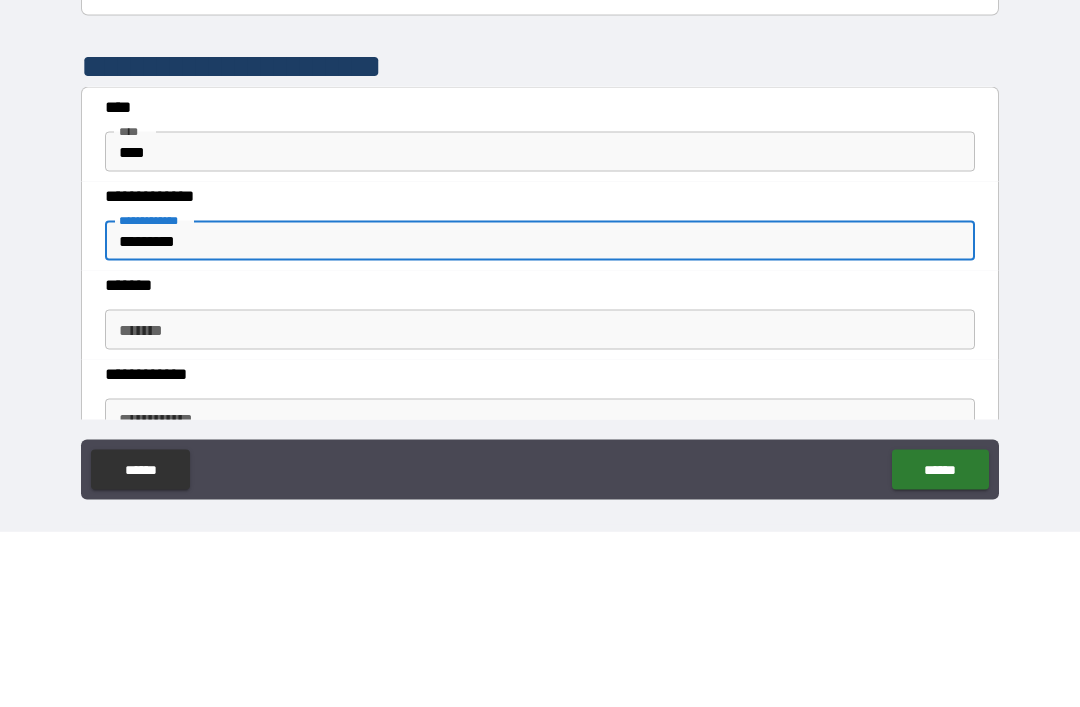 scroll, scrollTop: 270, scrollLeft: 0, axis: vertical 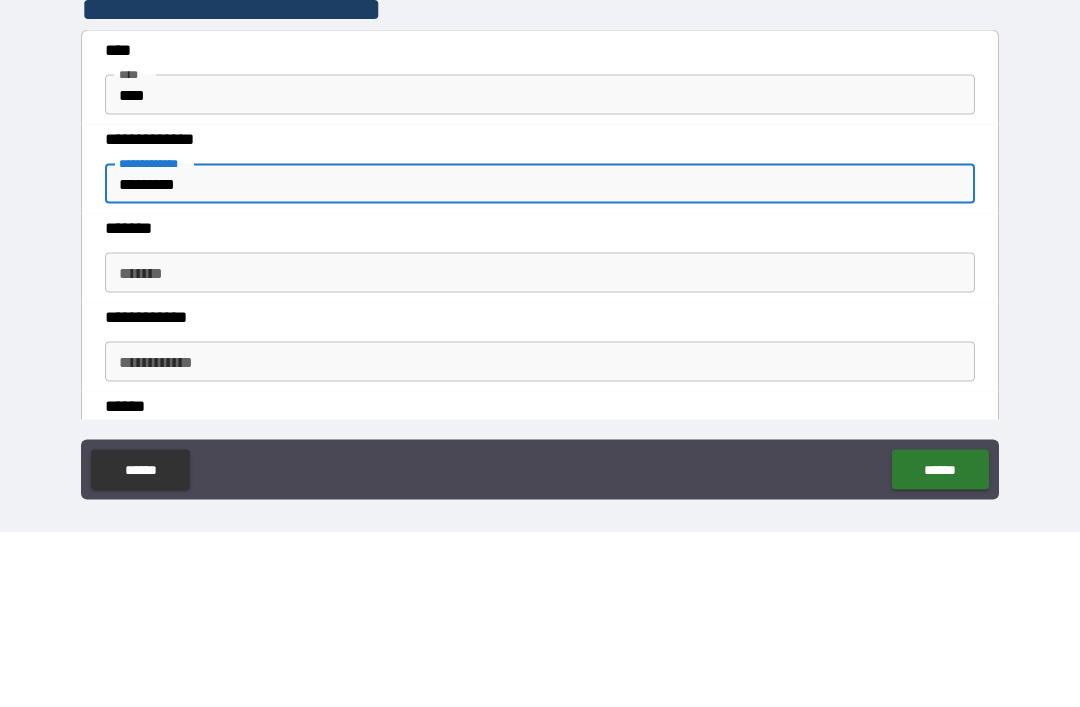 click on "*********" at bounding box center (540, 359) 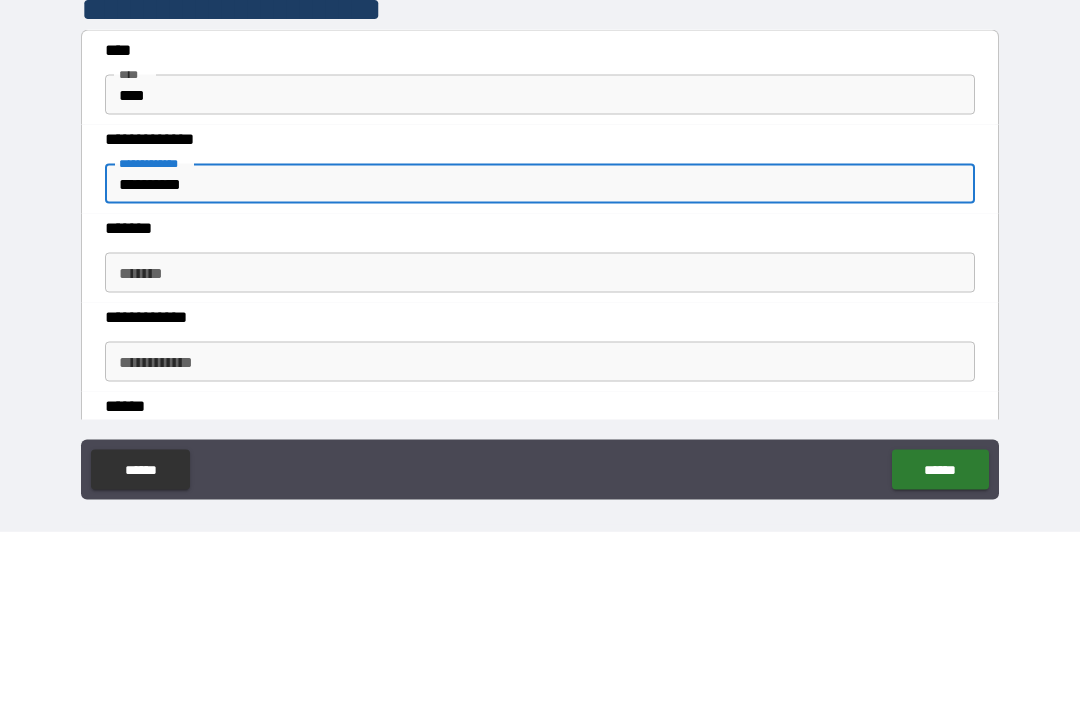 click on "*******" at bounding box center [540, 448] 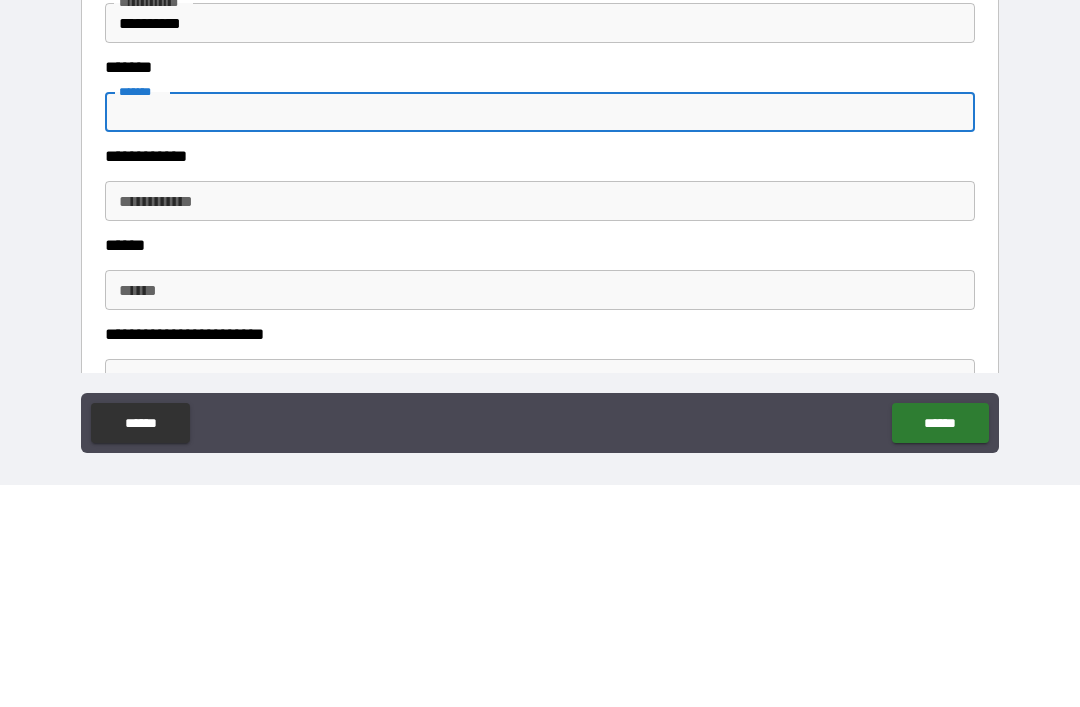 scroll, scrollTop: 390, scrollLeft: 0, axis: vertical 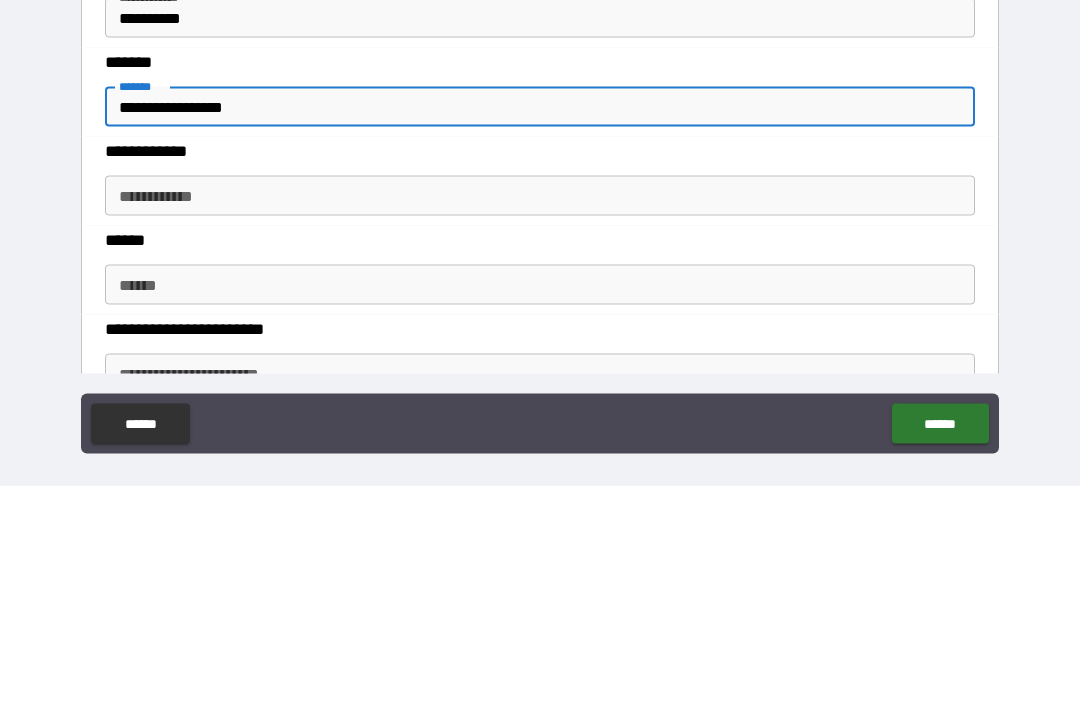click on "**********" at bounding box center [540, 328] 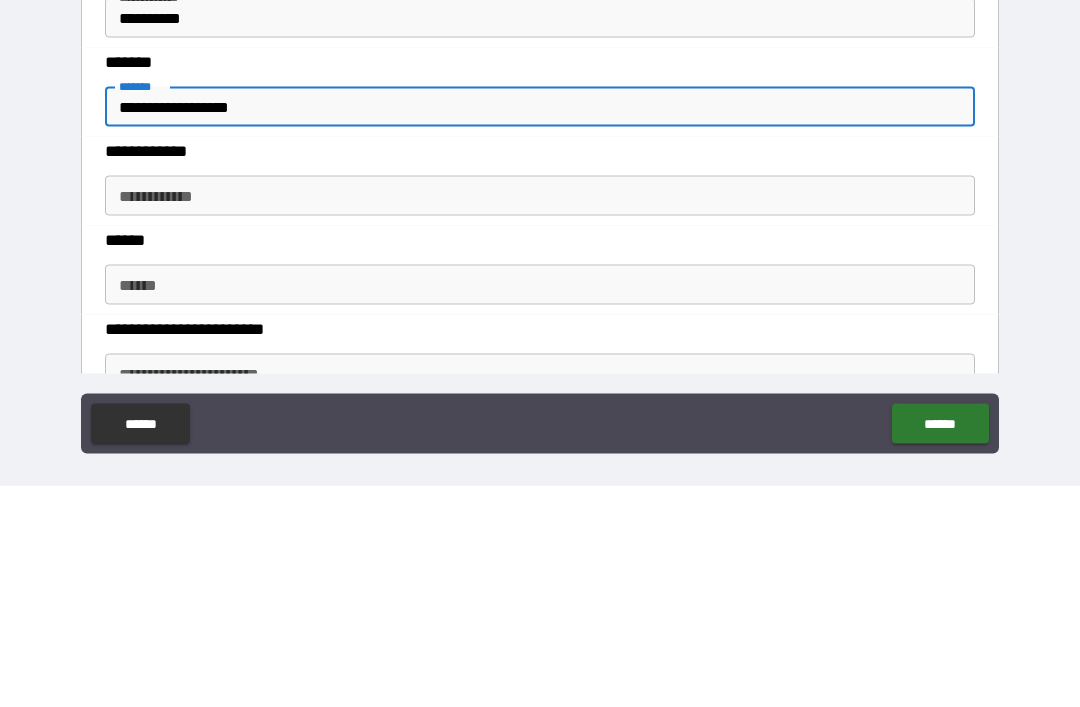 click on "**********" at bounding box center [540, 417] 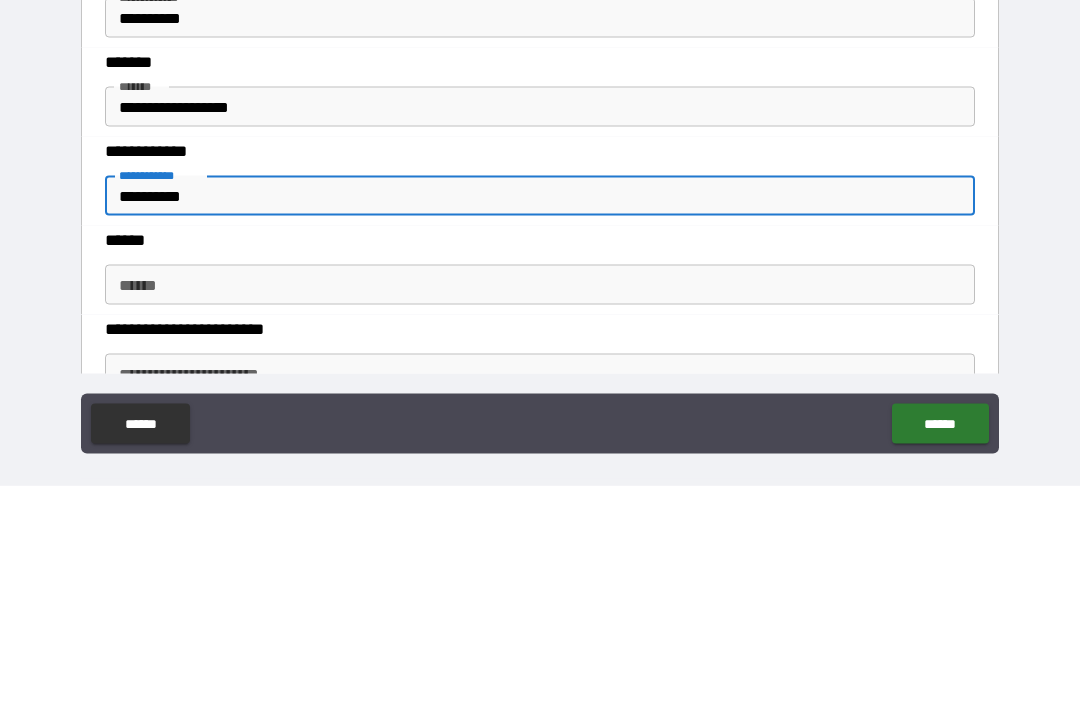 click on "******" at bounding box center (540, 506) 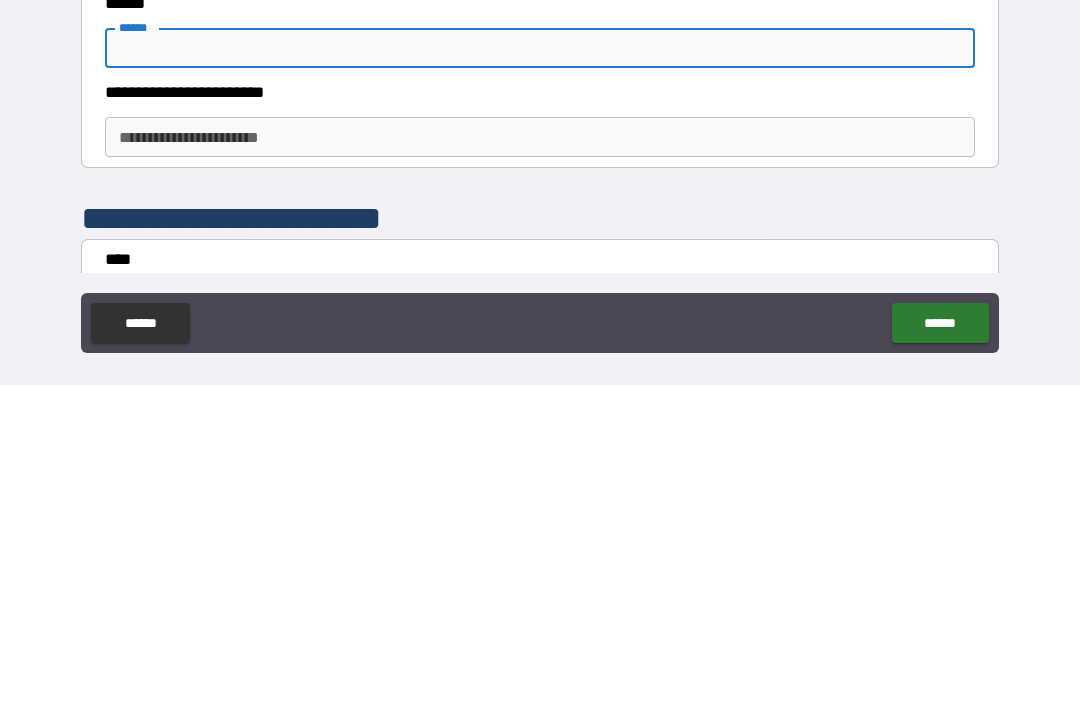 scroll, scrollTop: 521, scrollLeft: 0, axis: vertical 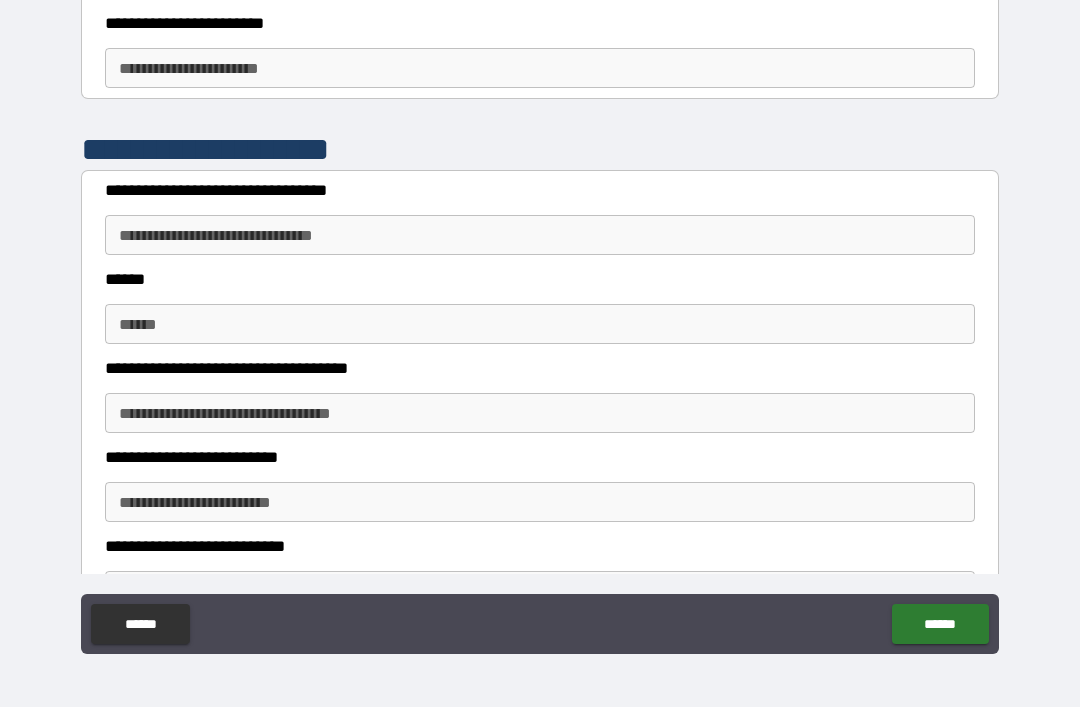 click on "**********" at bounding box center [540, 235] 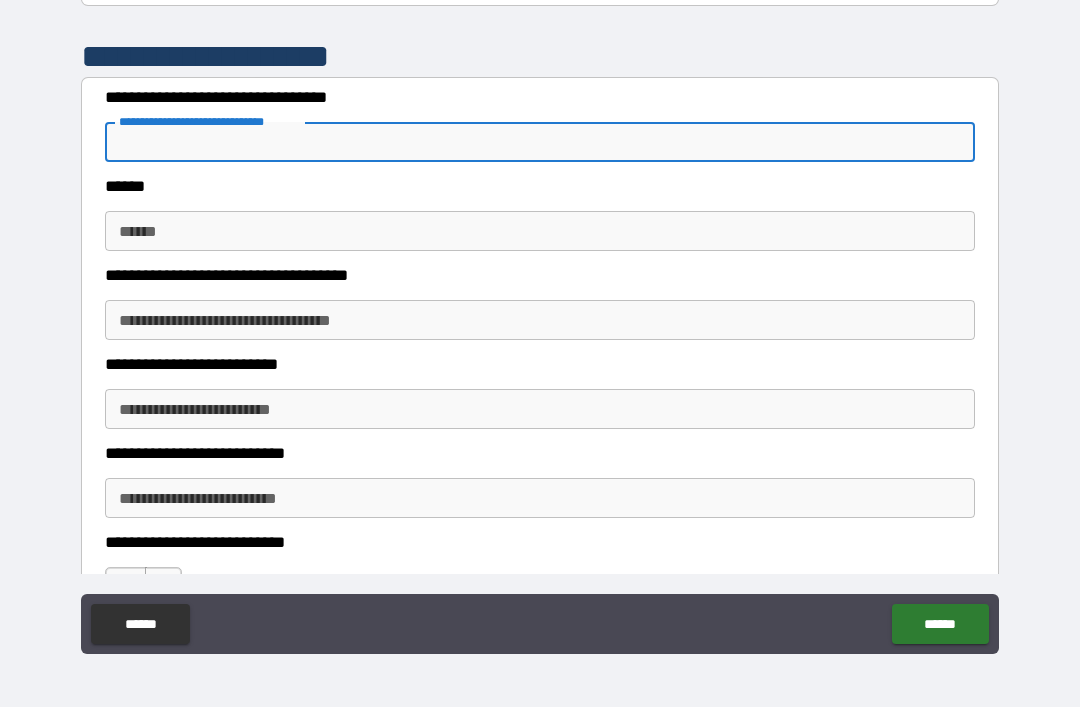 scroll, scrollTop: 1604, scrollLeft: 0, axis: vertical 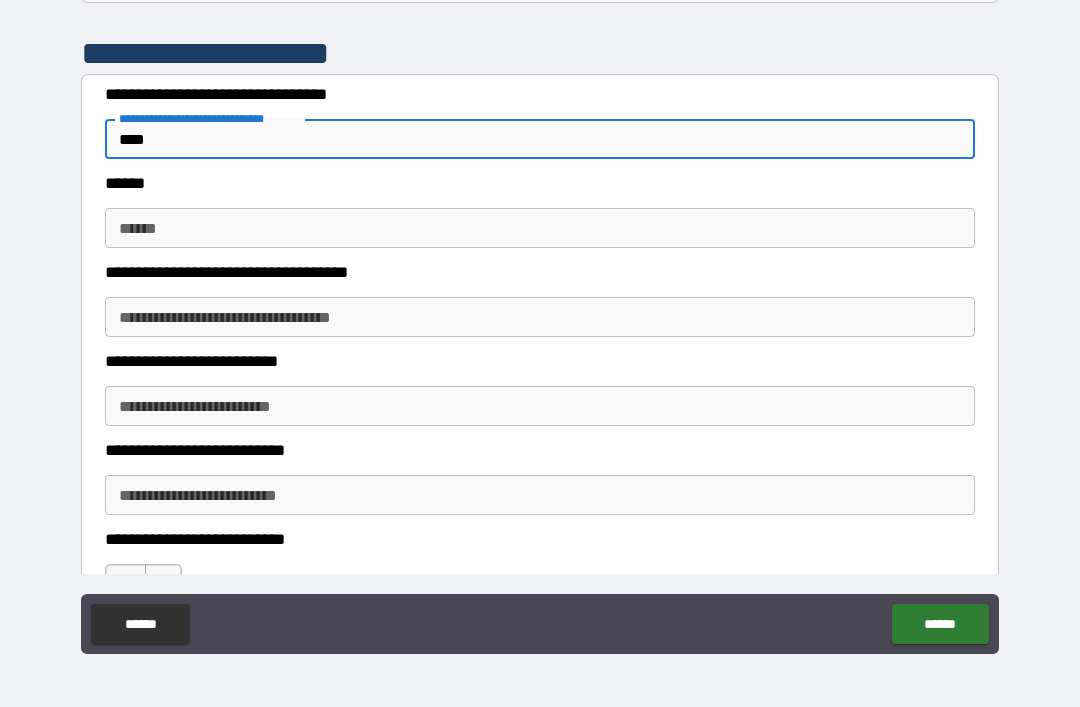 click on "******" at bounding box center [540, 228] 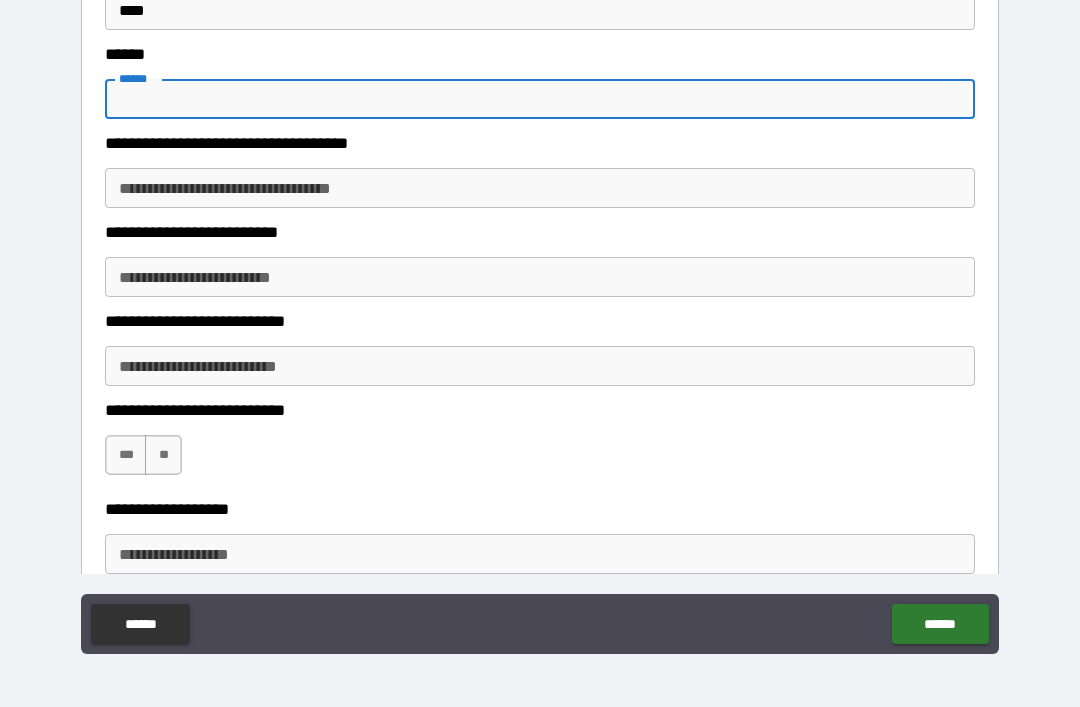 scroll, scrollTop: 1740, scrollLeft: 0, axis: vertical 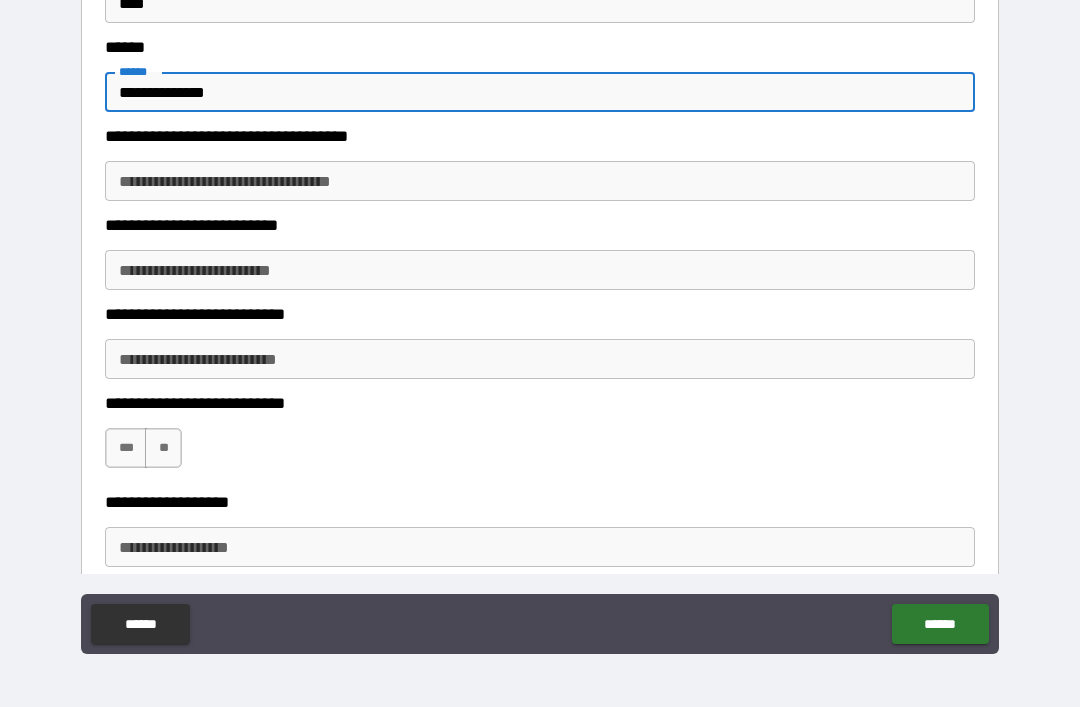 click on "**********" at bounding box center [540, 92] 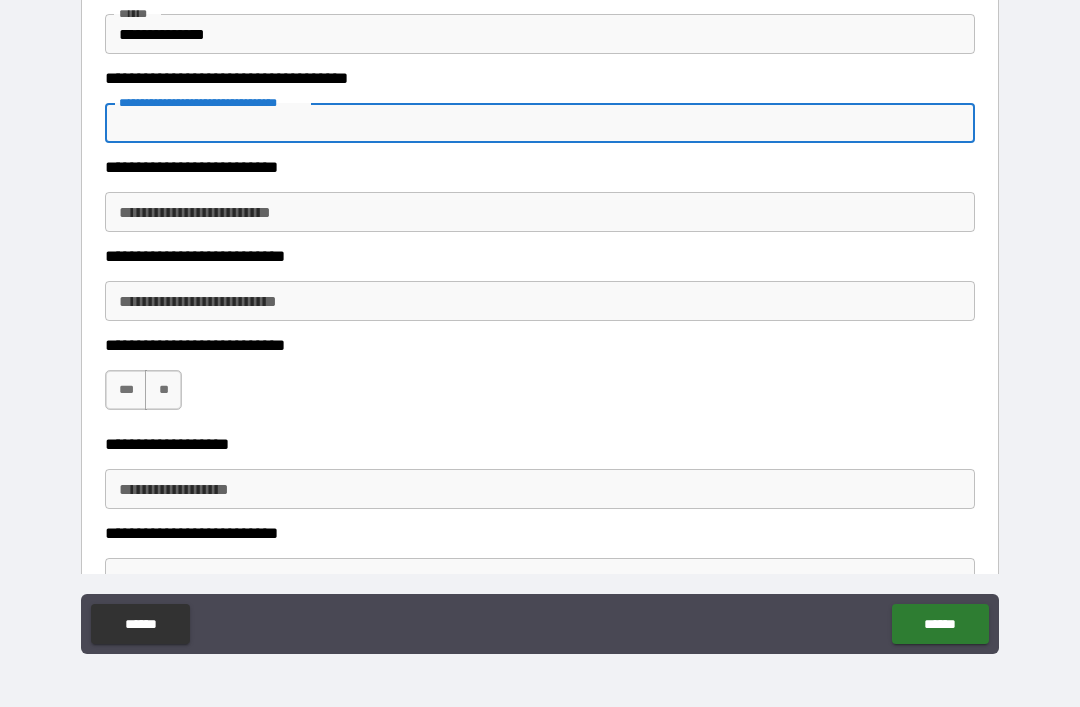scroll, scrollTop: 1799, scrollLeft: 0, axis: vertical 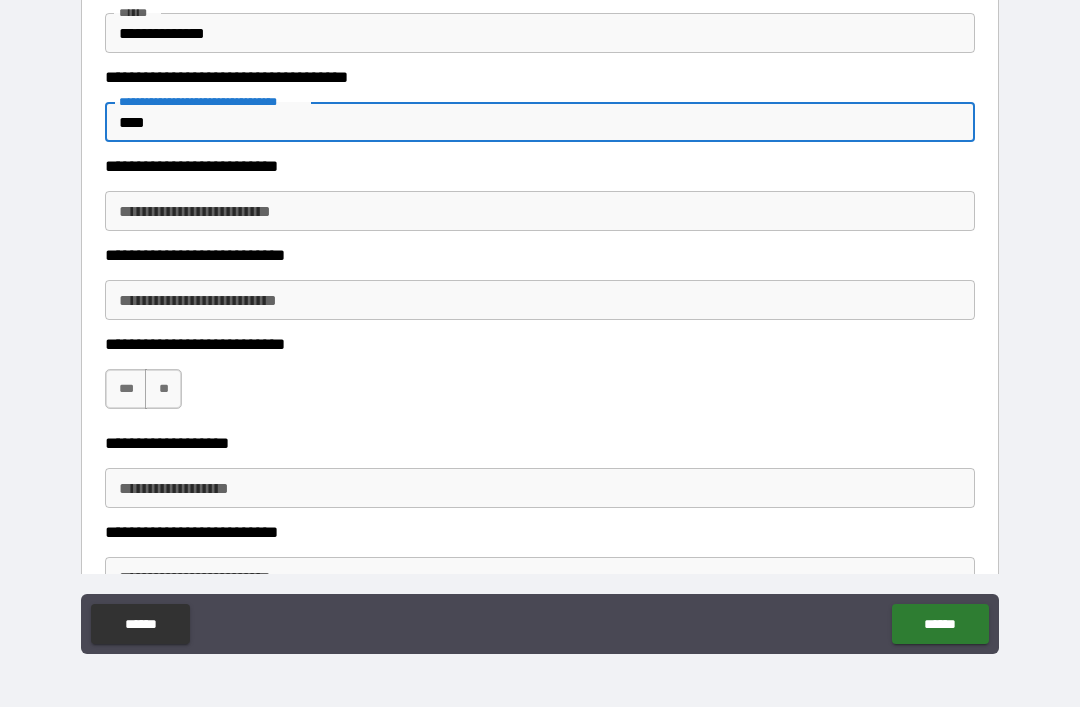 click on "**********" at bounding box center [540, 211] 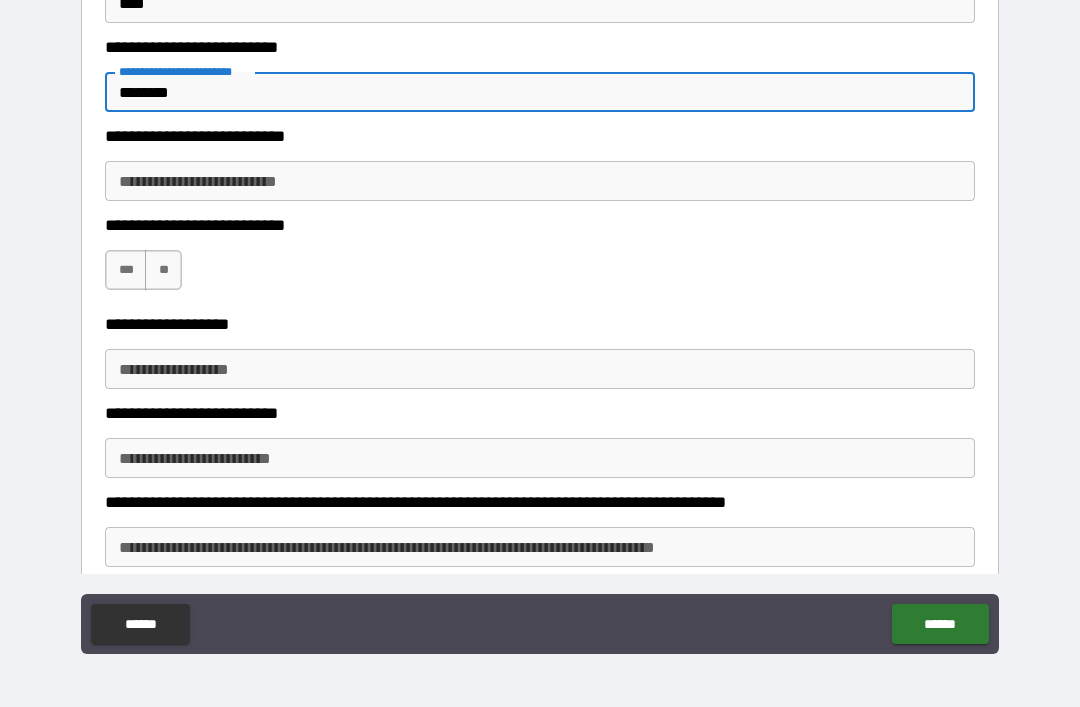 scroll, scrollTop: 1919, scrollLeft: 0, axis: vertical 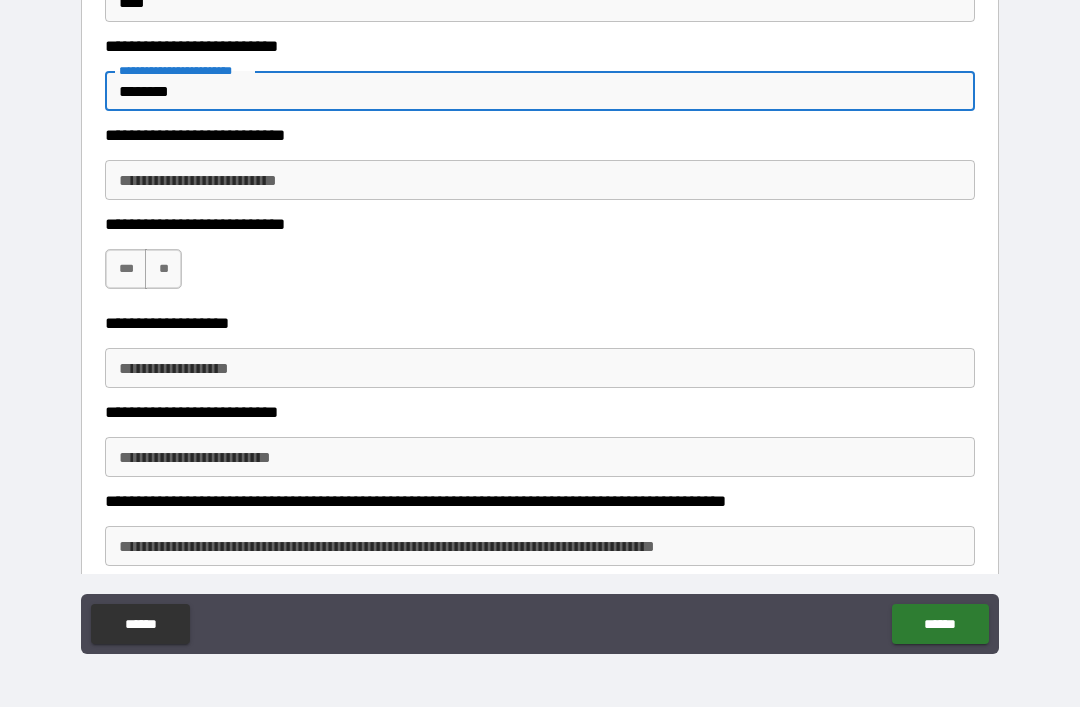 click on "**********" at bounding box center (540, 180) 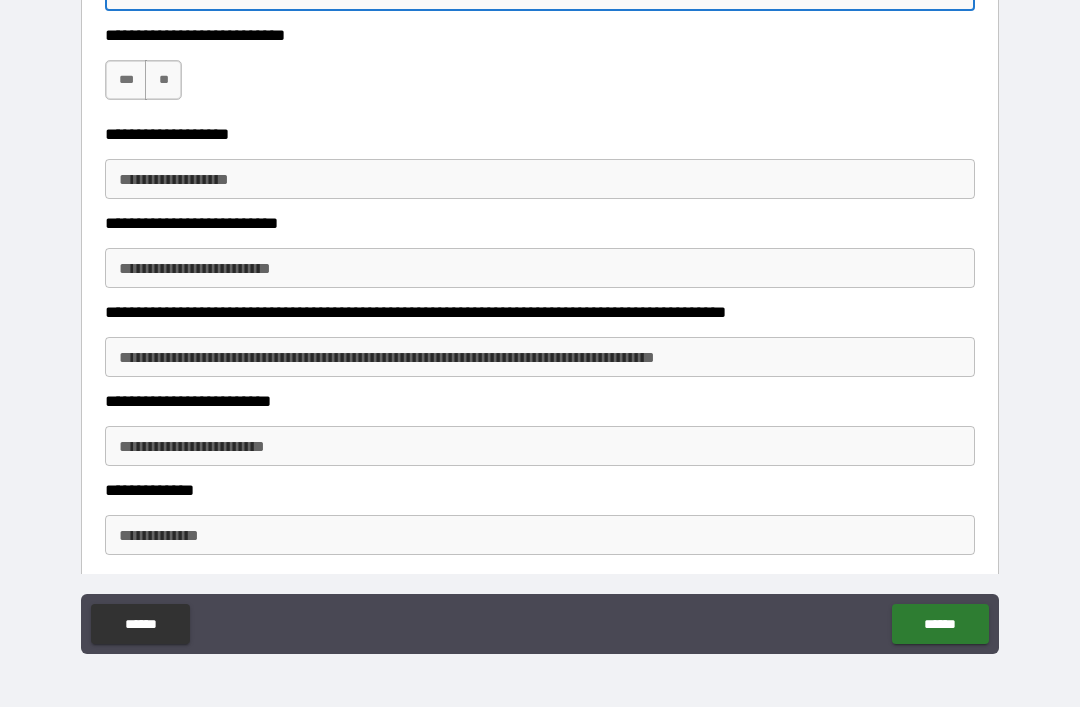 scroll, scrollTop: 2106, scrollLeft: 0, axis: vertical 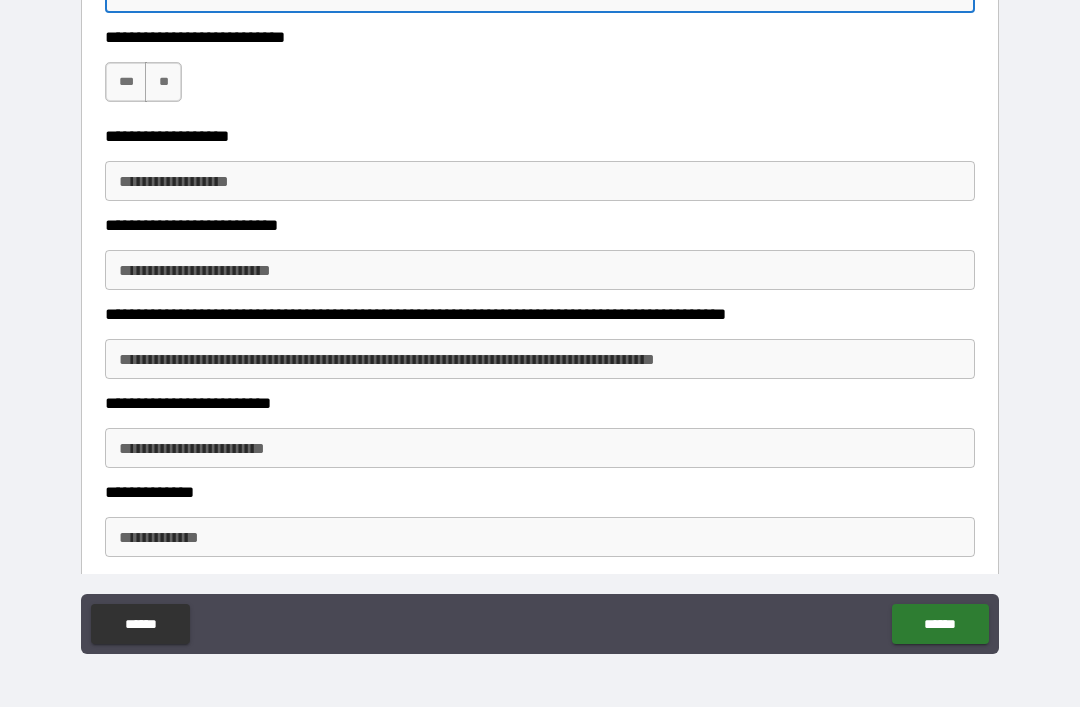 click on "**********" at bounding box center [540, 72] 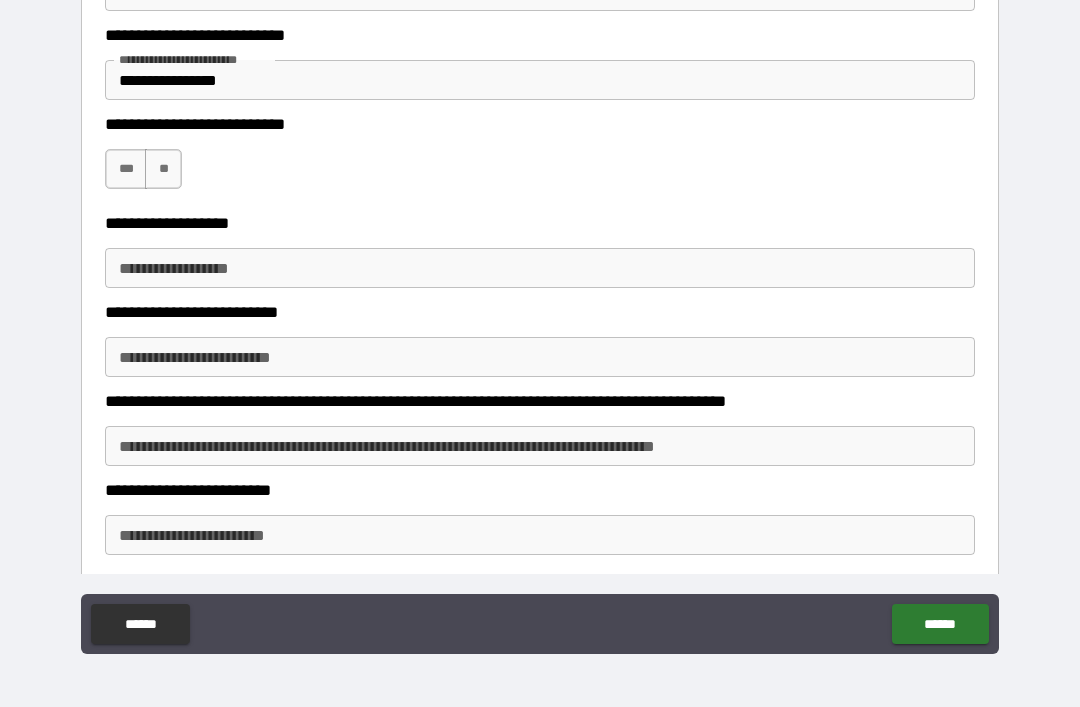 scroll, scrollTop: 2015, scrollLeft: 0, axis: vertical 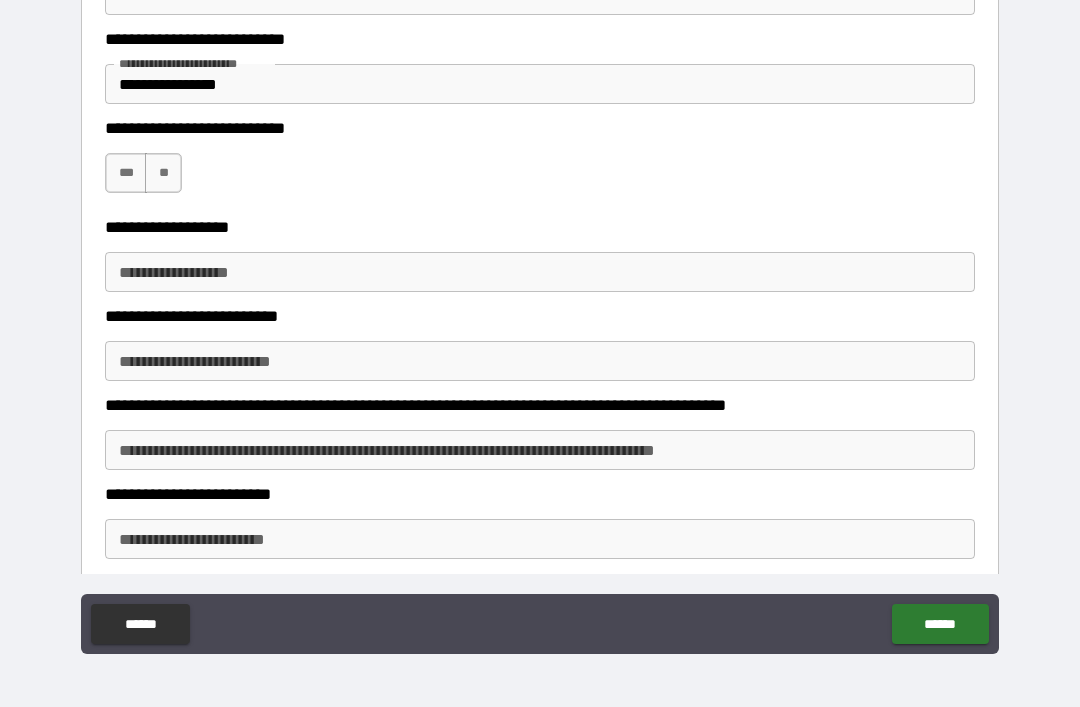 click on "***" at bounding box center [126, 173] 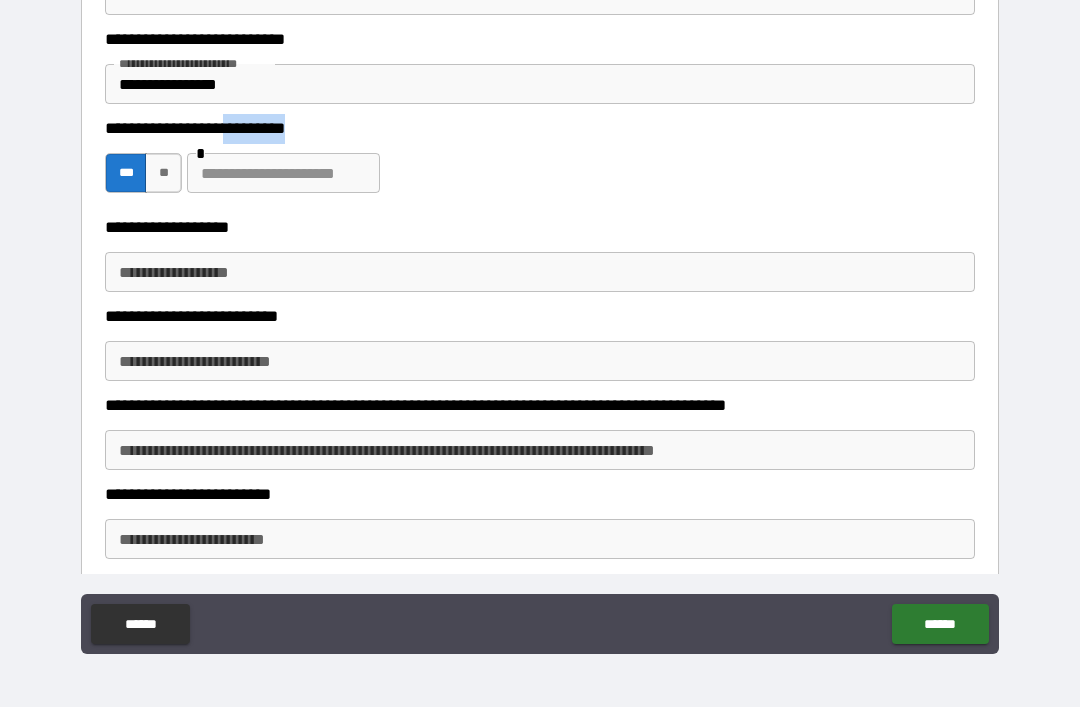 click on "[FIRST] [LAST] [PHONE]" at bounding box center [540, 163] 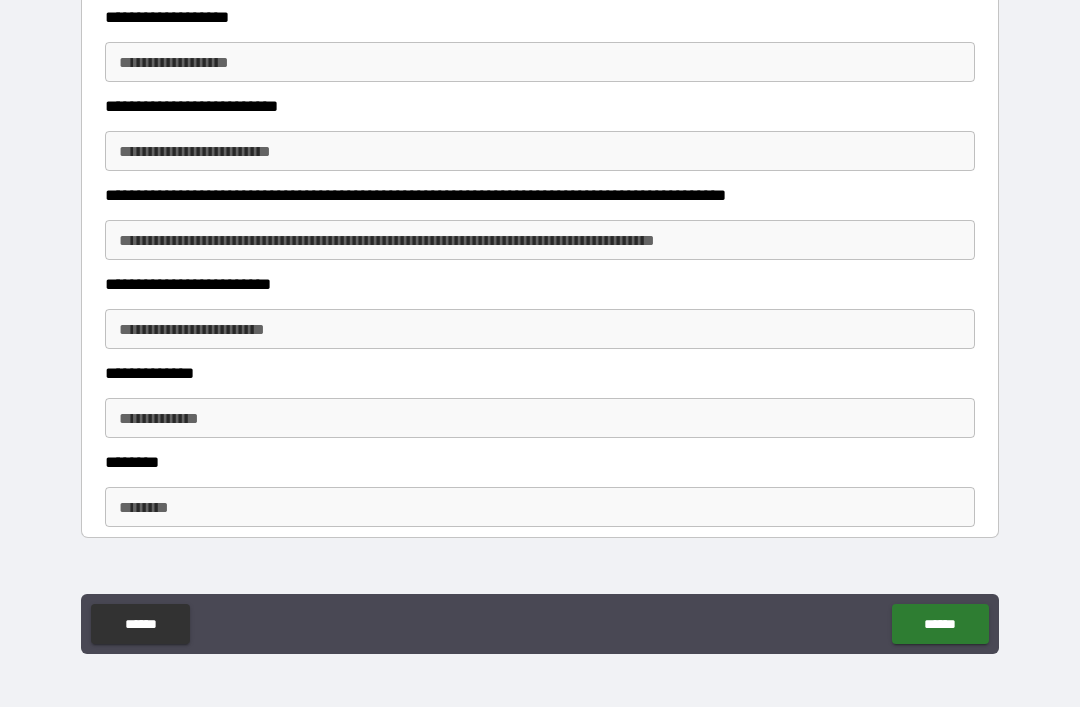 scroll, scrollTop: 2167, scrollLeft: 0, axis: vertical 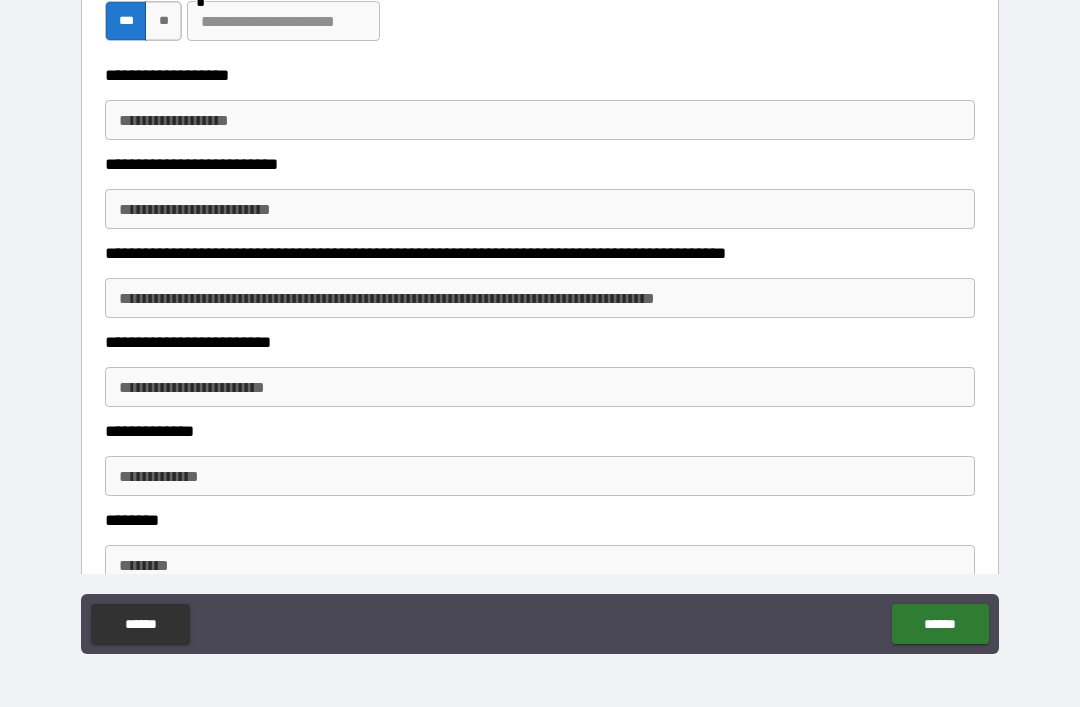 click on "**********" at bounding box center [540, 120] 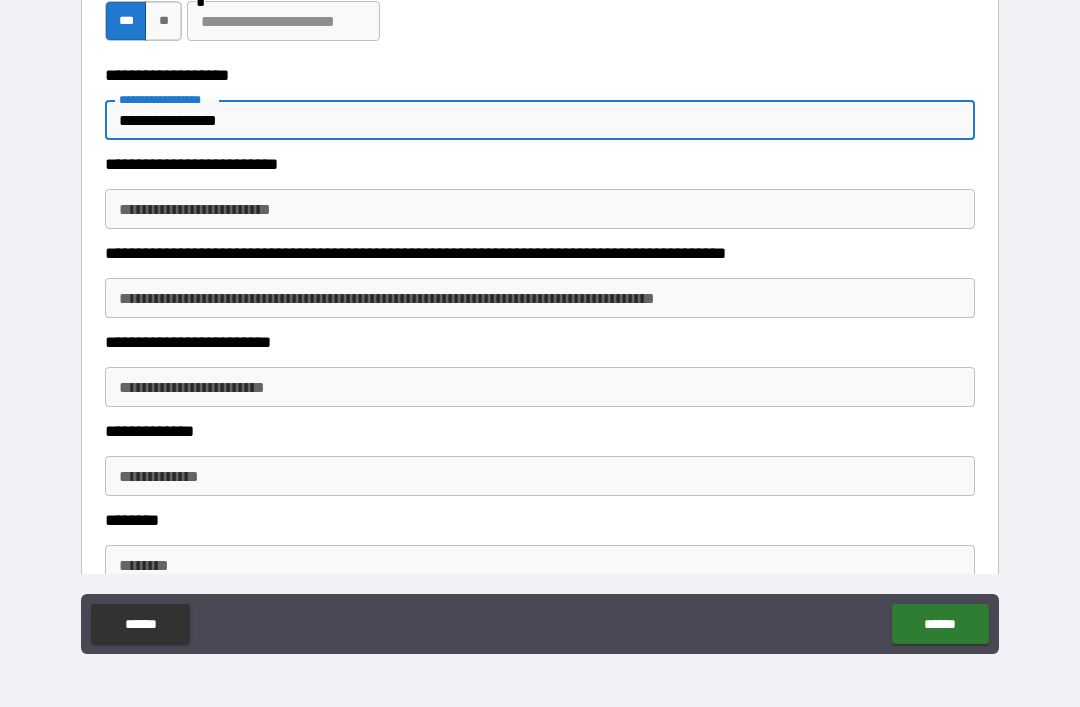 click on "**********" at bounding box center [540, 209] 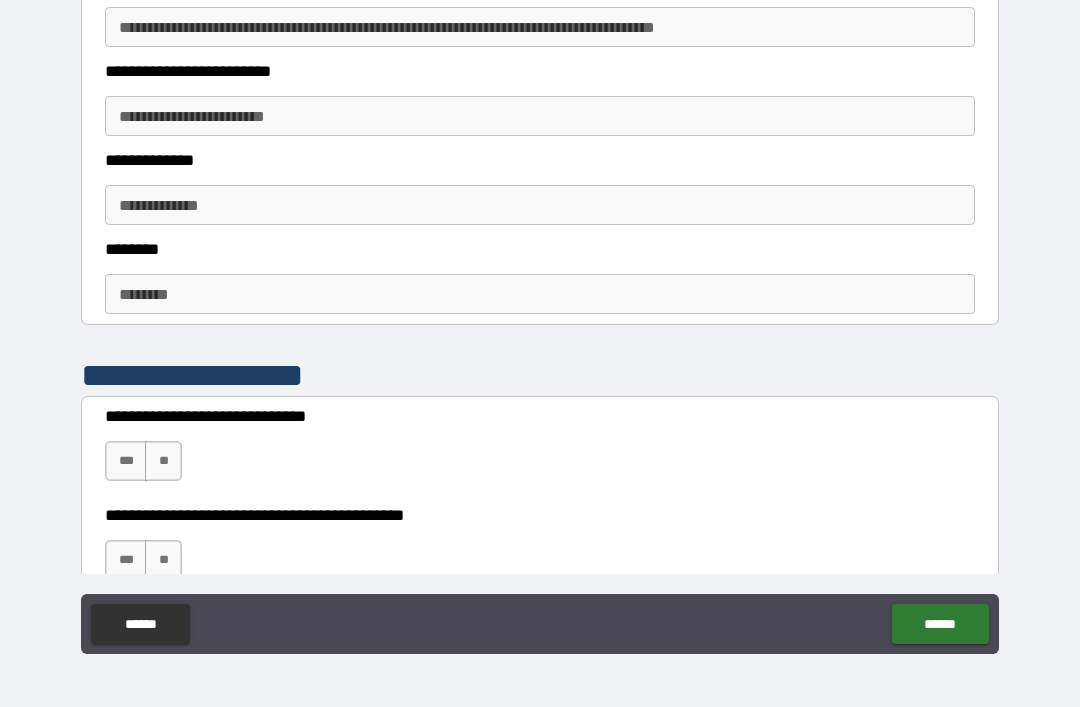 scroll, scrollTop: 2443, scrollLeft: 0, axis: vertical 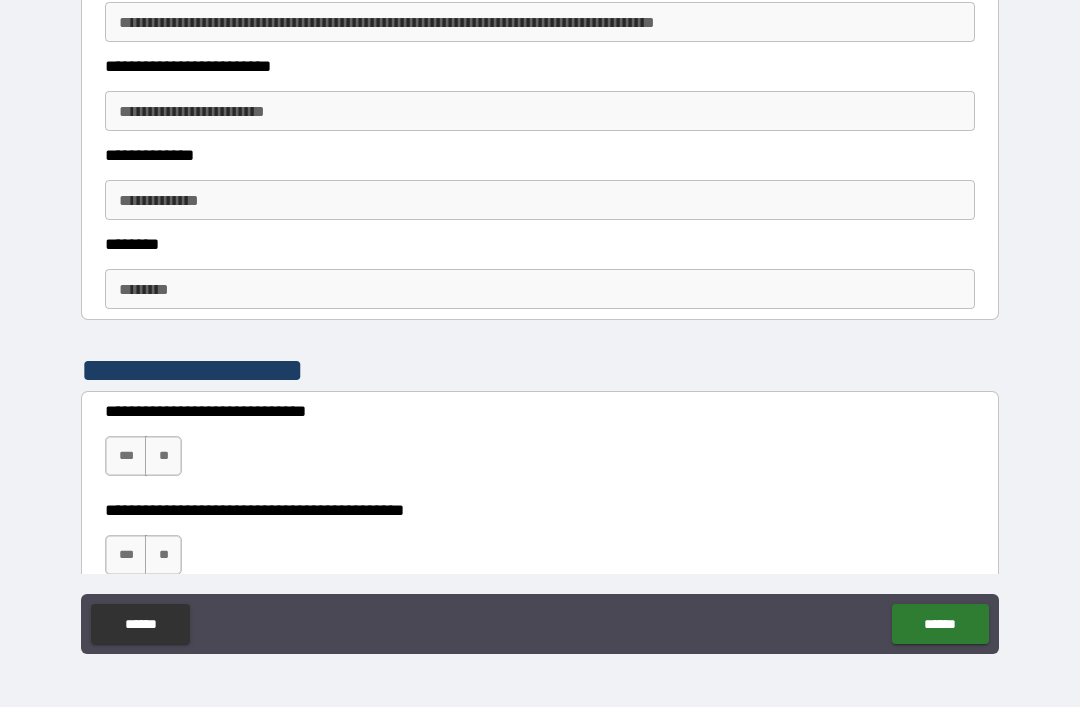 click on "**********" at bounding box center [540, 111] 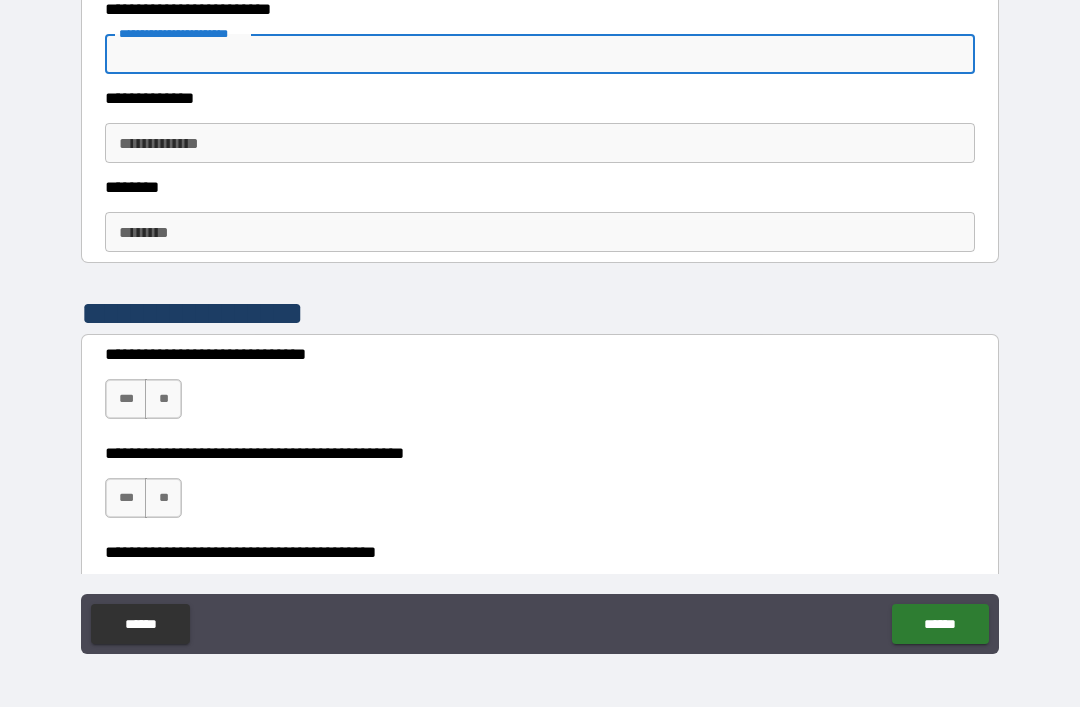 scroll, scrollTop: 2501, scrollLeft: 0, axis: vertical 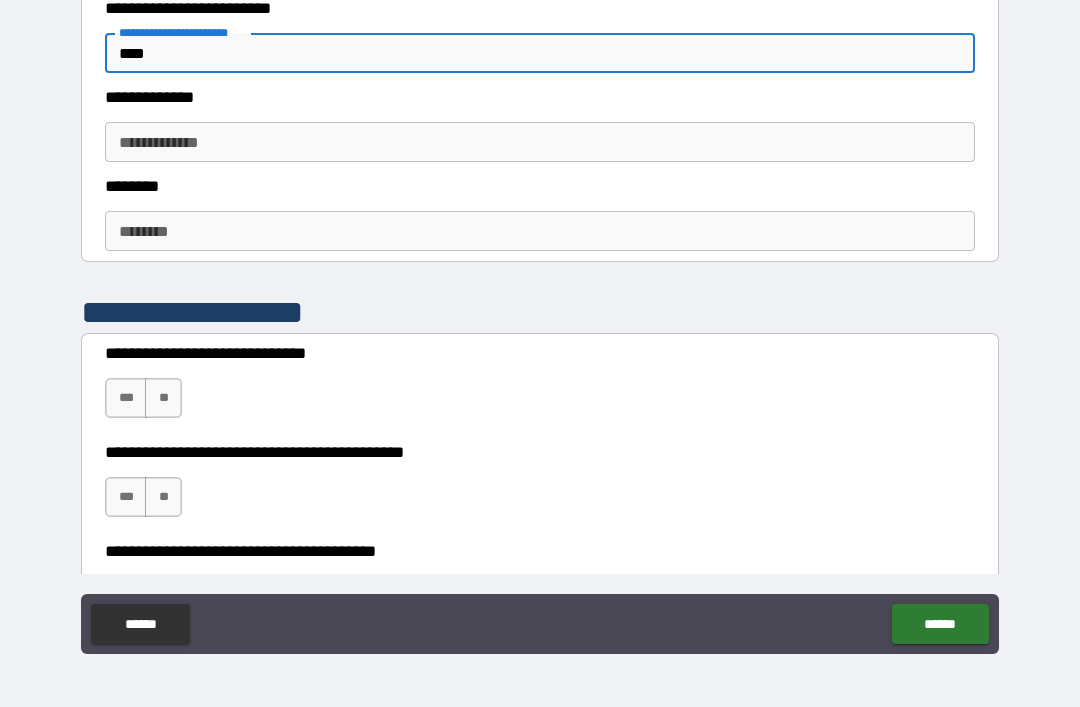 click on "**********" at bounding box center (540, 142) 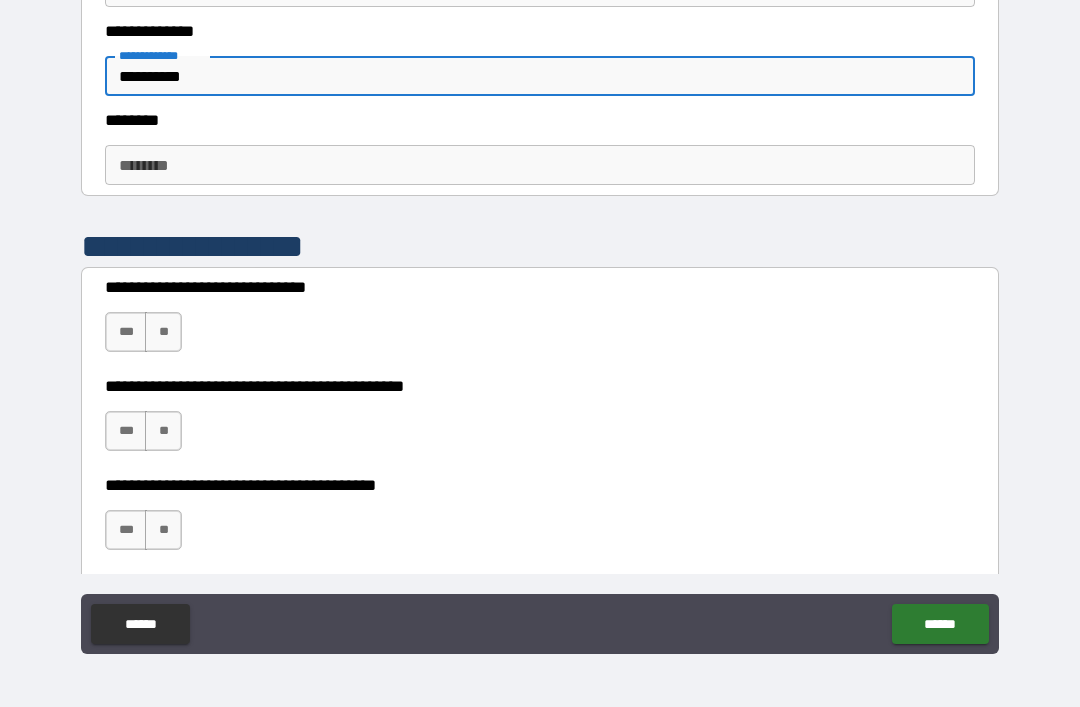 scroll, scrollTop: 2621, scrollLeft: 0, axis: vertical 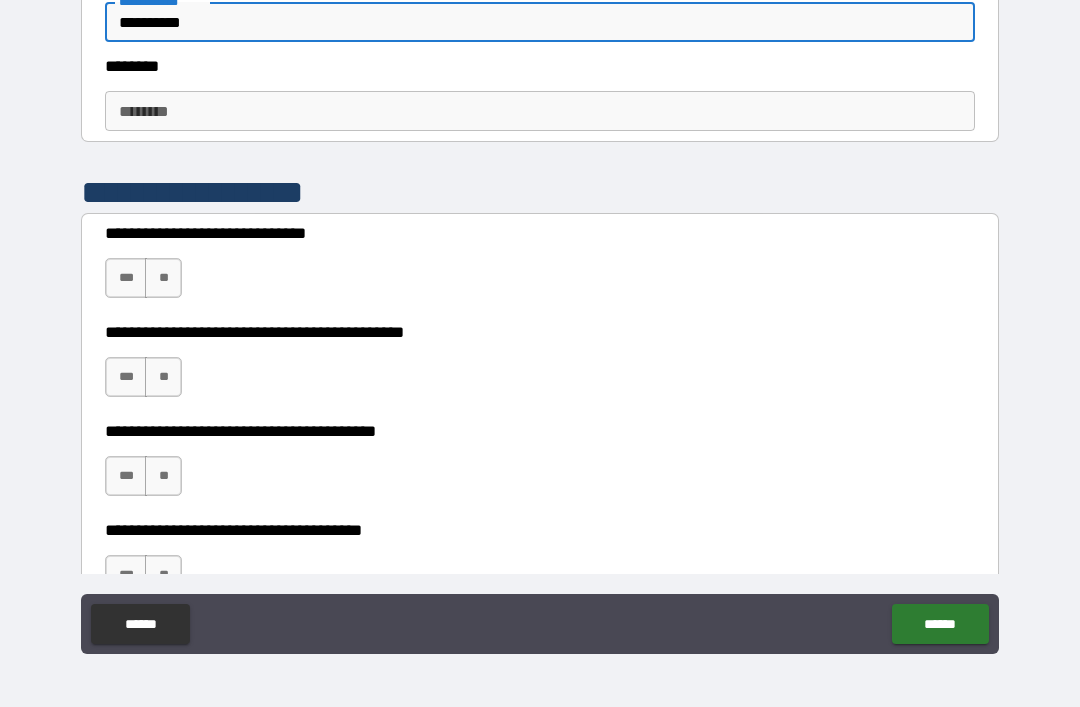 click on "********" at bounding box center (540, 111) 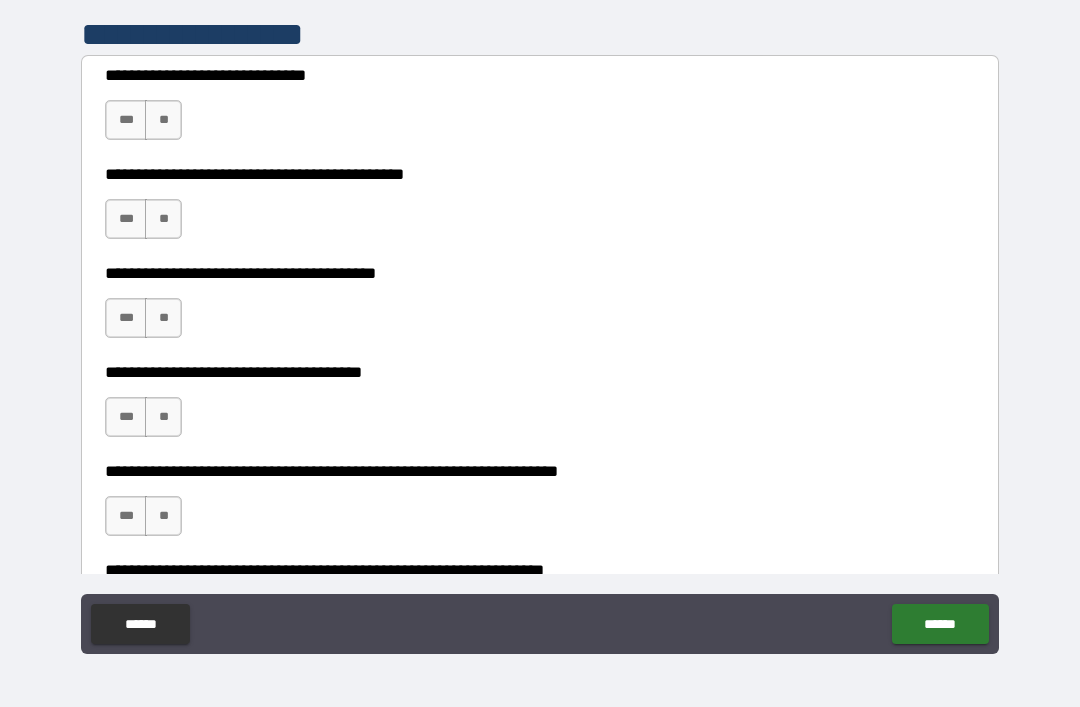 scroll, scrollTop: 2783, scrollLeft: 0, axis: vertical 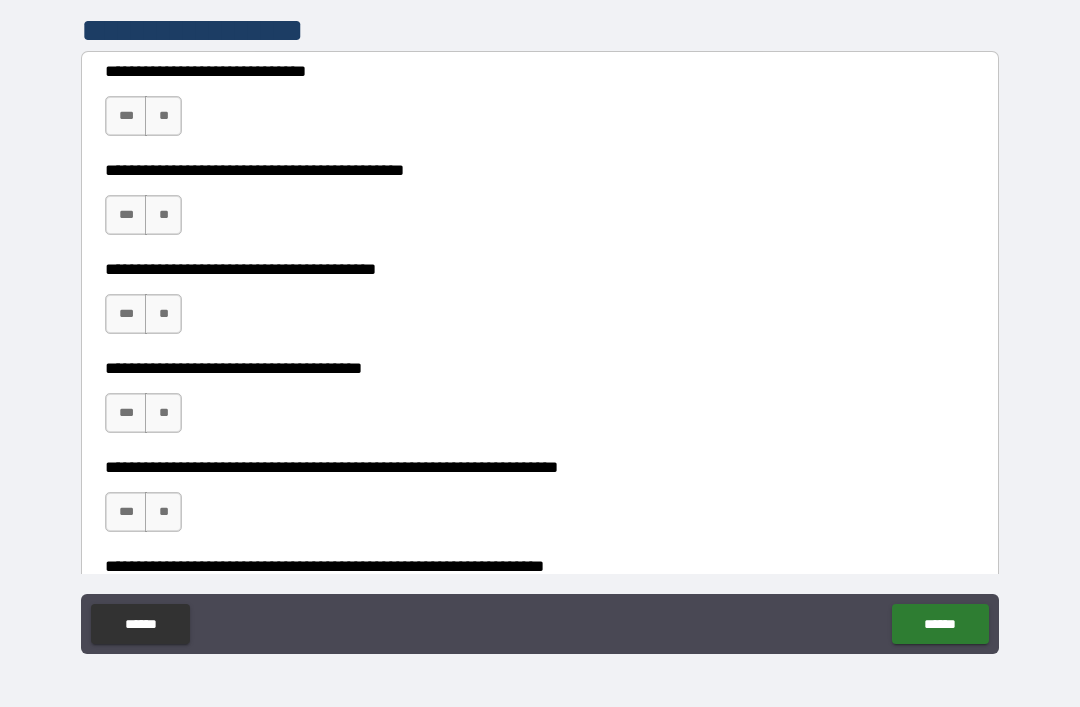 click on "***" at bounding box center [126, 116] 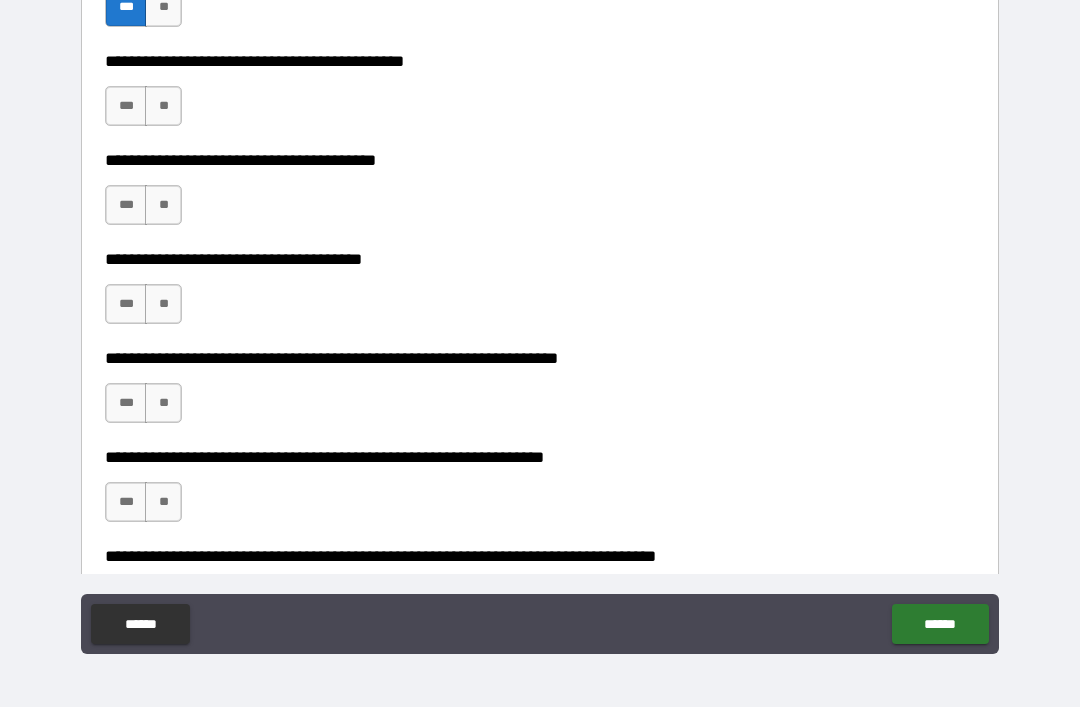 scroll, scrollTop: 2890, scrollLeft: 0, axis: vertical 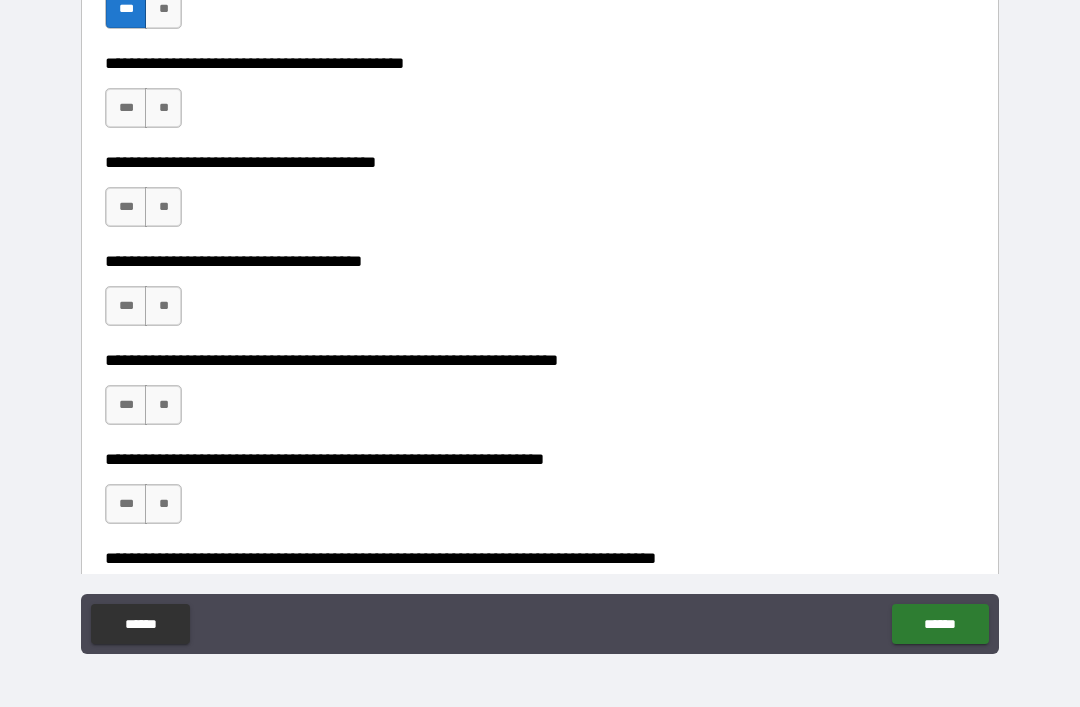click on "***" at bounding box center [126, 108] 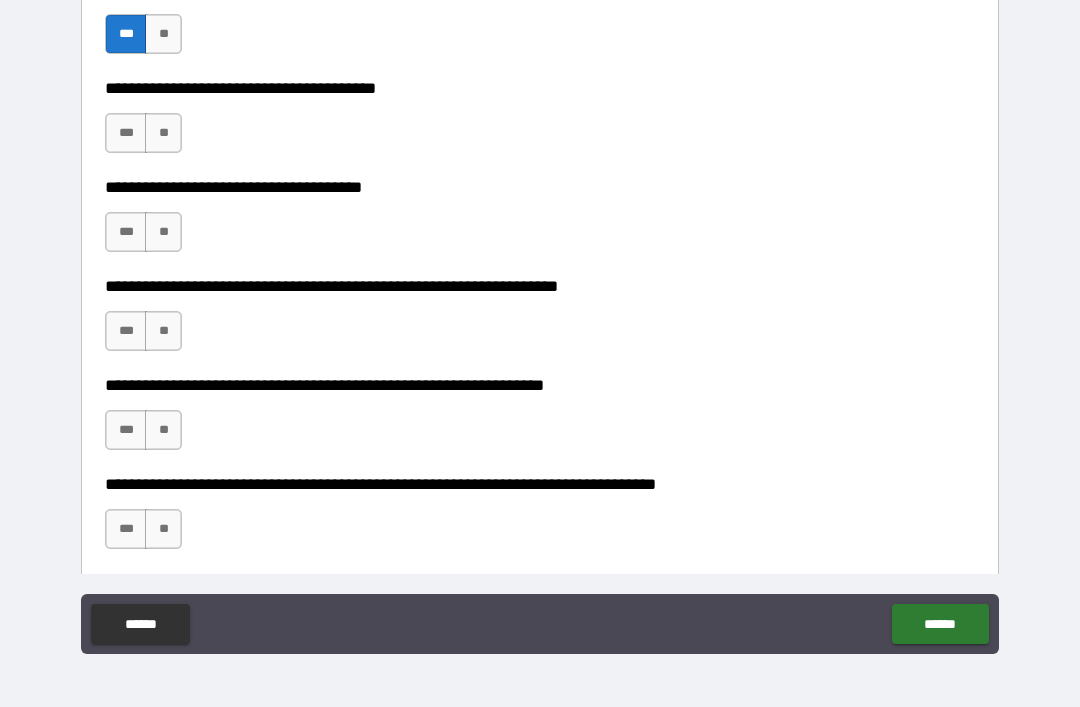 scroll, scrollTop: 2966, scrollLeft: 0, axis: vertical 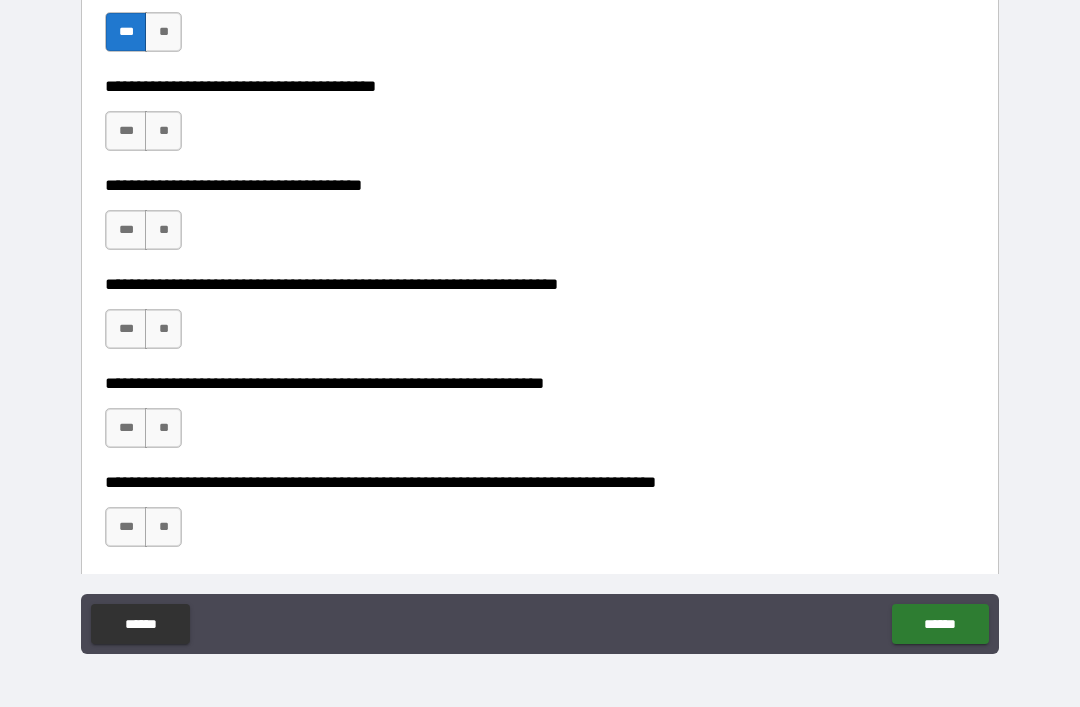 click on "***" at bounding box center (126, 131) 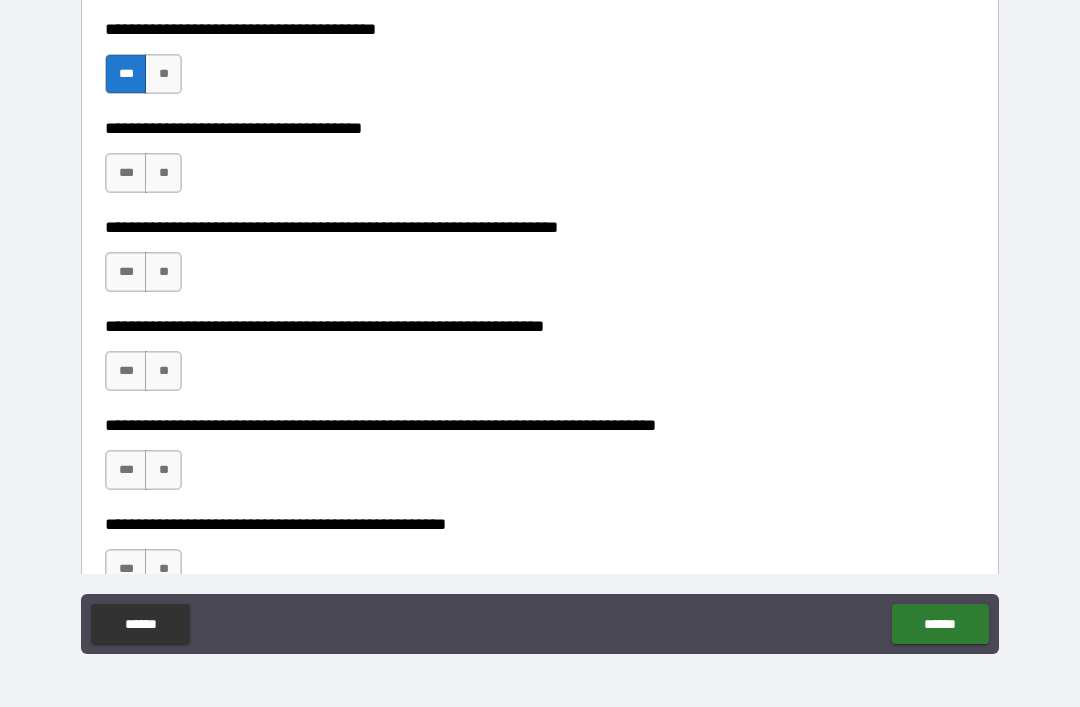 scroll, scrollTop: 3036, scrollLeft: 0, axis: vertical 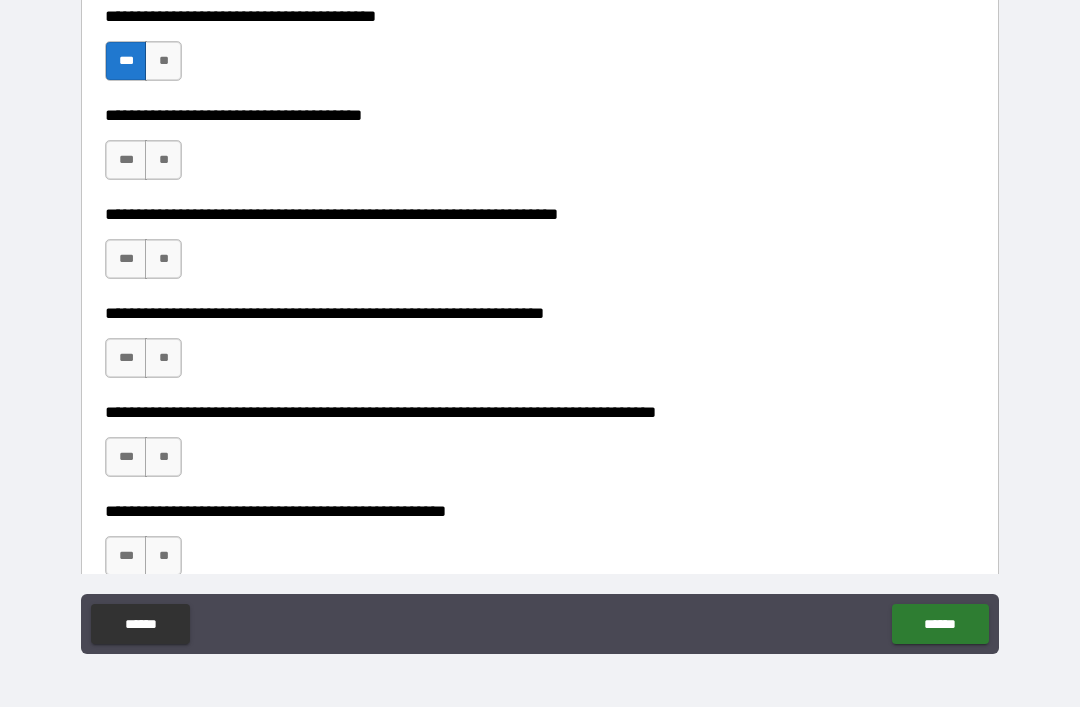 click on "**" at bounding box center [163, 160] 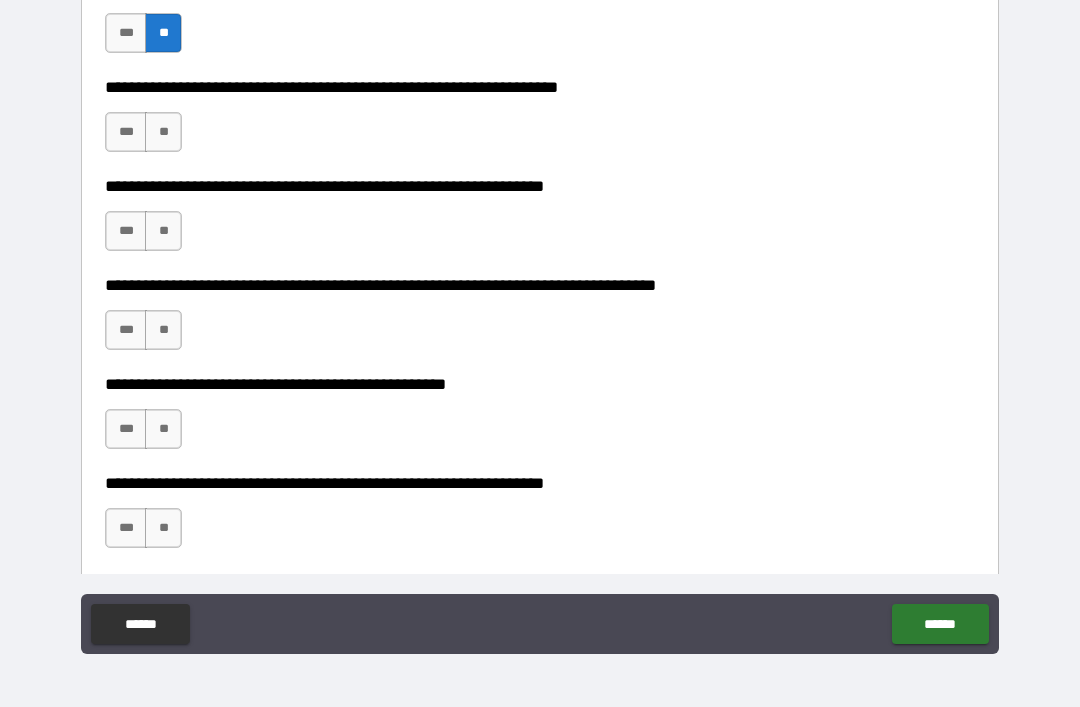 scroll, scrollTop: 3164, scrollLeft: 0, axis: vertical 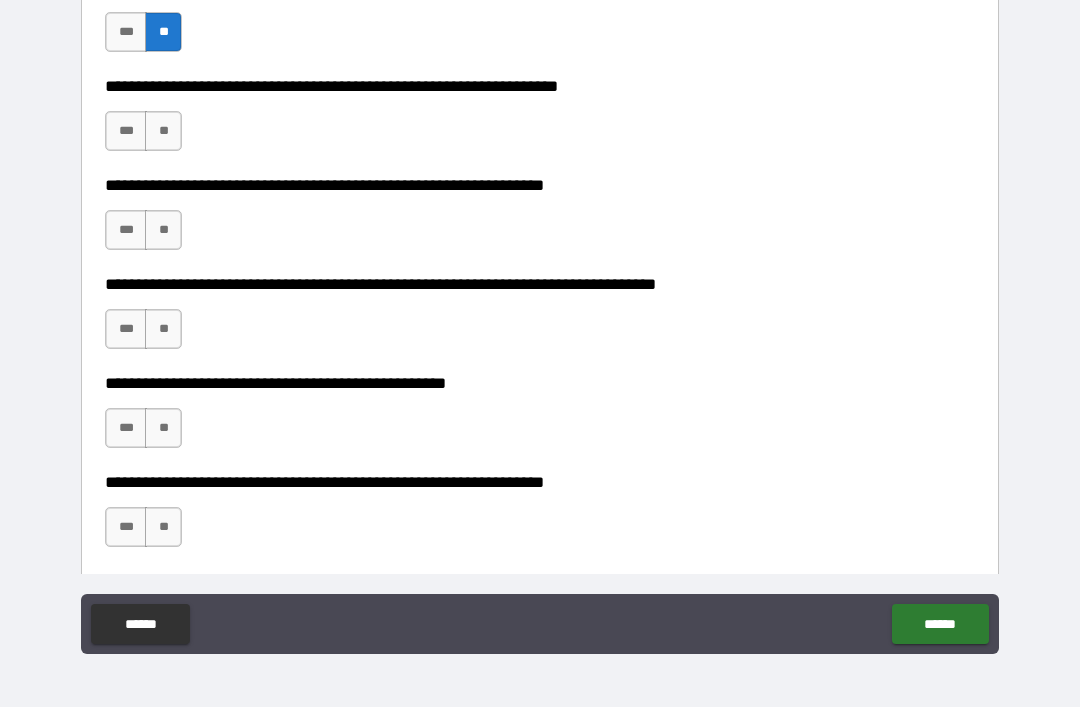 click on "***" at bounding box center (126, 131) 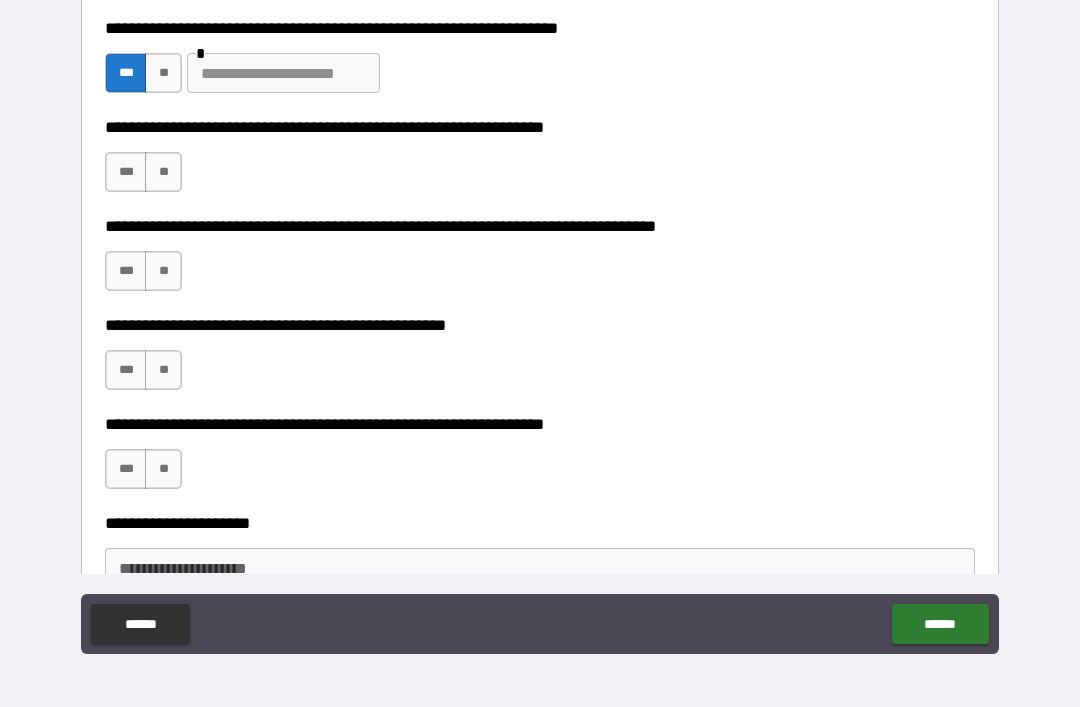 scroll, scrollTop: 3228, scrollLeft: 0, axis: vertical 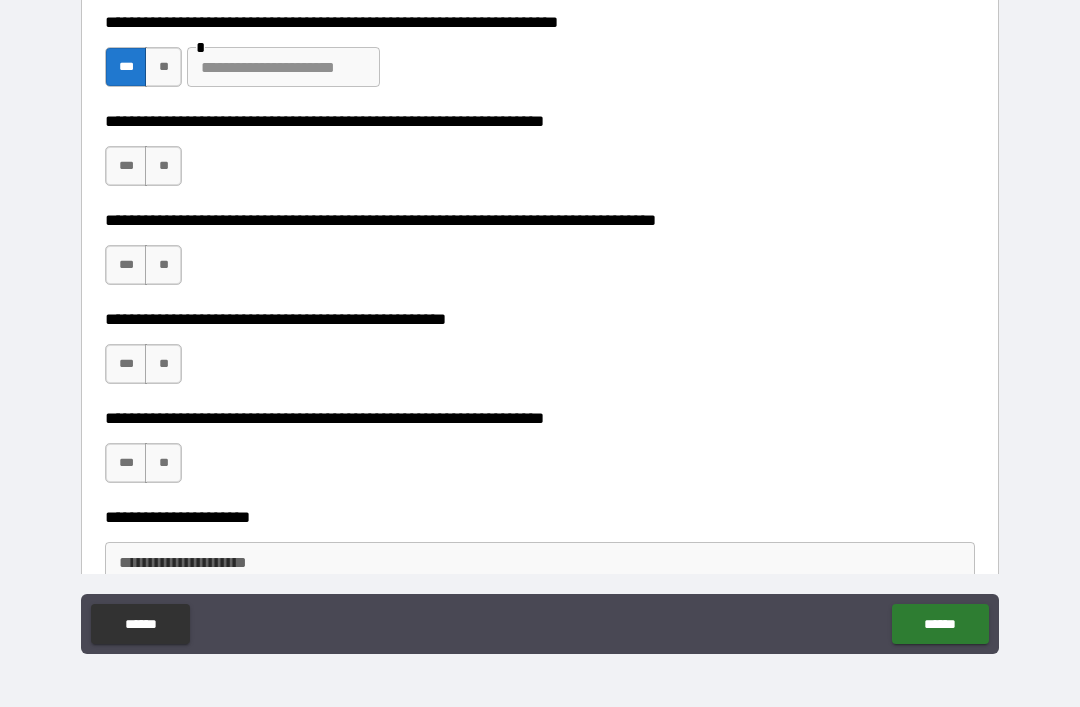 click at bounding box center (283, 67) 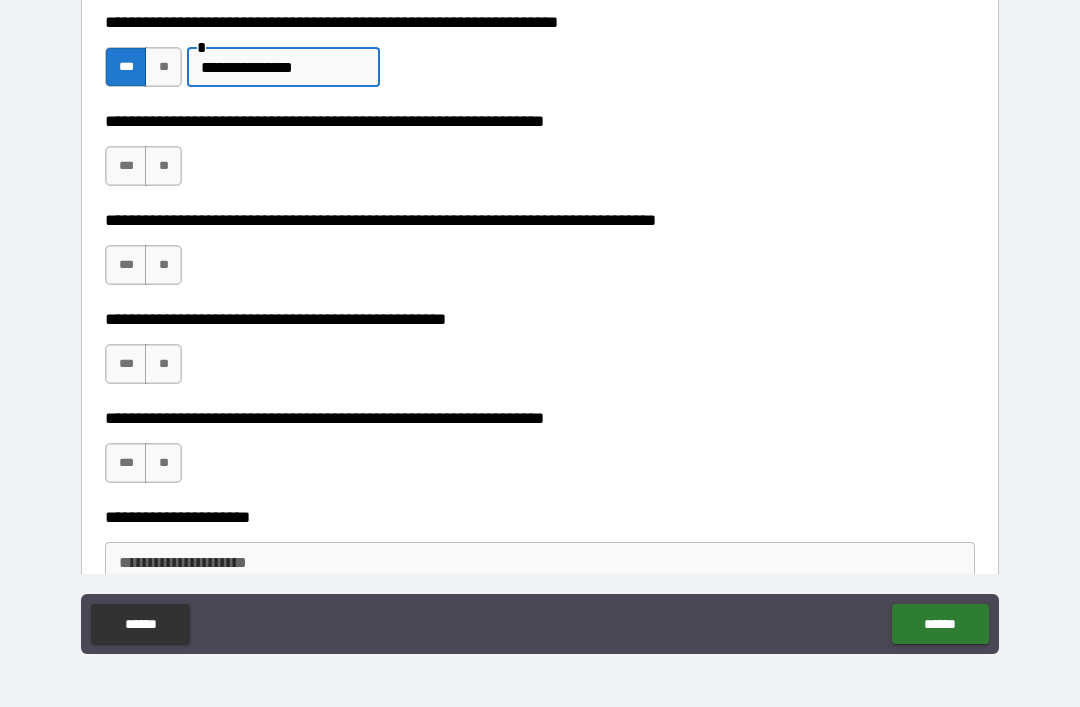 click on "**********" at bounding box center (540, 220) 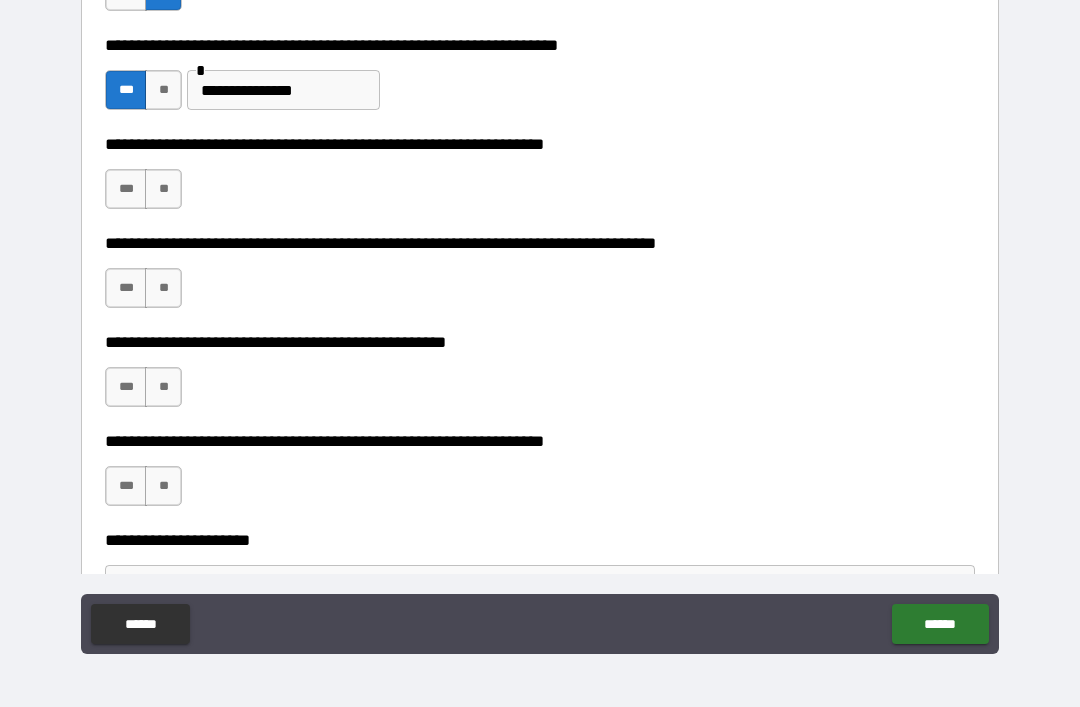 scroll, scrollTop: 3206, scrollLeft: 0, axis: vertical 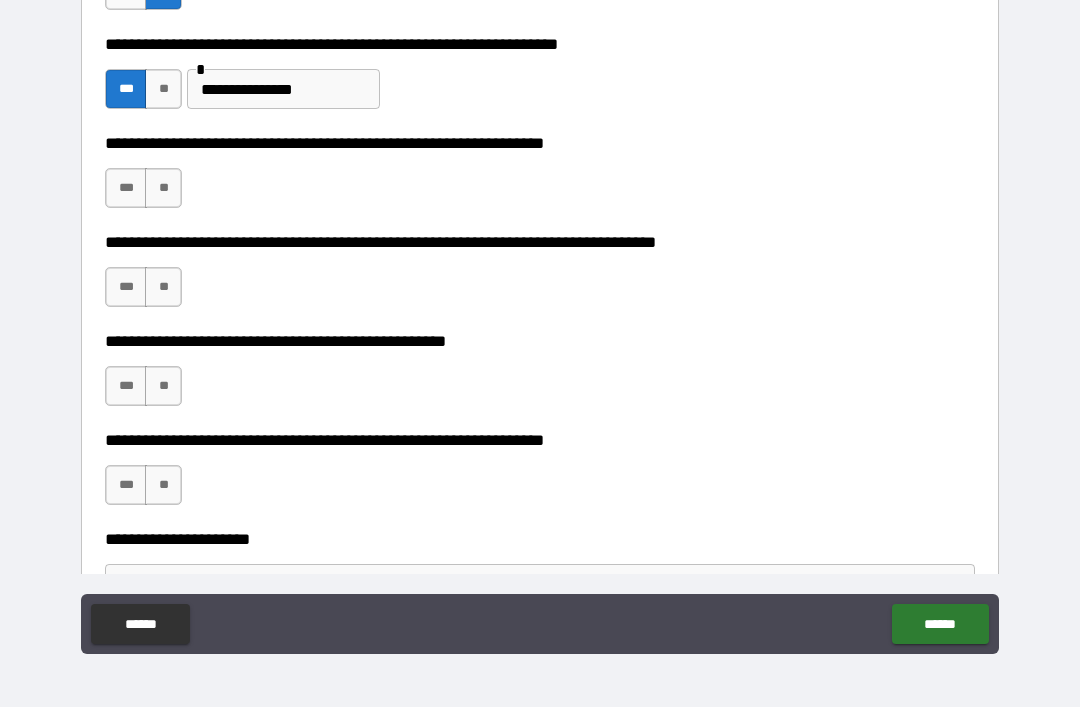 click on "**" at bounding box center (163, 188) 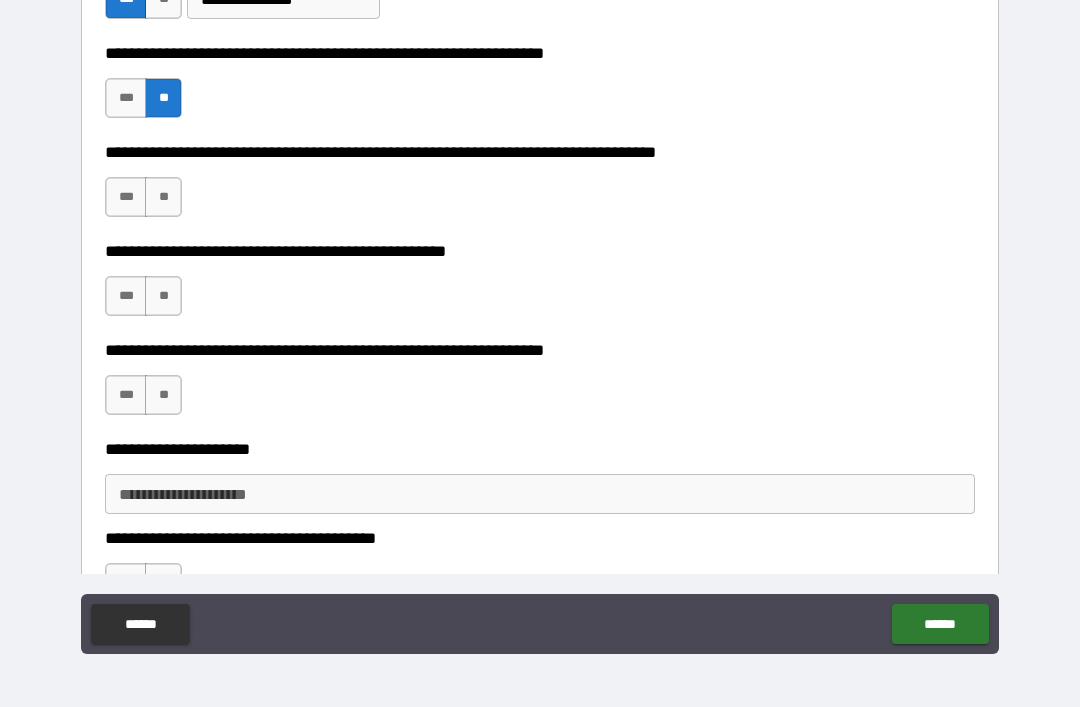 scroll, scrollTop: 3299, scrollLeft: 0, axis: vertical 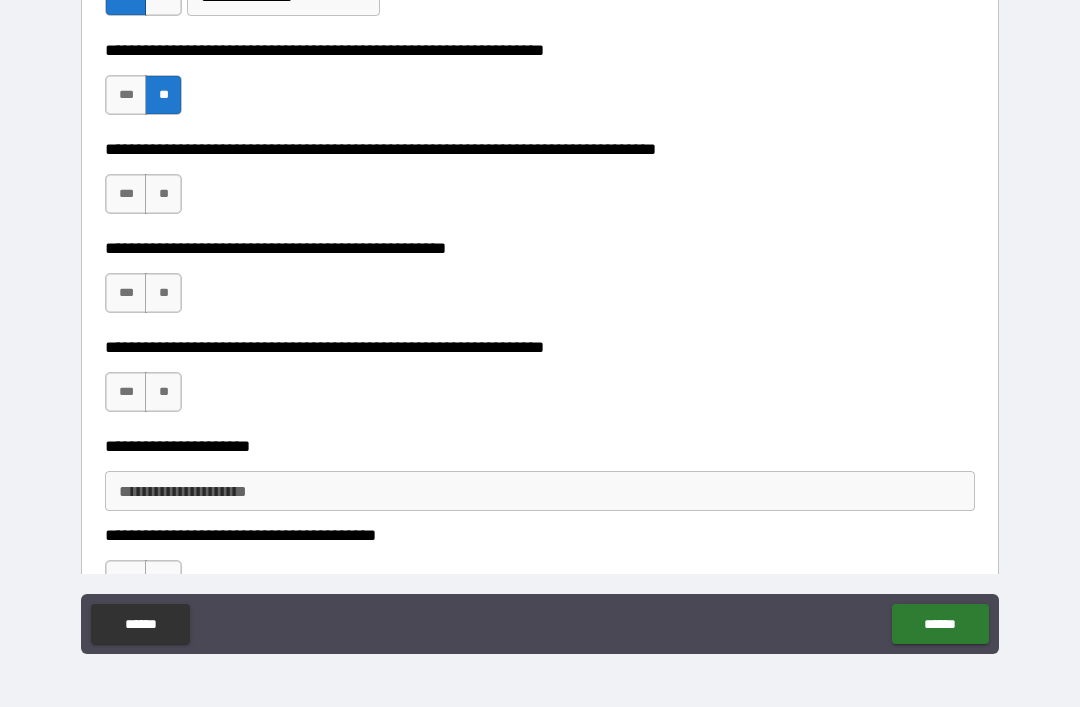 click on "**" at bounding box center (163, 194) 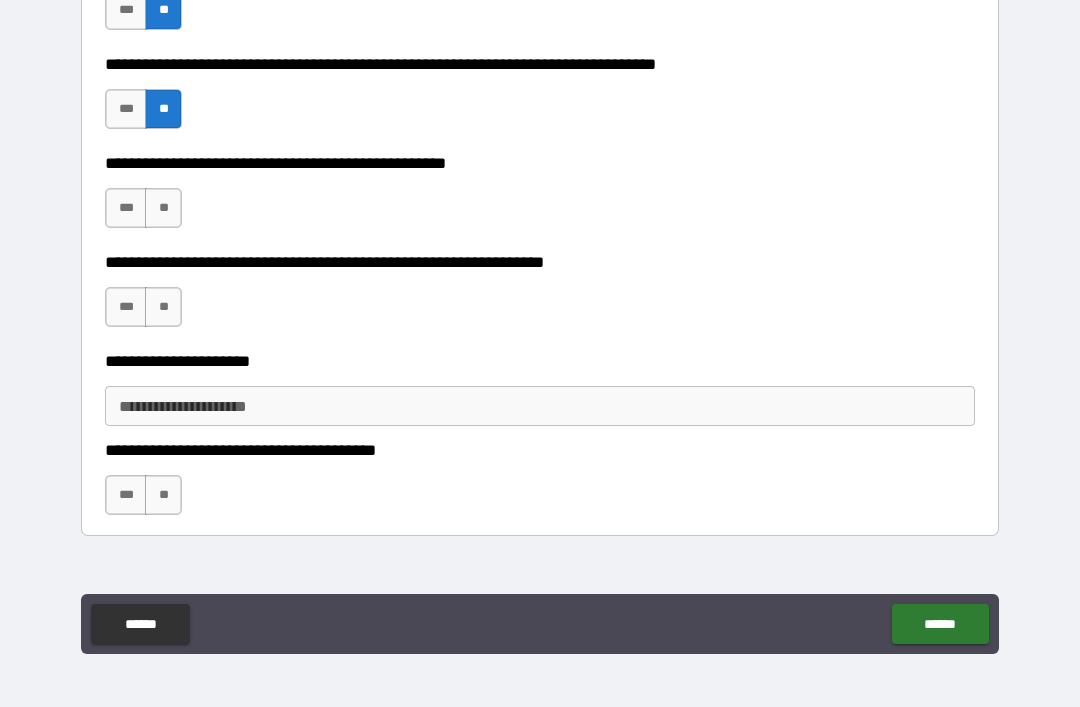 scroll, scrollTop: 3385, scrollLeft: 0, axis: vertical 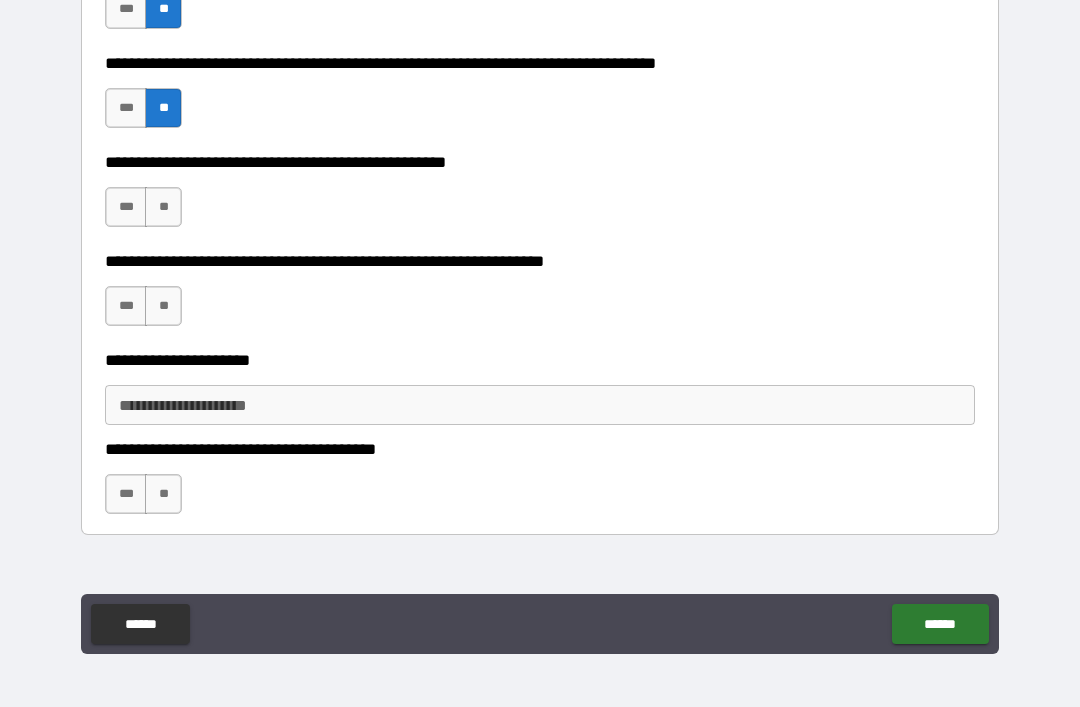 click on "***" at bounding box center (126, 207) 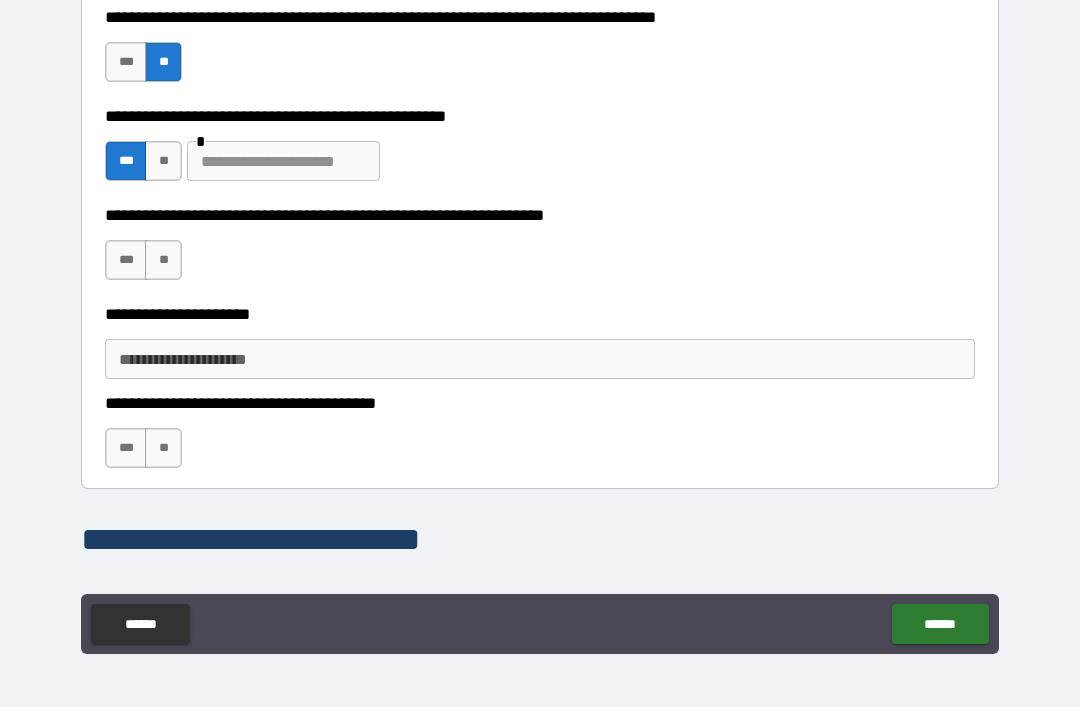 scroll, scrollTop: 3442, scrollLeft: 0, axis: vertical 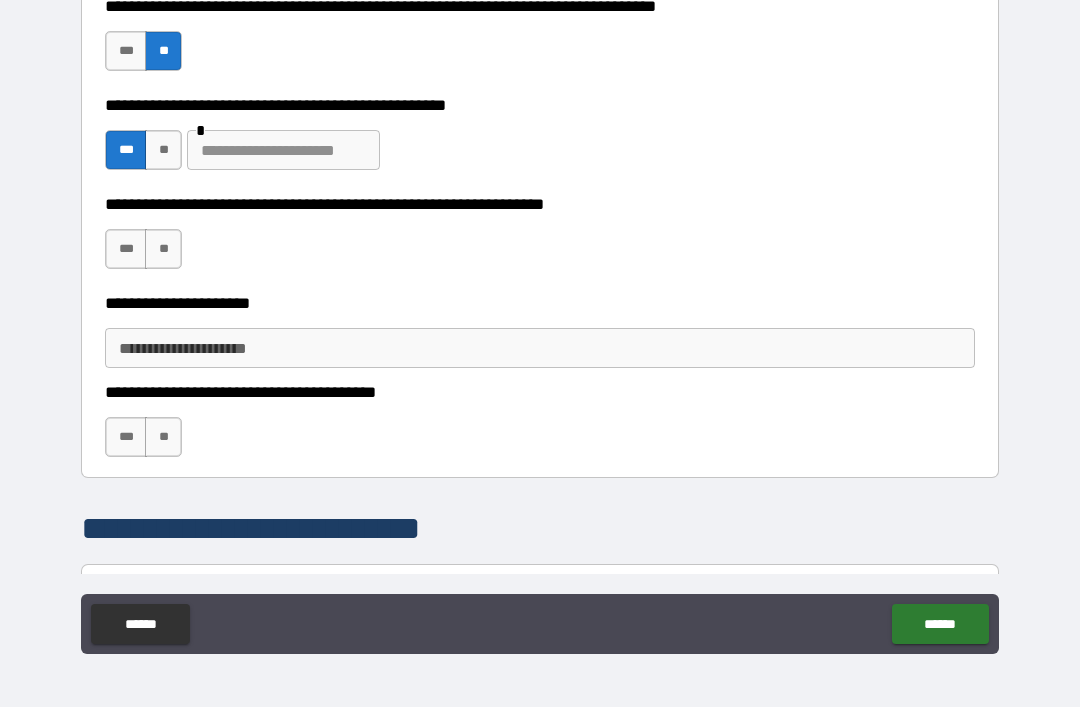 click on "**" at bounding box center (163, 150) 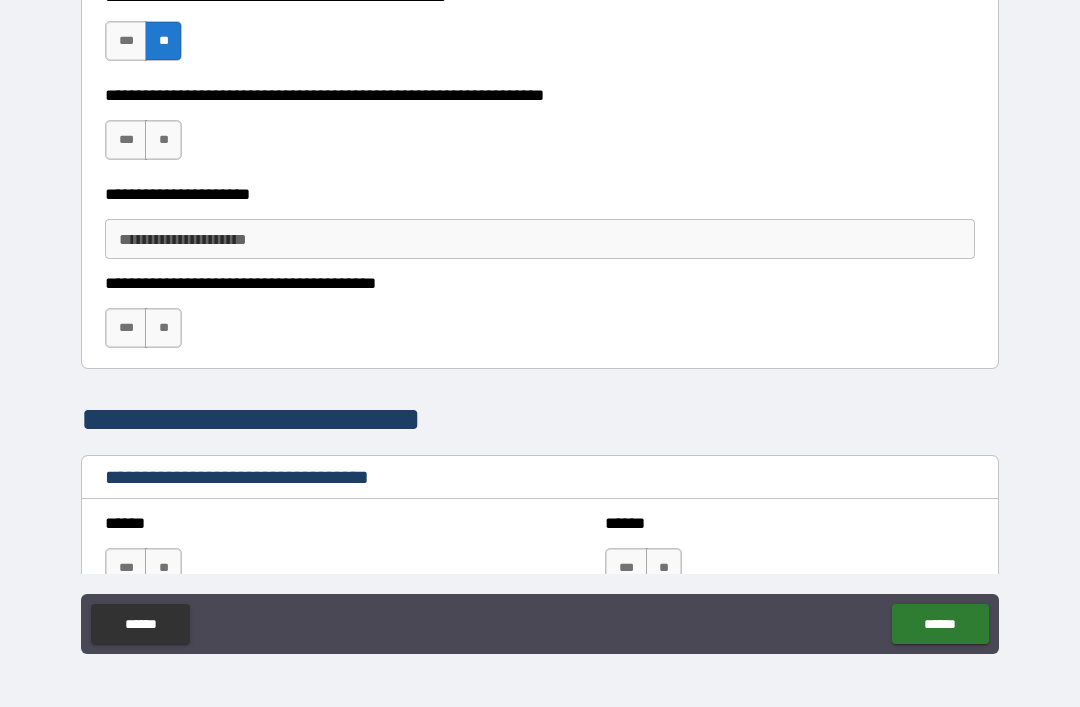 scroll, scrollTop: 3555, scrollLeft: 0, axis: vertical 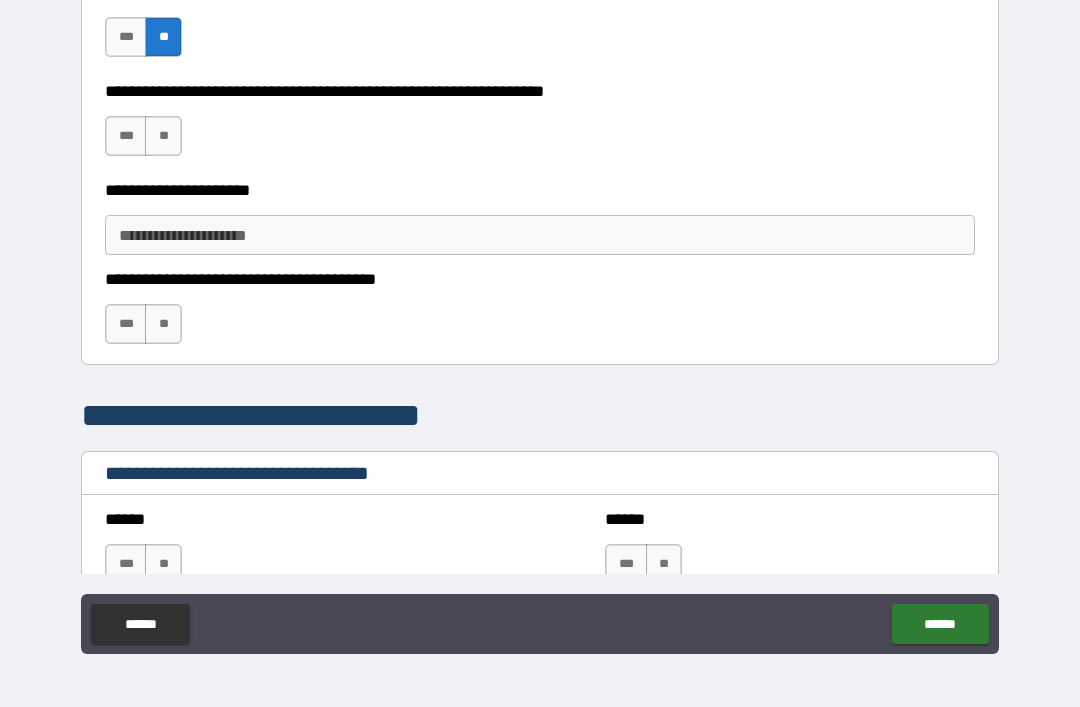 click on "**" at bounding box center [163, 136] 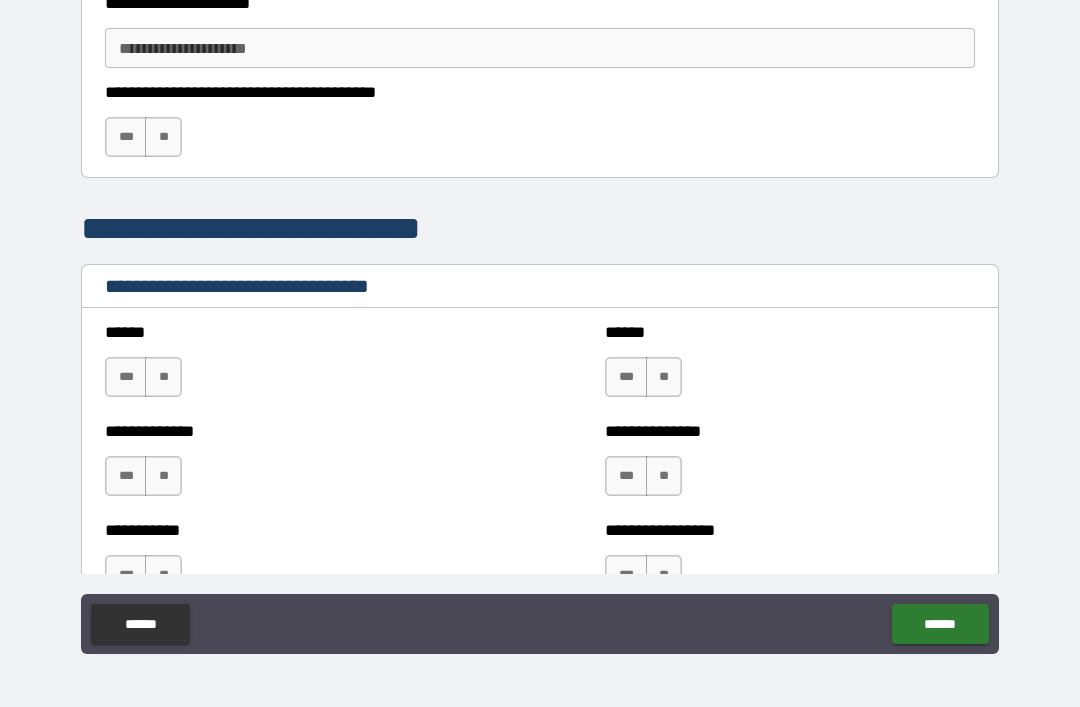 scroll, scrollTop: 3744, scrollLeft: 0, axis: vertical 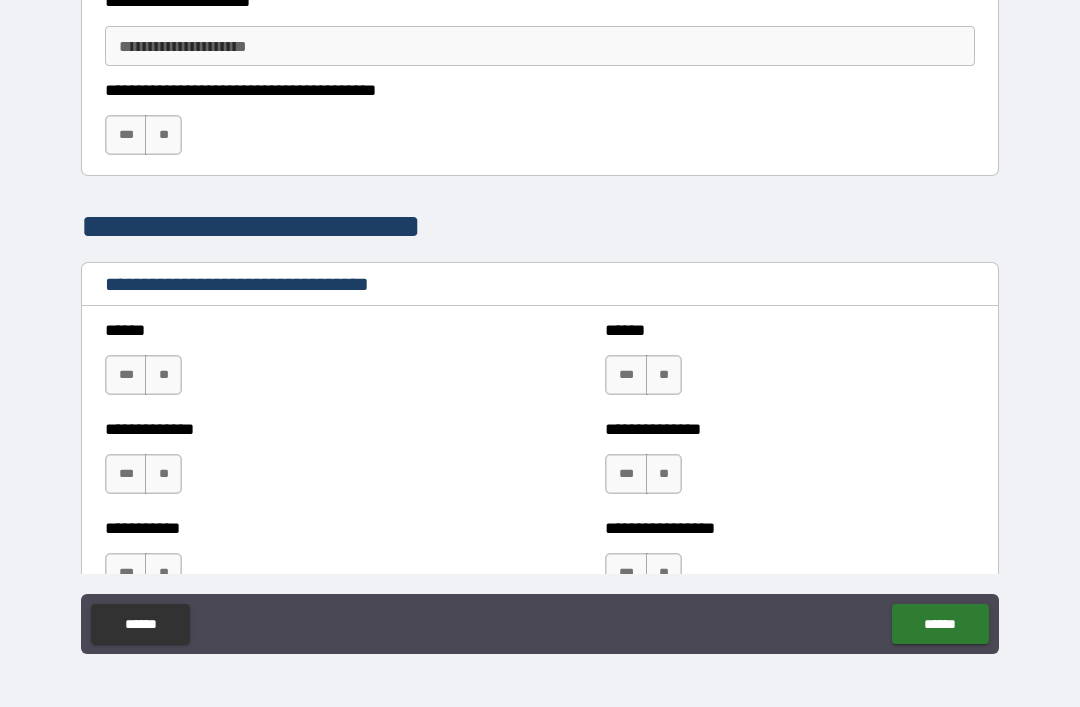 click on "**" at bounding box center (163, 135) 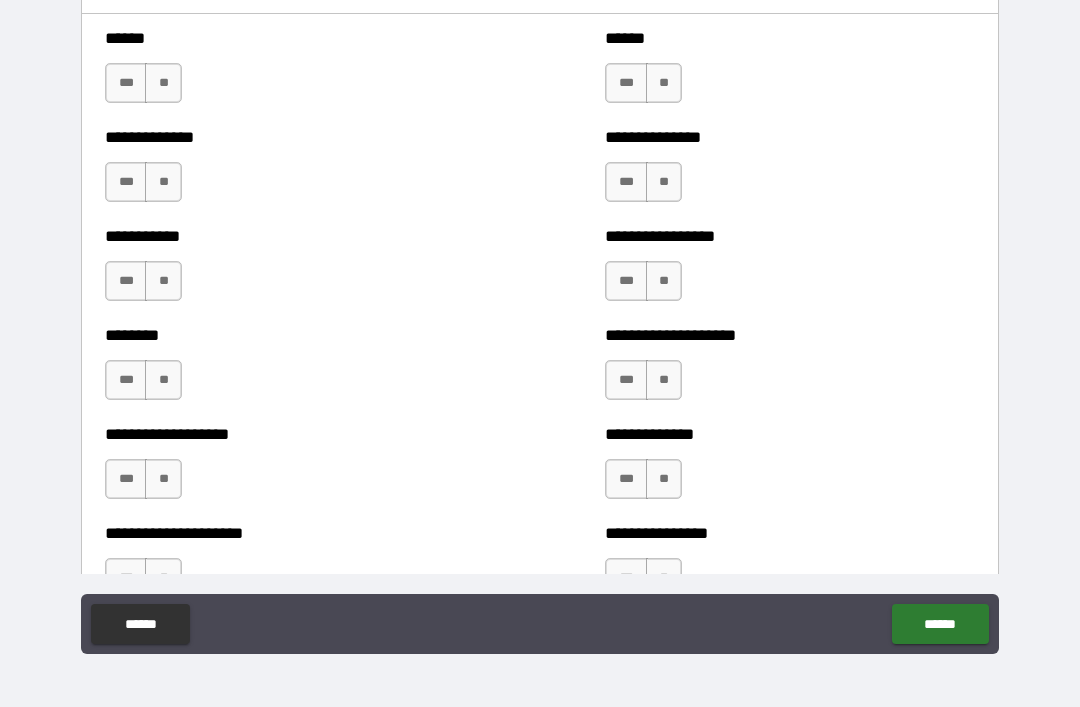 scroll, scrollTop: 4040, scrollLeft: 0, axis: vertical 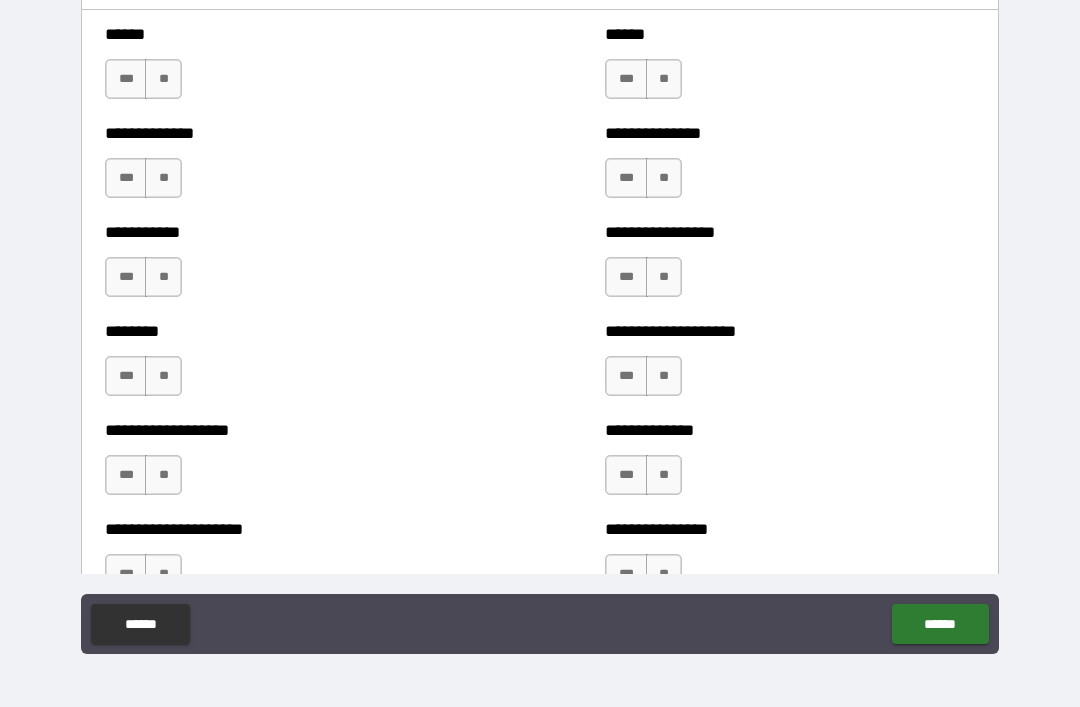 click on "***" at bounding box center [126, 79] 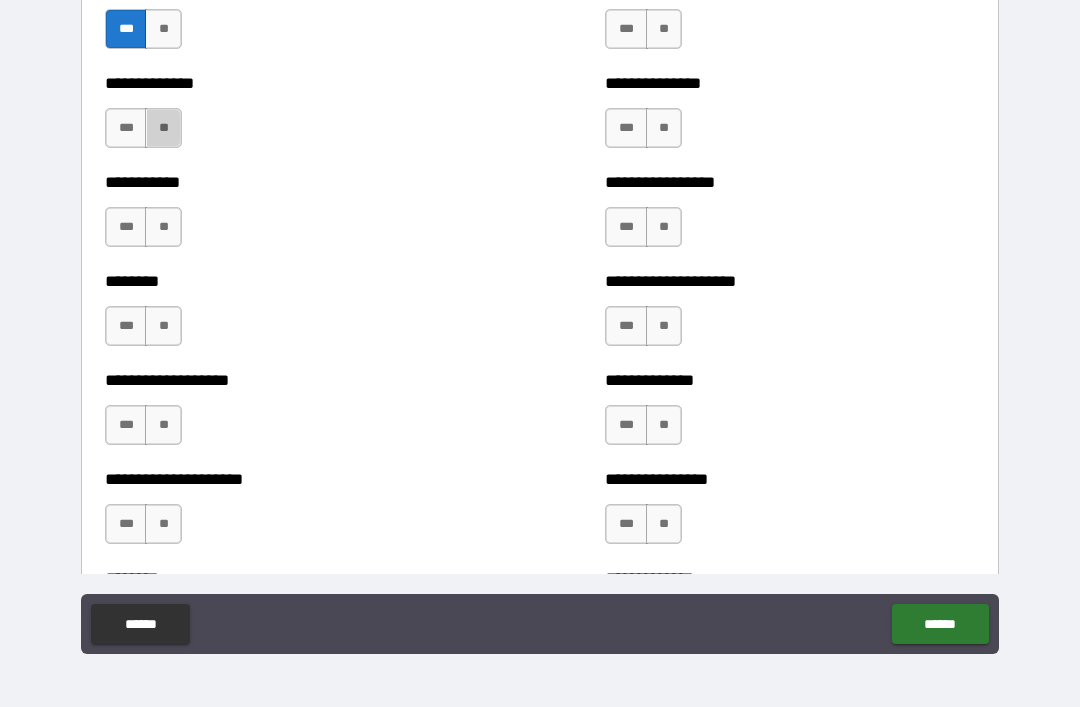 click on "**" at bounding box center [163, 128] 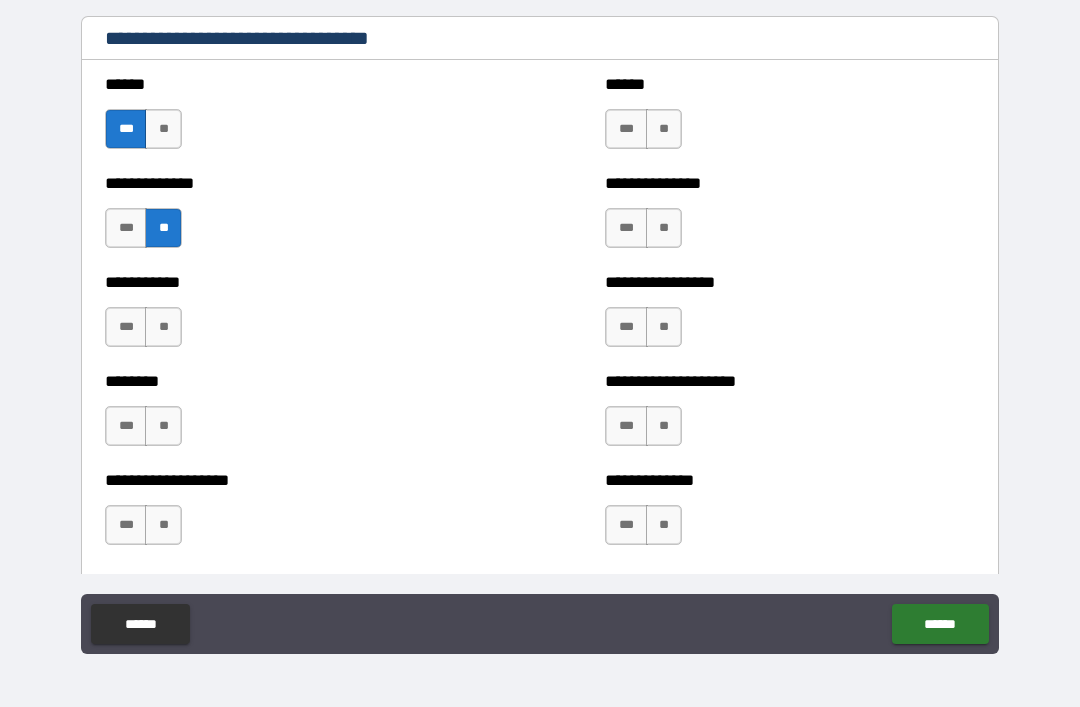 scroll, scrollTop: 3984, scrollLeft: 0, axis: vertical 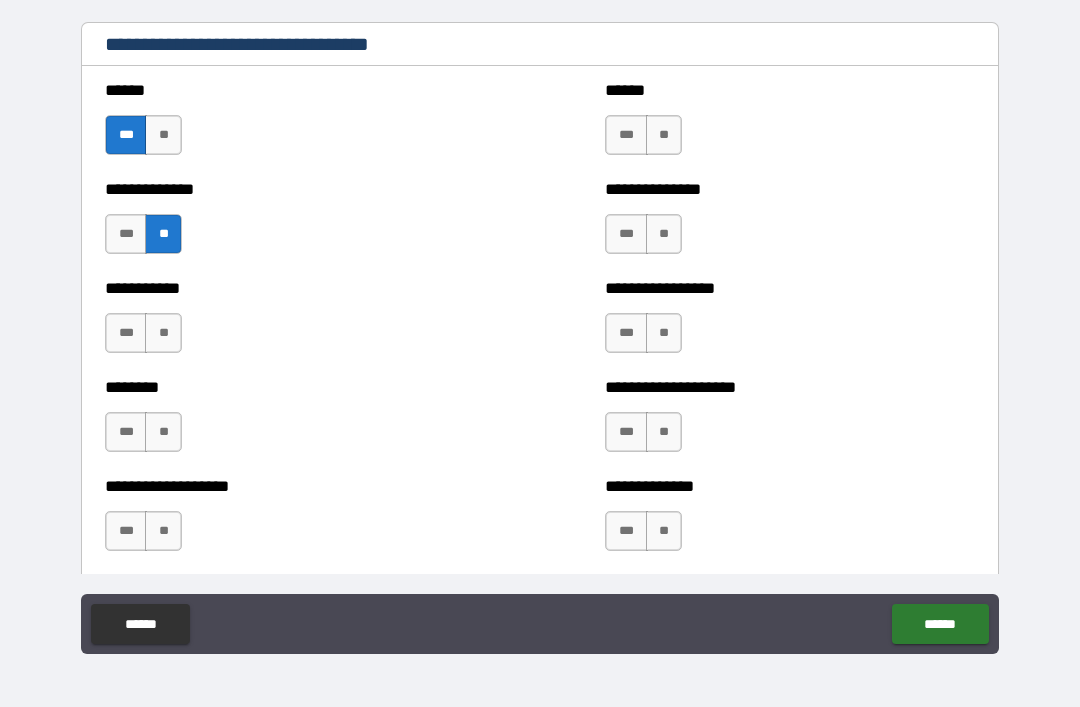 click on "**" at bounding box center [664, 135] 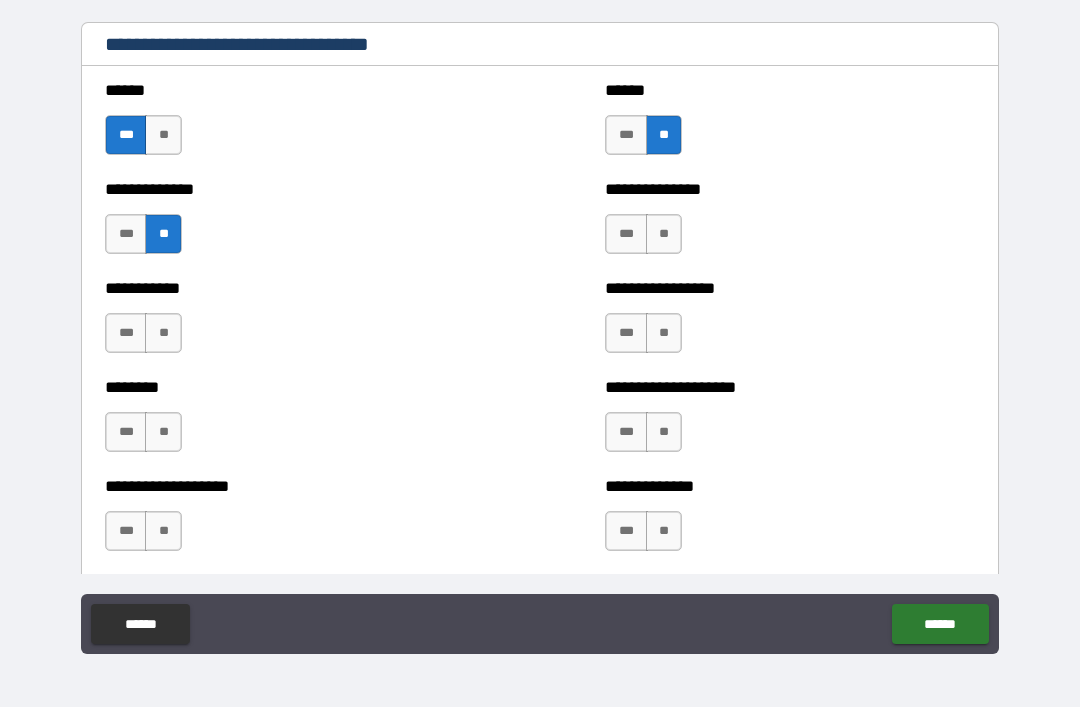 click on "**" at bounding box center [664, 234] 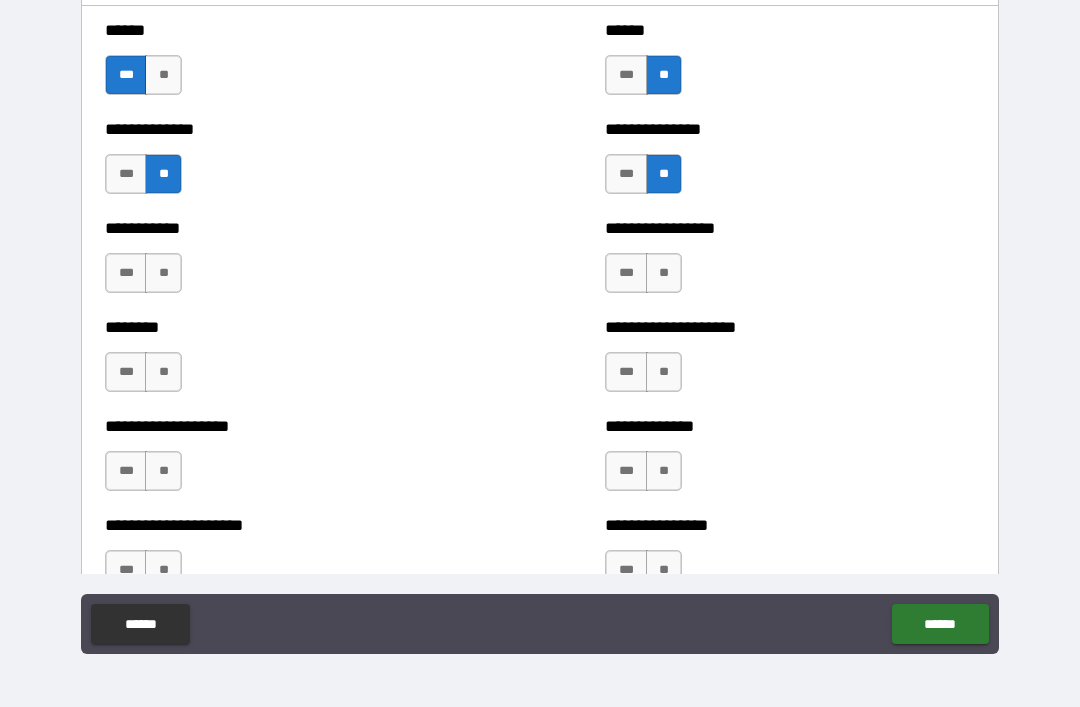 scroll, scrollTop: 4045, scrollLeft: 0, axis: vertical 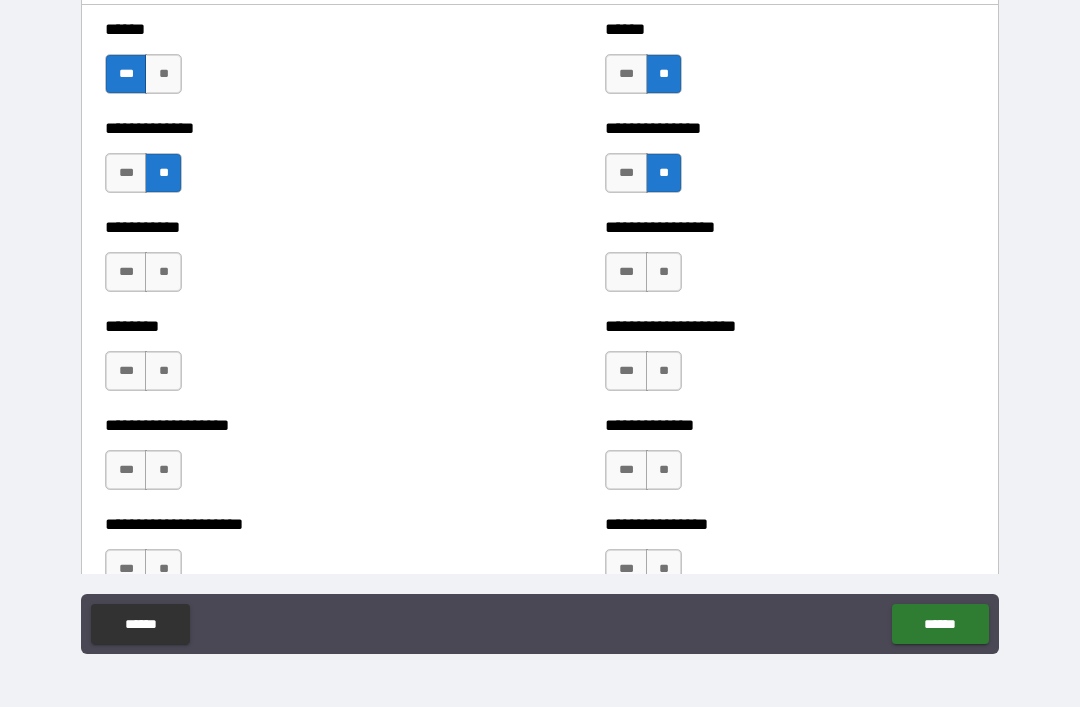 click on "**" at bounding box center (163, 272) 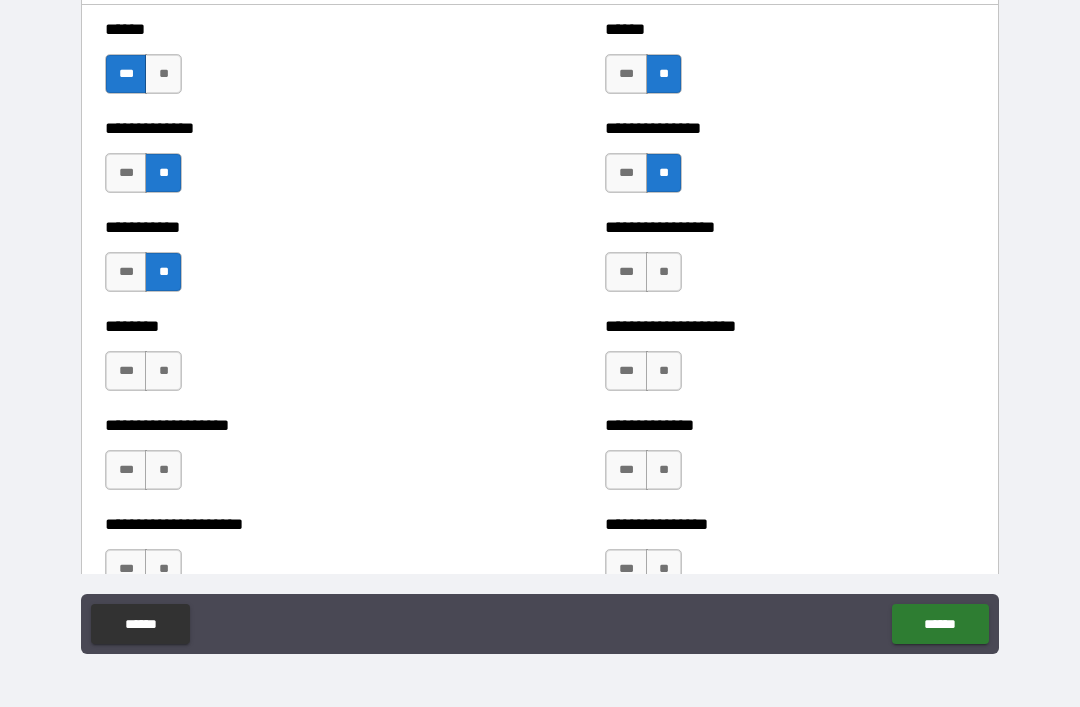 click on "**" at bounding box center (664, 272) 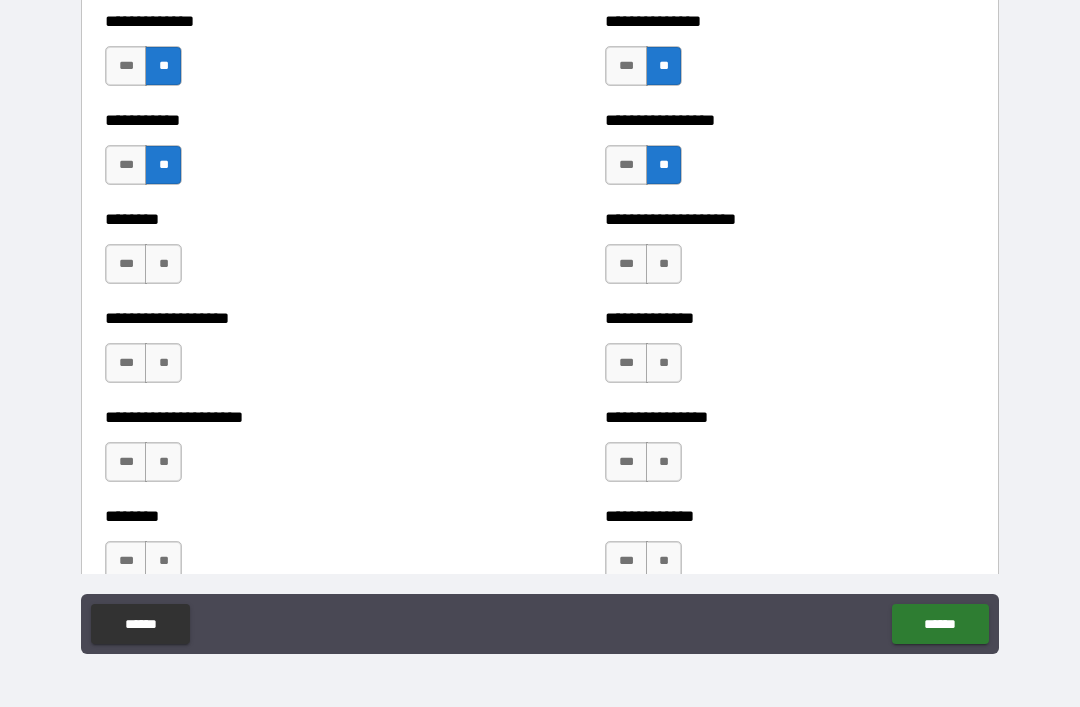 click on "**" at bounding box center (163, 264) 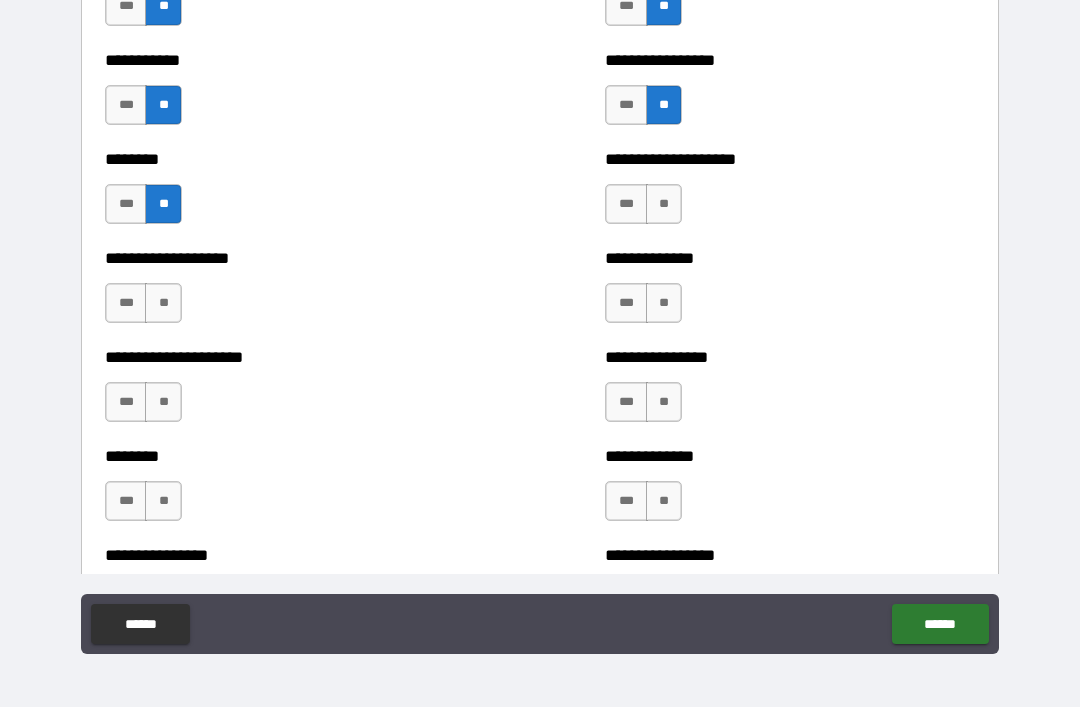 scroll, scrollTop: 4222, scrollLeft: 0, axis: vertical 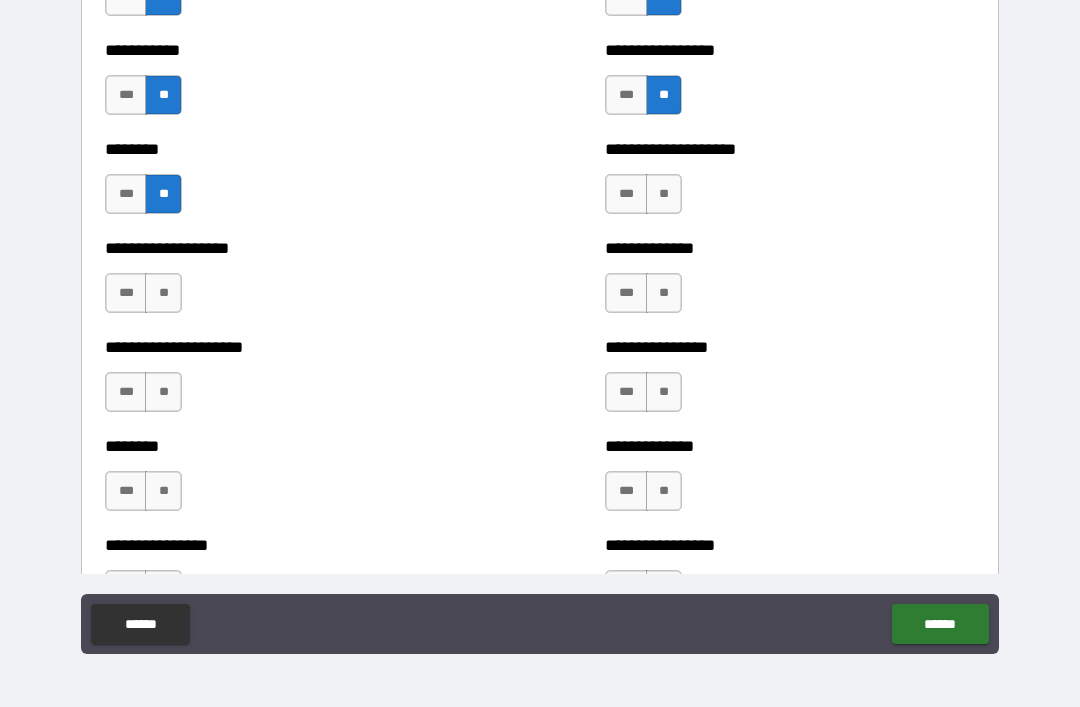 click on "**" at bounding box center [664, 194] 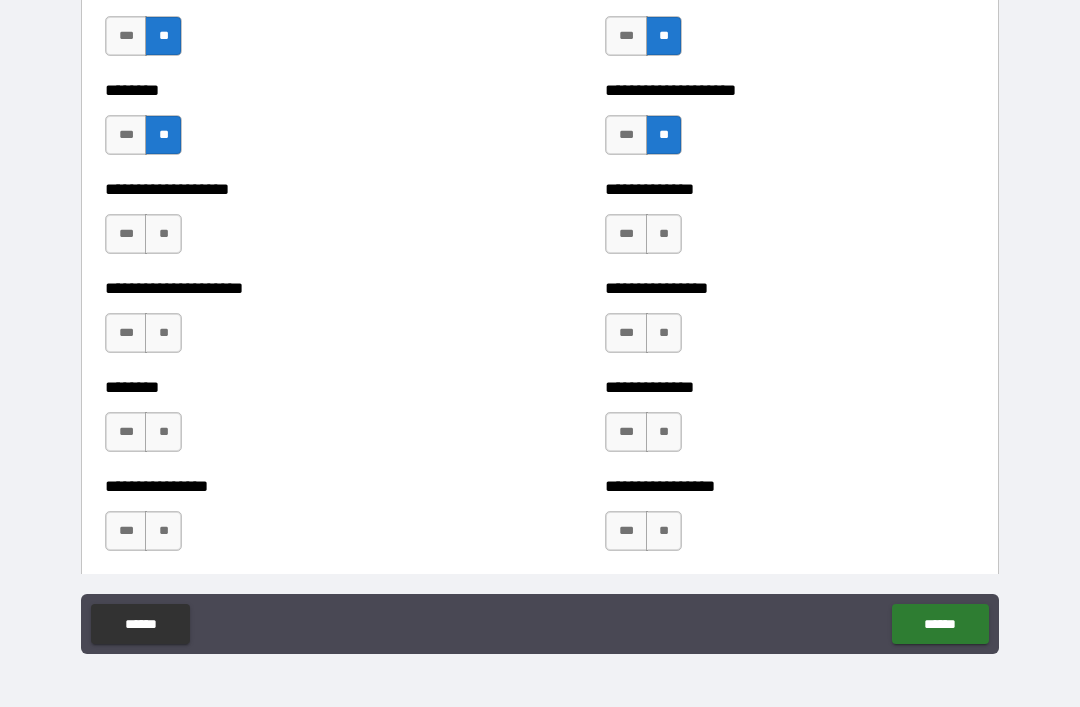 scroll, scrollTop: 4285, scrollLeft: 0, axis: vertical 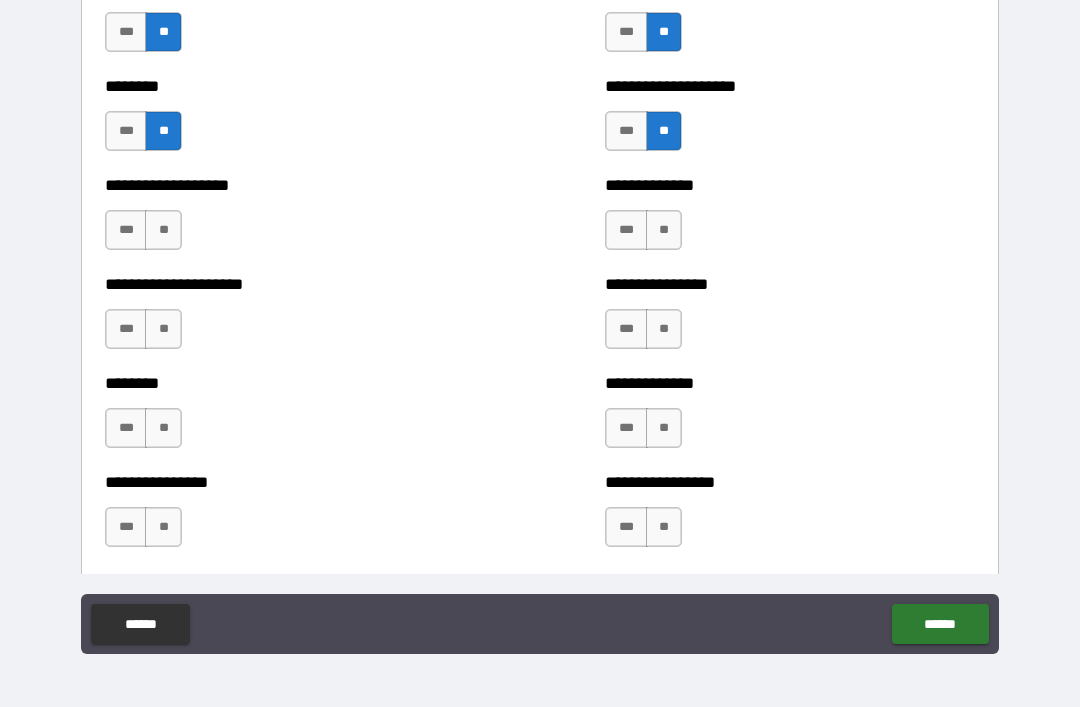 click on "**" at bounding box center [163, 230] 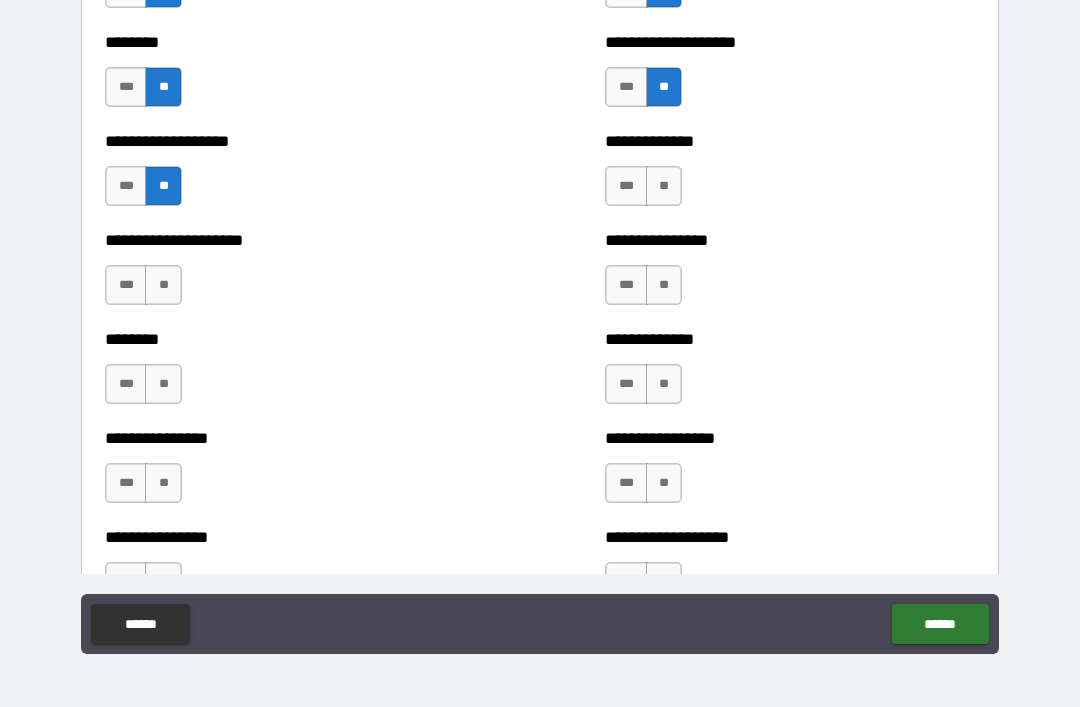 scroll, scrollTop: 4330, scrollLeft: 0, axis: vertical 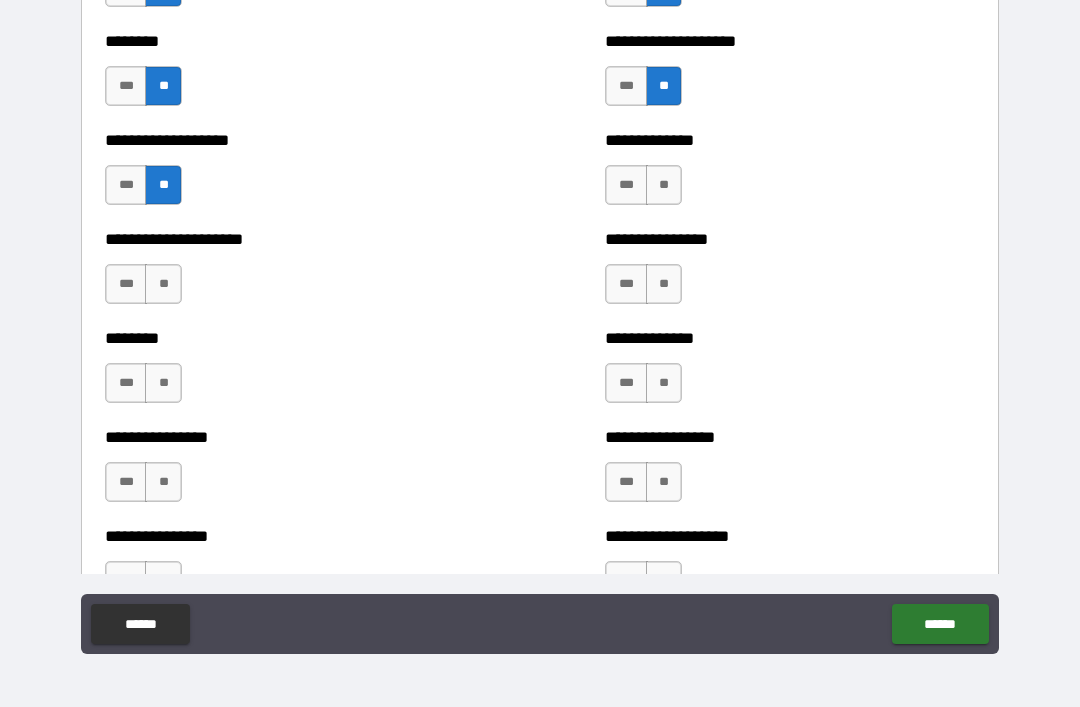 click on "**" at bounding box center [664, 185] 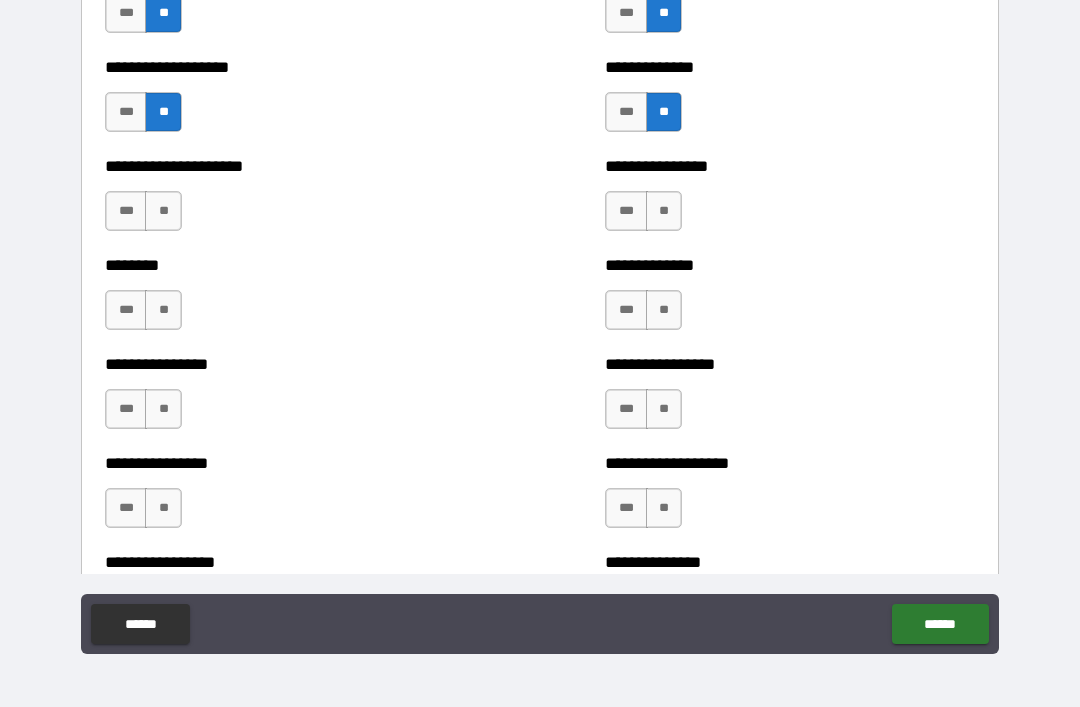 scroll, scrollTop: 4408, scrollLeft: 0, axis: vertical 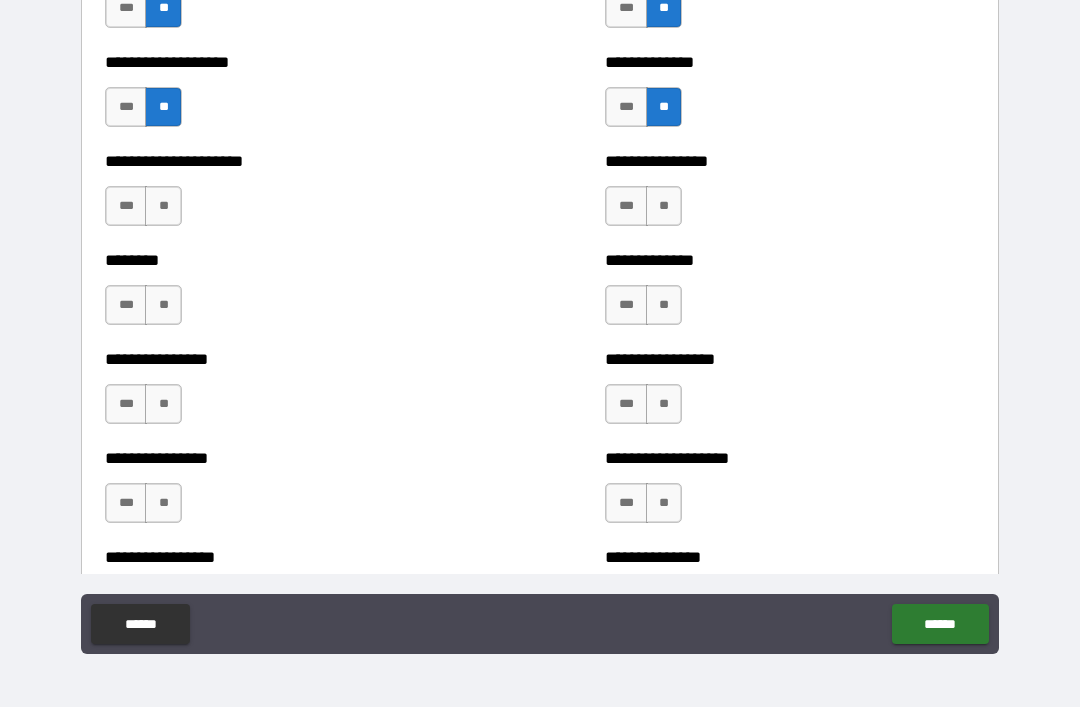 click on "**" at bounding box center (163, 206) 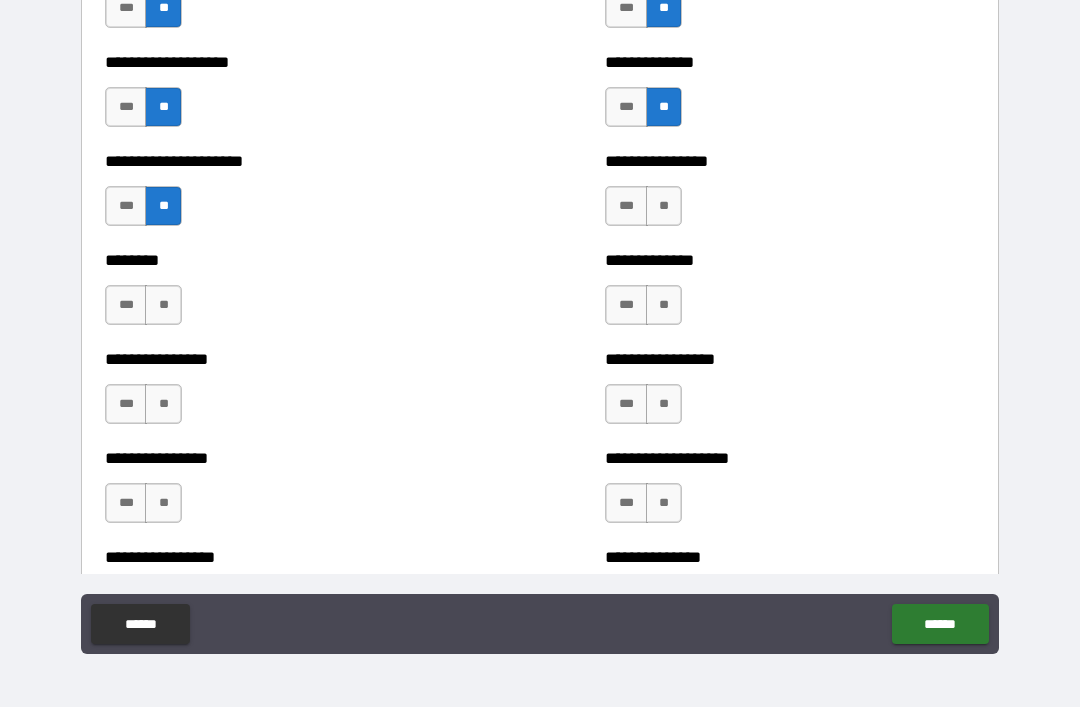 click on "**" at bounding box center (664, 206) 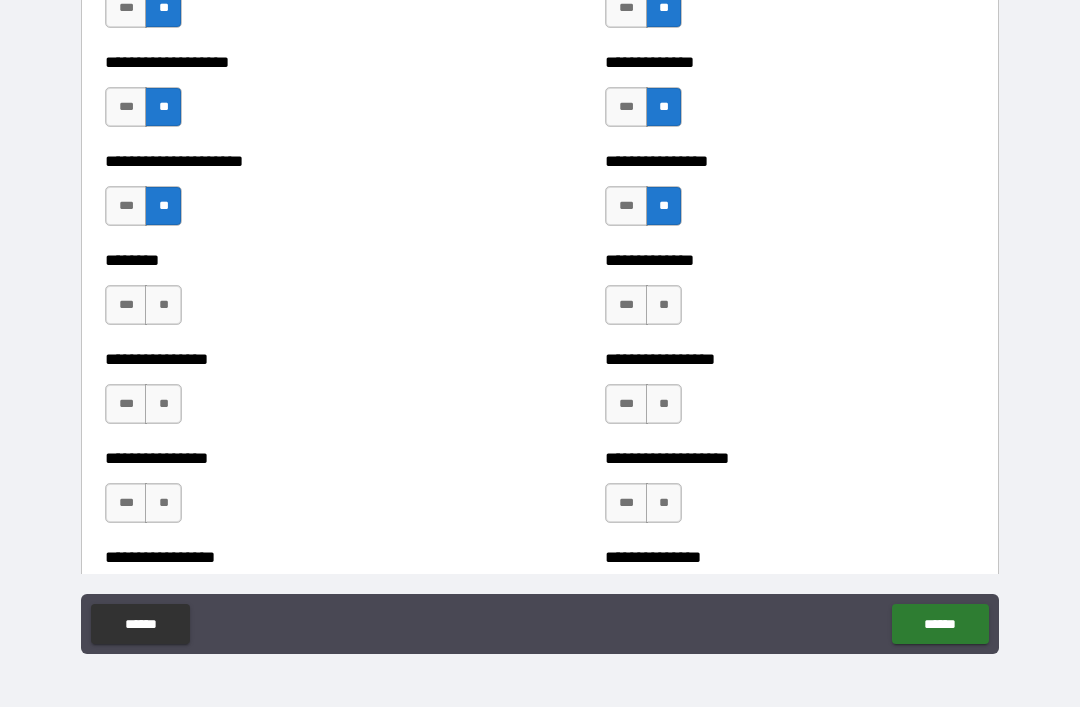 scroll, scrollTop: 4480, scrollLeft: 0, axis: vertical 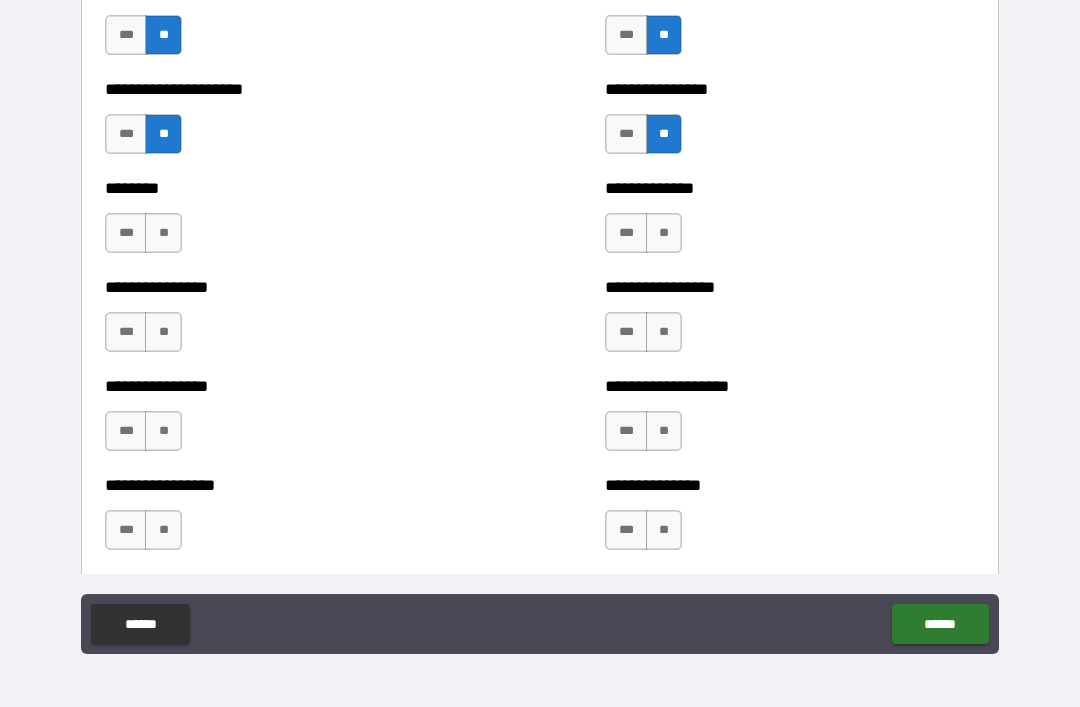 click on "**" at bounding box center (163, 233) 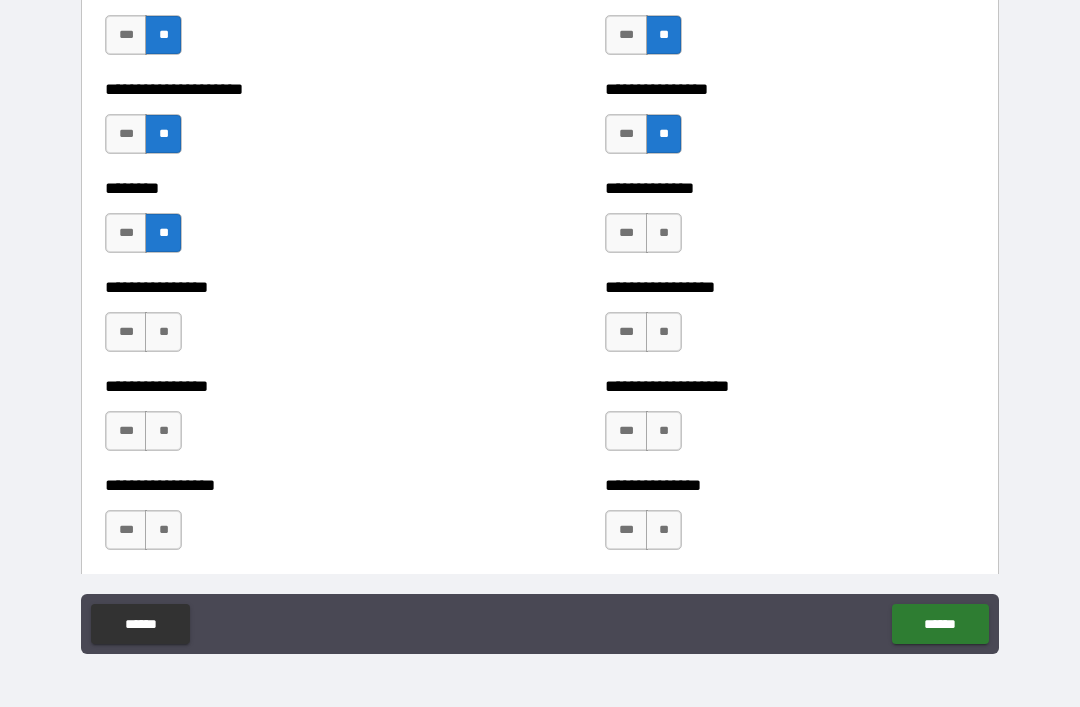 click on "**" at bounding box center (664, 233) 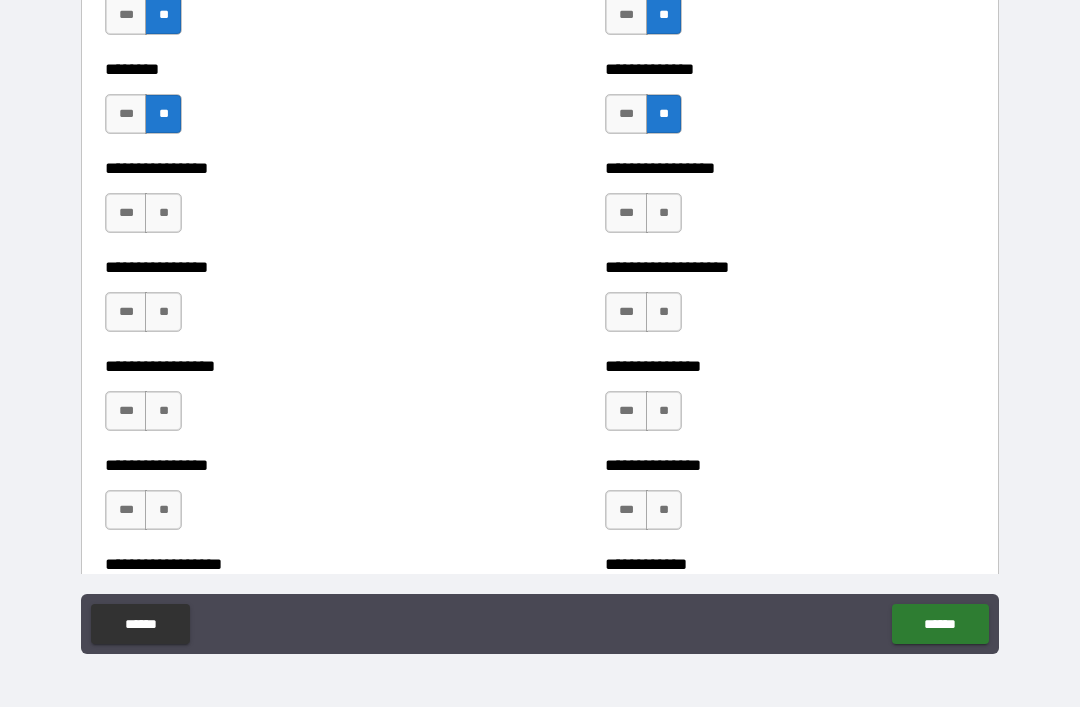 scroll, scrollTop: 4599, scrollLeft: 0, axis: vertical 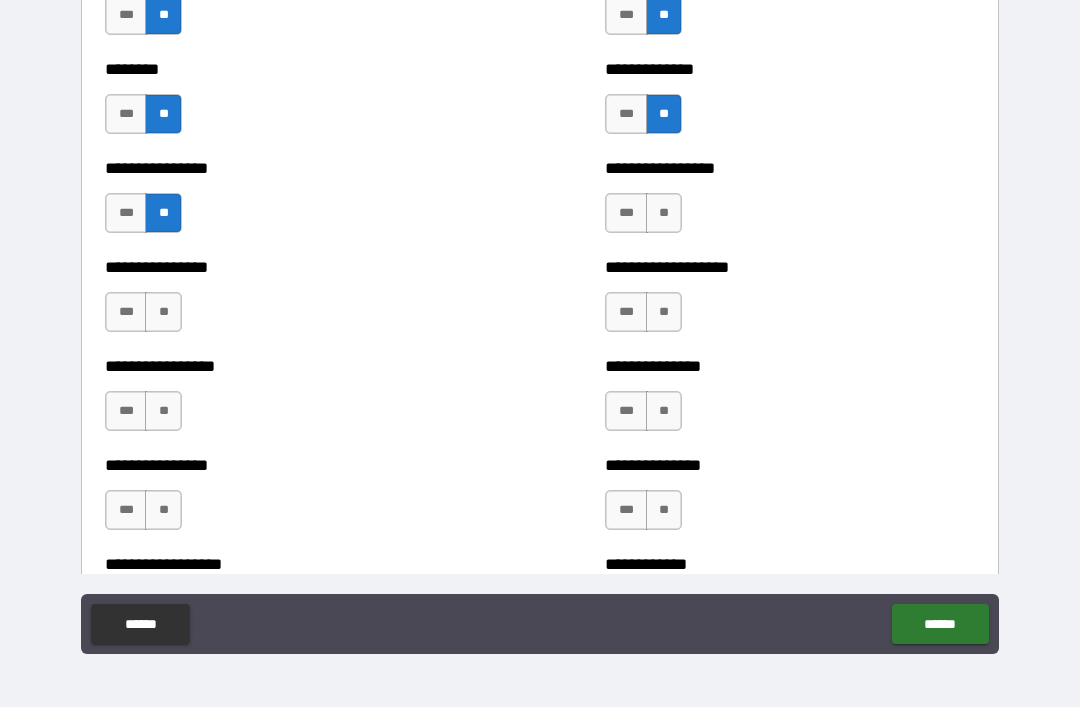 click on "**" at bounding box center (664, 213) 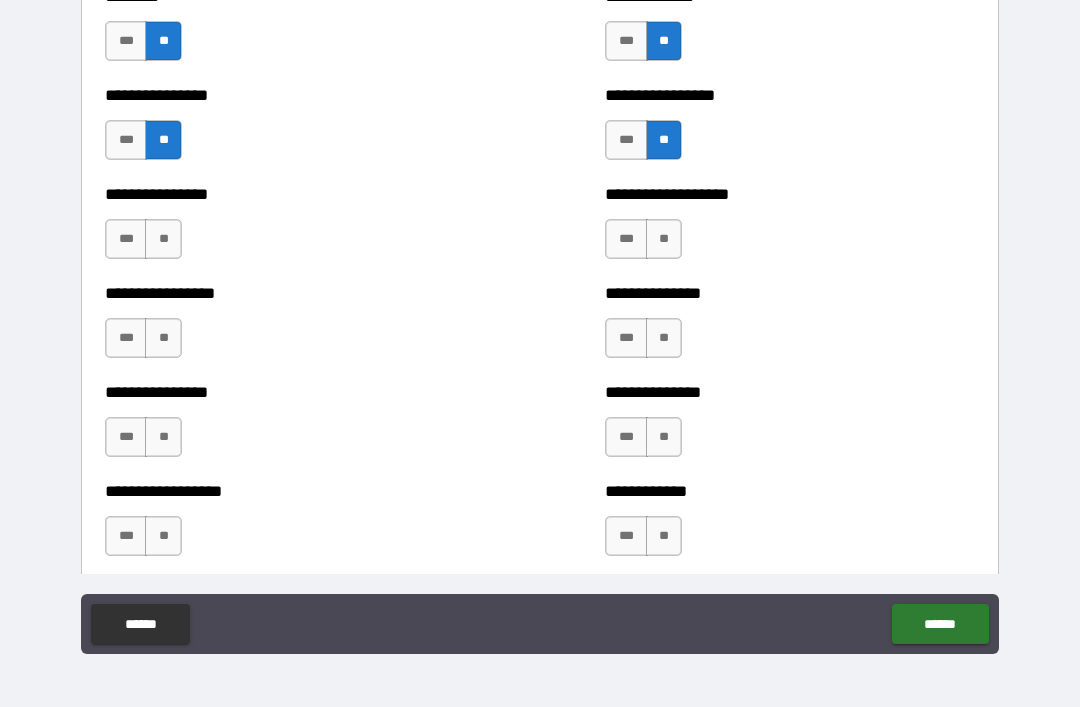 scroll, scrollTop: 4689, scrollLeft: 0, axis: vertical 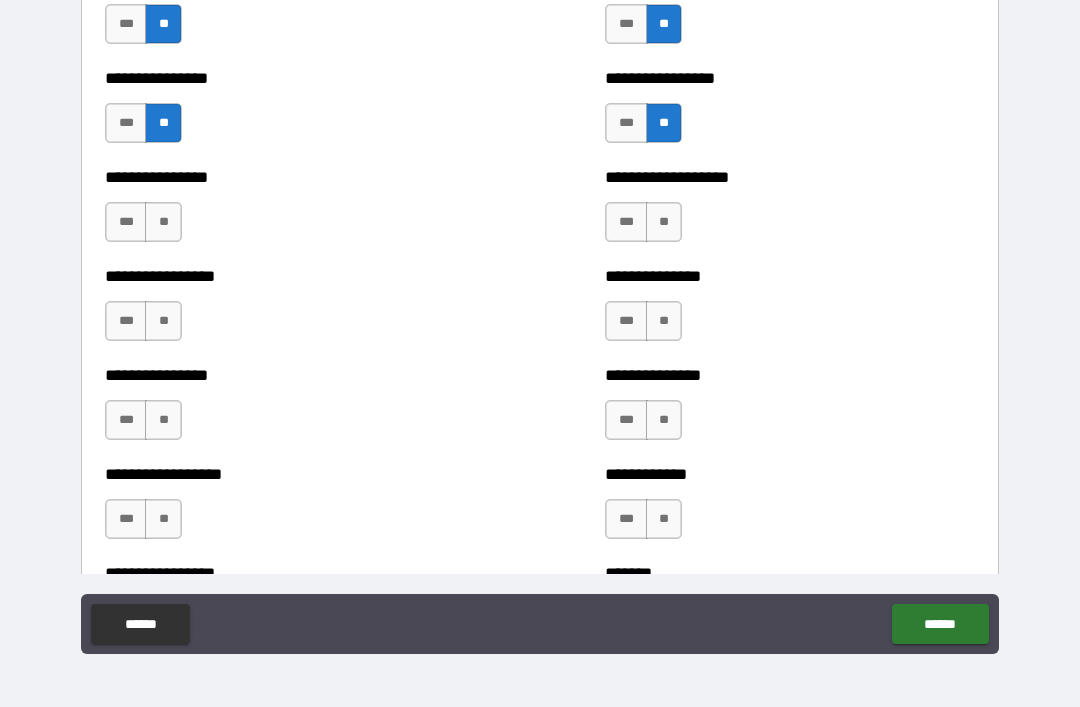 click on "**" at bounding box center (163, 222) 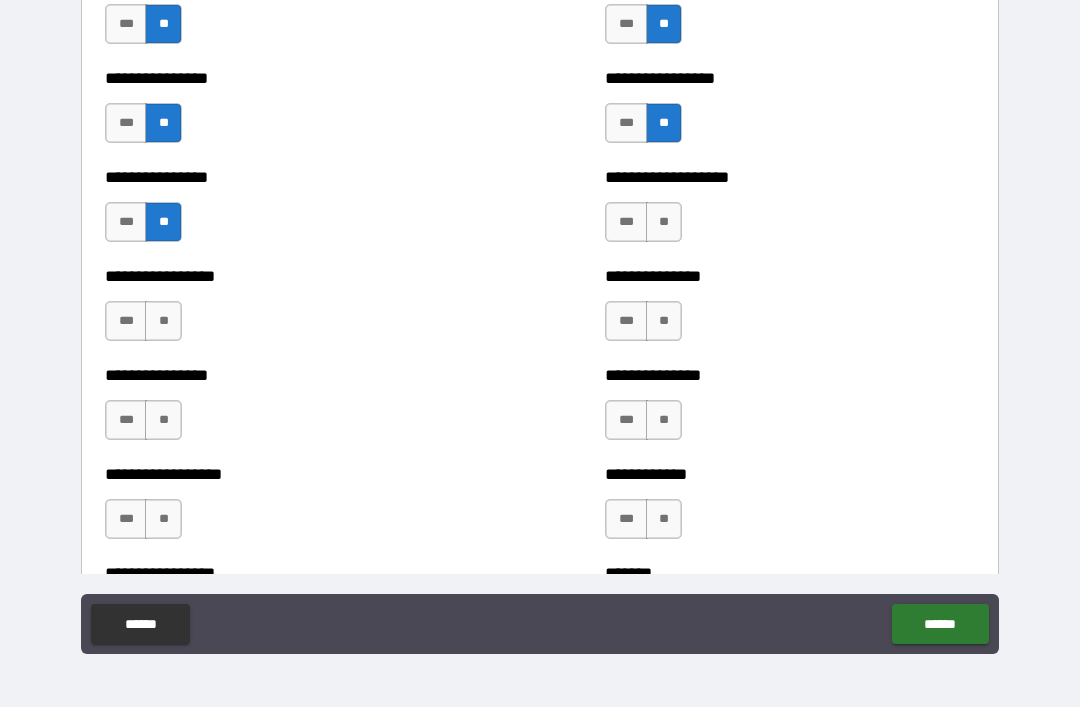 click on "**" at bounding box center [664, 222] 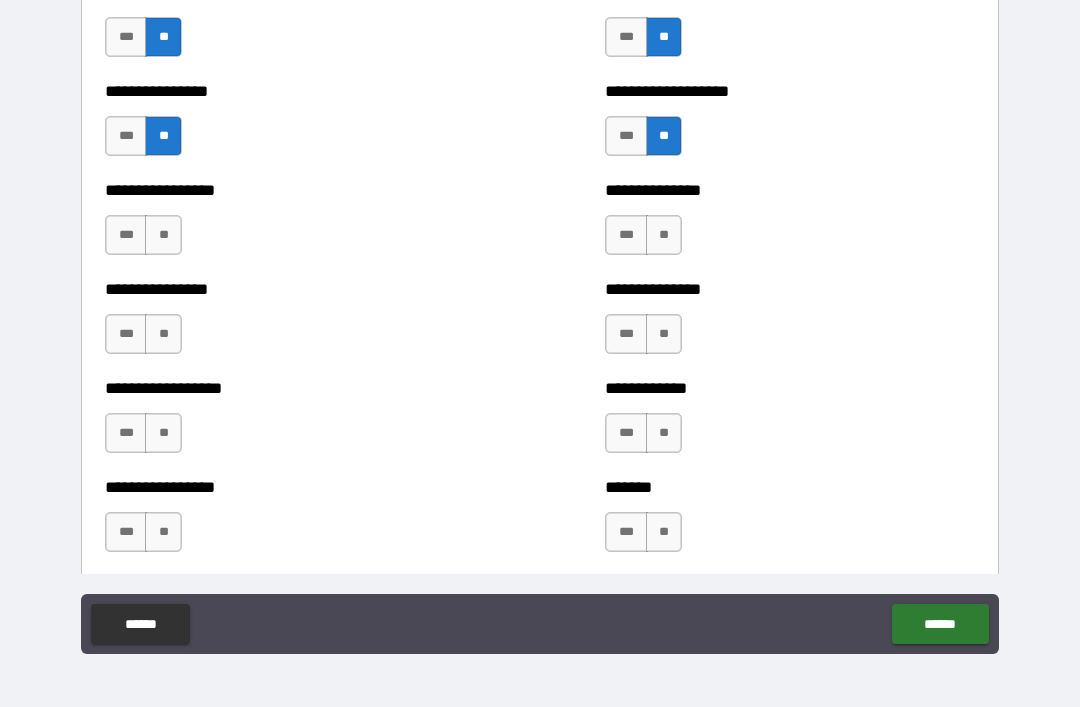 scroll, scrollTop: 4797, scrollLeft: 0, axis: vertical 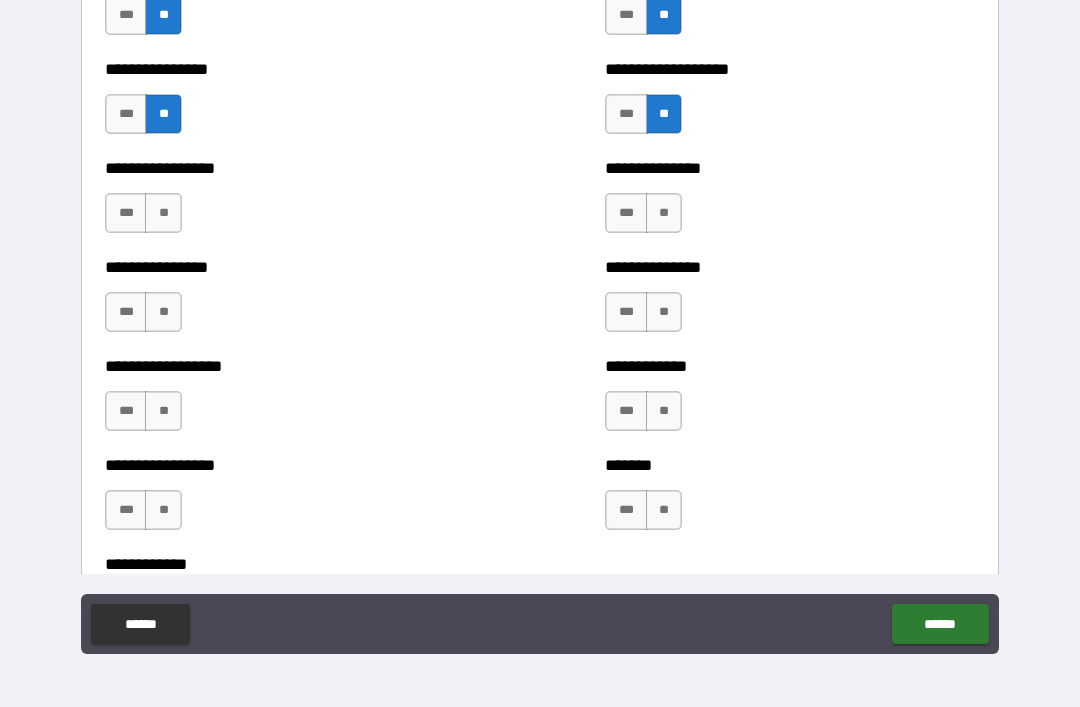 click on "**" at bounding box center [163, 213] 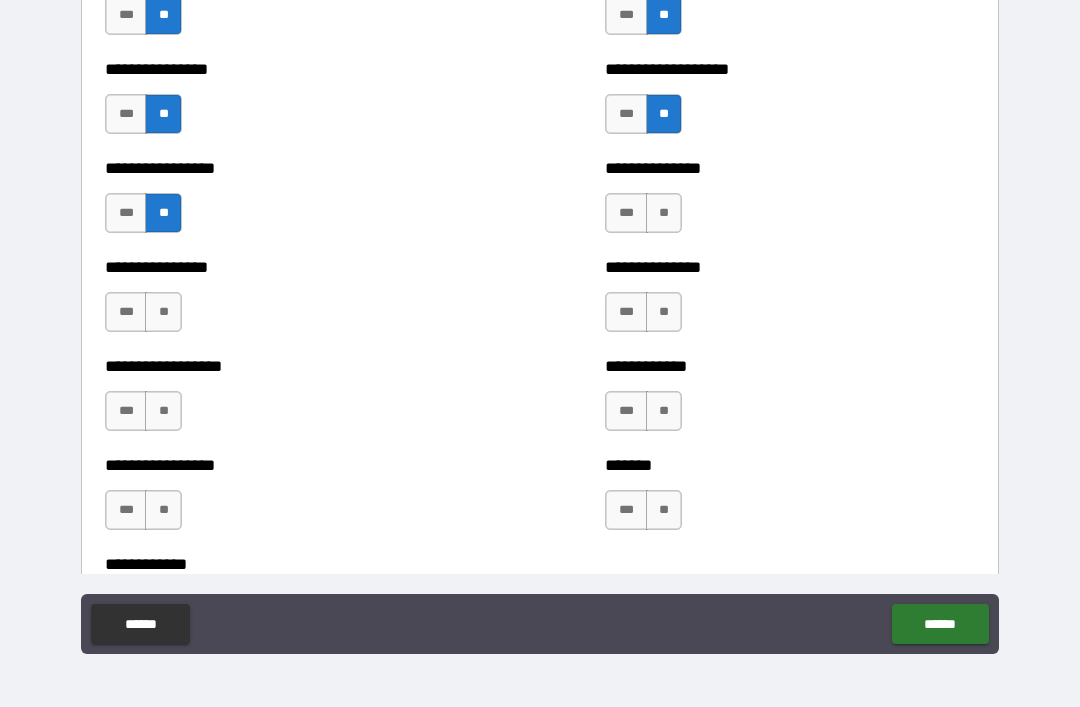 click on "**" at bounding box center [664, 213] 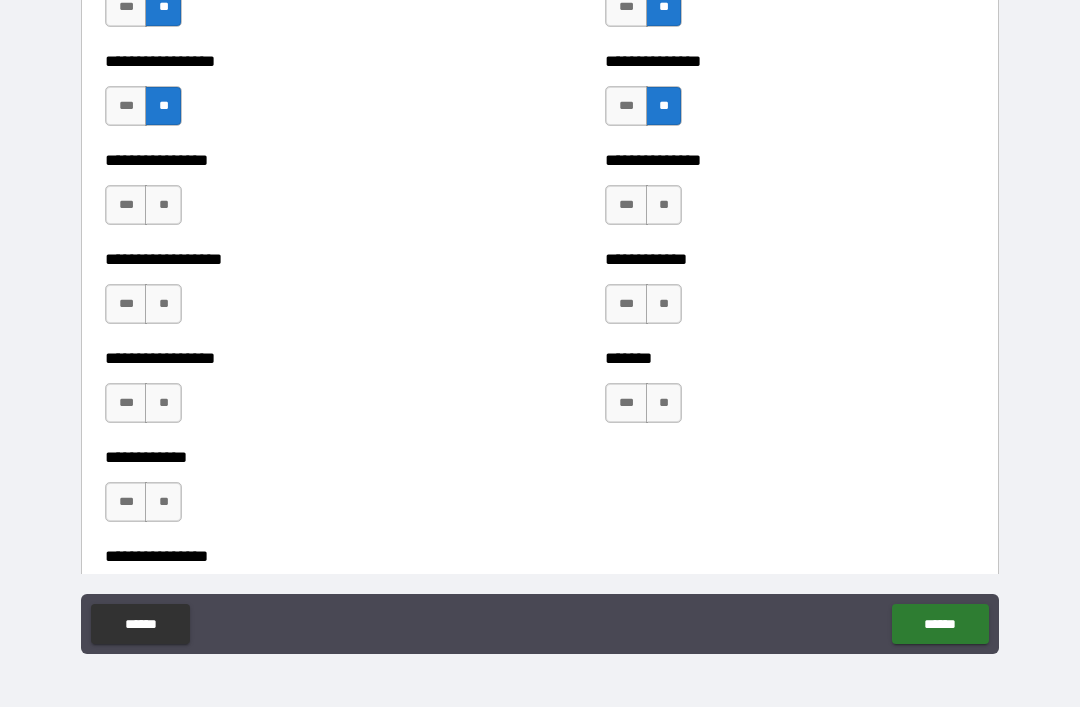 scroll, scrollTop: 4907, scrollLeft: 0, axis: vertical 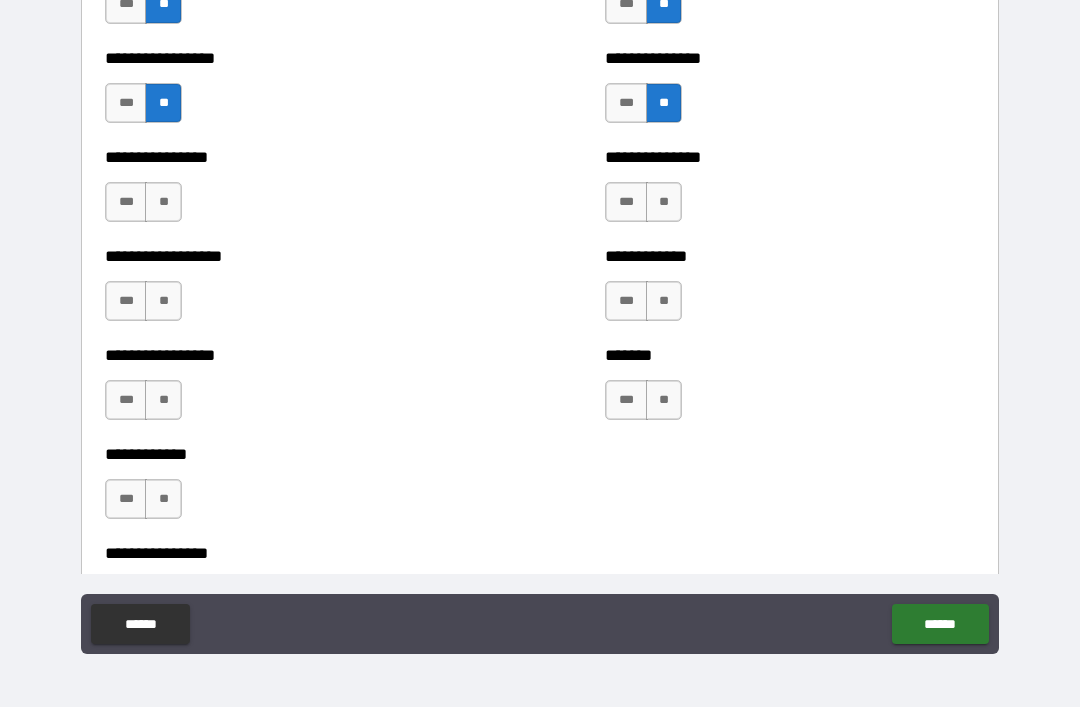 click on "**" at bounding box center [163, 202] 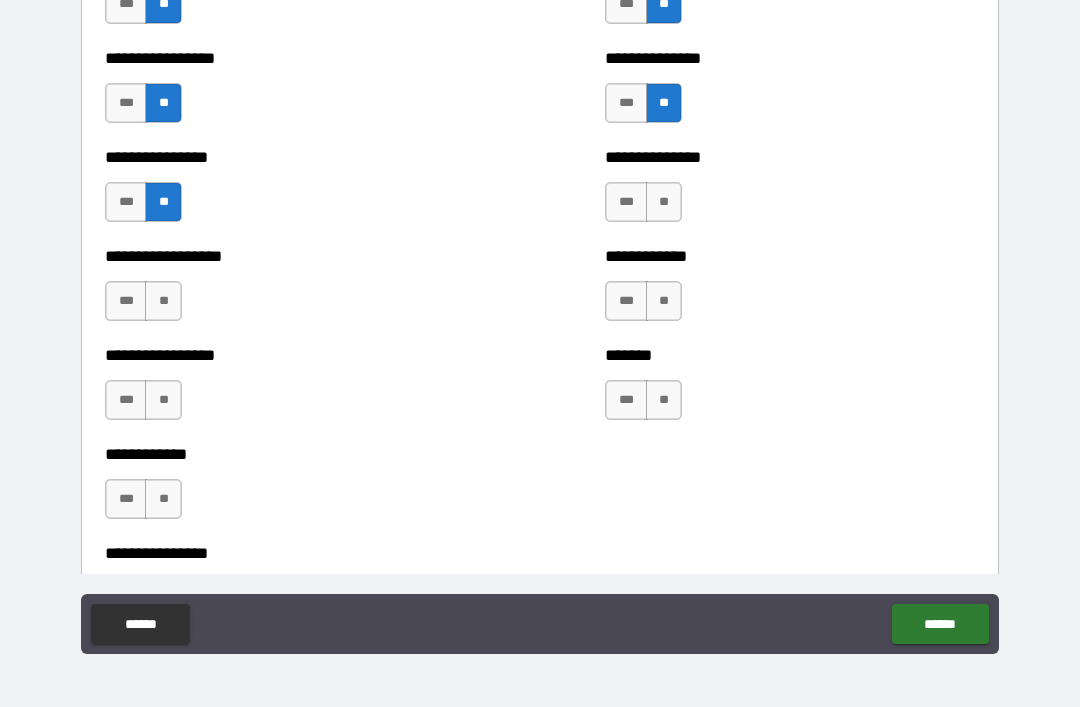 click on "**" at bounding box center [664, 202] 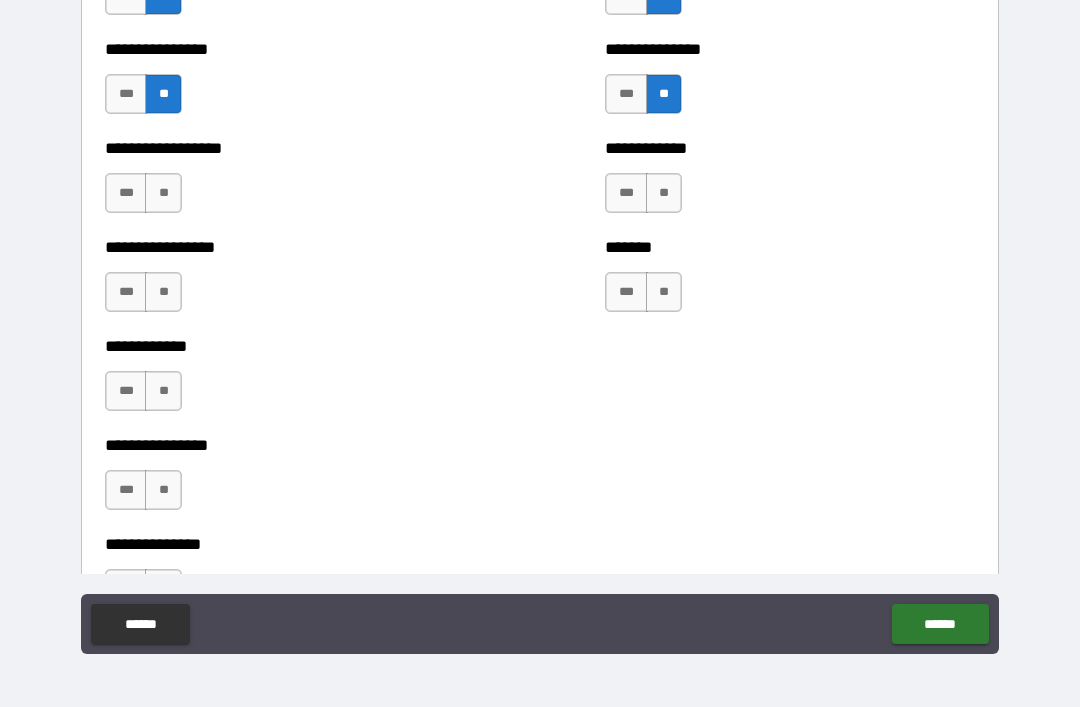 scroll, scrollTop: 5016, scrollLeft: 0, axis: vertical 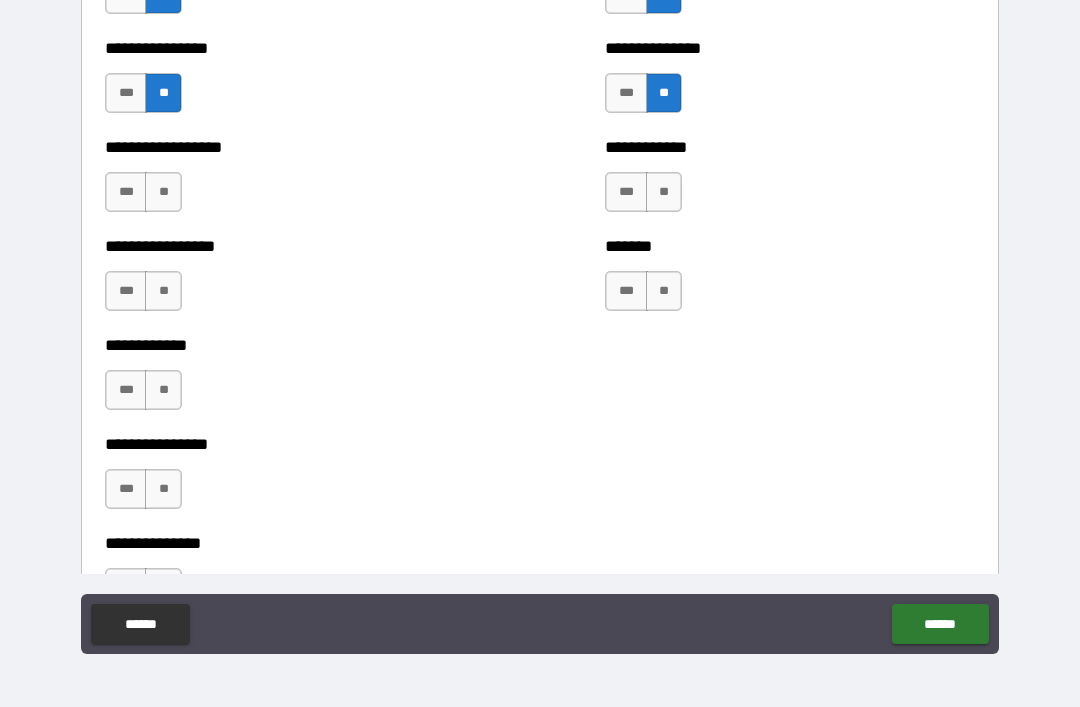 click on "**" at bounding box center (163, 192) 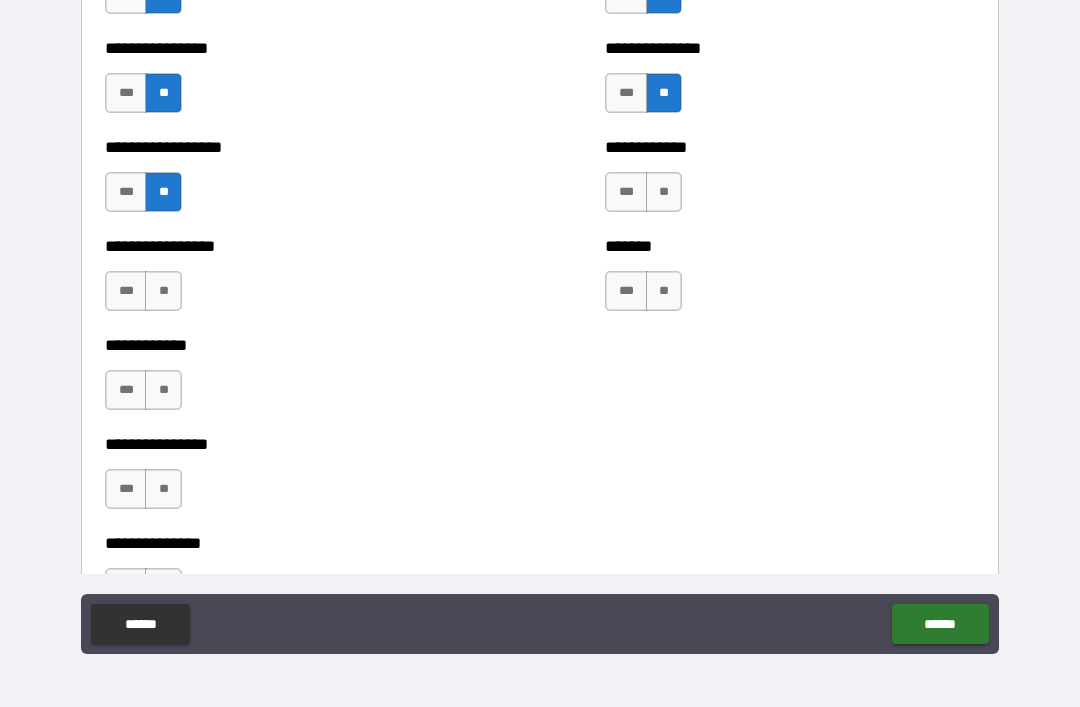 click on "**" at bounding box center (664, 192) 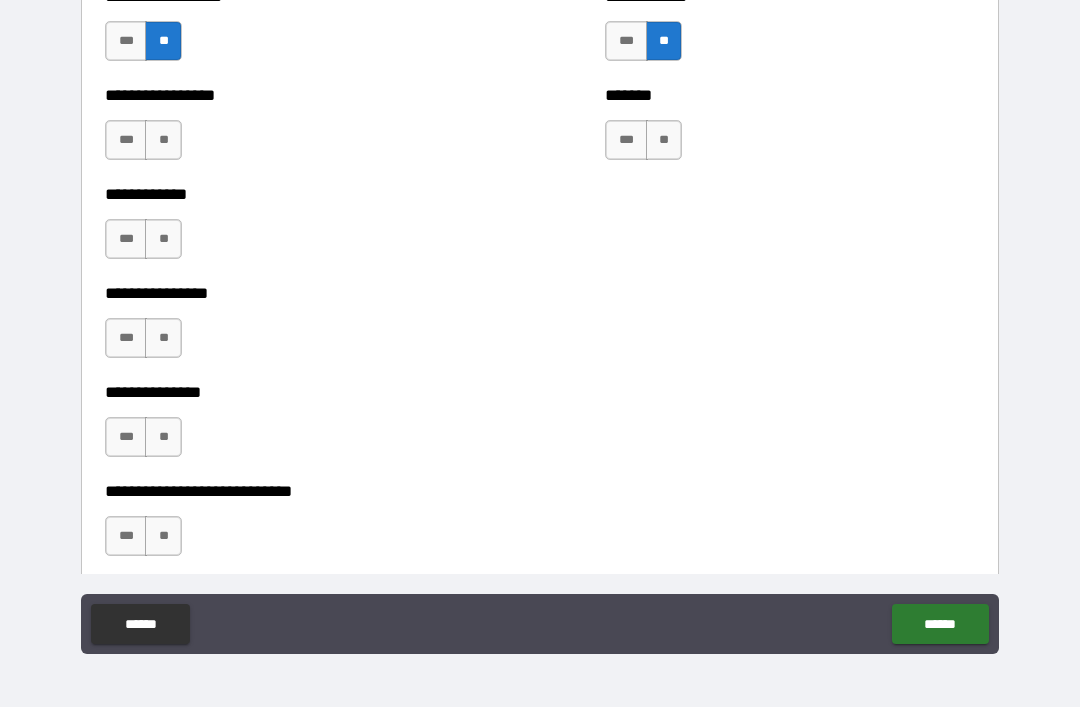 scroll, scrollTop: 5168, scrollLeft: 0, axis: vertical 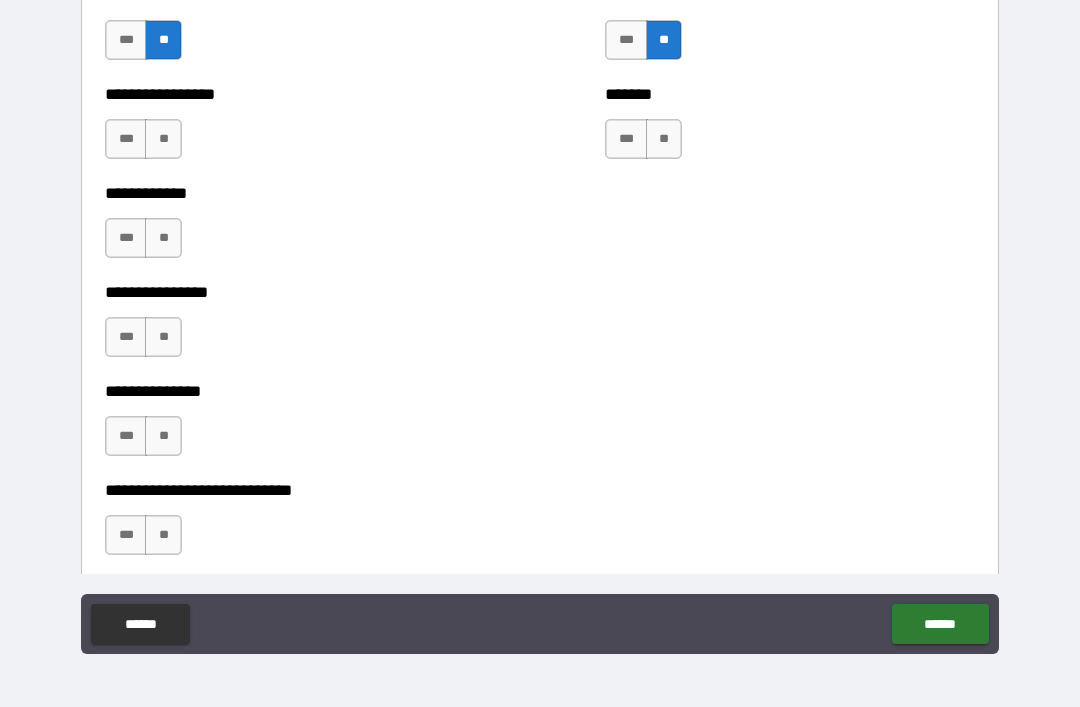 click on "***" at bounding box center (126, 139) 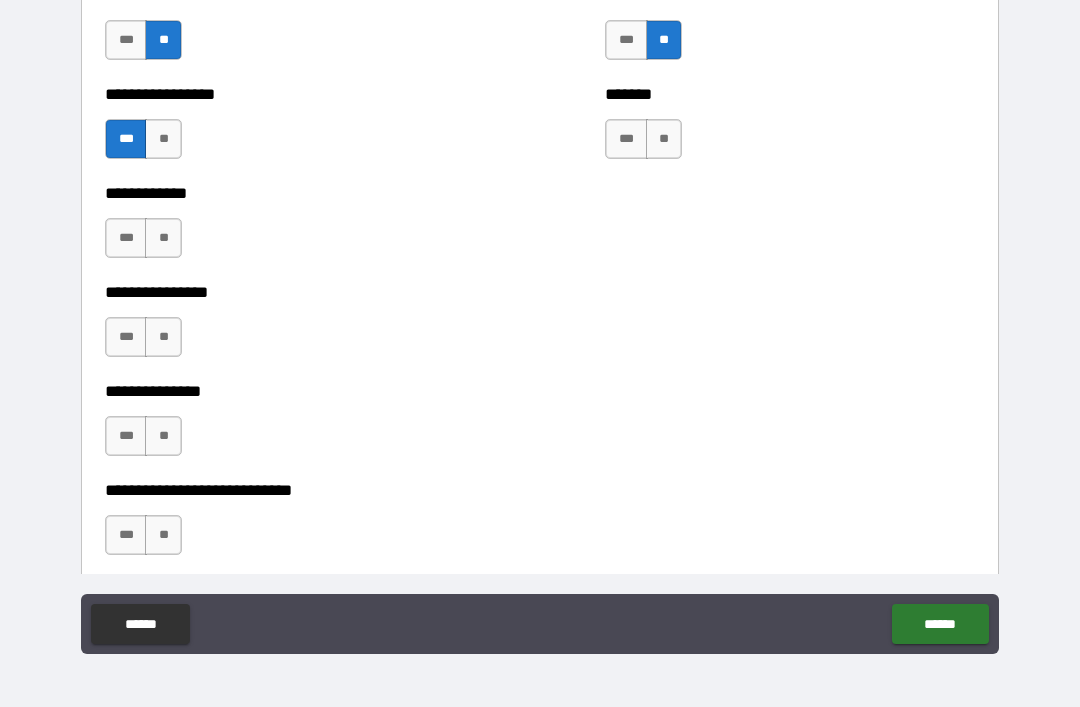 click on "***" at bounding box center [626, 139] 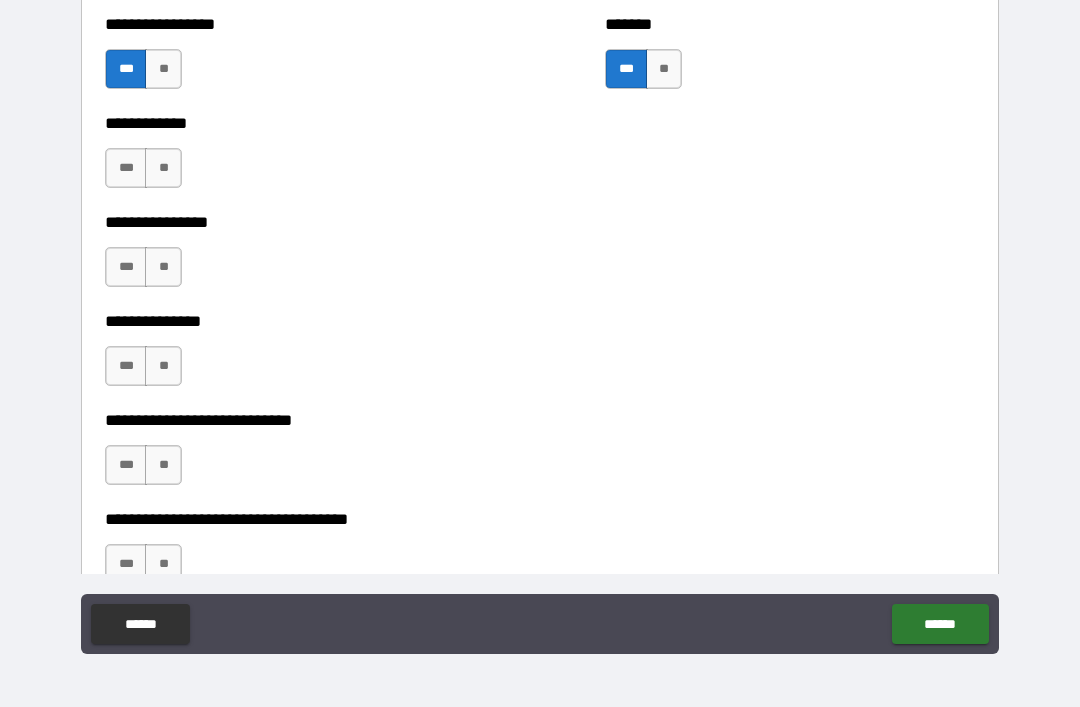 scroll, scrollTop: 5239, scrollLeft: 0, axis: vertical 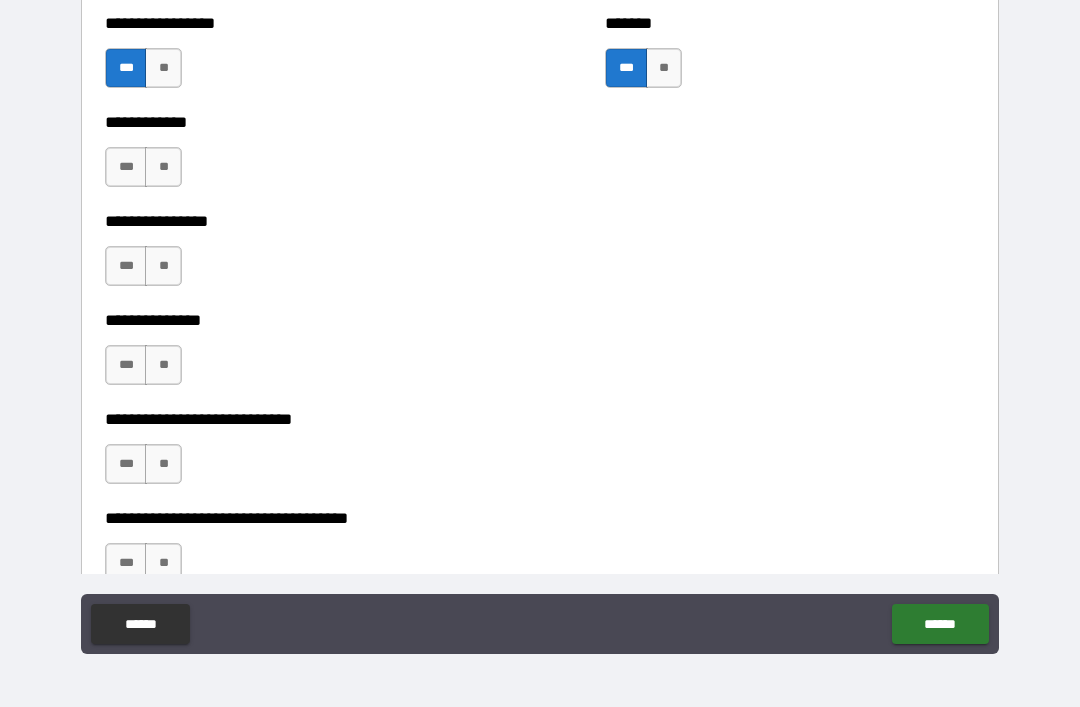 click on "***" at bounding box center (126, 167) 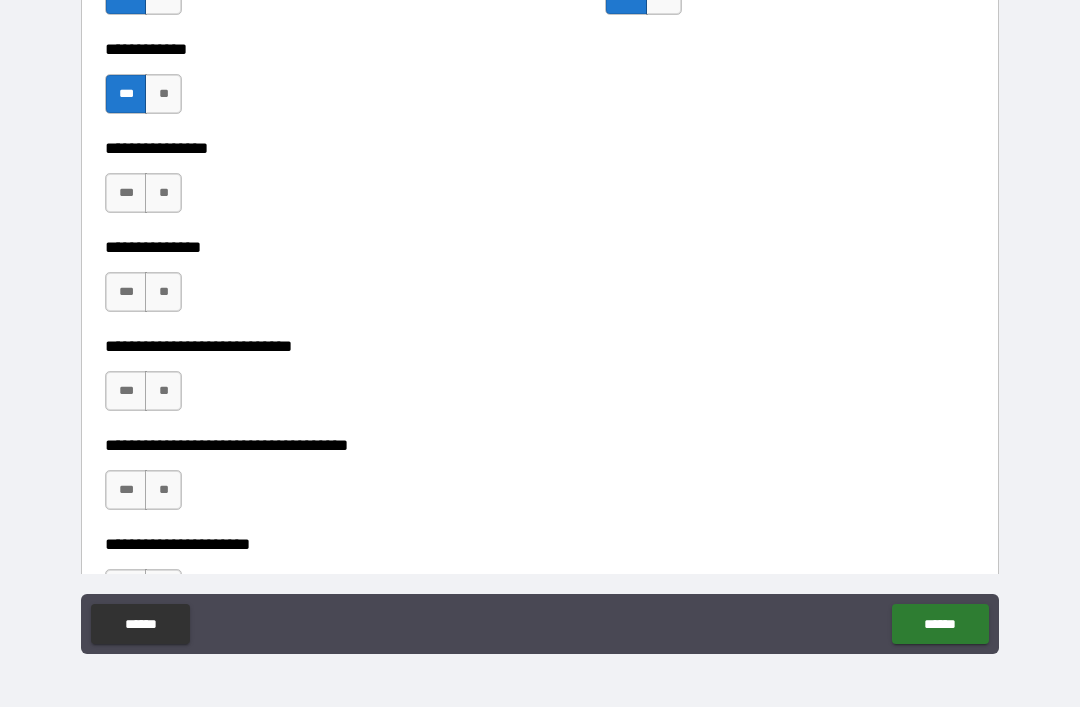 scroll, scrollTop: 5361, scrollLeft: 0, axis: vertical 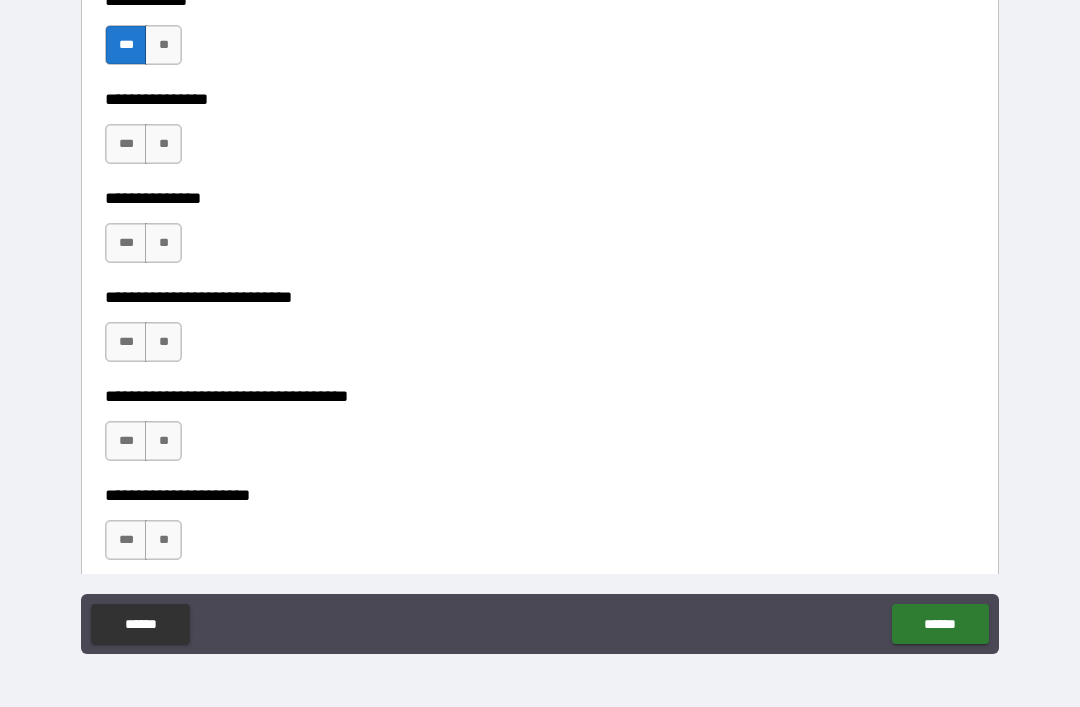 click on "**" at bounding box center (163, 144) 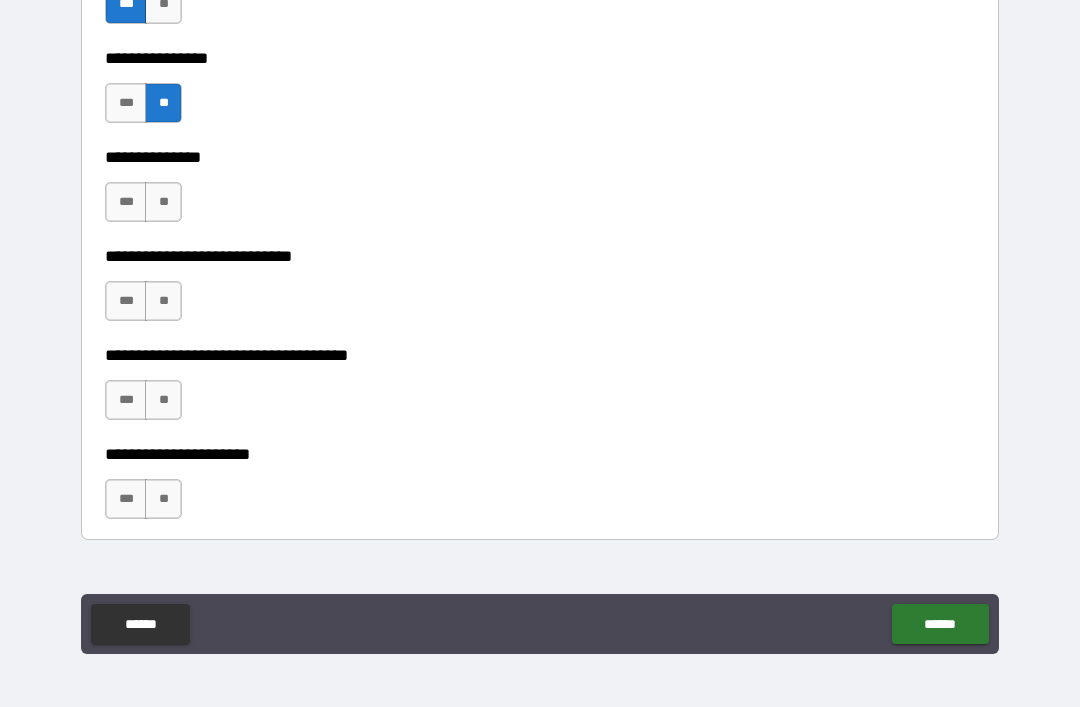 scroll, scrollTop: 5404, scrollLeft: 0, axis: vertical 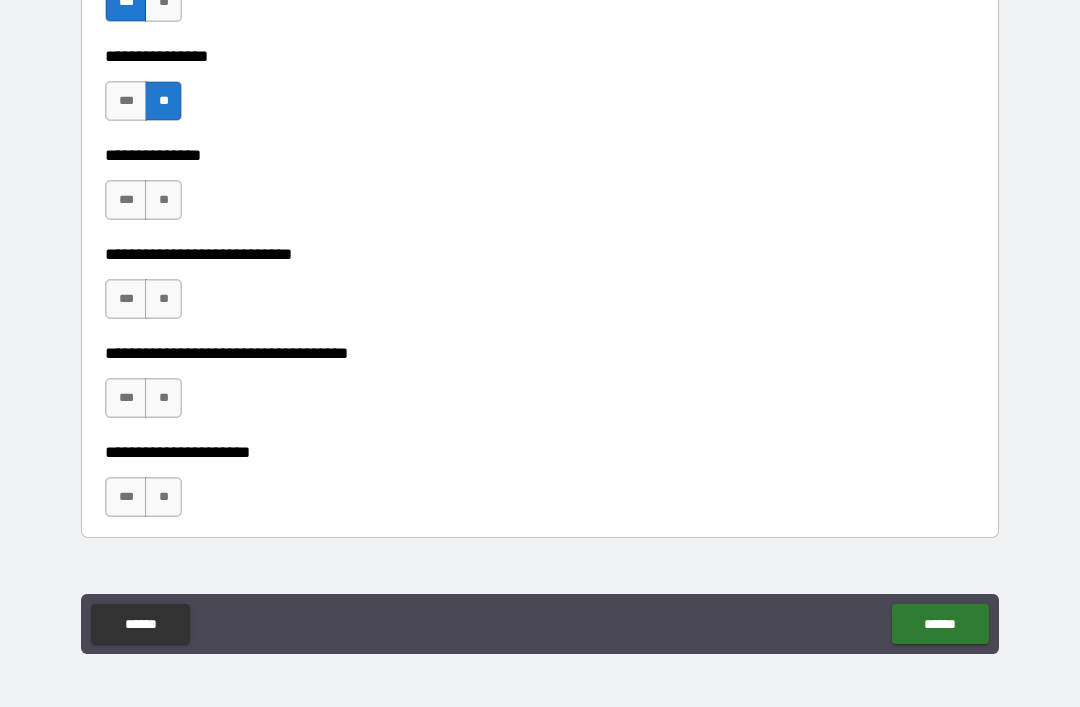 click on "**" at bounding box center [163, 200] 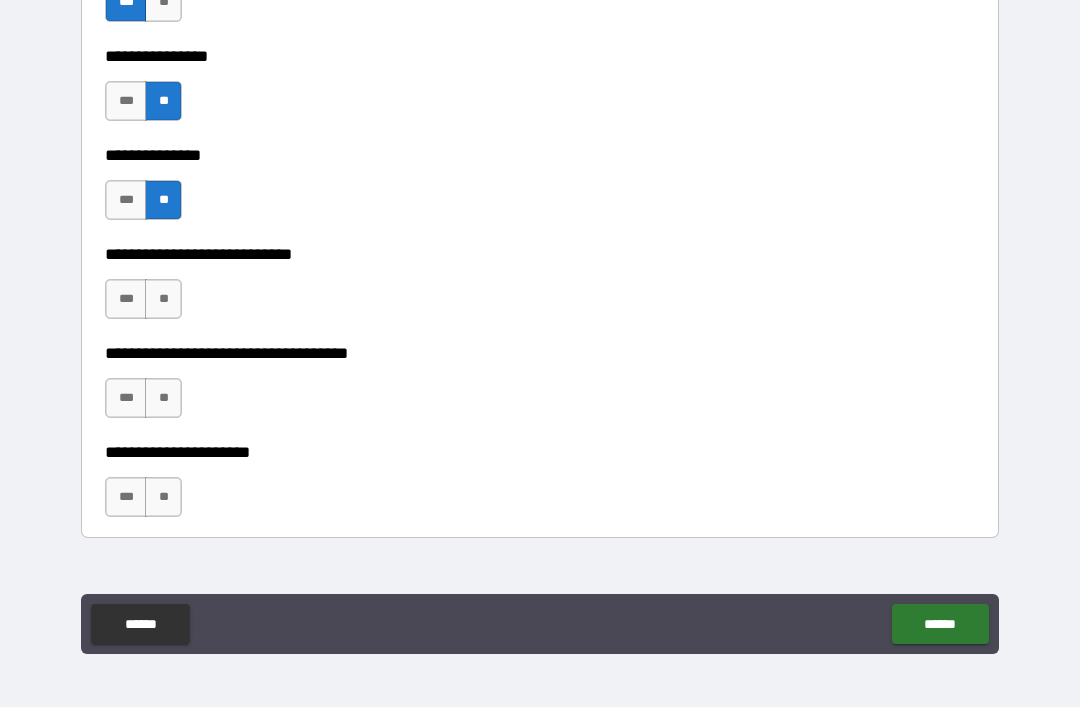 scroll, scrollTop: 5509, scrollLeft: 0, axis: vertical 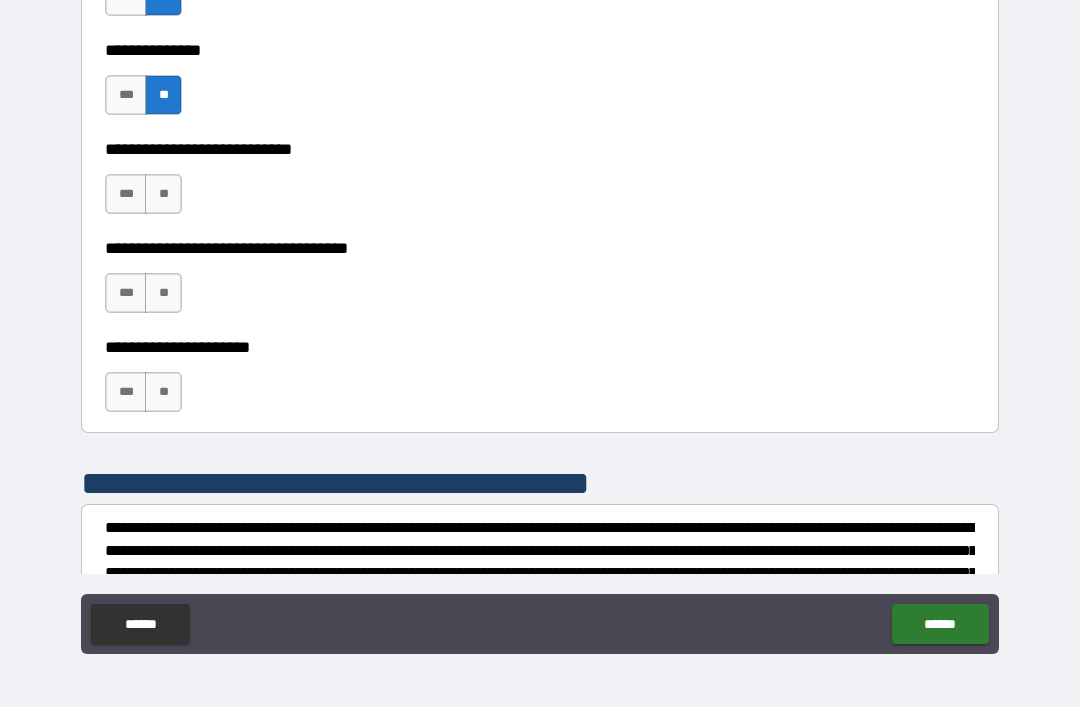 click on "**" at bounding box center (163, 194) 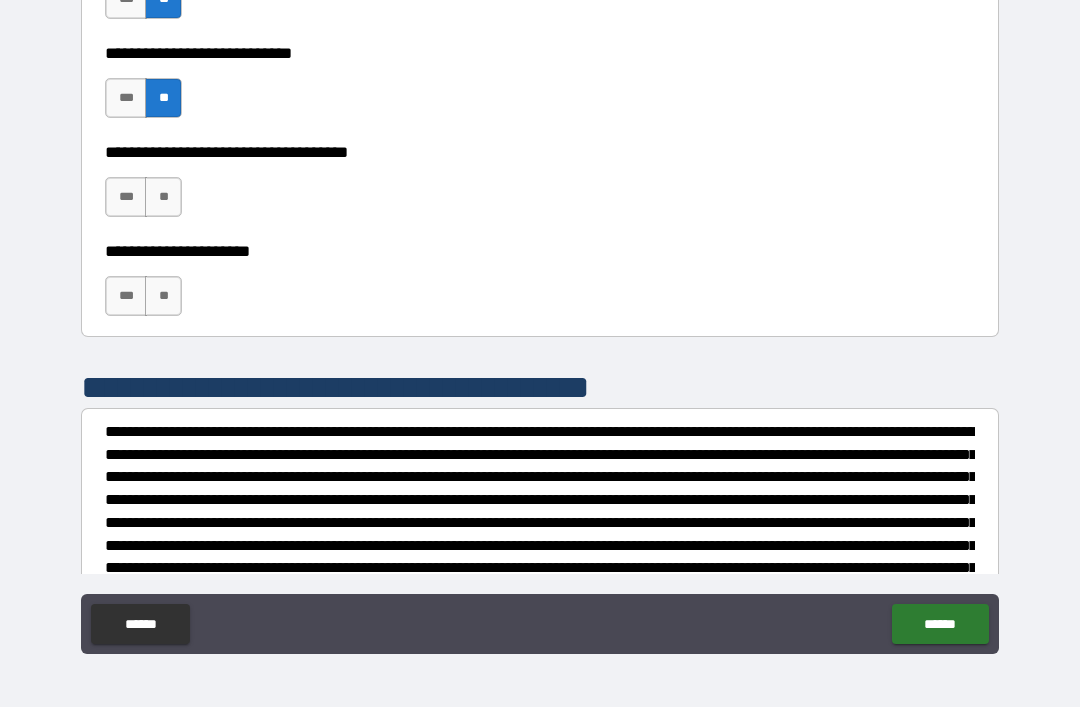 scroll, scrollTop: 5606, scrollLeft: 0, axis: vertical 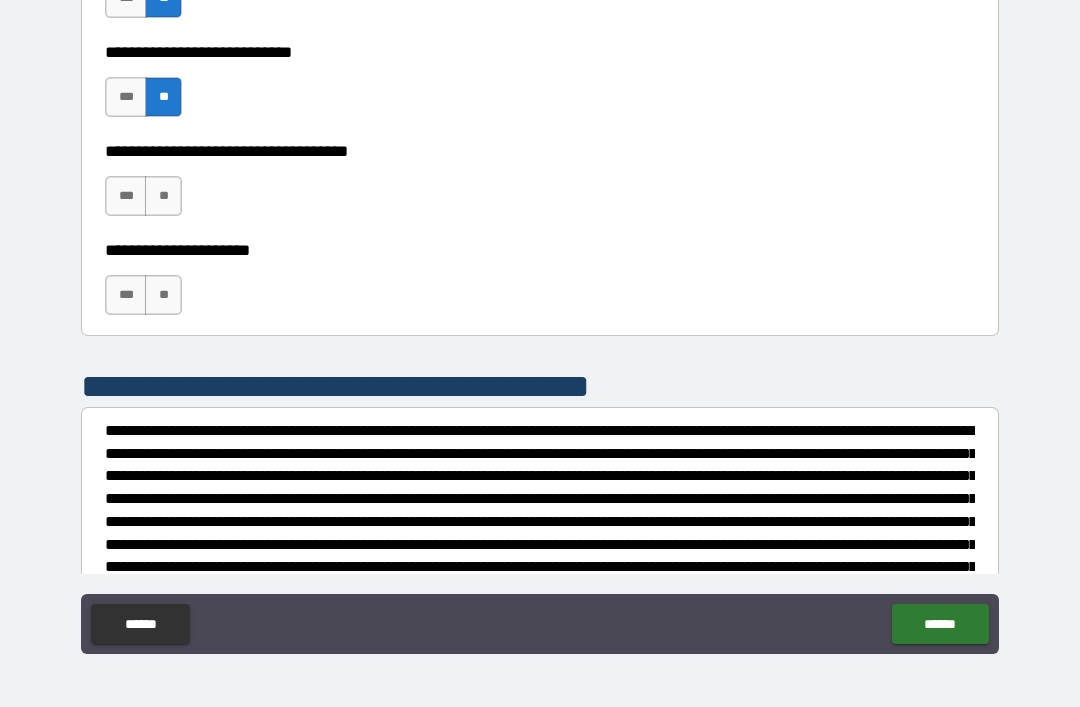 click on "**" at bounding box center [163, 196] 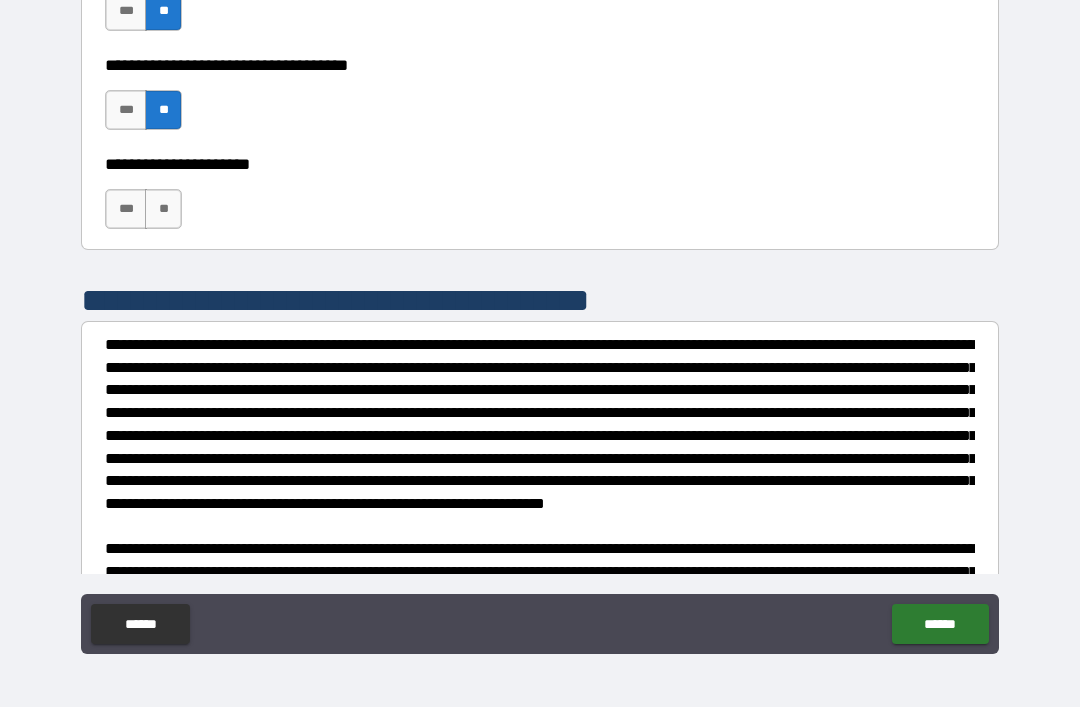 scroll, scrollTop: 5693, scrollLeft: 0, axis: vertical 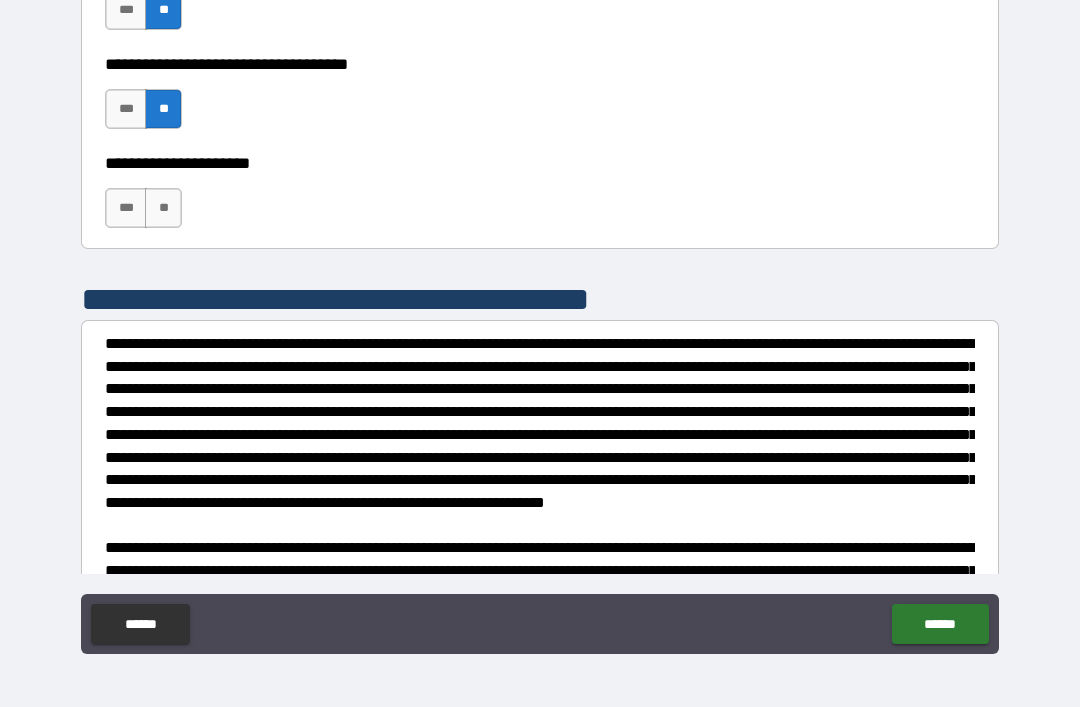 click on "**" at bounding box center (163, 208) 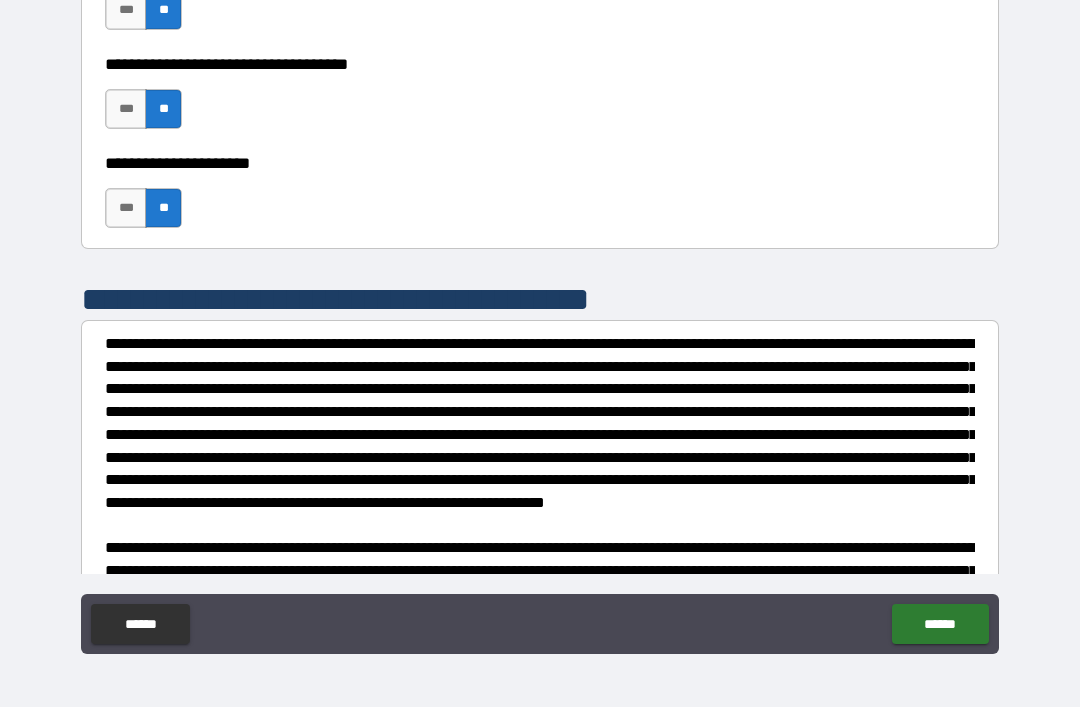 click on "***" at bounding box center (126, 208) 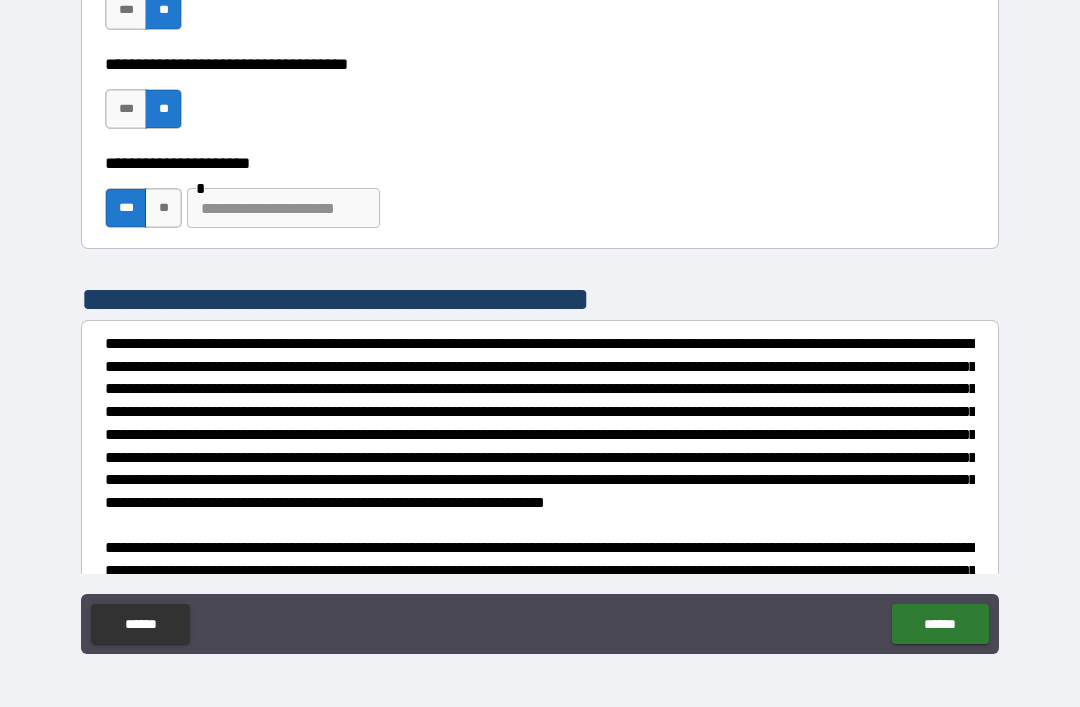 click at bounding box center [283, 208] 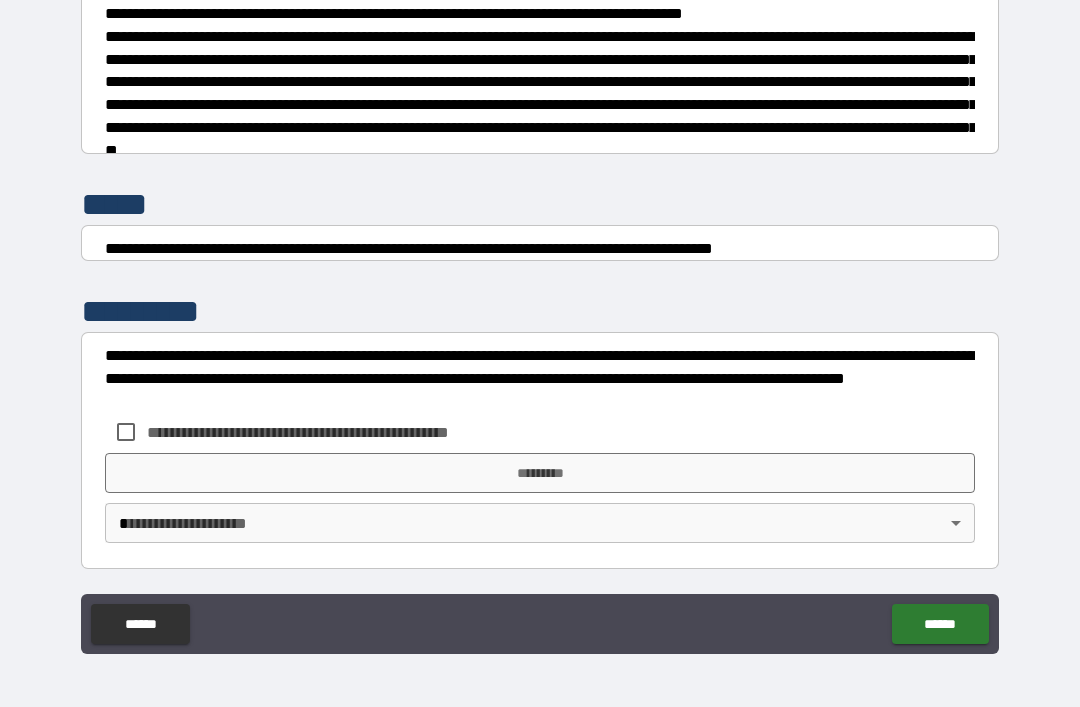 scroll, scrollTop: 7448, scrollLeft: 0, axis: vertical 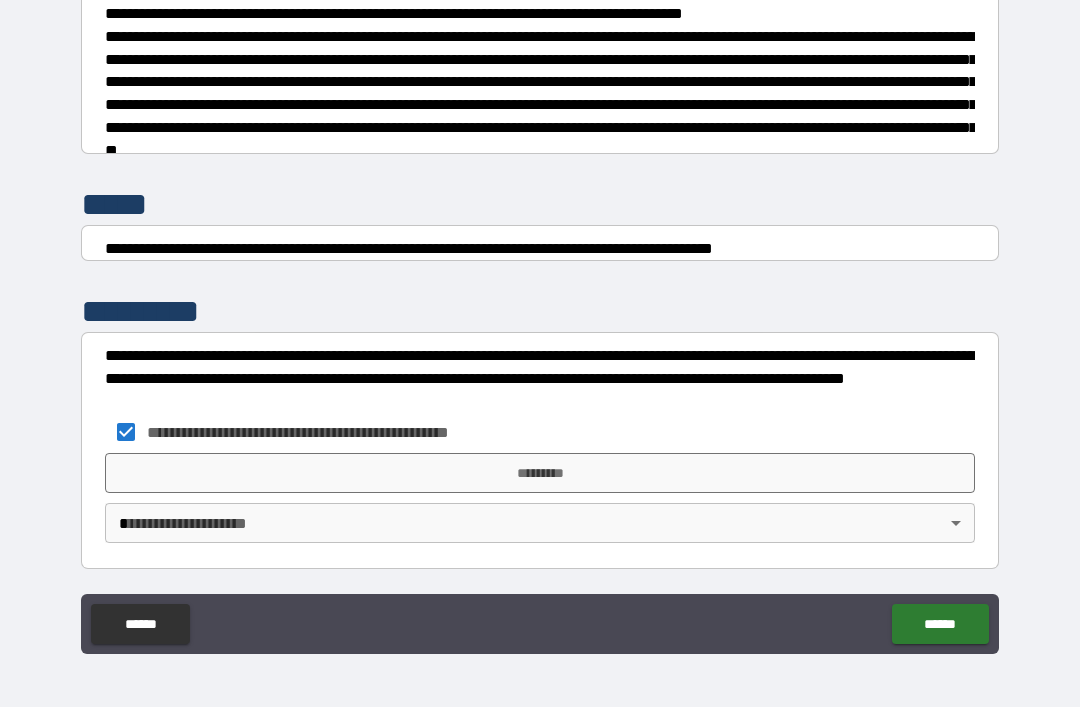click on "*********" at bounding box center [540, 473] 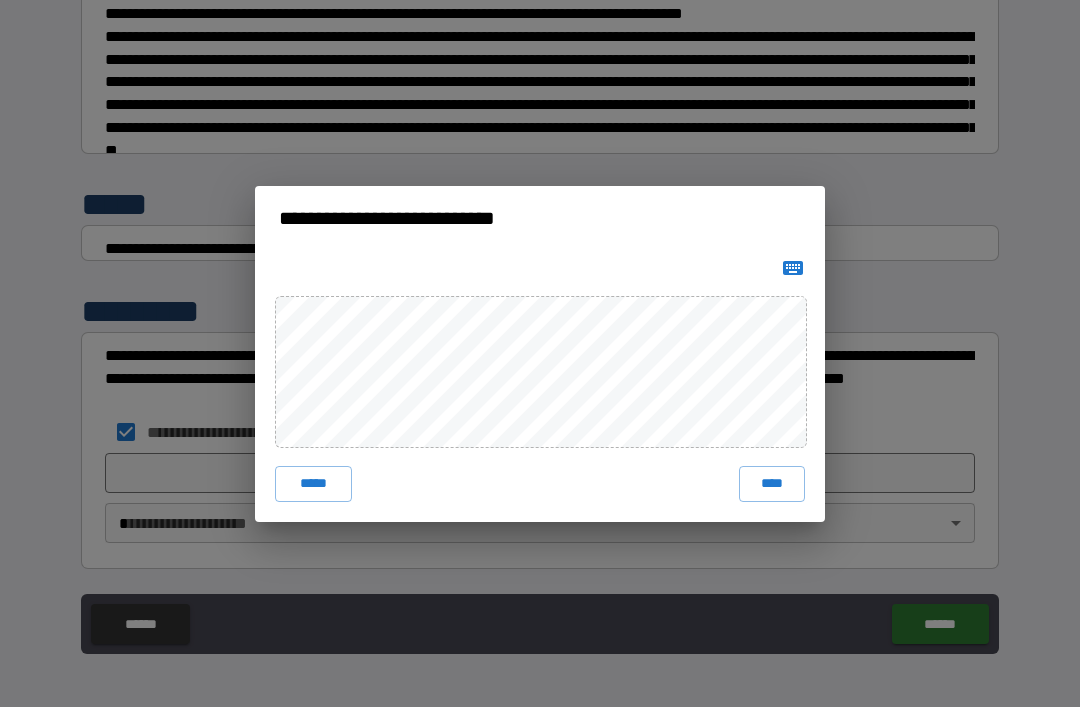 click on "****" at bounding box center (772, 484) 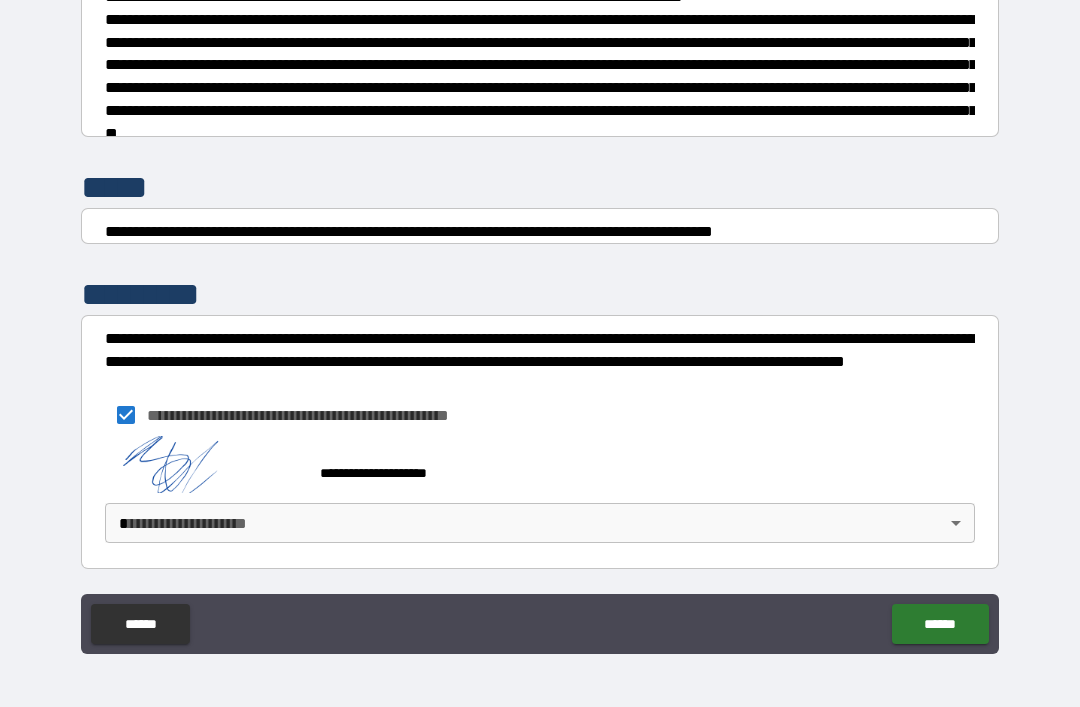 scroll, scrollTop: 7465, scrollLeft: 0, axis: vertical 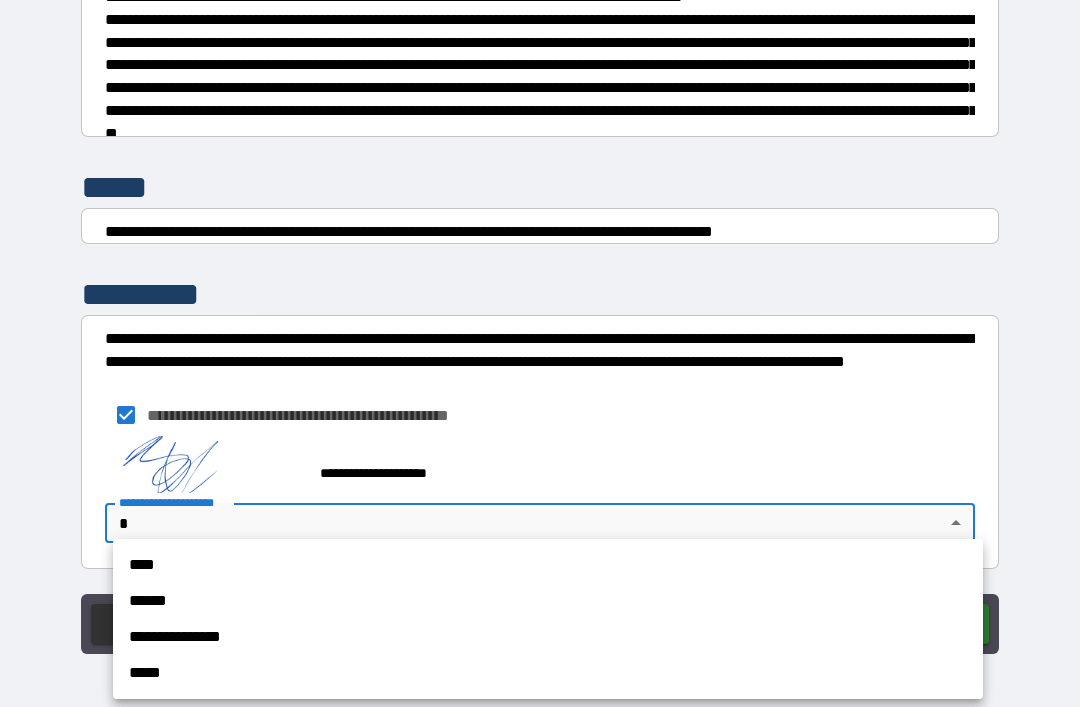 click on "****" at bounding box center [548, 565] 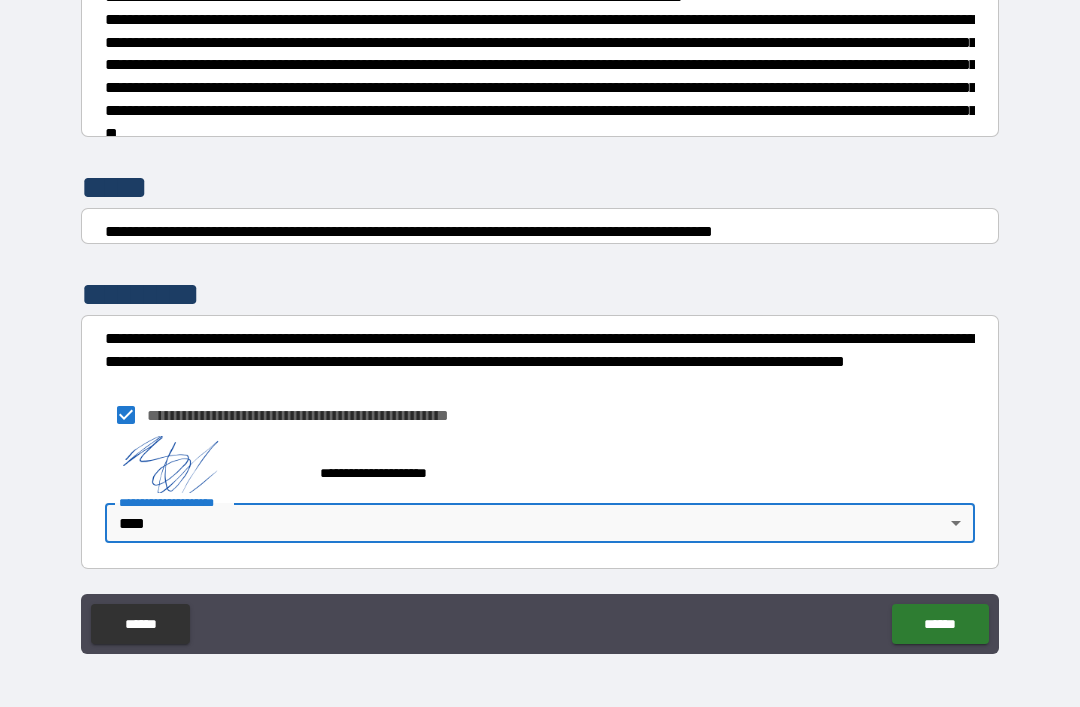 click on "******" at bounding box center [940, 624] 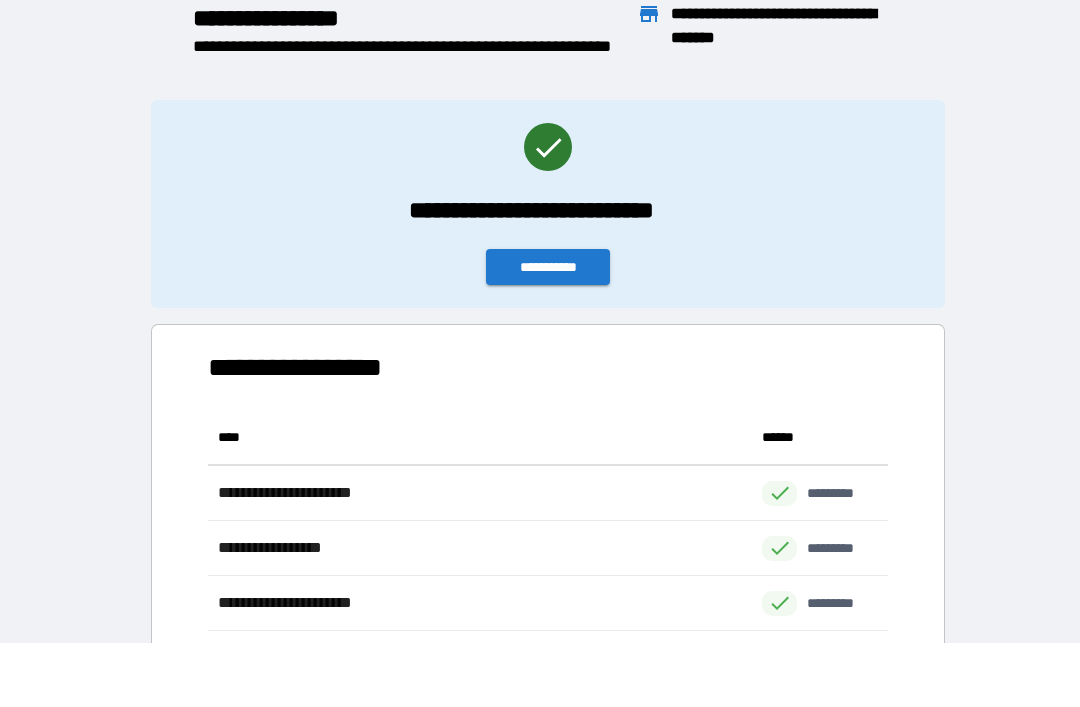 scroll, scrollTop: 221, scrollLeft: 680, axis: both 